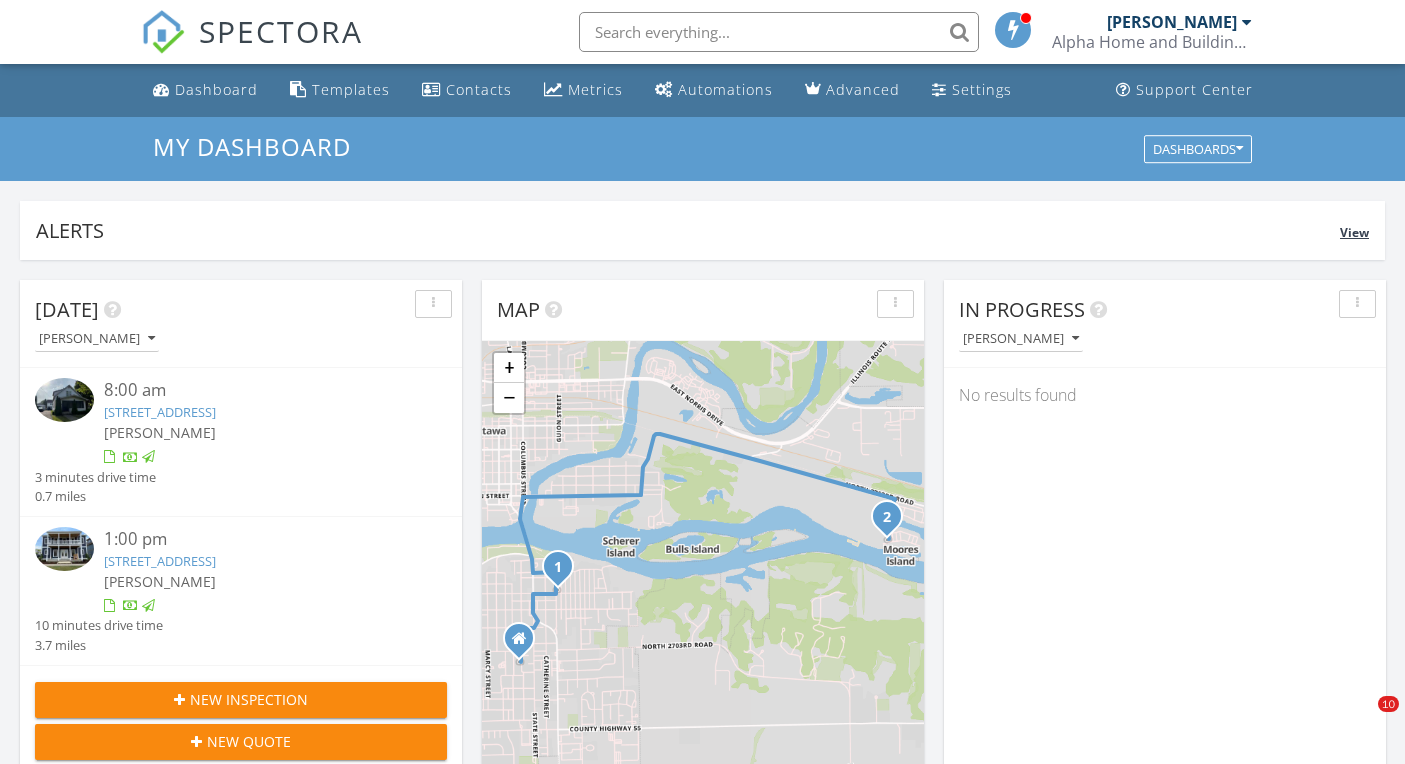 scroll, scrollTop: 0, scrollLeft: 0, axis: both 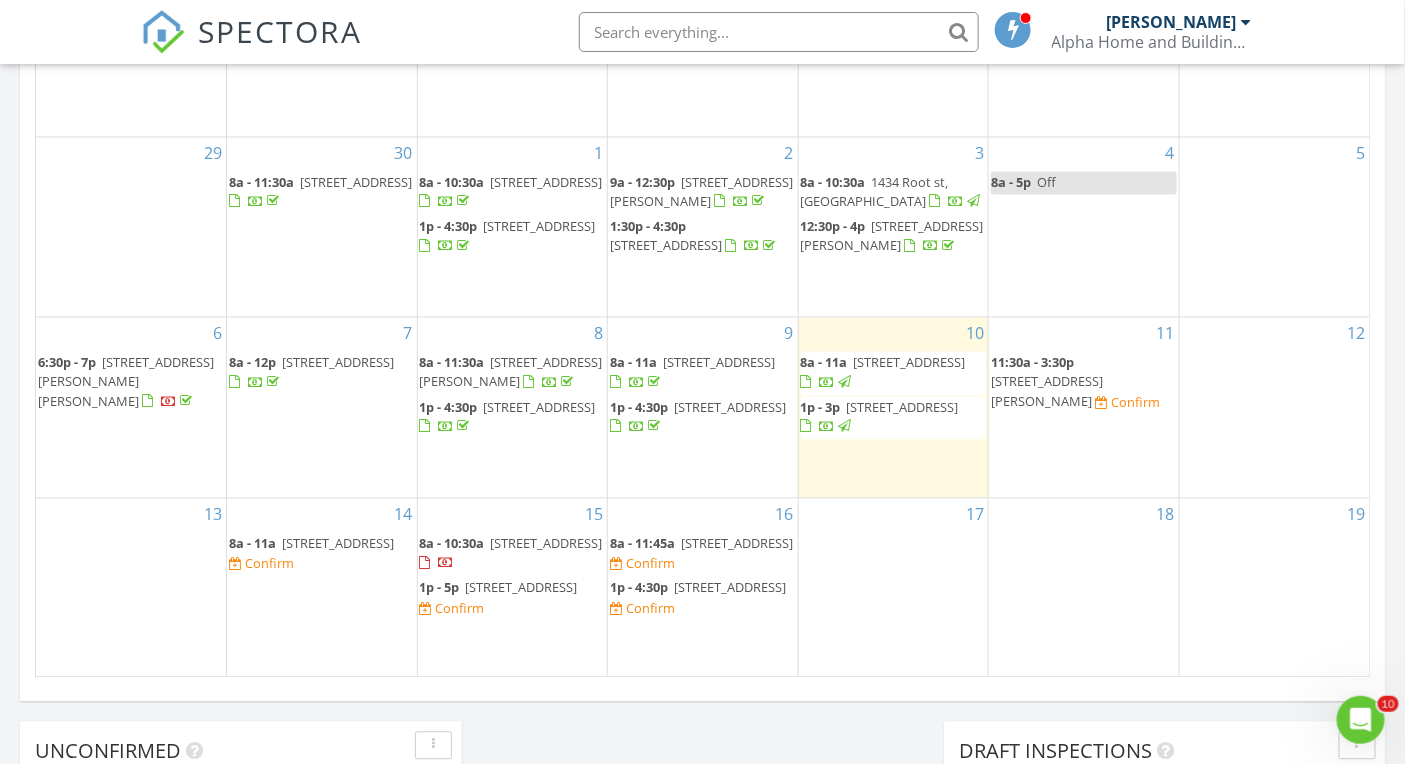 click on "11:30a - 3:30p" at bounding box center [1032, 363] 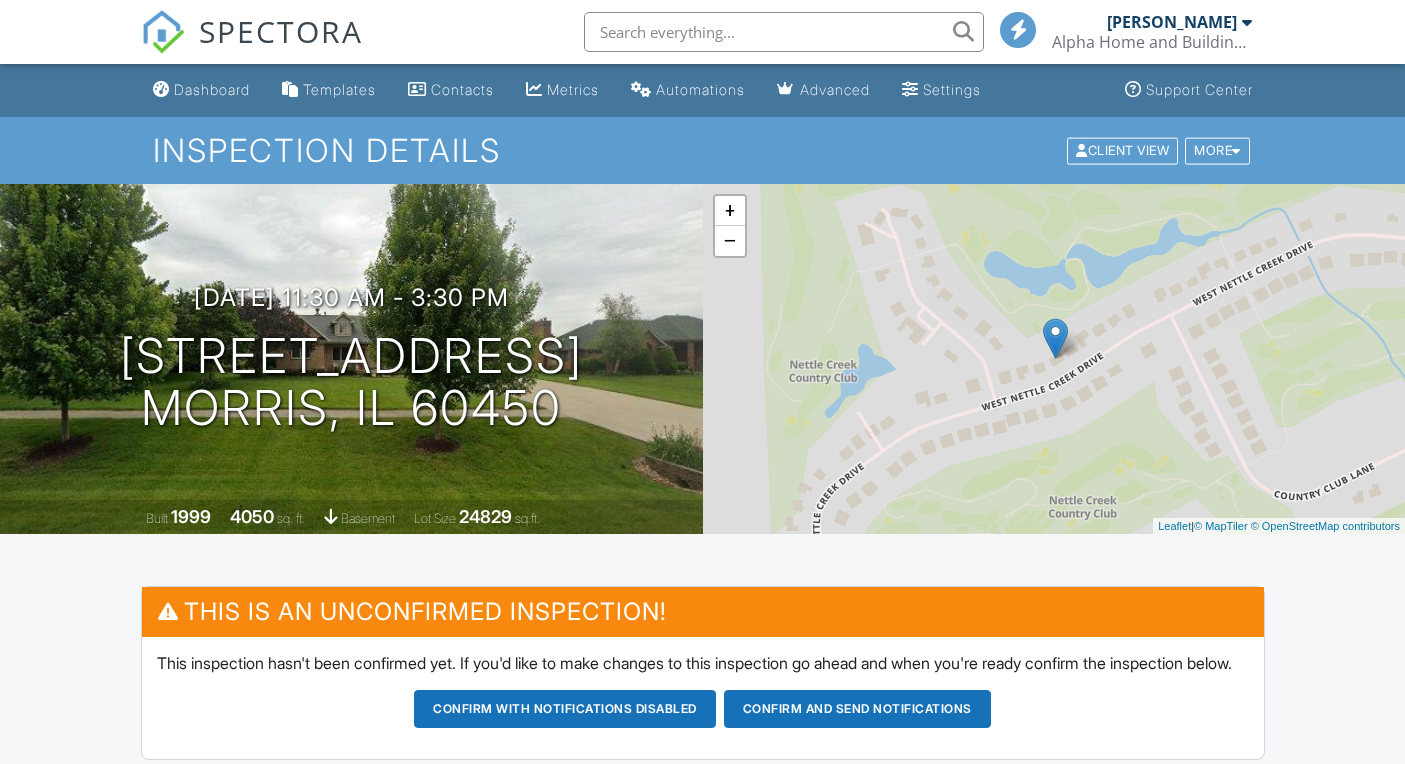 scroll, scrollTop: 0, scrollLeft: 0, axis: both 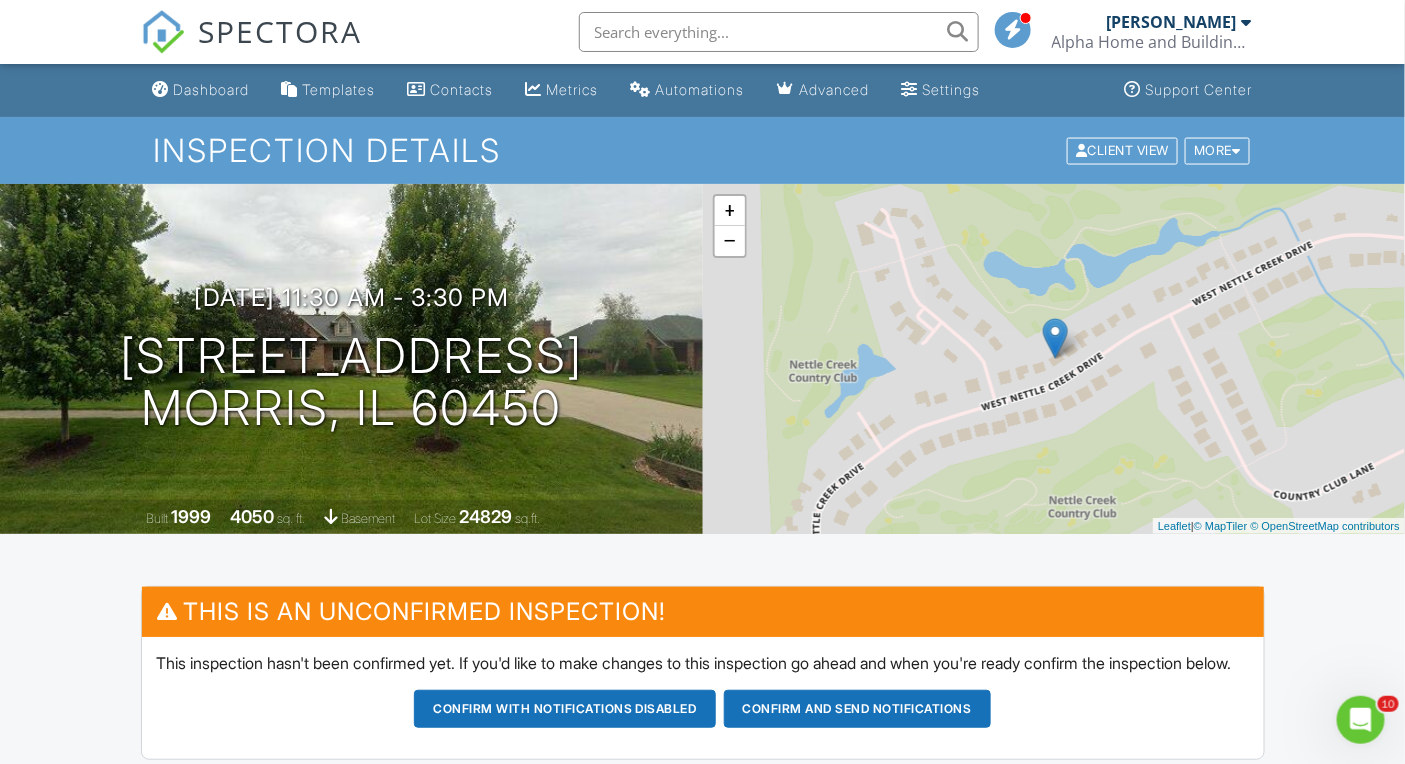 click on "SPECTORA" at bounding box center (281, 31) 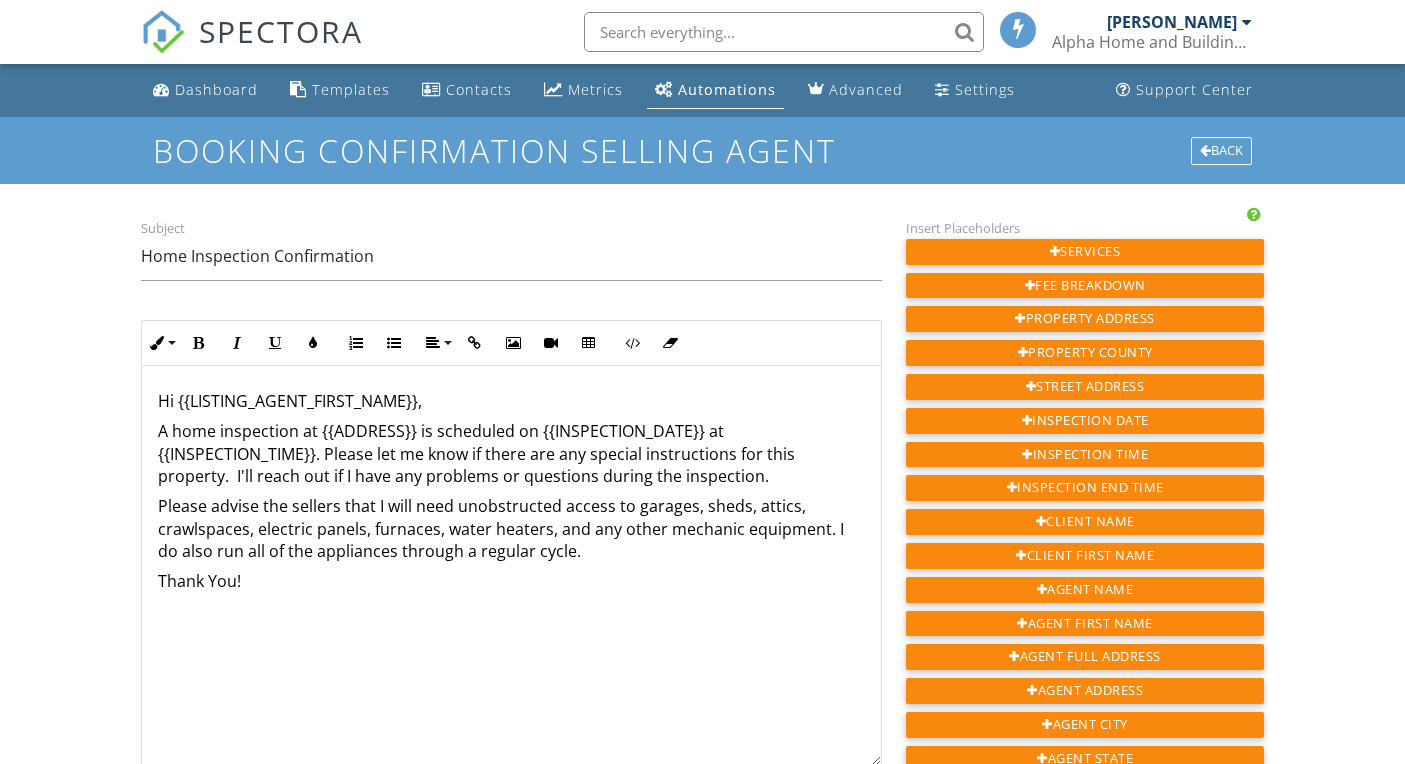 scroll, scrollTop: 0, scrollLeft: 0, axis: both 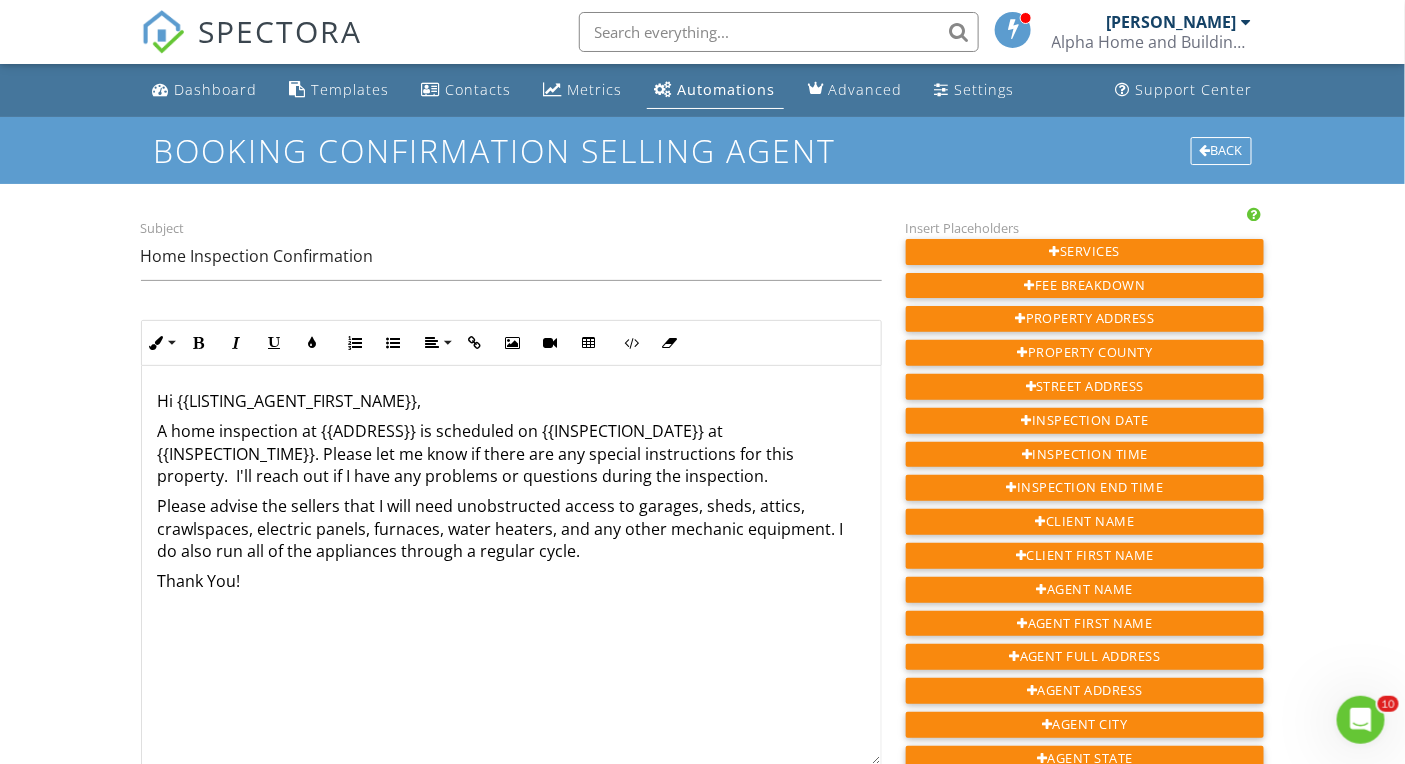click on "Please advise the sellers that I will need unobstructed access to garages, sheds, attics, crawlspaces, electric panels, furnaces, water heaters, and any other mechanic equipment. I do also run all of the appliances through a regular cycle." at bounding box center (511, 528) 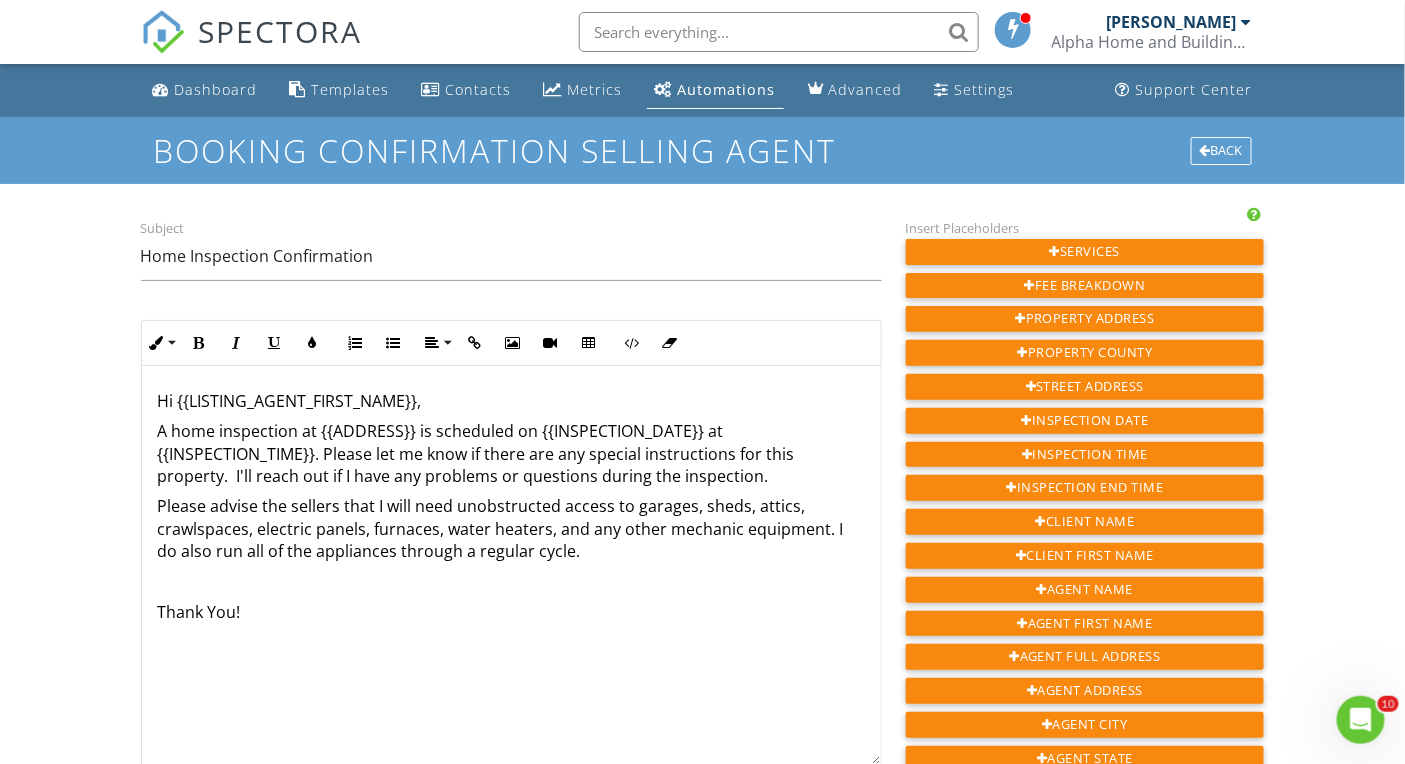 type 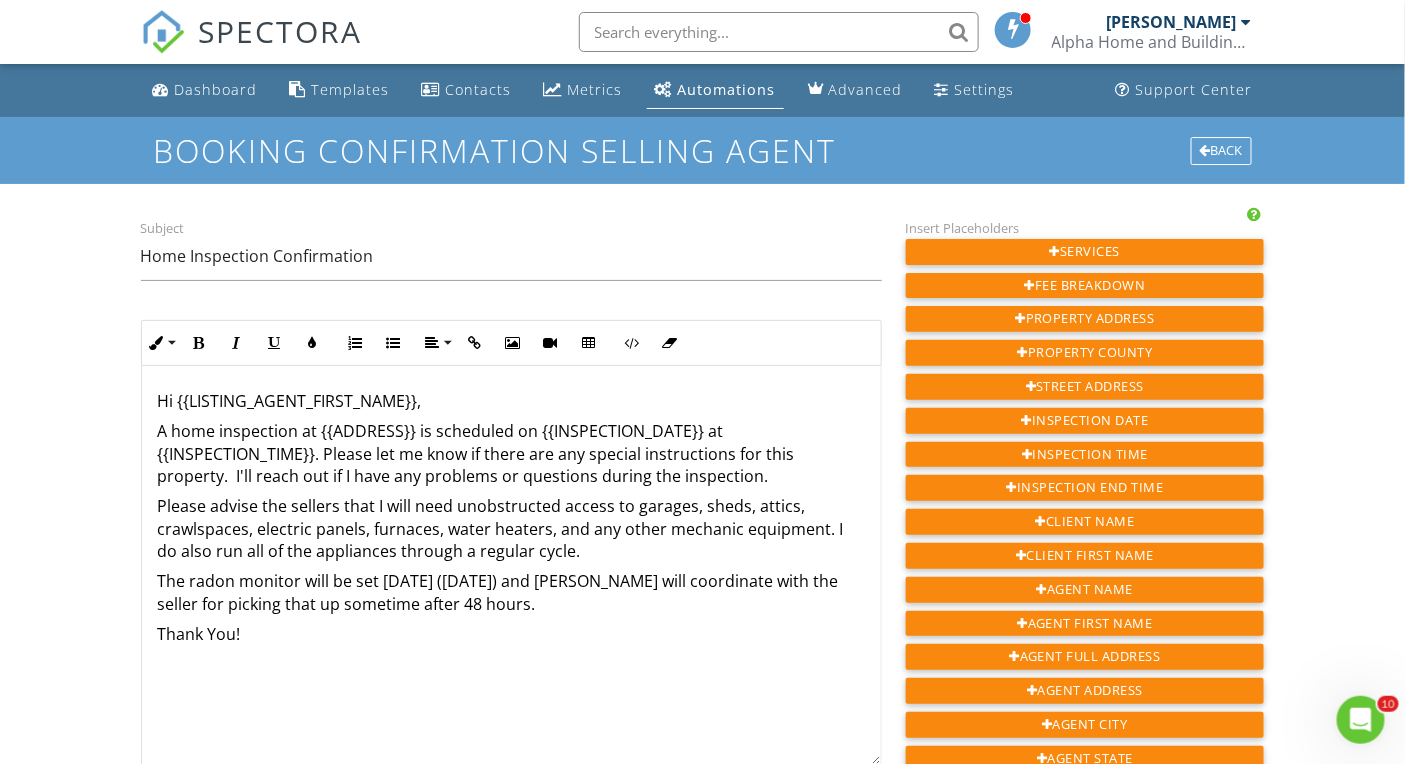 drag, startPoint x: 409, startPoint y: 620, endPoint x: 407, endPoint y: 607, distance: 13.152946 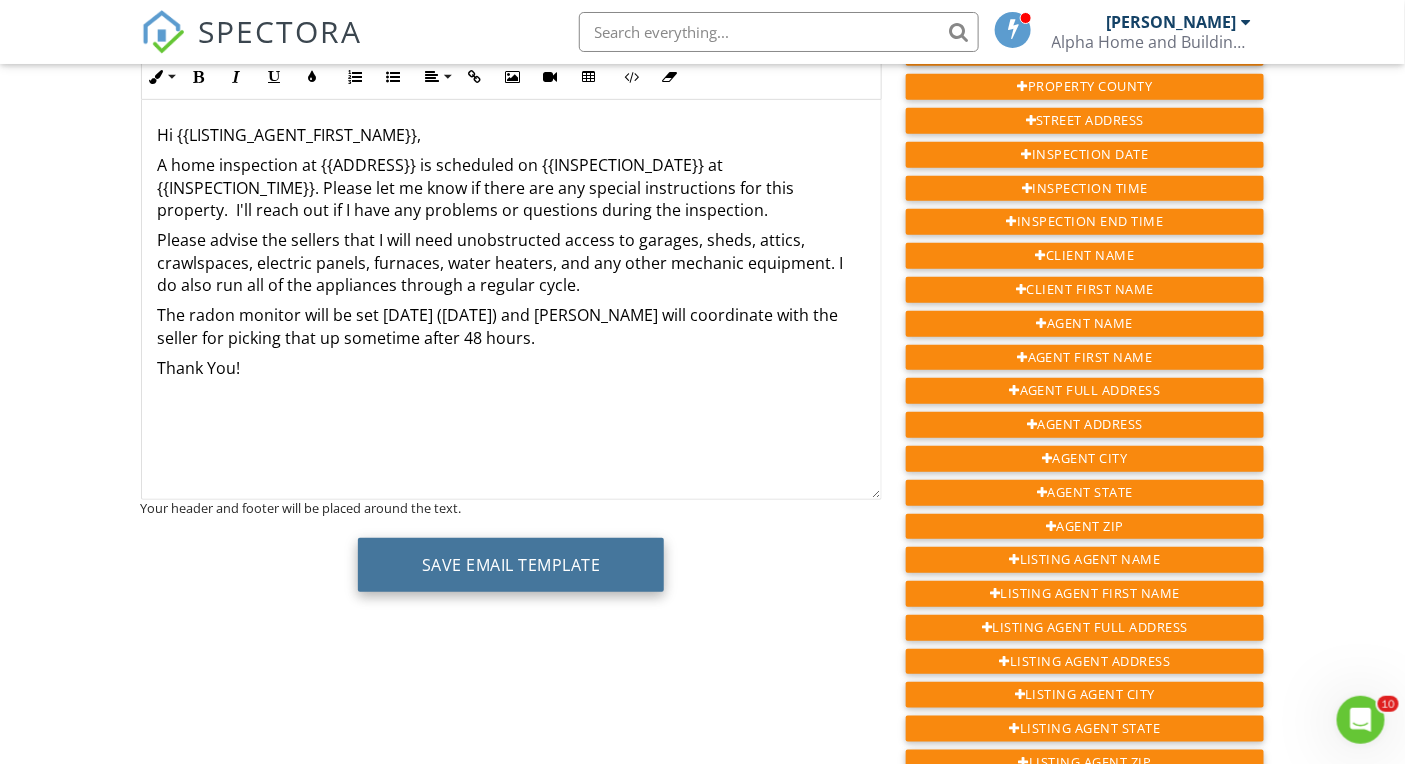 click on "Save Email Template" at bounding box center [511, 565] 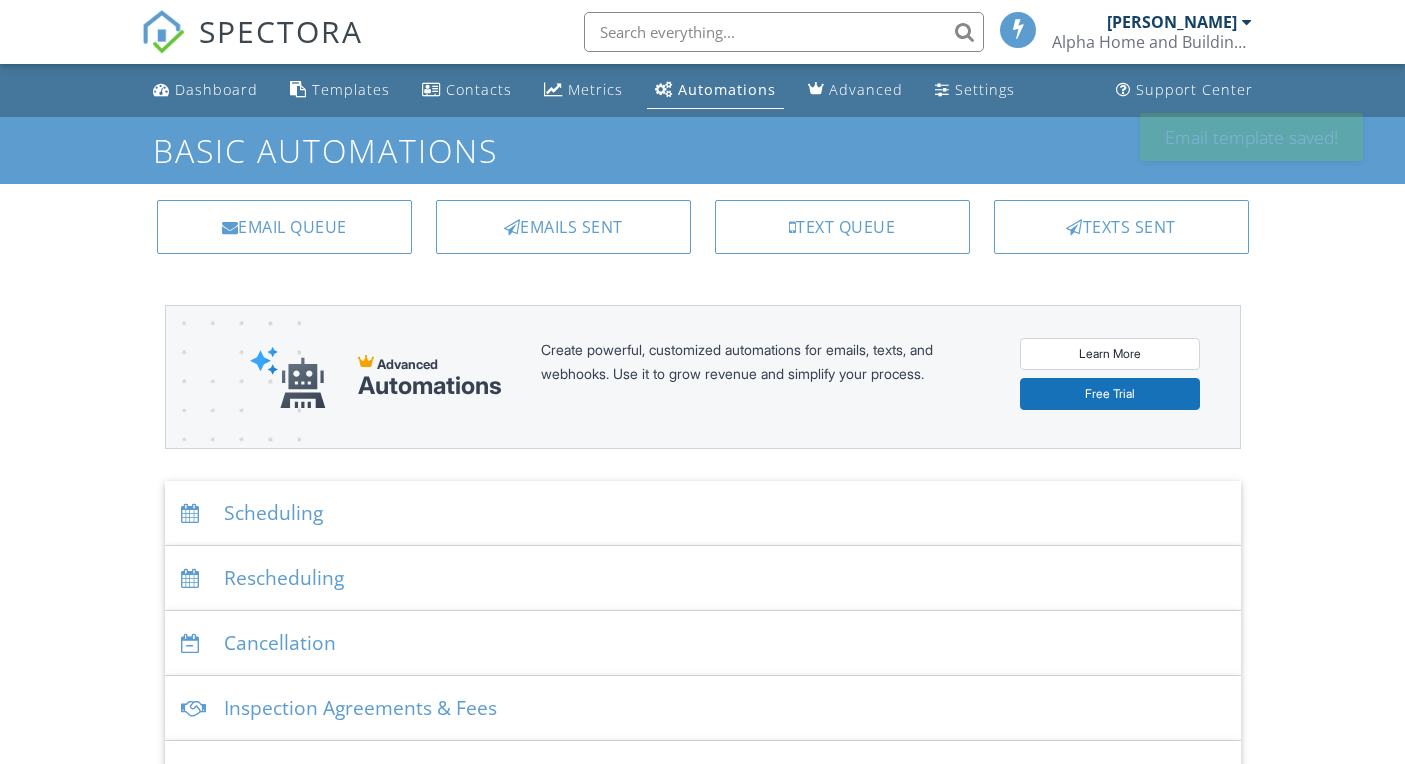 scroll, scrollTop: 0, scrollLeft: 0, axis: both 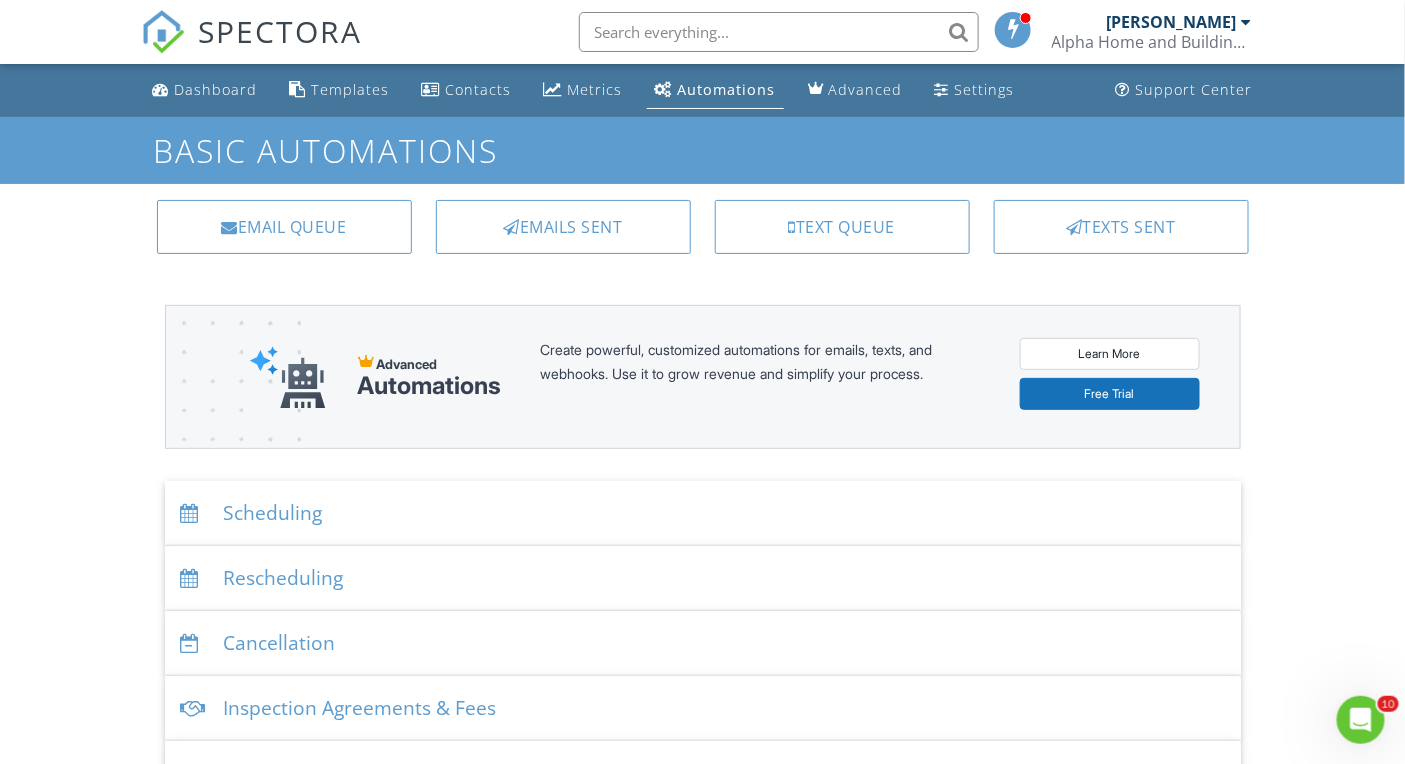 click on "Scheduling" at bounding box center [703, 513] 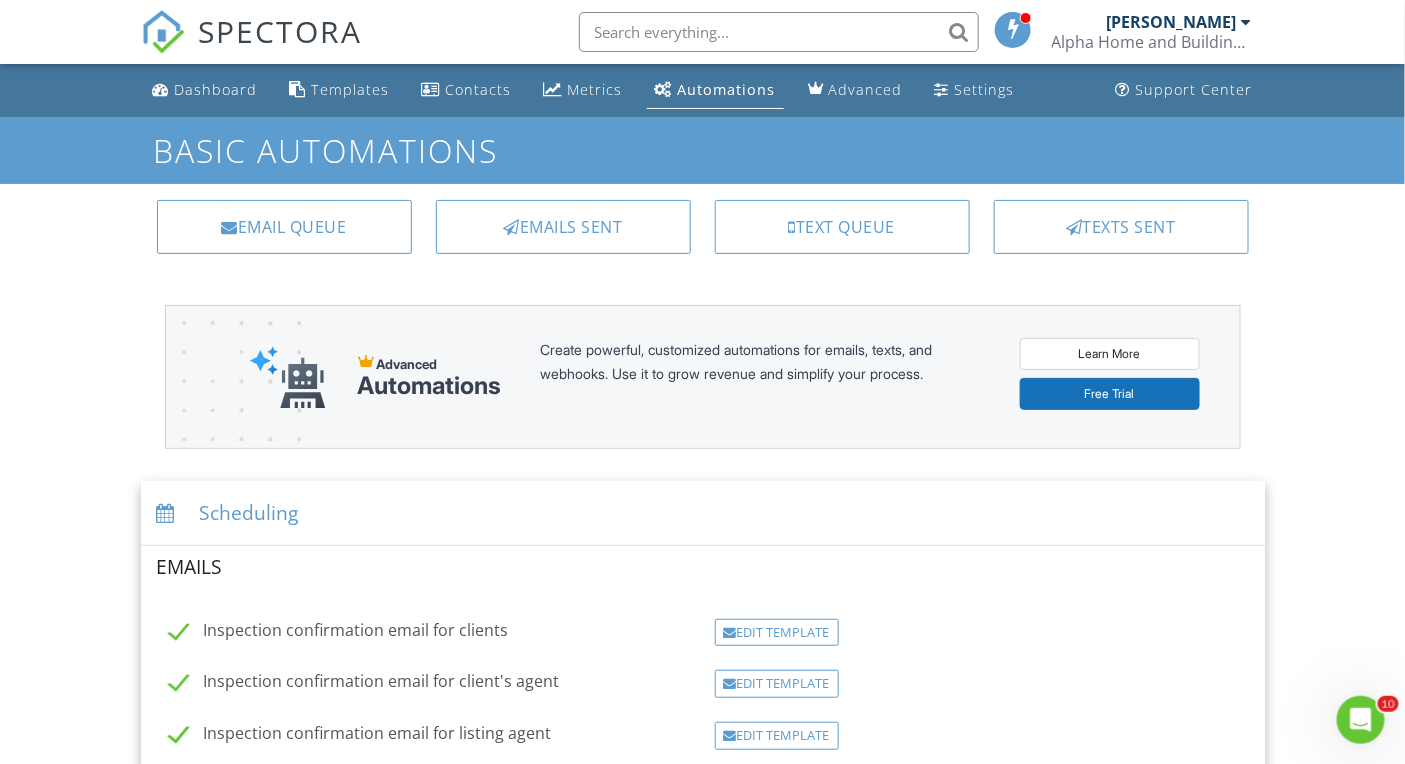 scroll, scrollTop: 195, scrollLeft: 0, axis: vertical 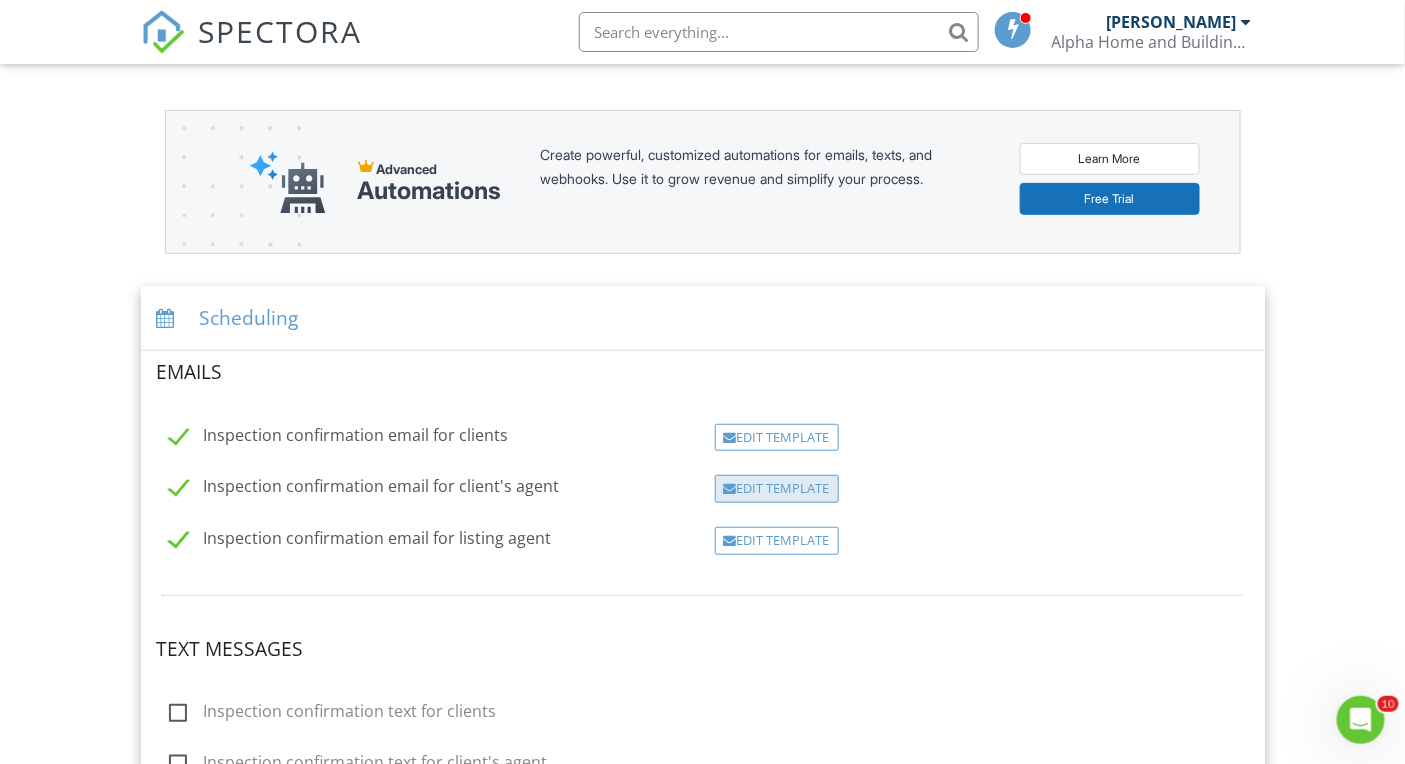 click on "Edit Template" at bounding box center (777, 489) 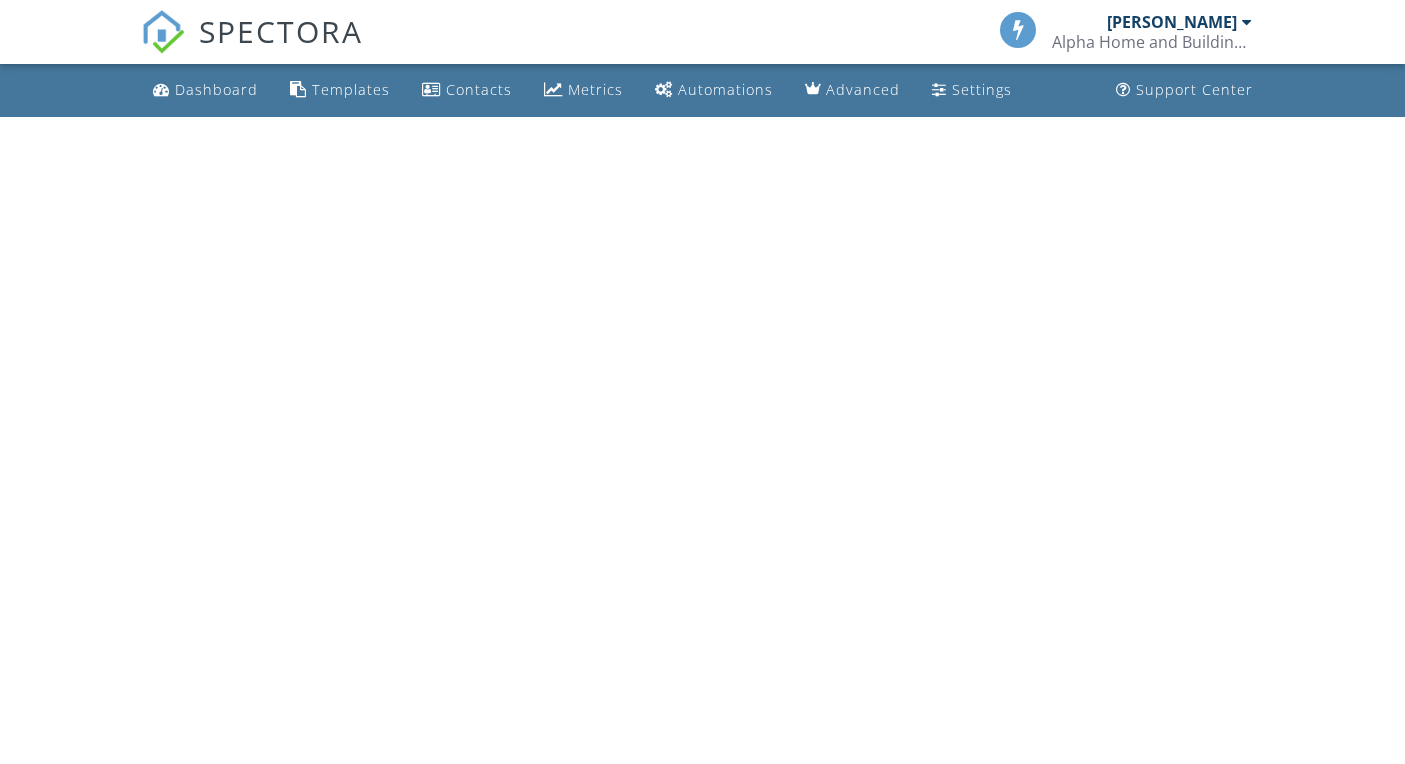 scroll, scrollTop: 0, scrollLeft: 0, axis: both 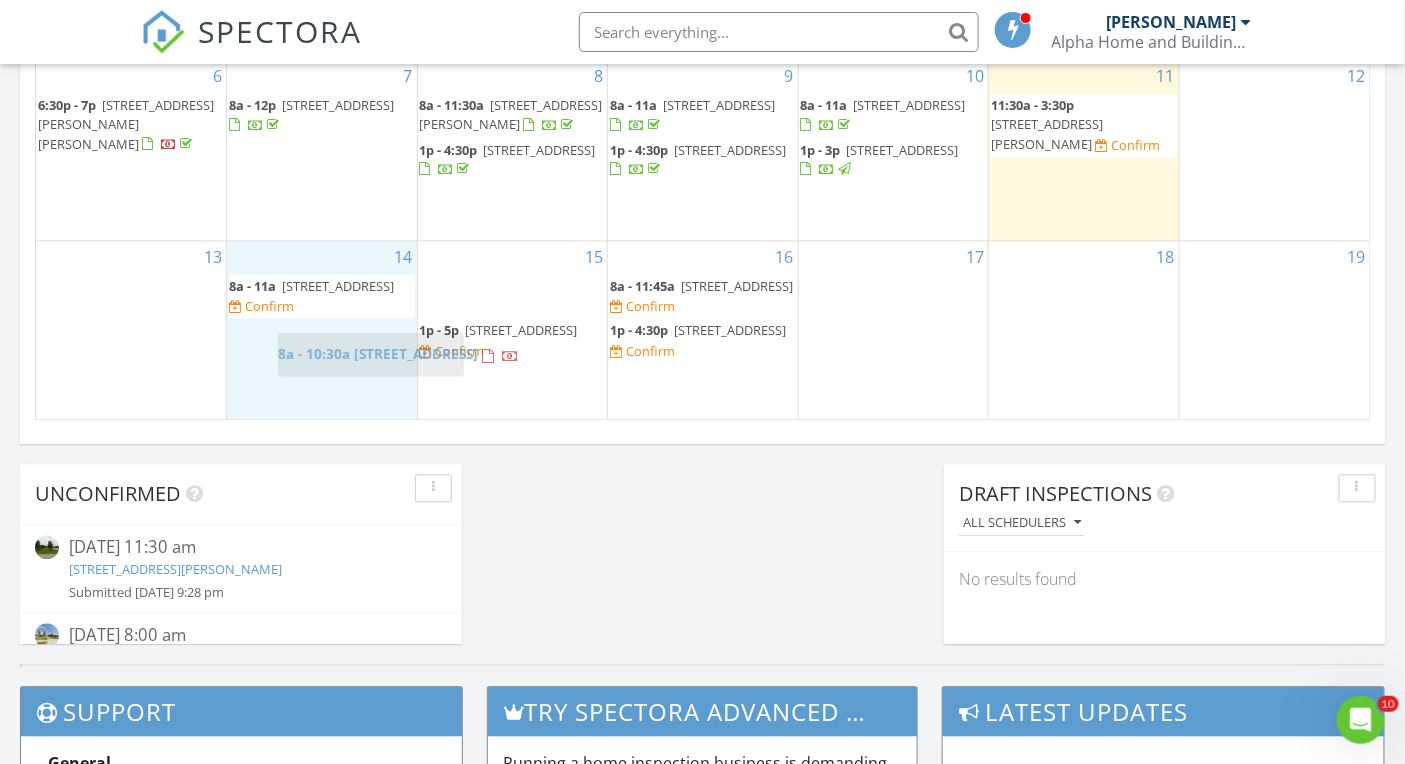 drag, startPoint x: 474, startPoint y: 295, endPoint x: 339, endPoint y: 346, distance: 144.31216 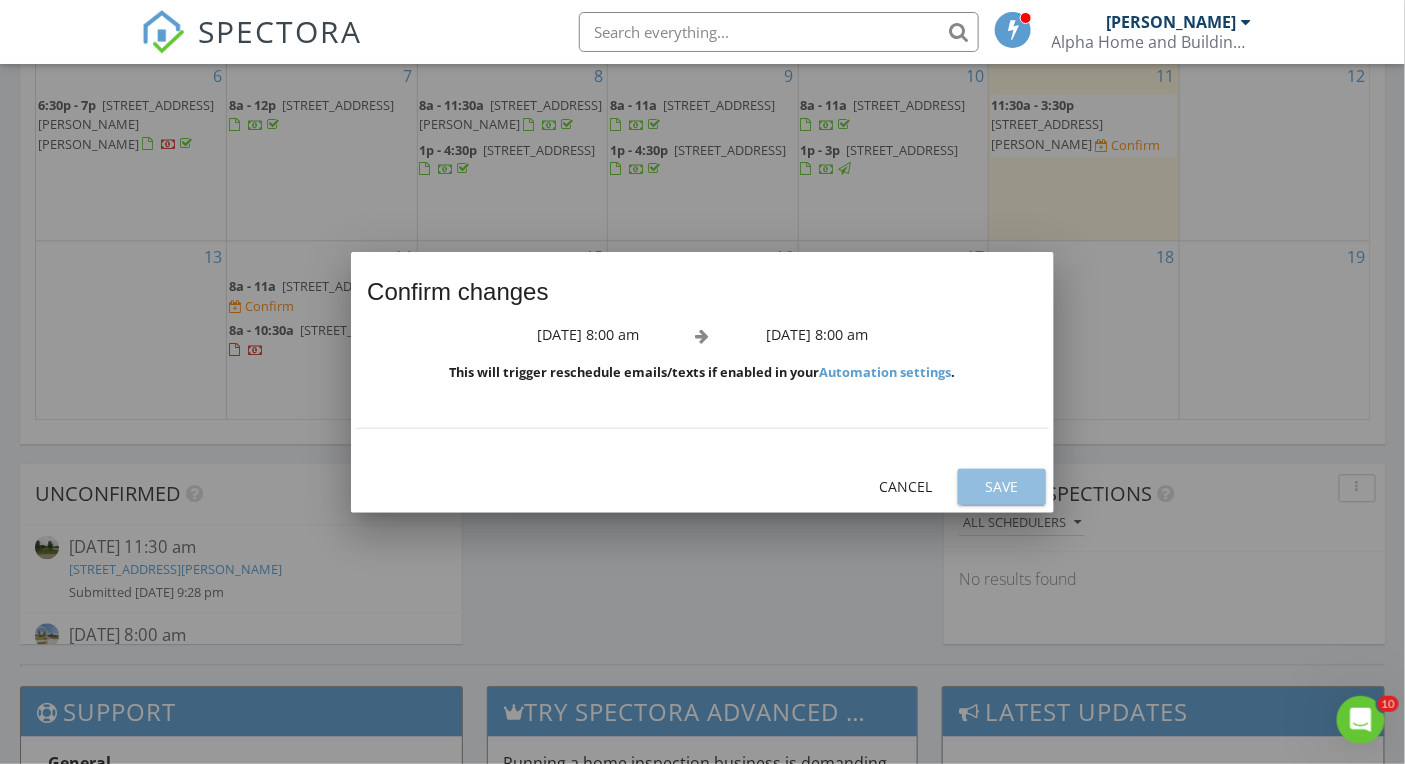 drag, startPoint x: 996, startPoint y: 491, endPoint x: 867, endPoint y: 445, distance: 136.95619 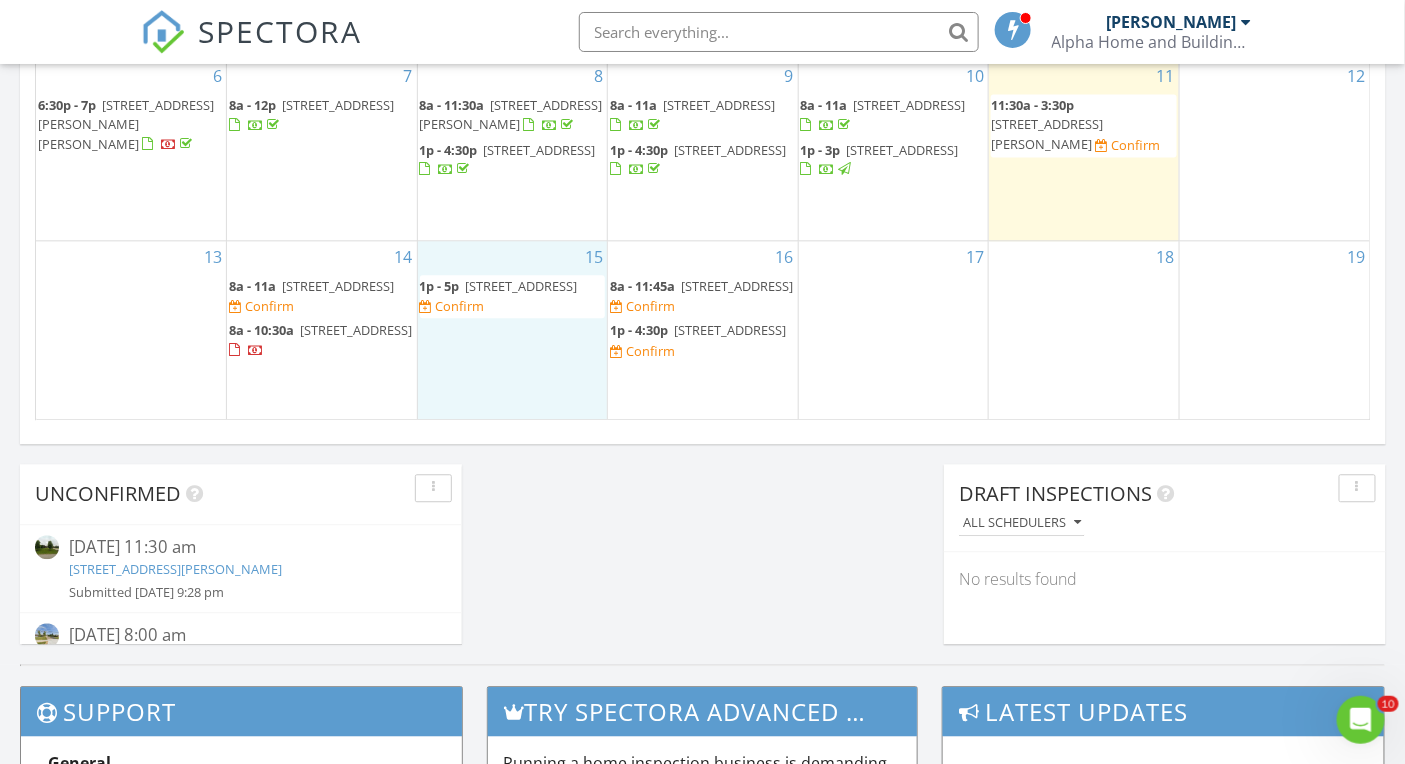click on "15
1p - 5p
606 Reserve Ln , Joliet 60431
Confirm" at bounding box center [513, 331] 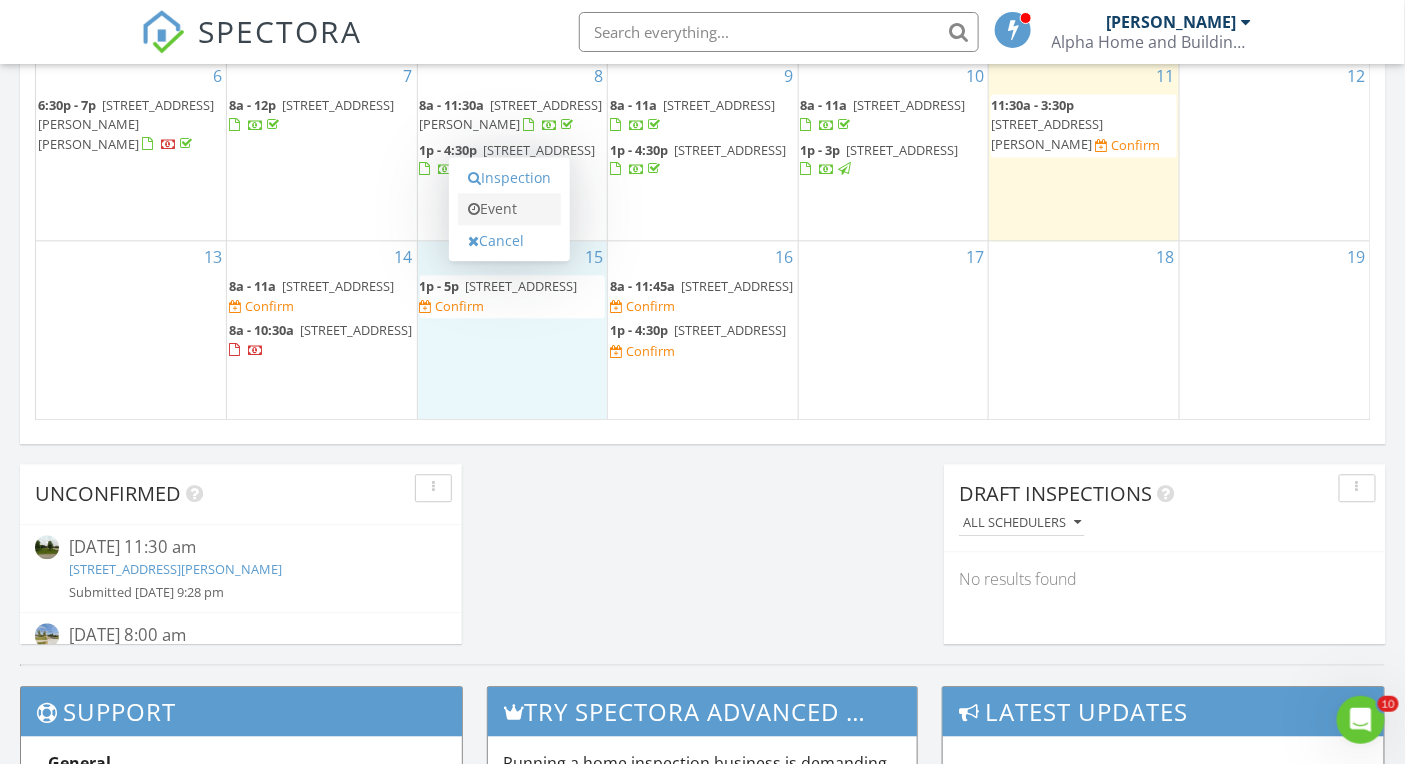 click on "Event" at bounding box center [509, 209] 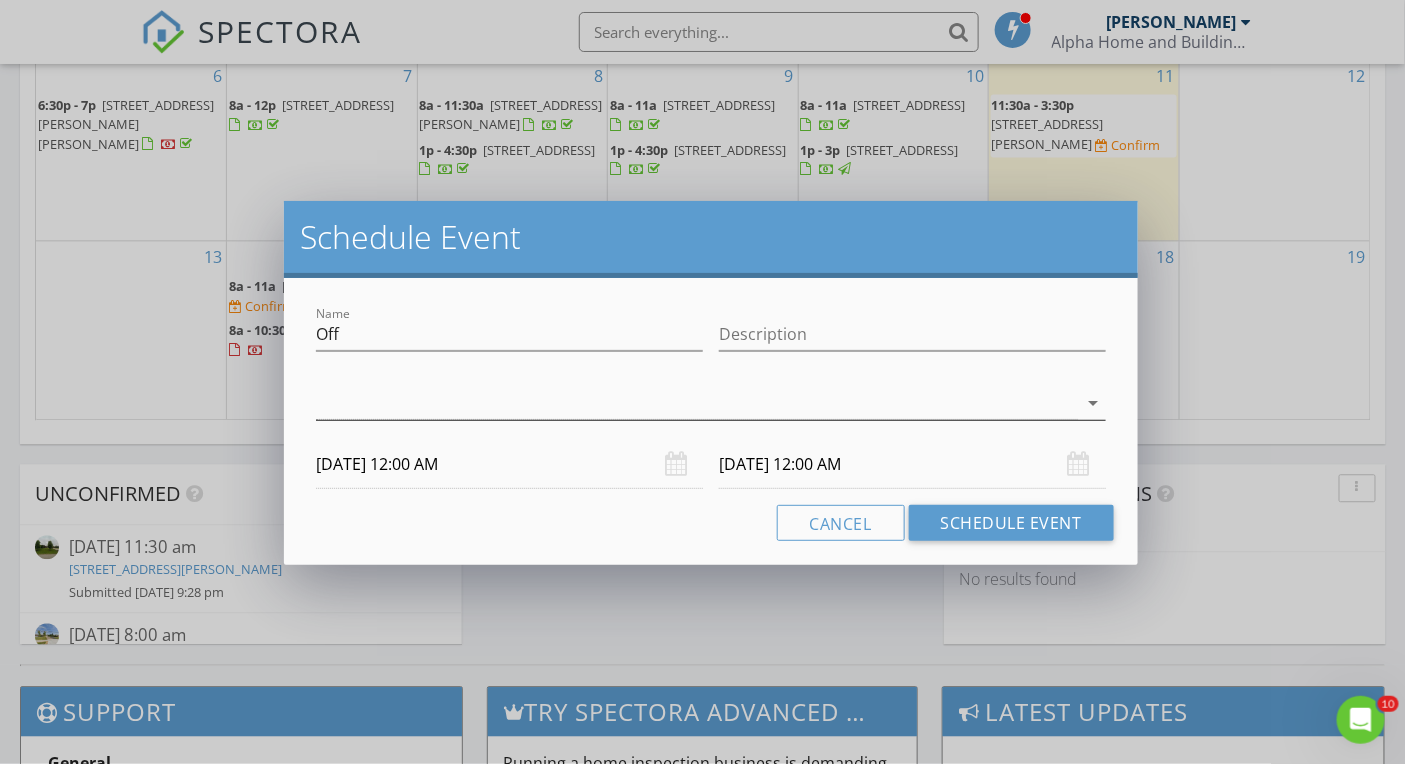 click at bounding box center (696, 403) 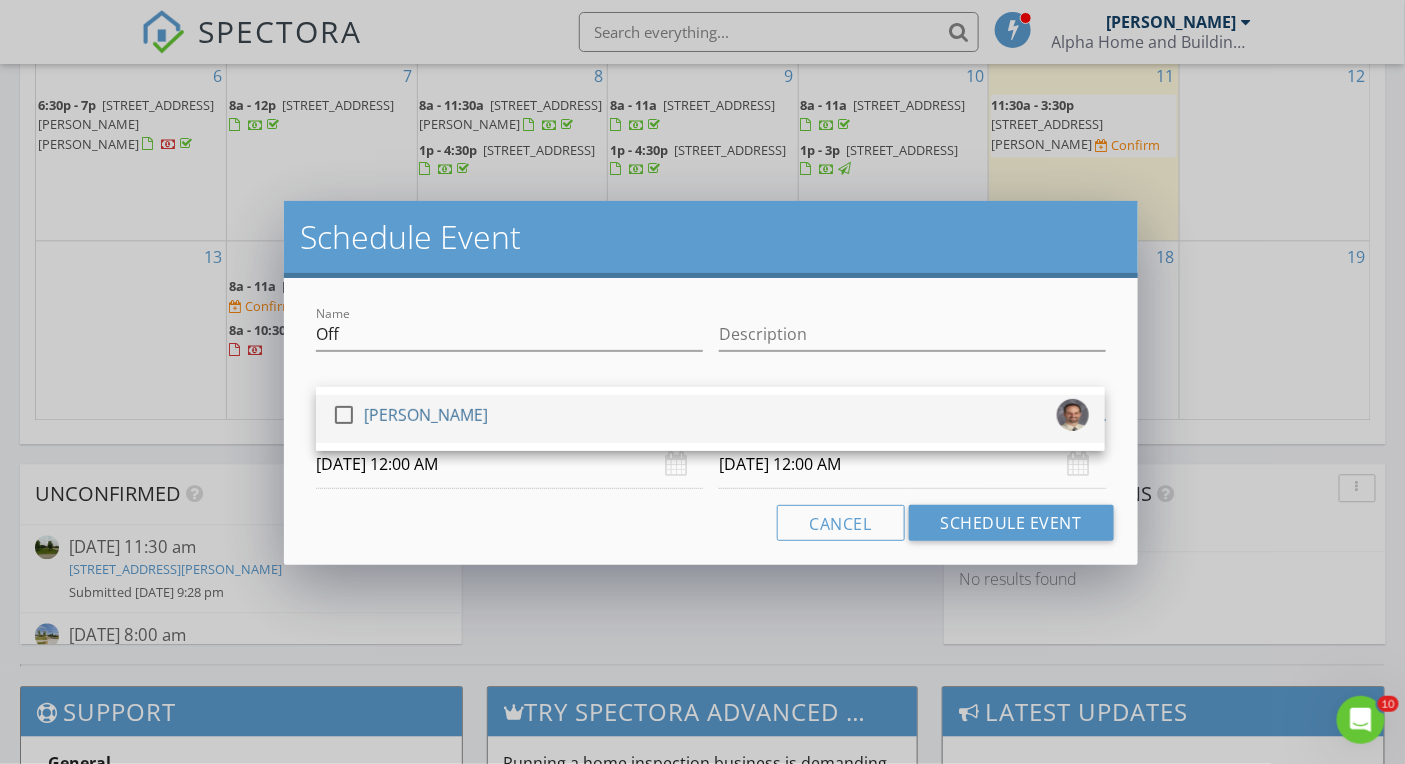 click on "[PERSON_NAME]" at bounding box center (426, 415) 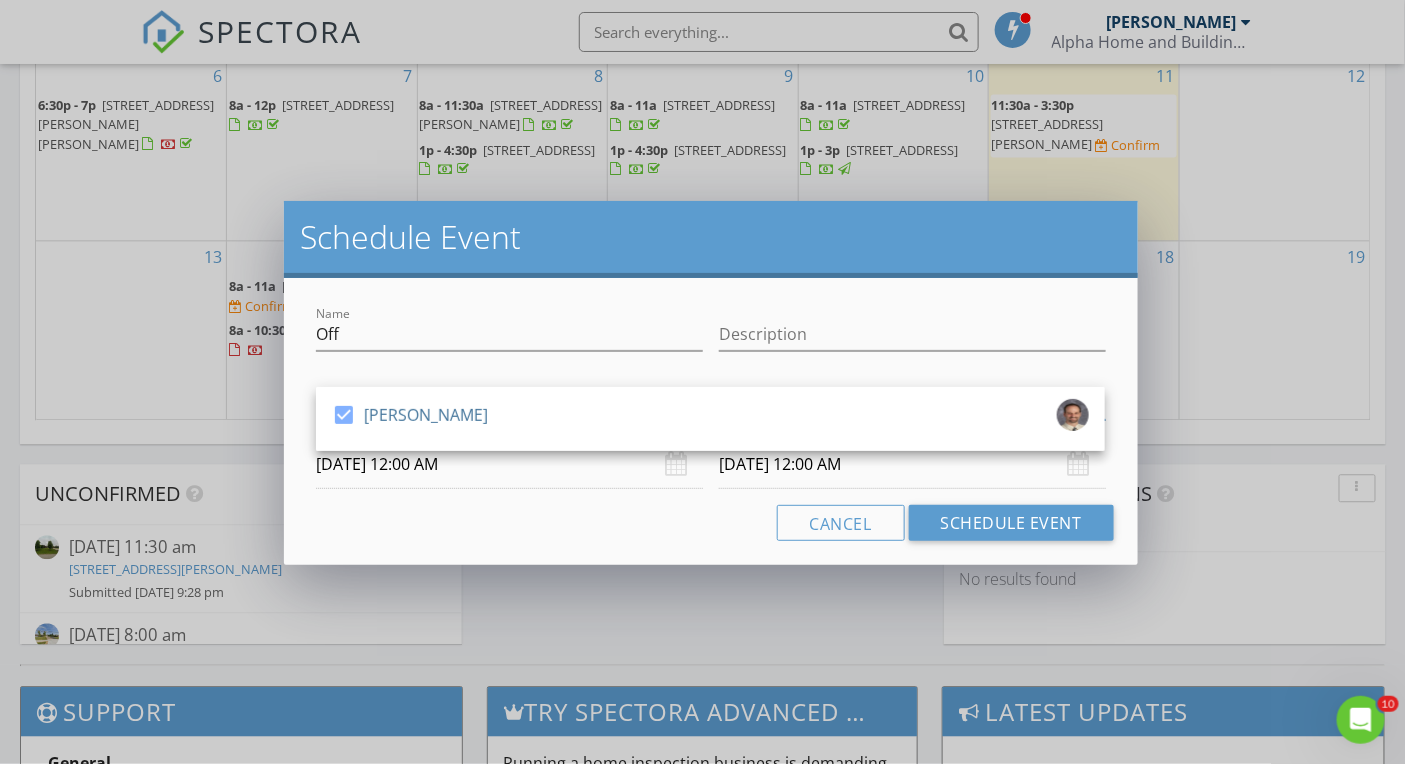 click on "07/15/2025 12:00 AM" at bounding box center (509, 464) 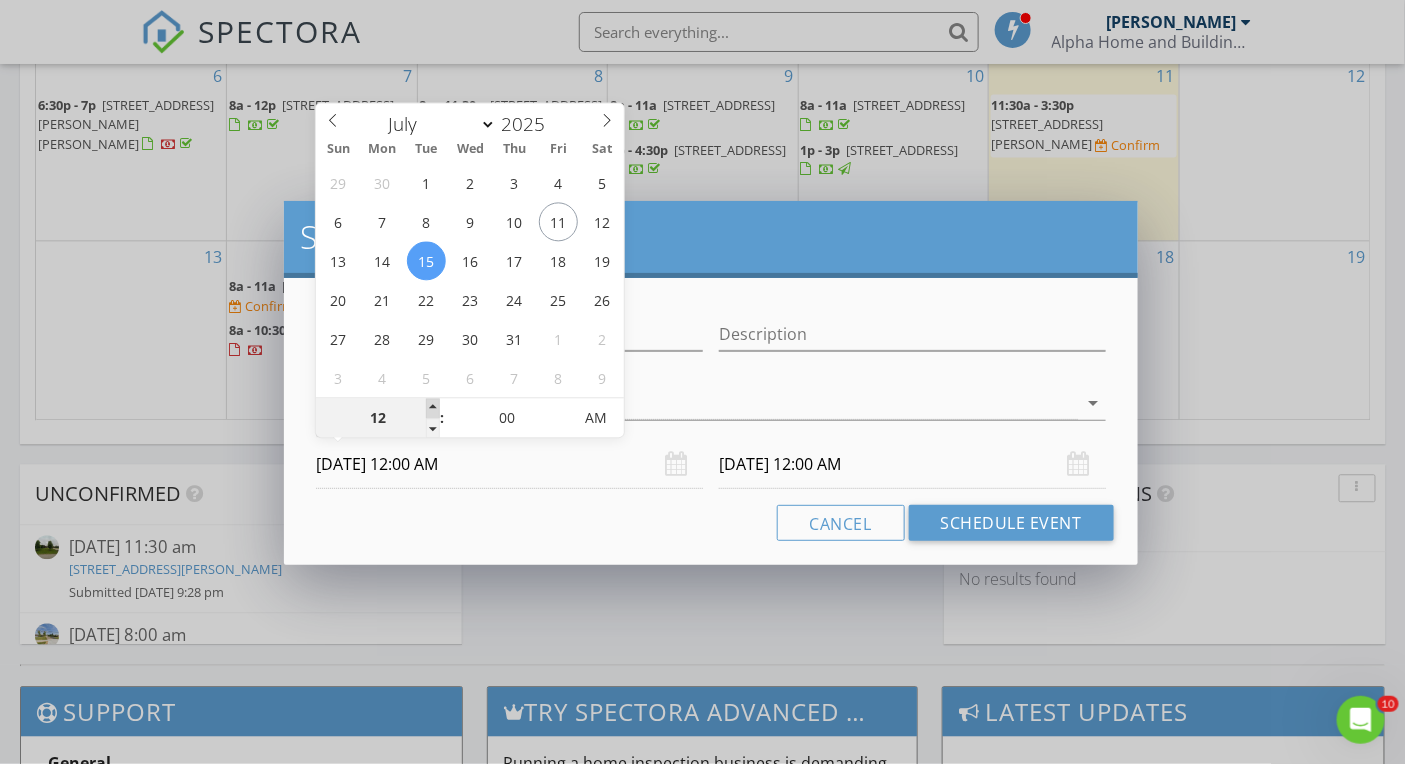 type on "01" 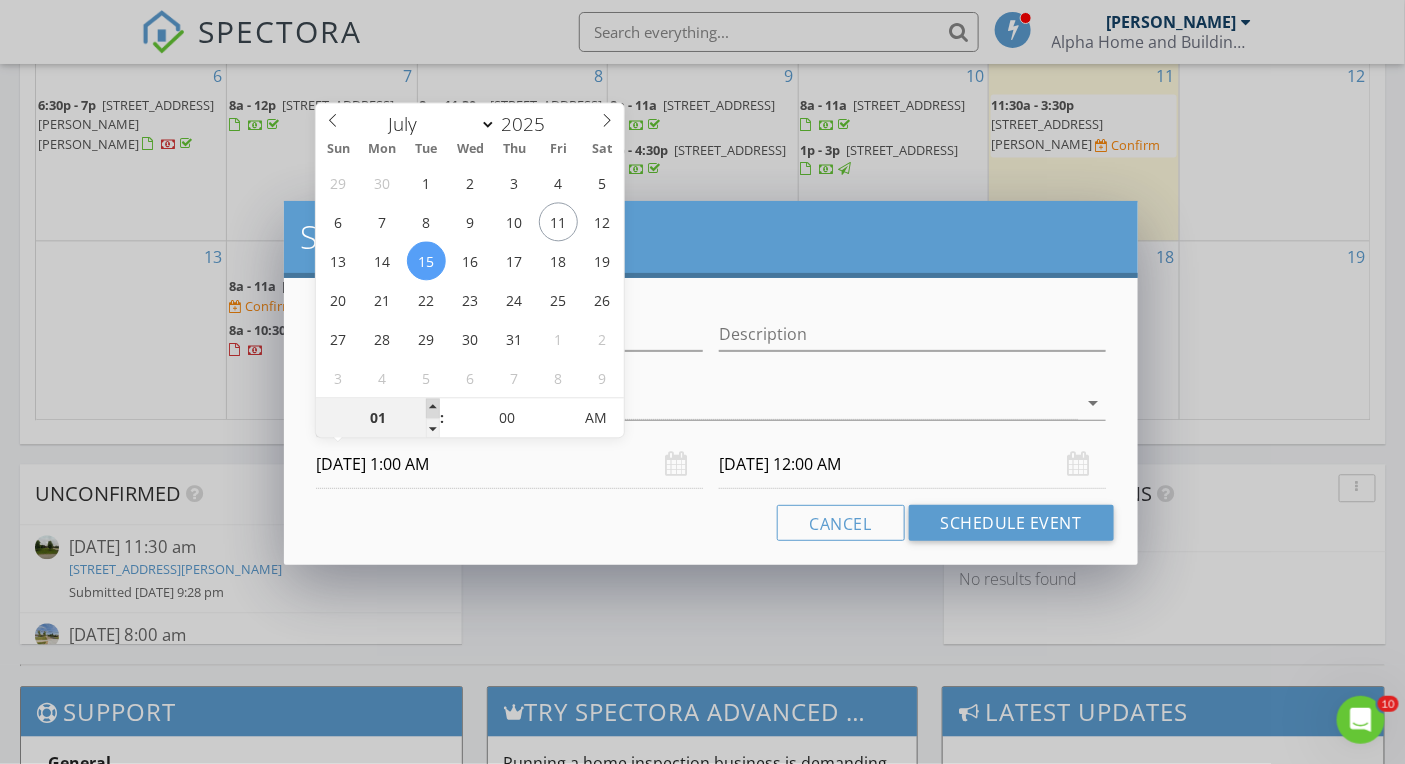 click at bounding box center (433, 408) 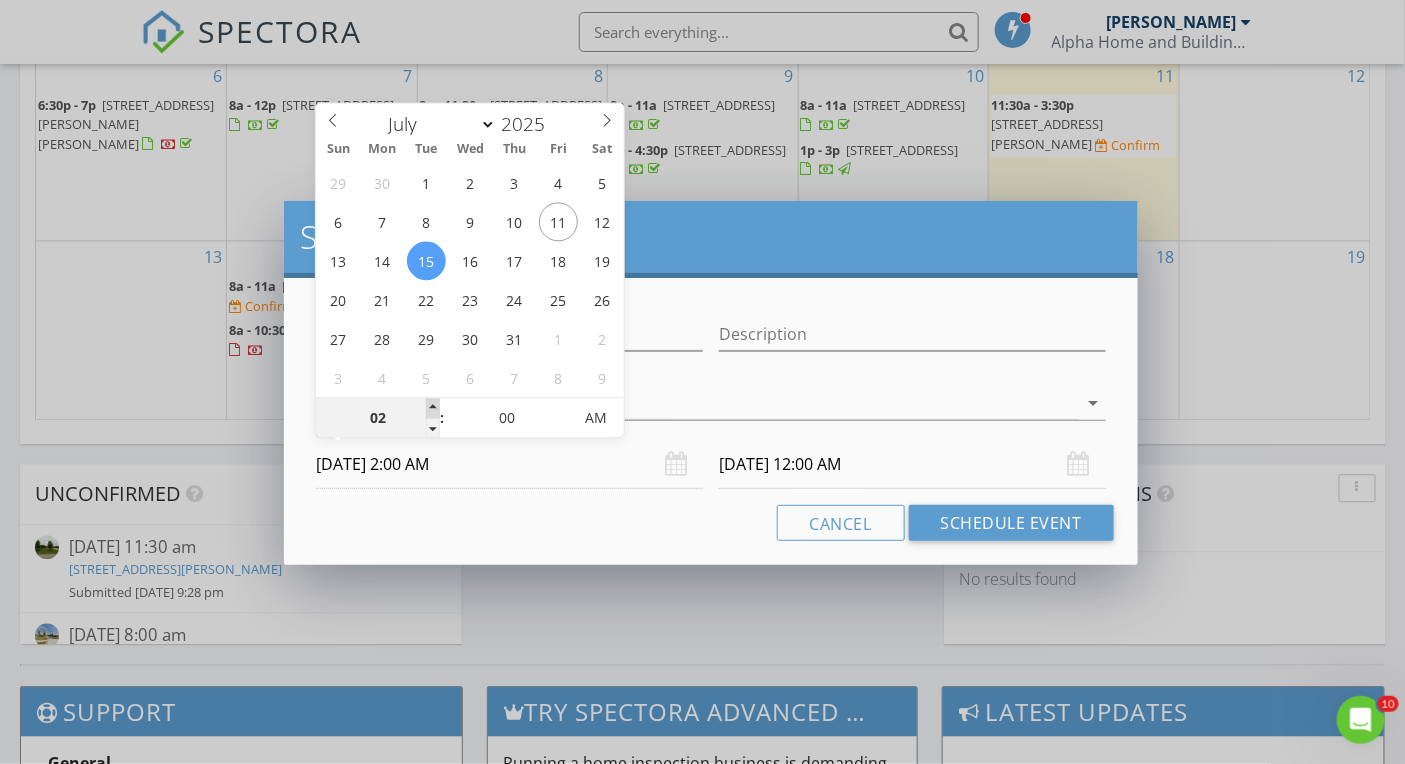 click at bounding box center (433, 408) 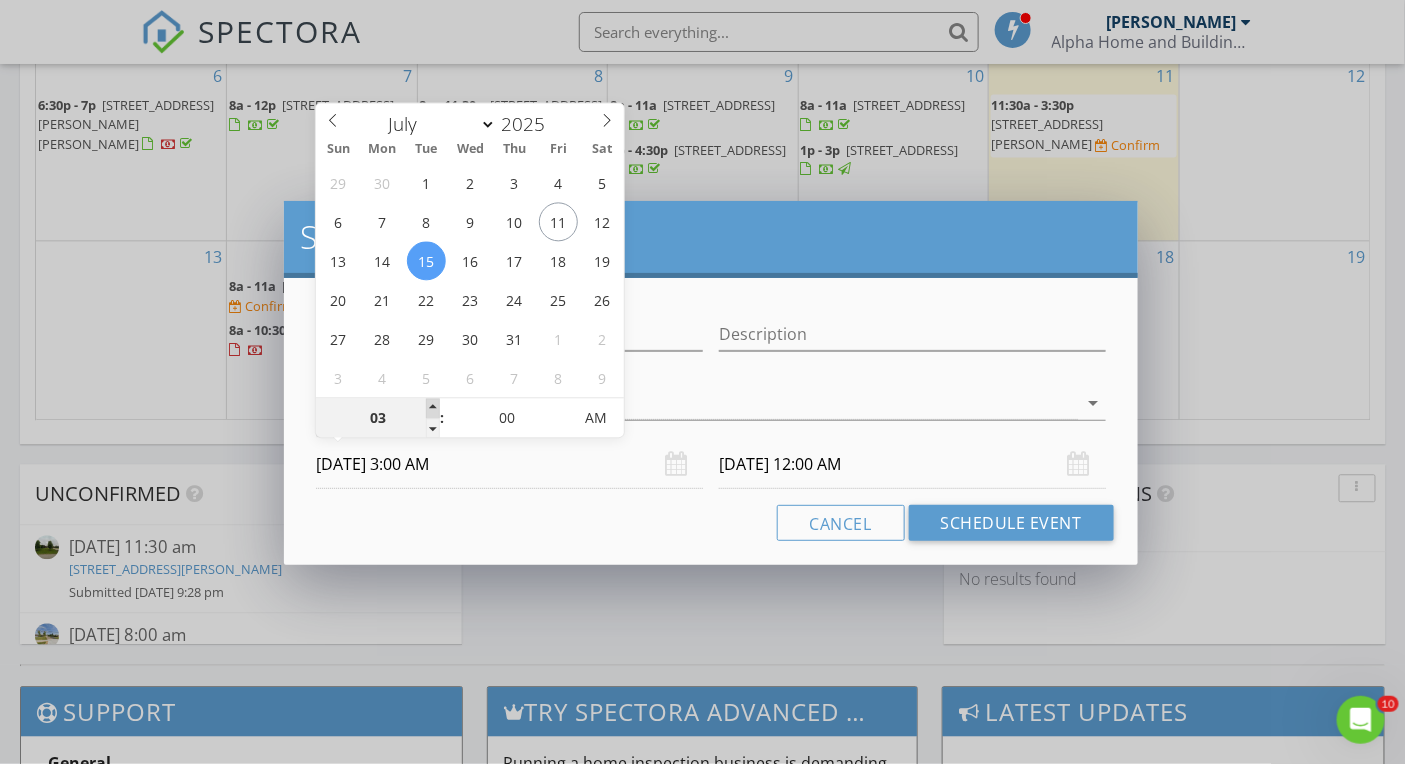 click at bounding box center (433, 408) 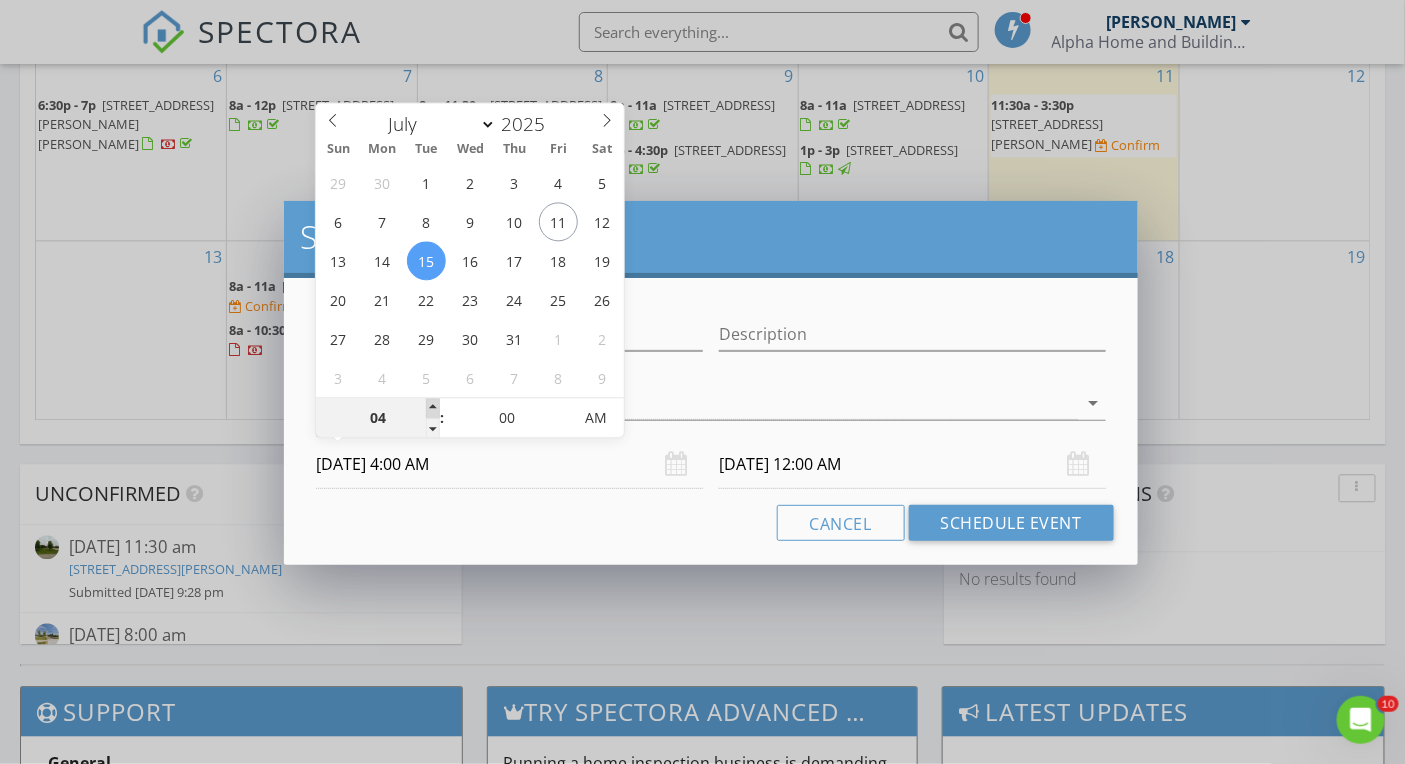 click at bounding box center [433, 408] 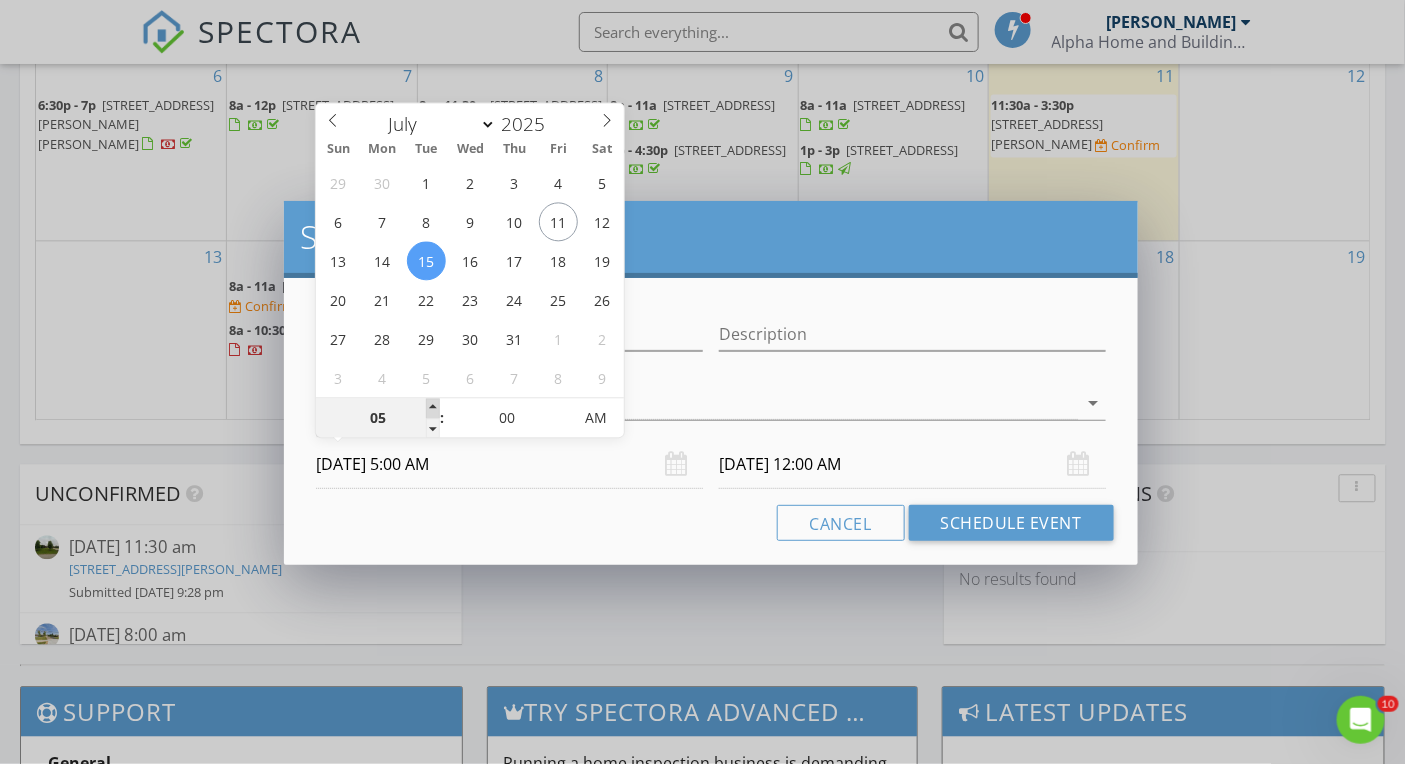 click at bounding box center (433, 408) 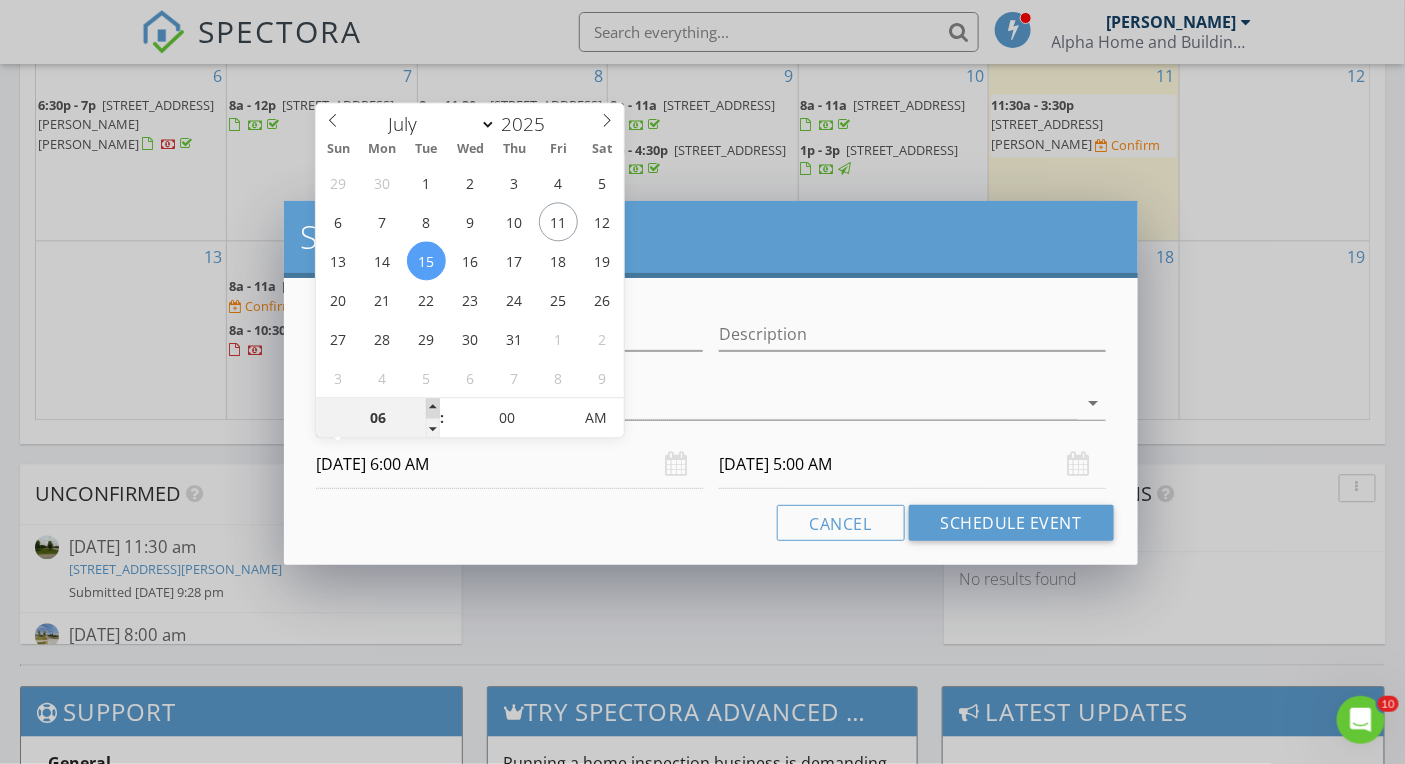 click at bounding box center [433, 408] 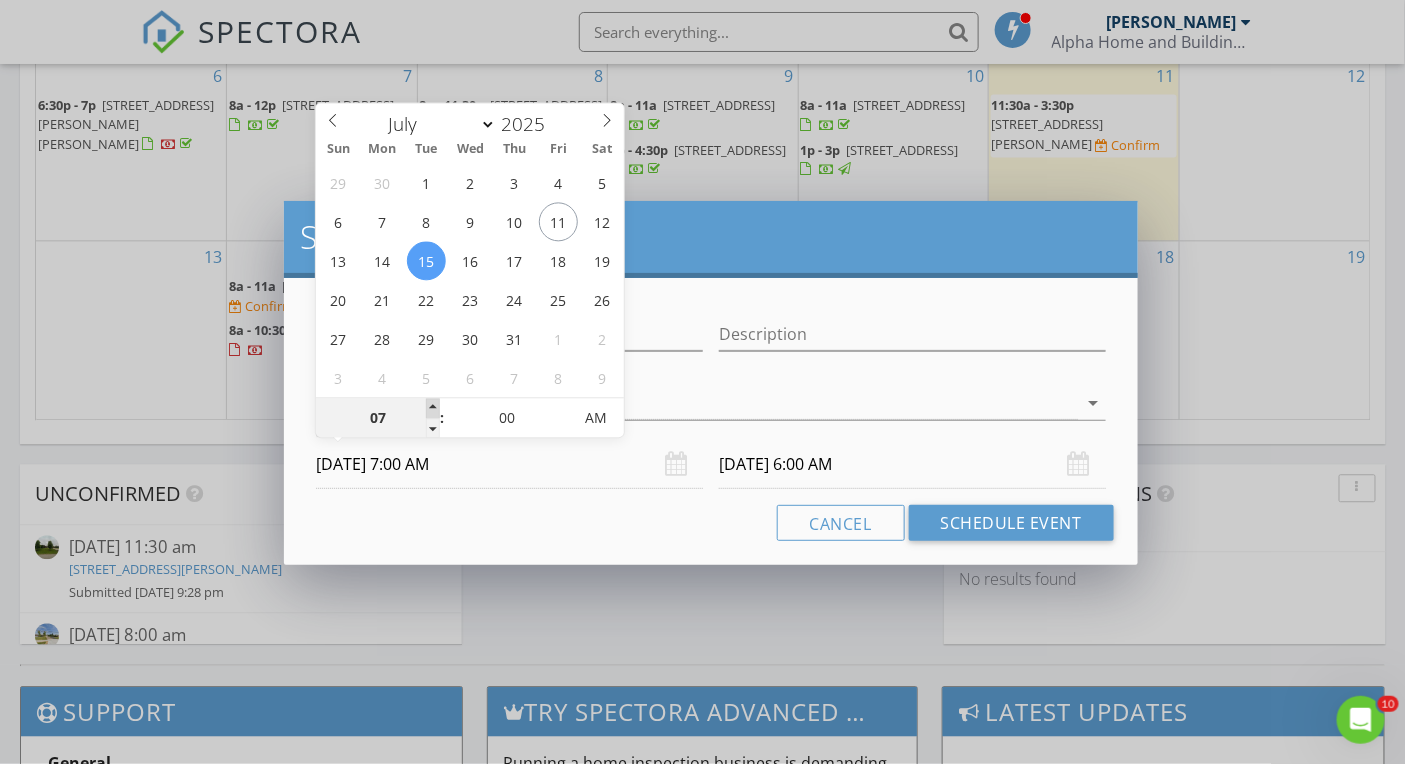 click at bounding box center (433, 408) 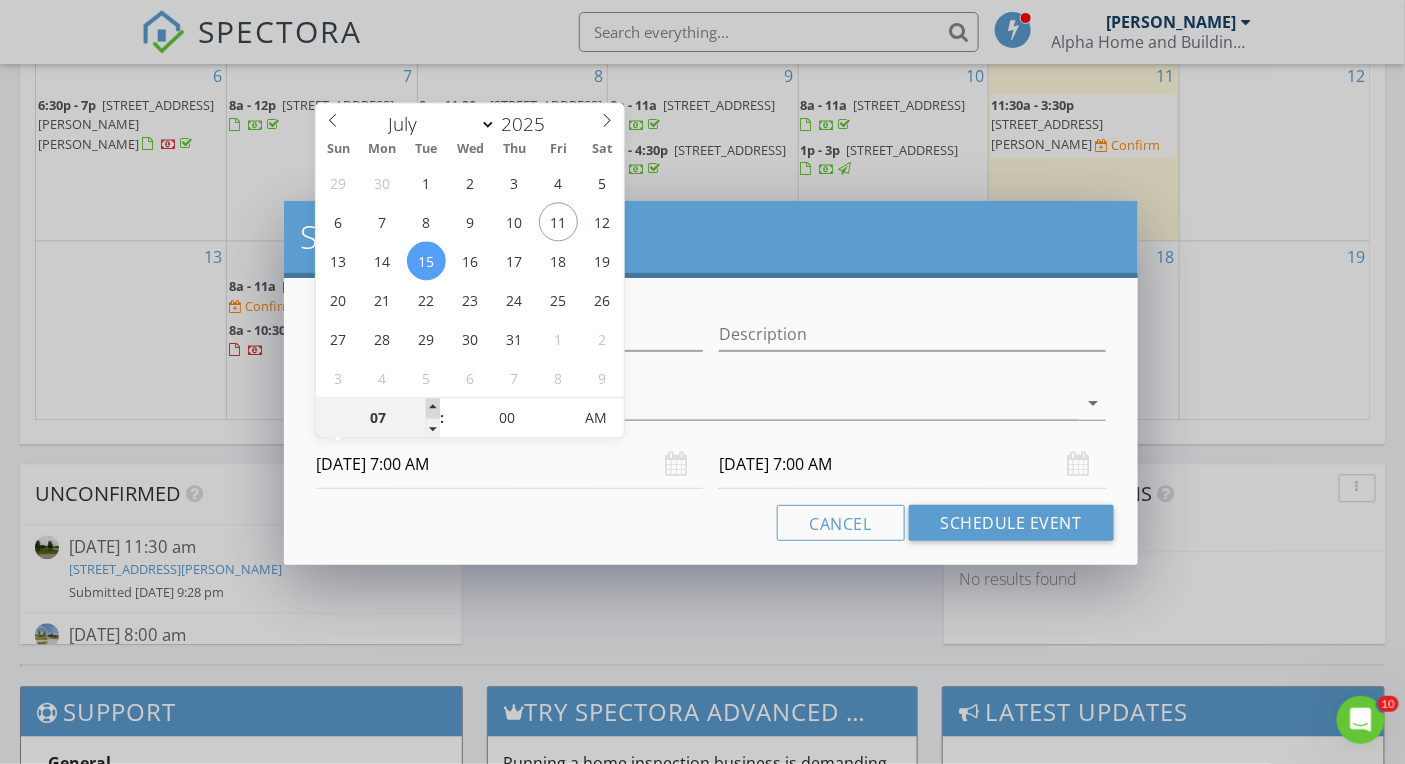 type on "08" 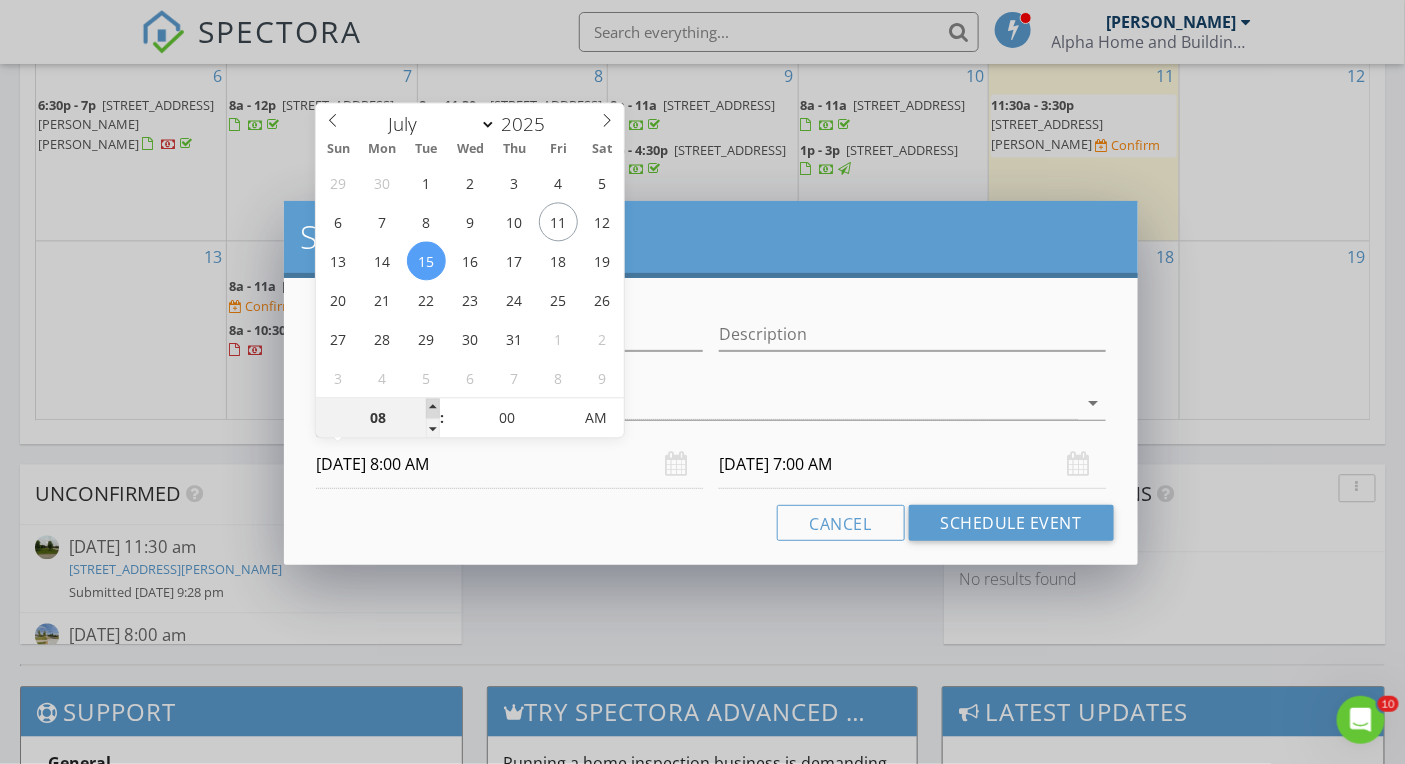 click at bounding box center (433, 408) 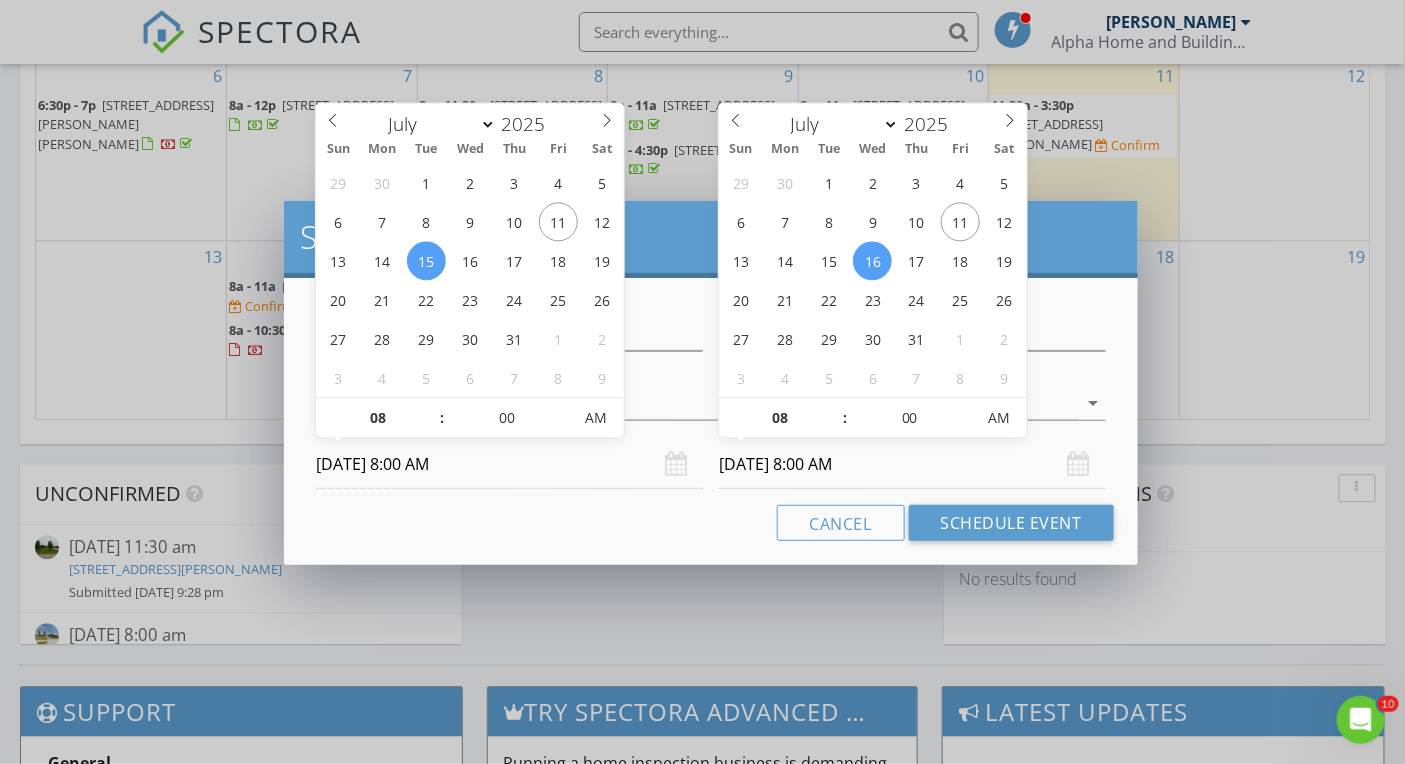 click on "07/16/2025 8:00 AM" at bounding box center (912, 464) 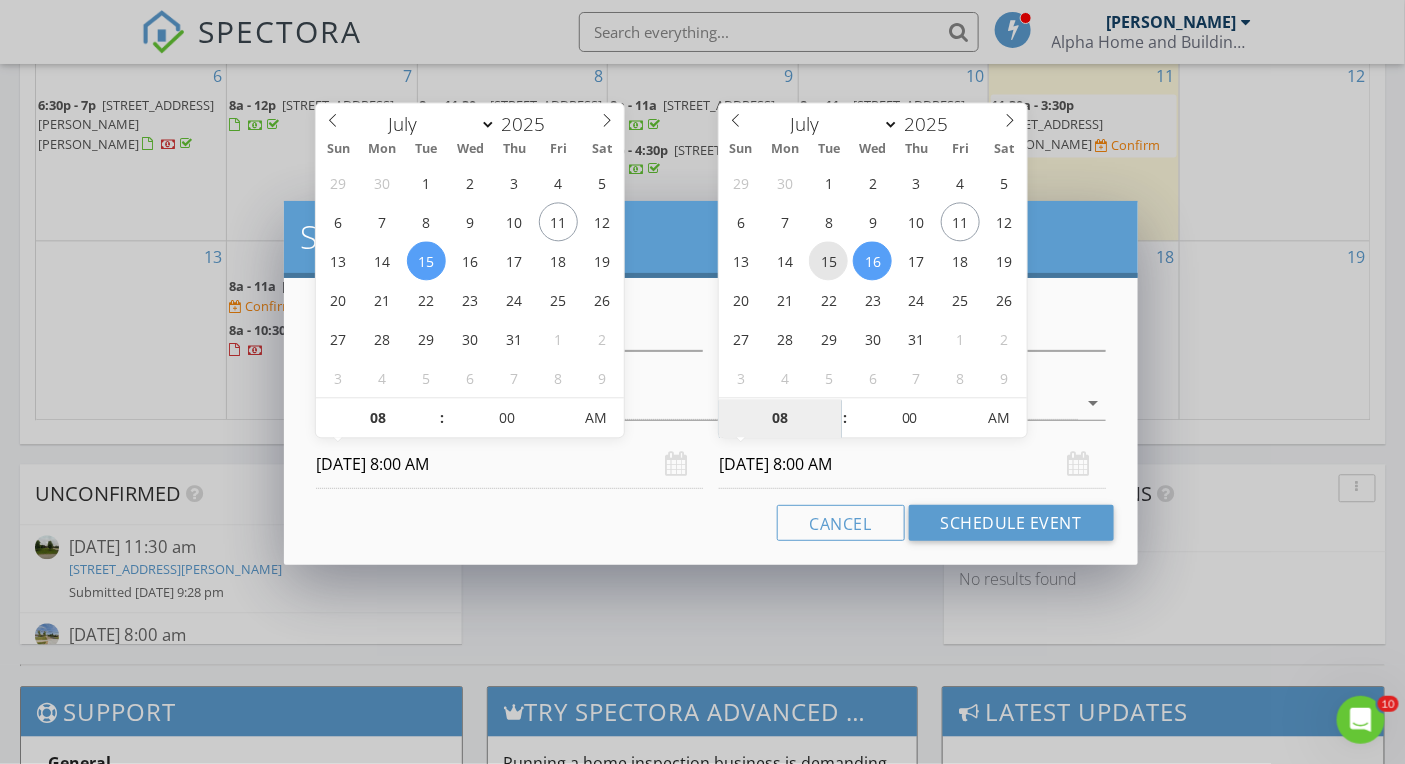 type on "07/15/2025 8:00 AM" 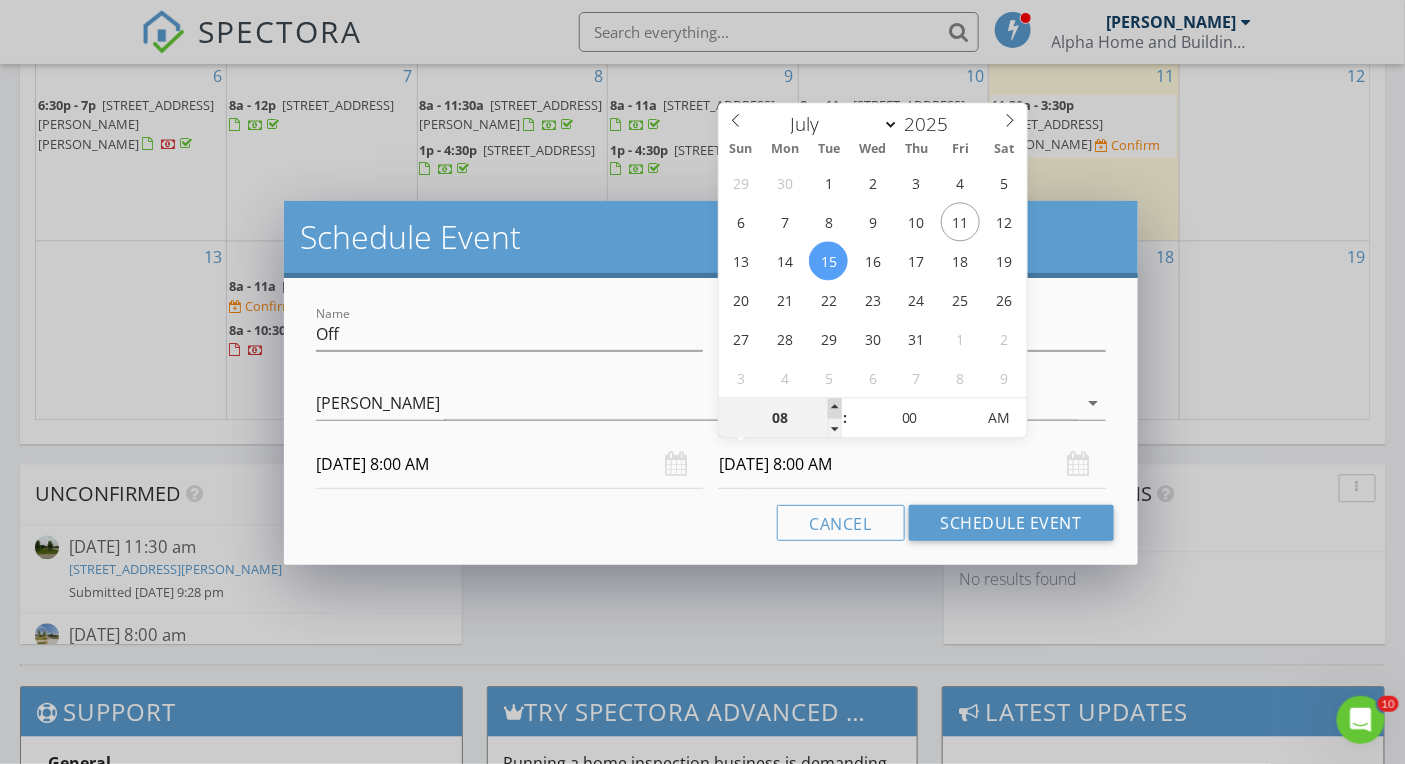 type on "09" 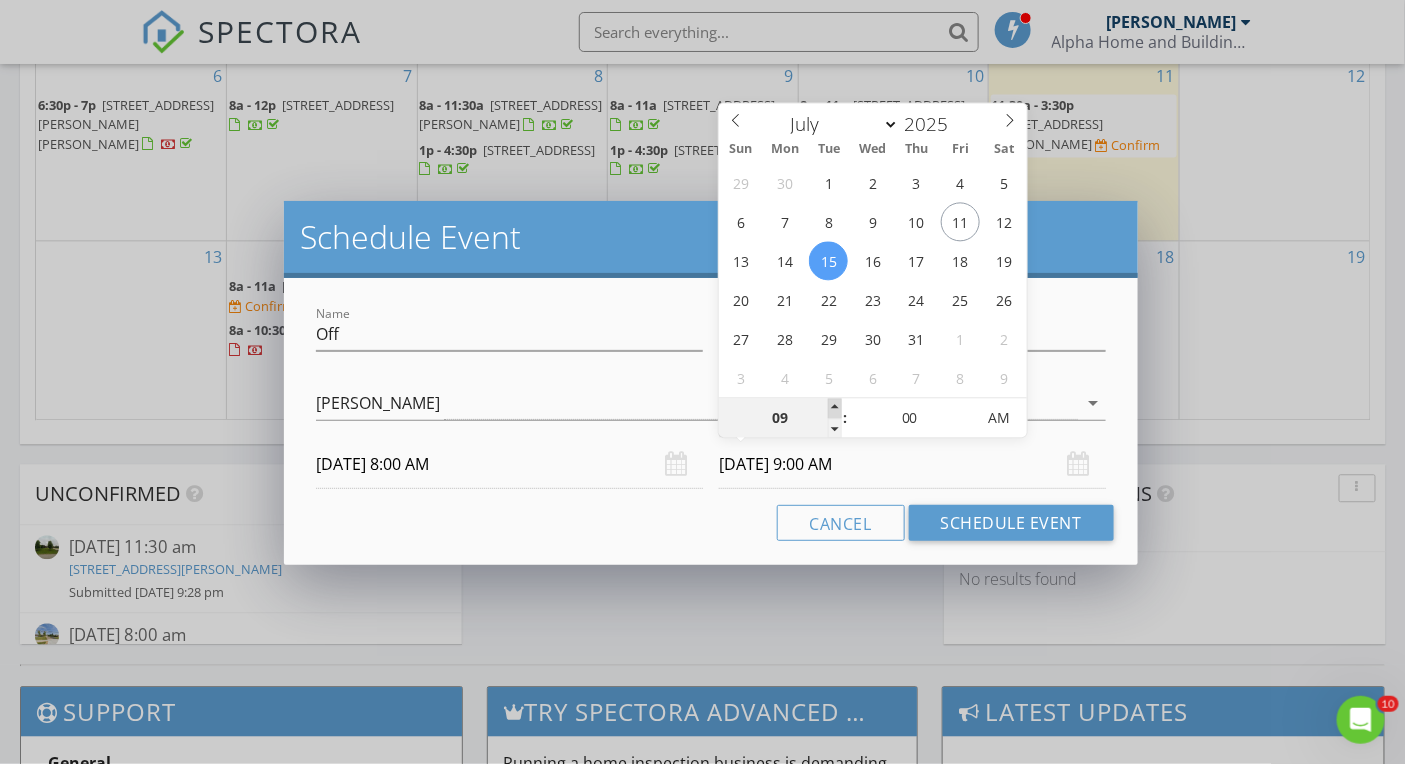 click at bounding box center (835, 408) 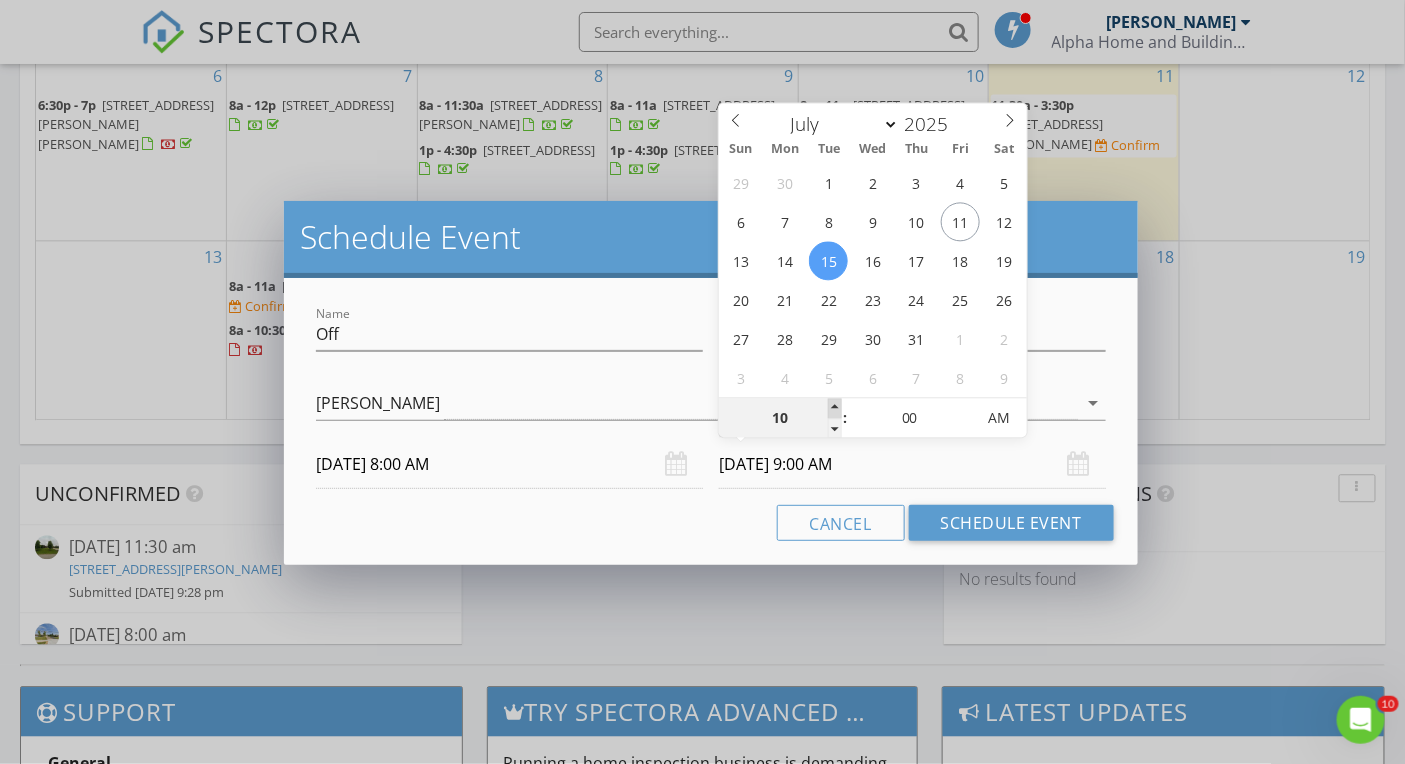 type on "07/15/2025 10:00 AM" 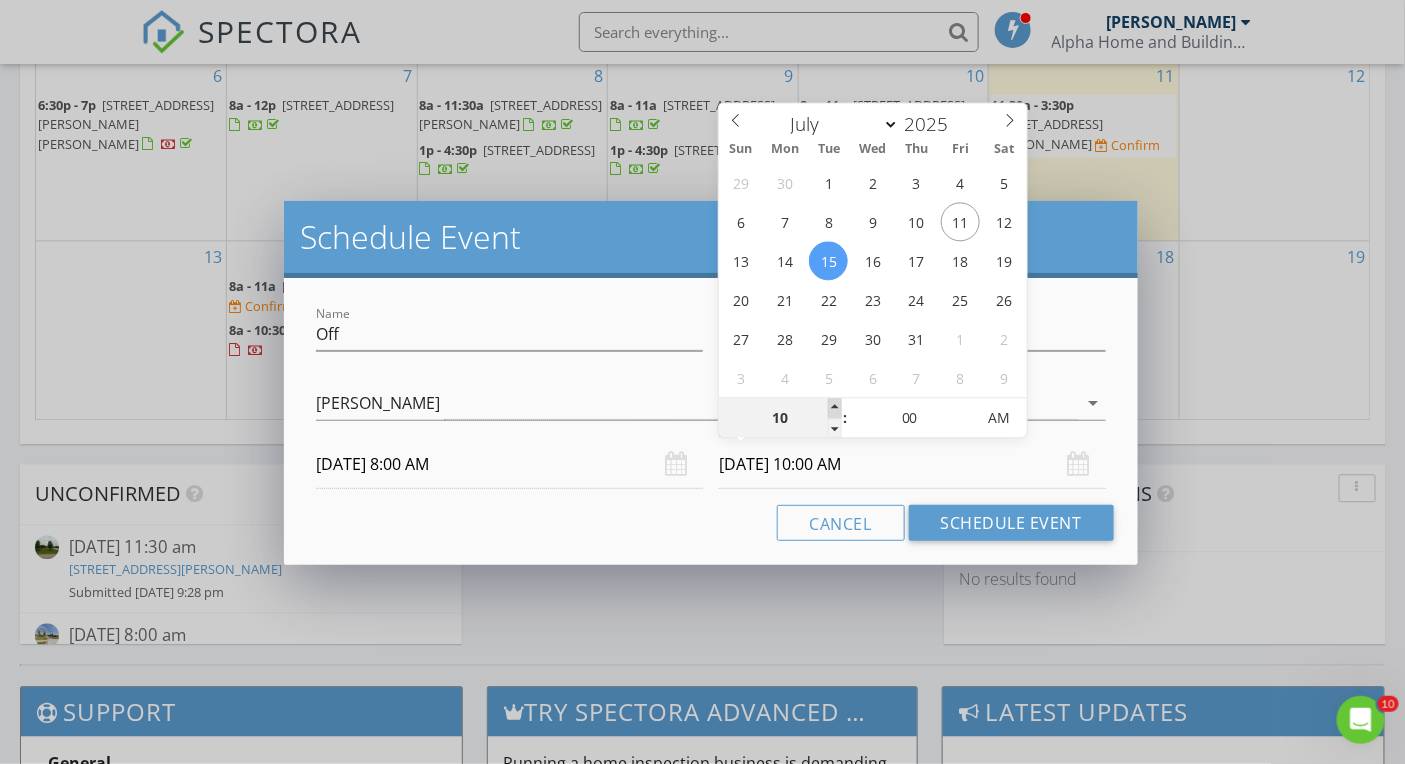 click at bounding box center [835, 408] 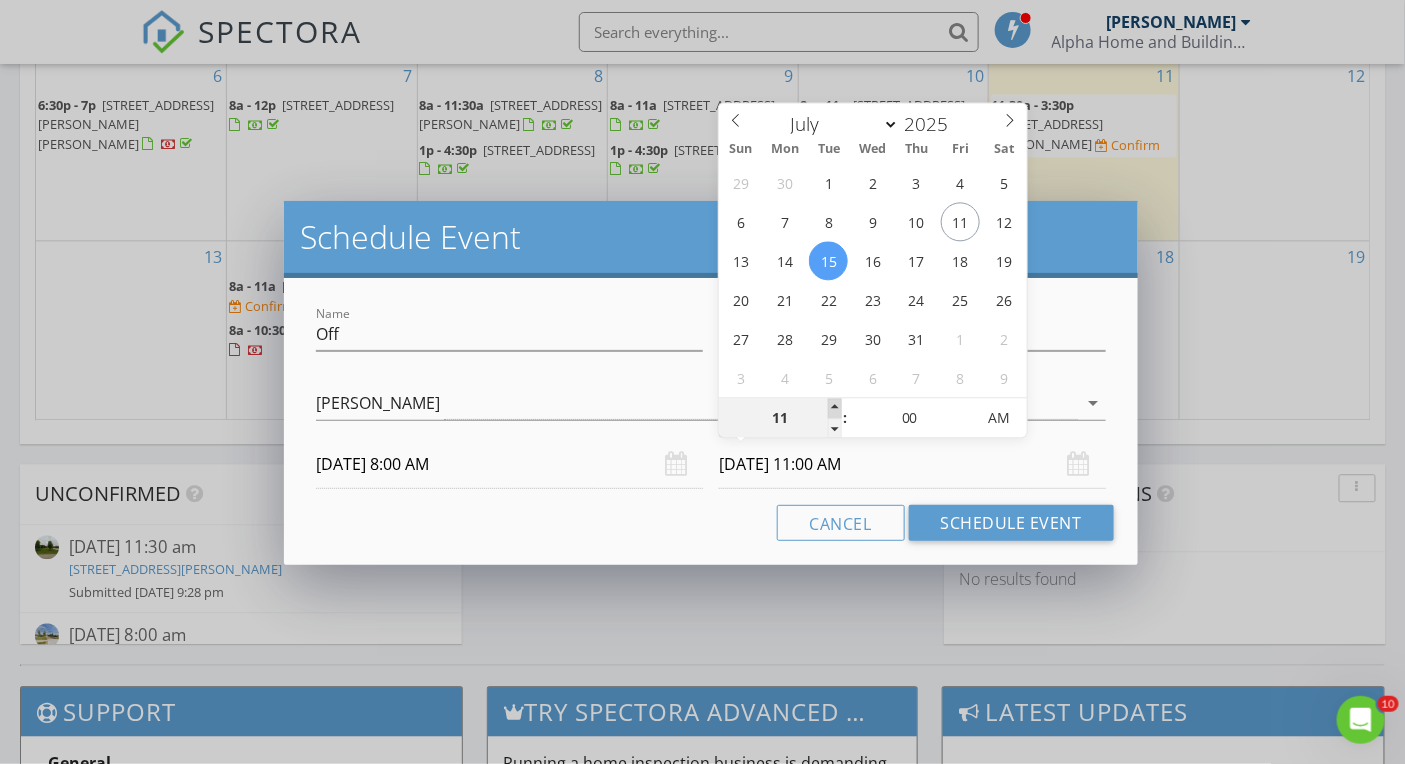 click at bounding box center [835, 408] 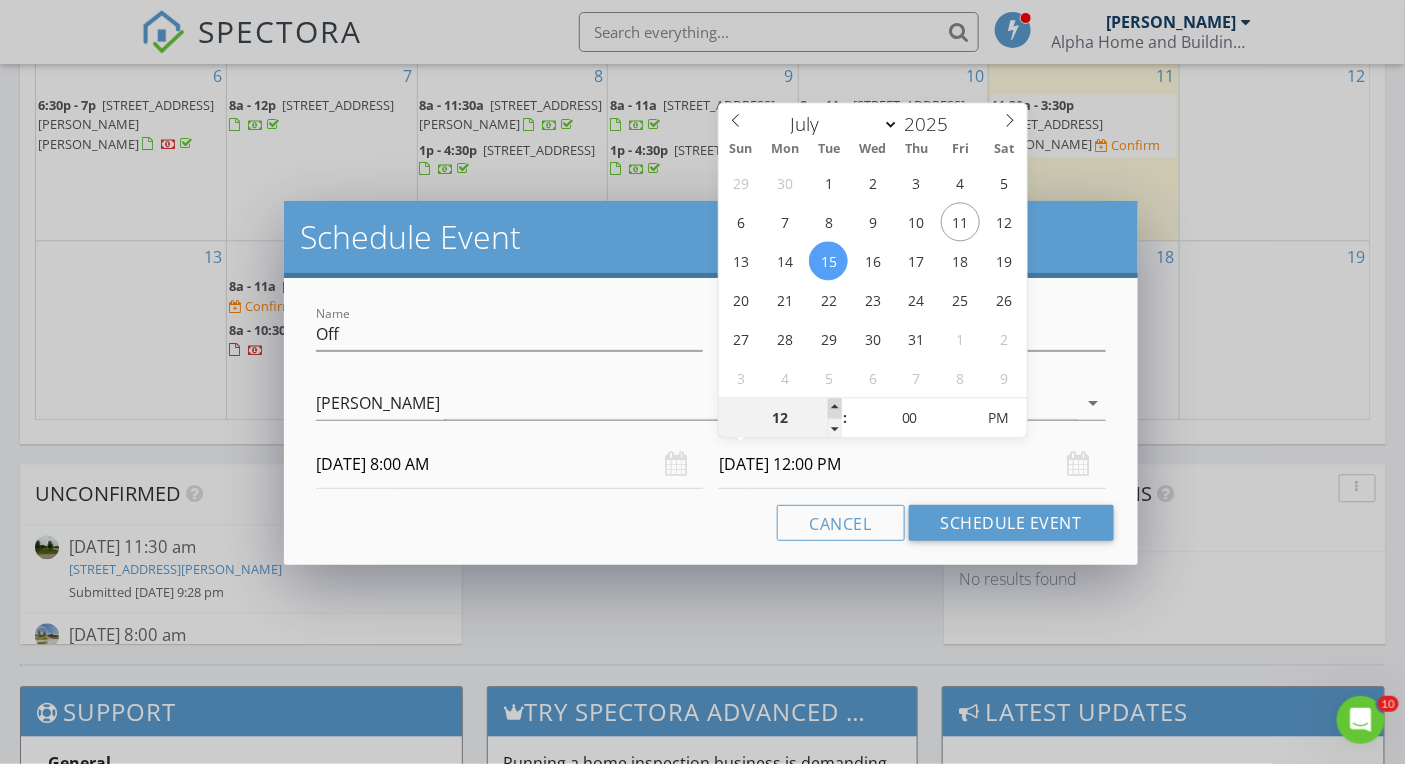 click at bounding box center [835, 408] 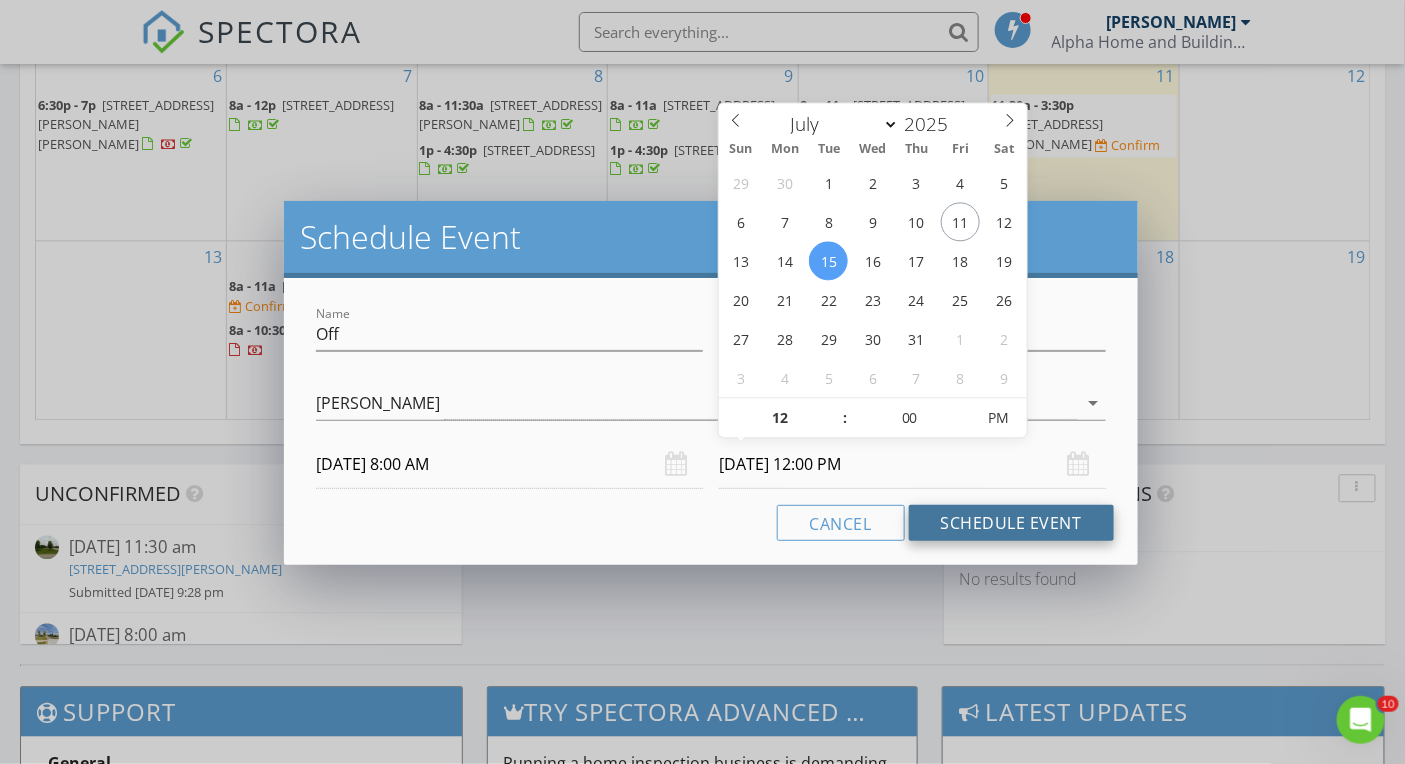 click on "Schedule Event" at bounding box center (1011, 523) 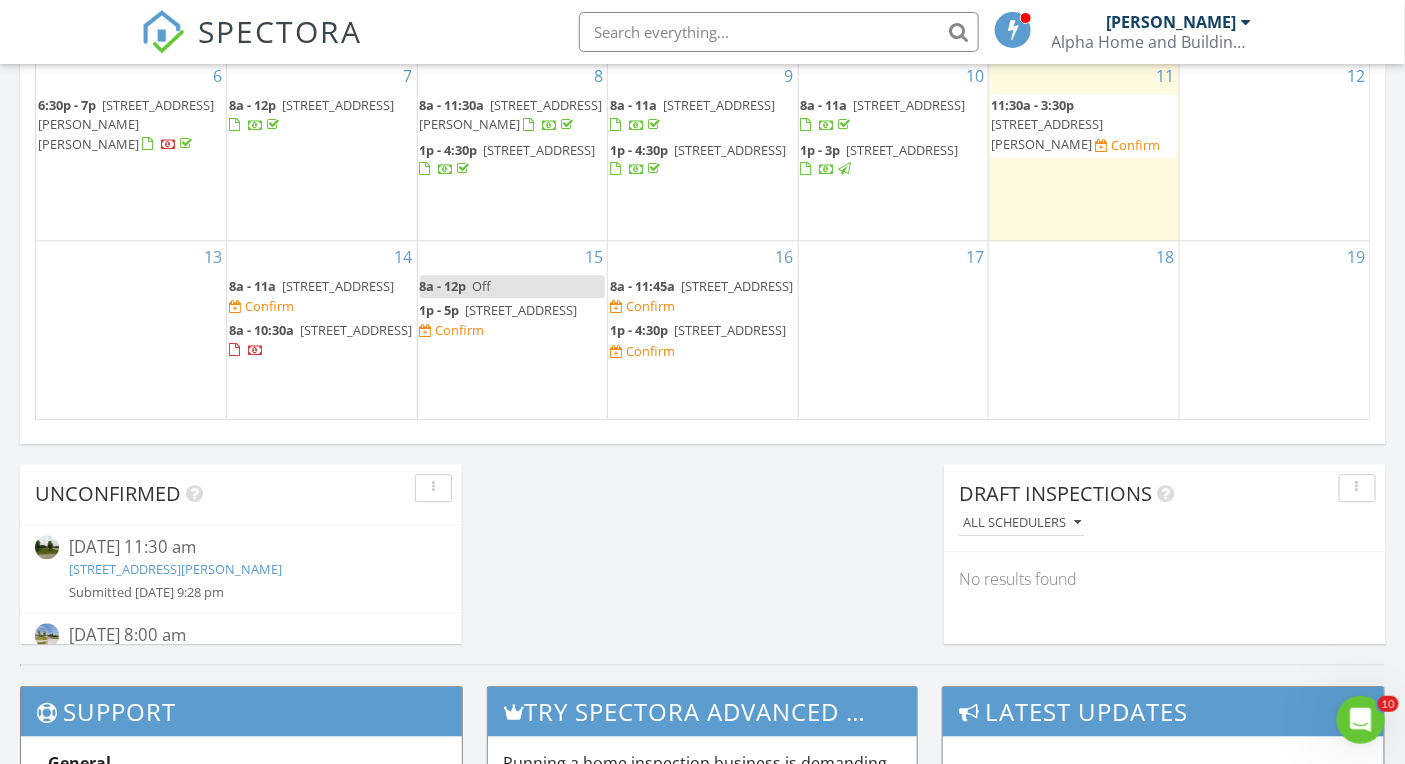 click on "17" at bounding box center (894, 331) 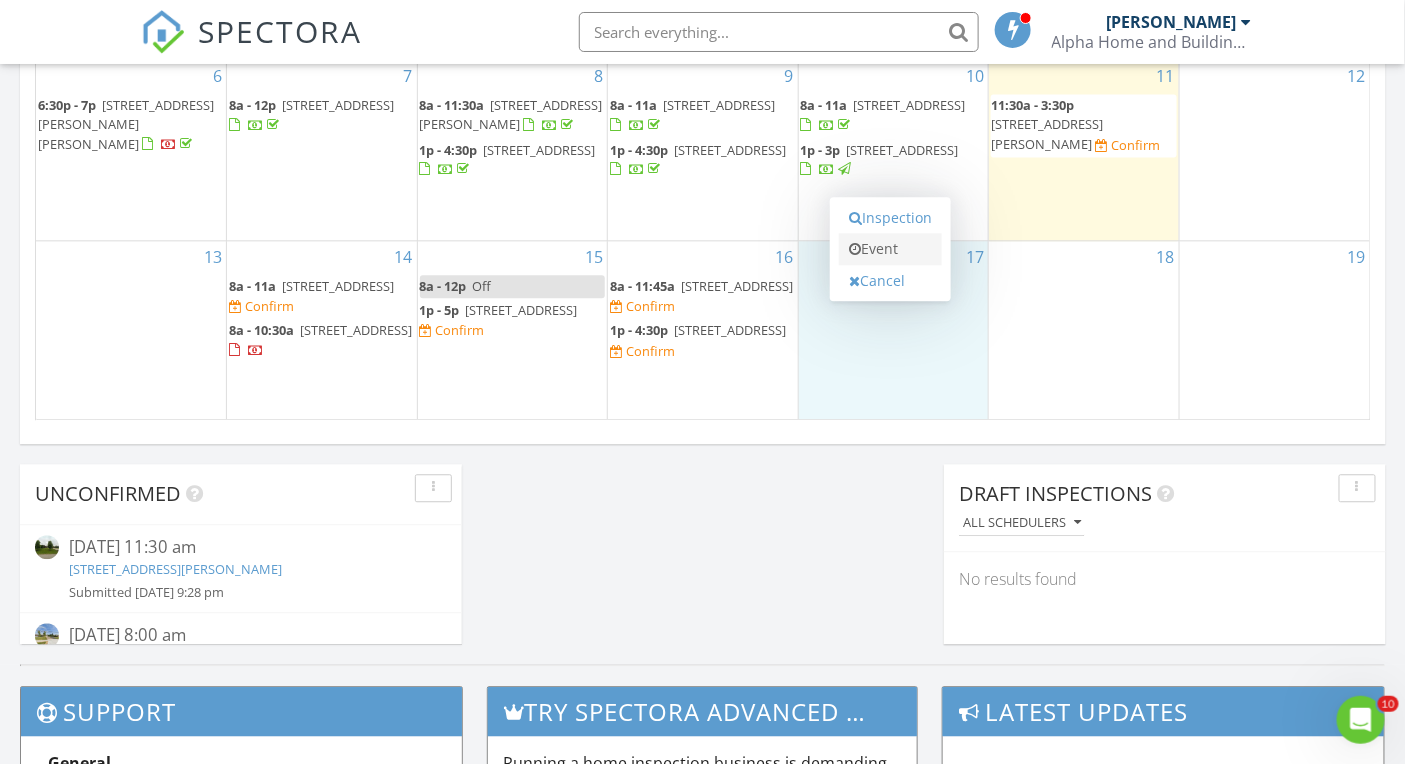 click on "Event" at bounding box center (890, 249) 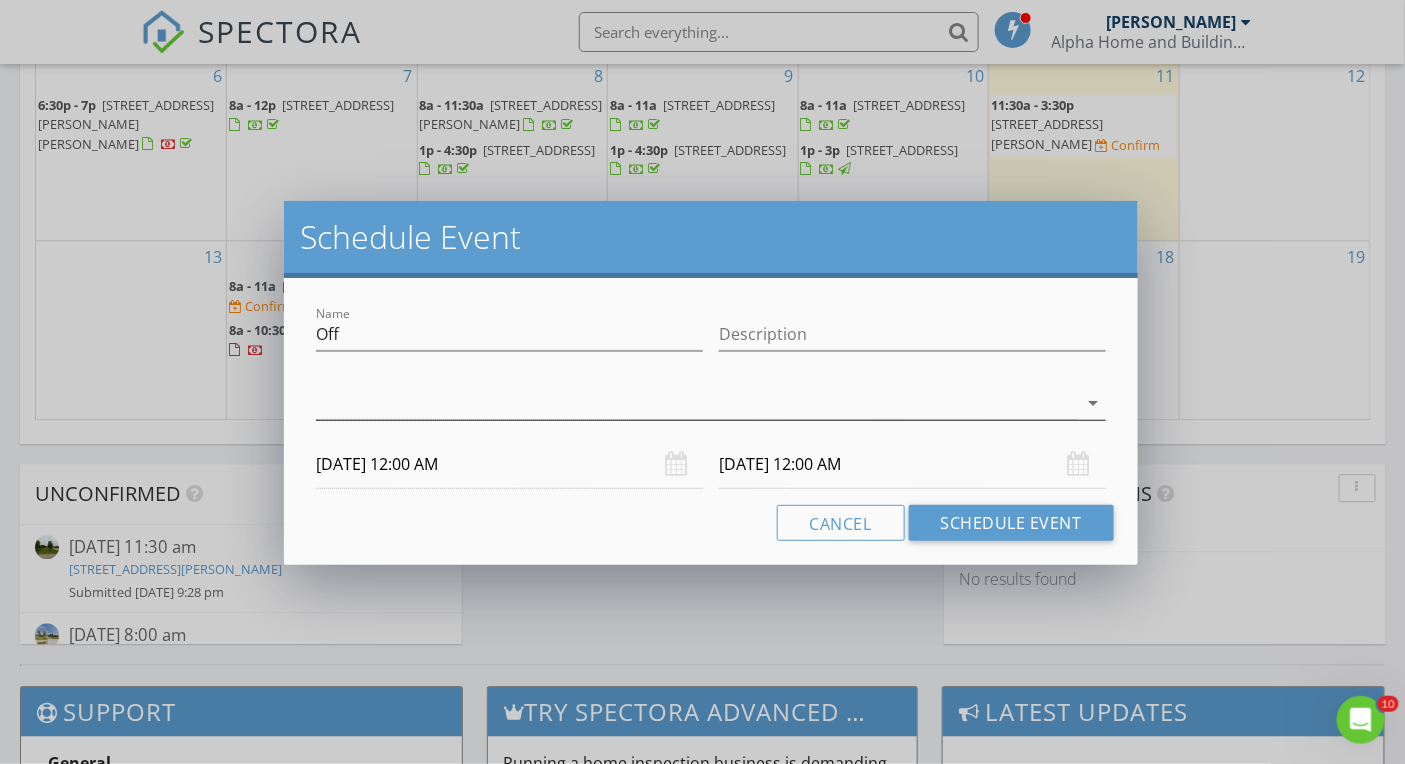click at bounding box center (696, 403) 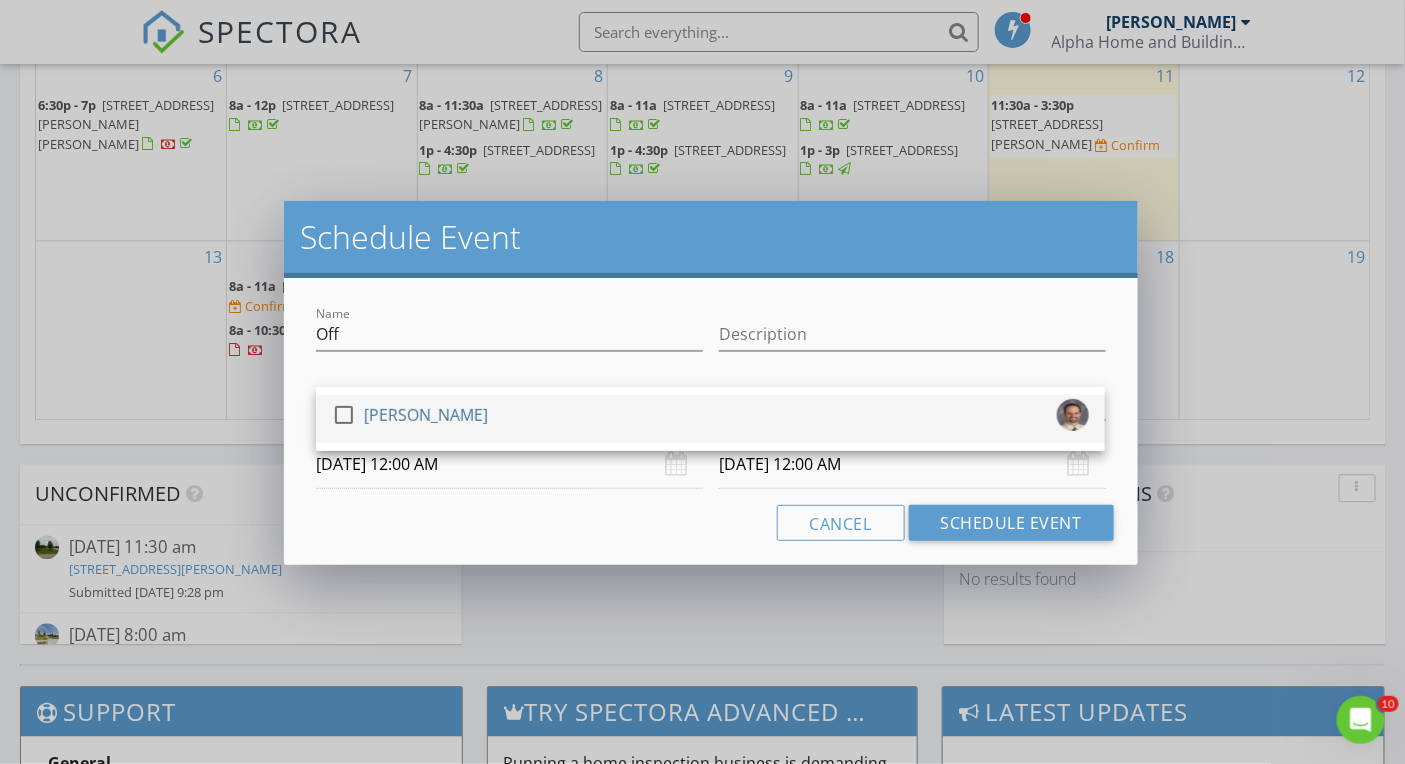 click on "[PERSON_NAME]" at bounding box center (426, 415) 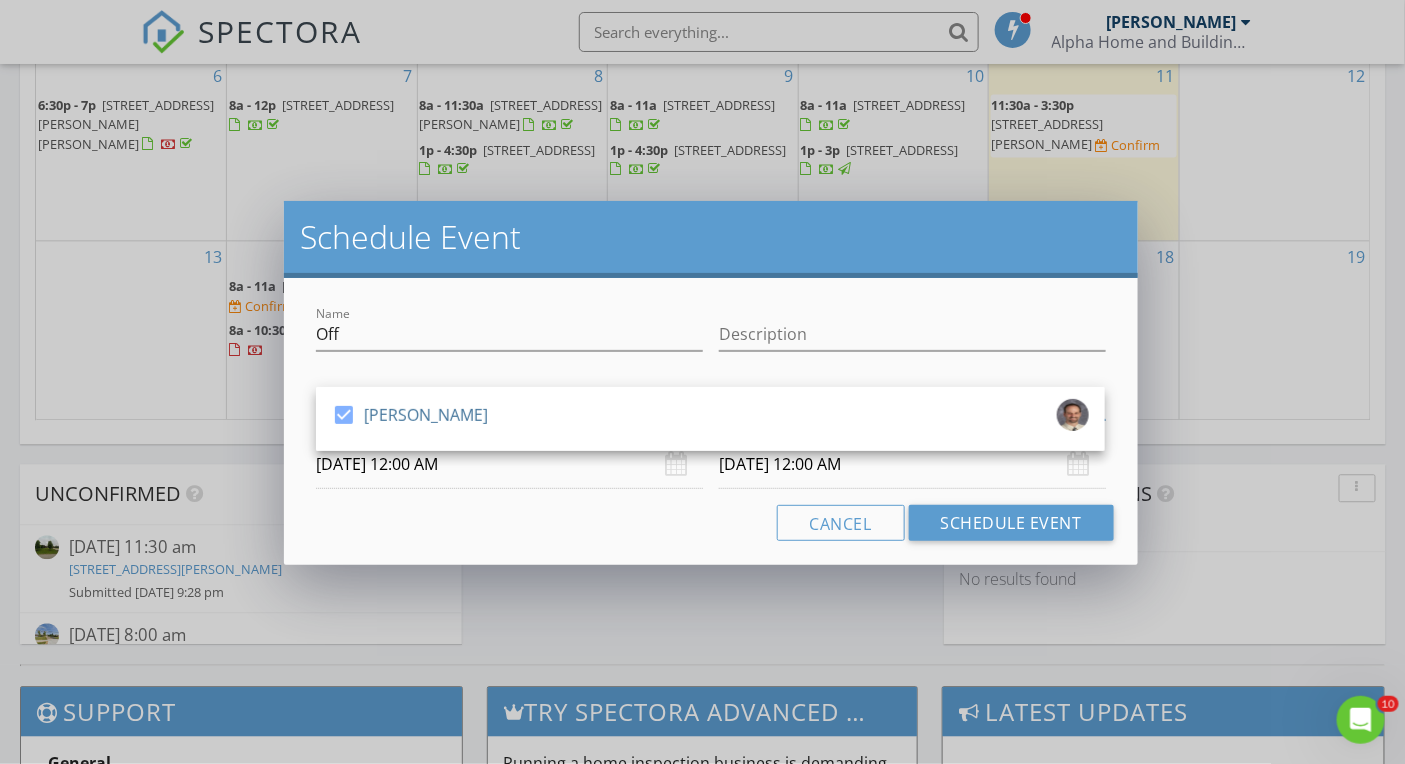 click on "07/17/2025 12:00 AM" at bounding box center [509, 464] 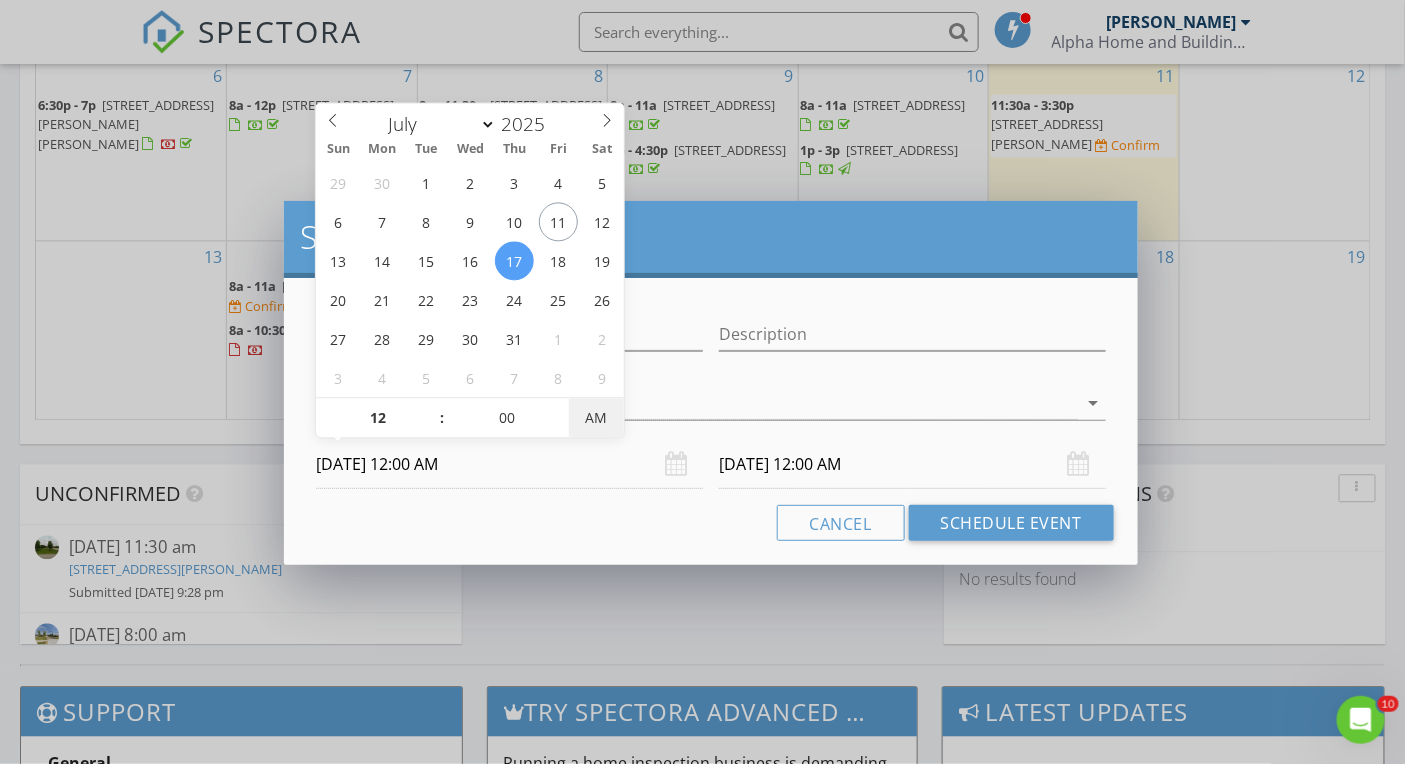 type on "07/17/2025 12:00 PM" 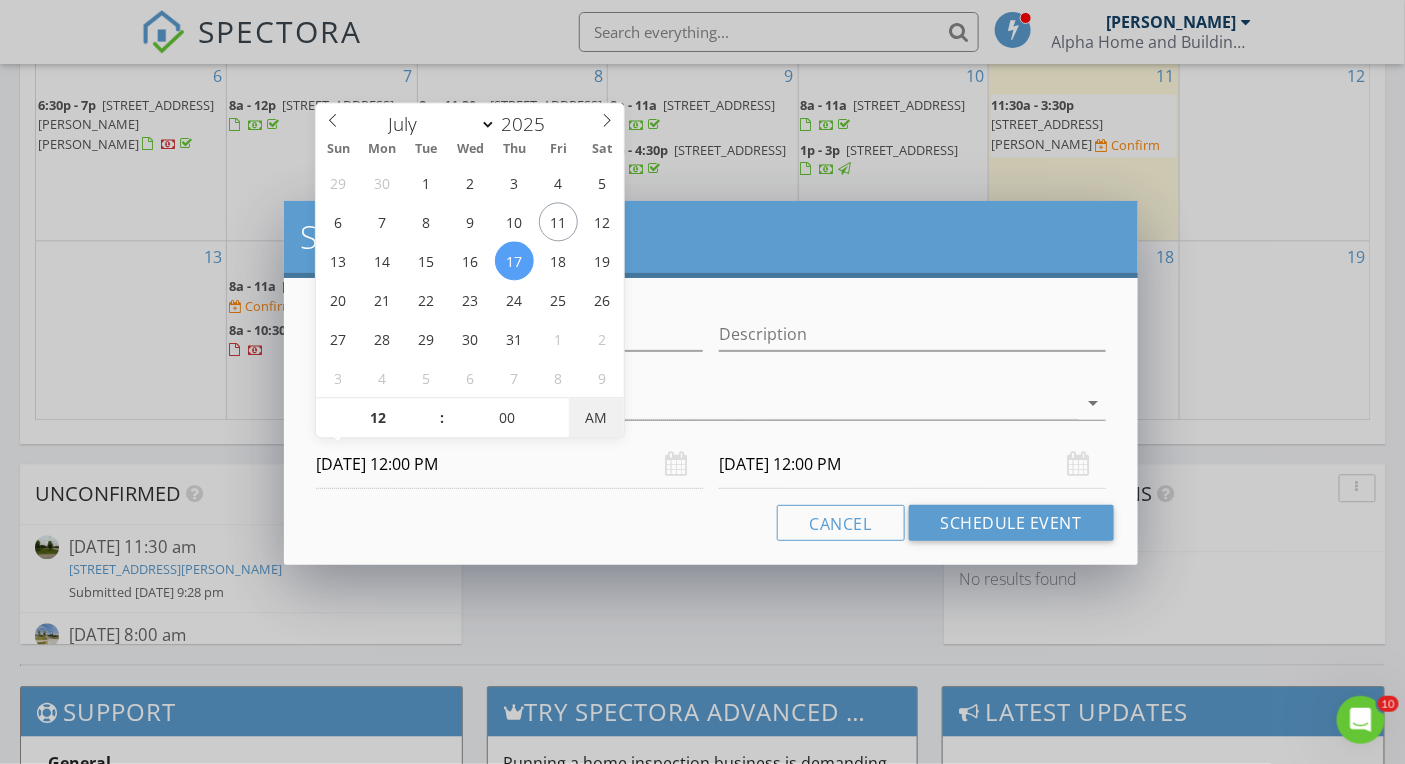 click on "AM" at bounding box center [596, 418] 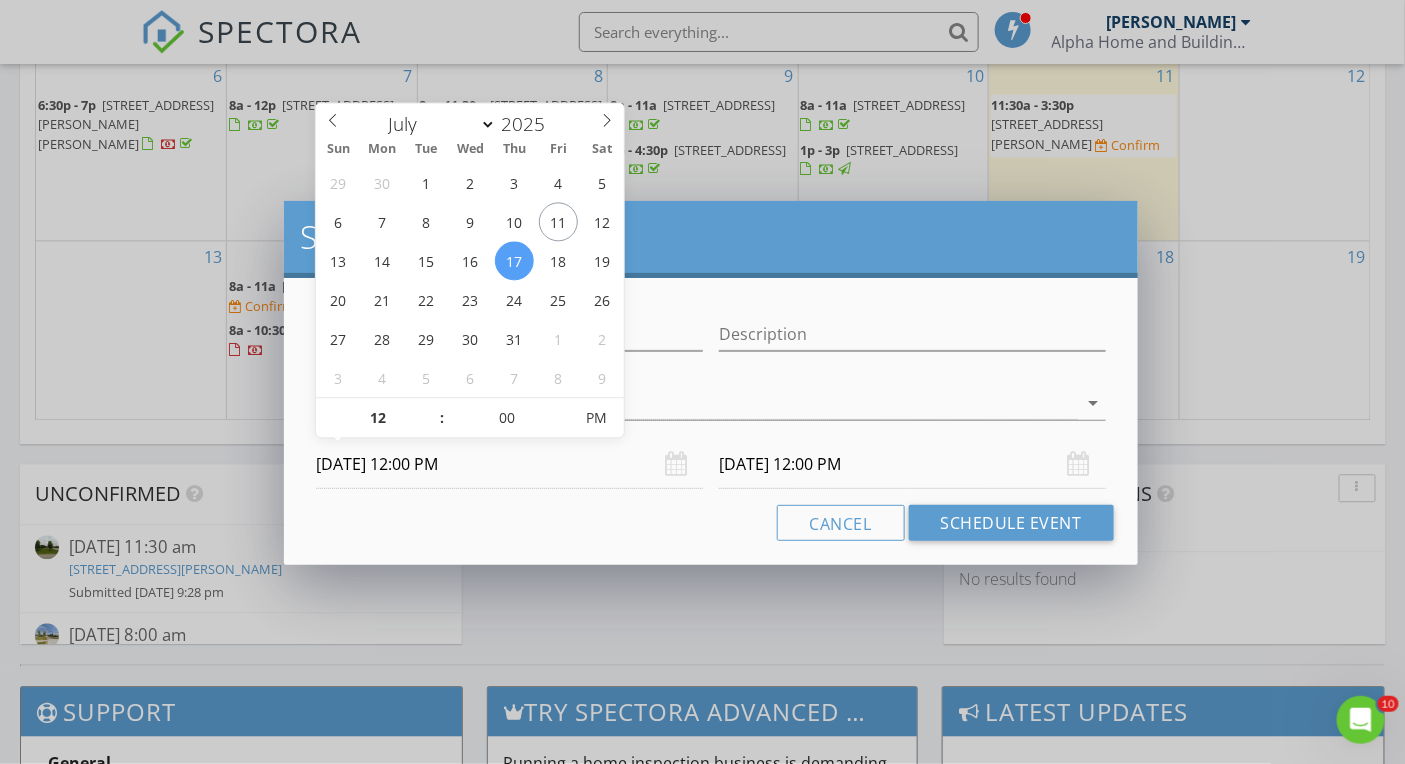 click on "07/18/2025 12:00 PM" at bounding box center [912, 464] 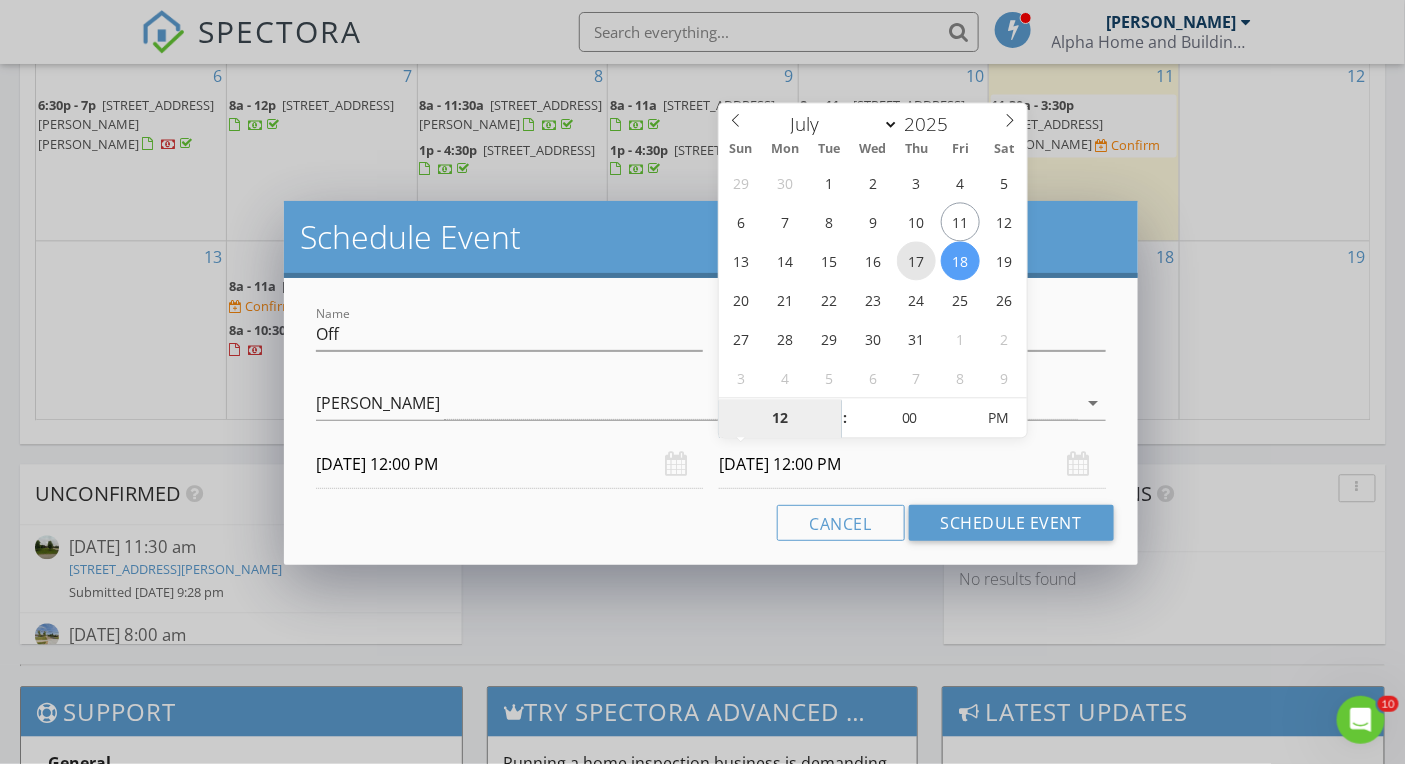 type on "07/17/2025 12:00 PM" 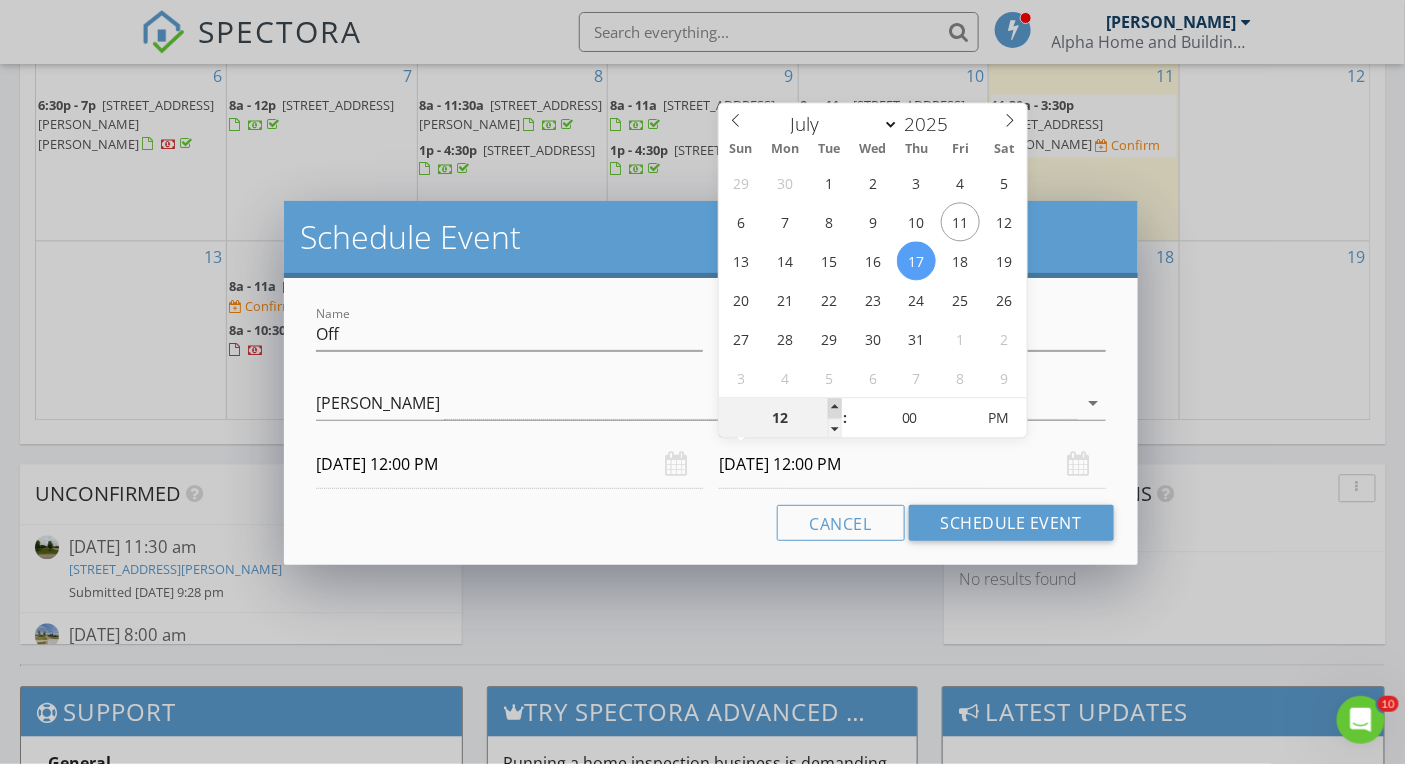 type on "01" 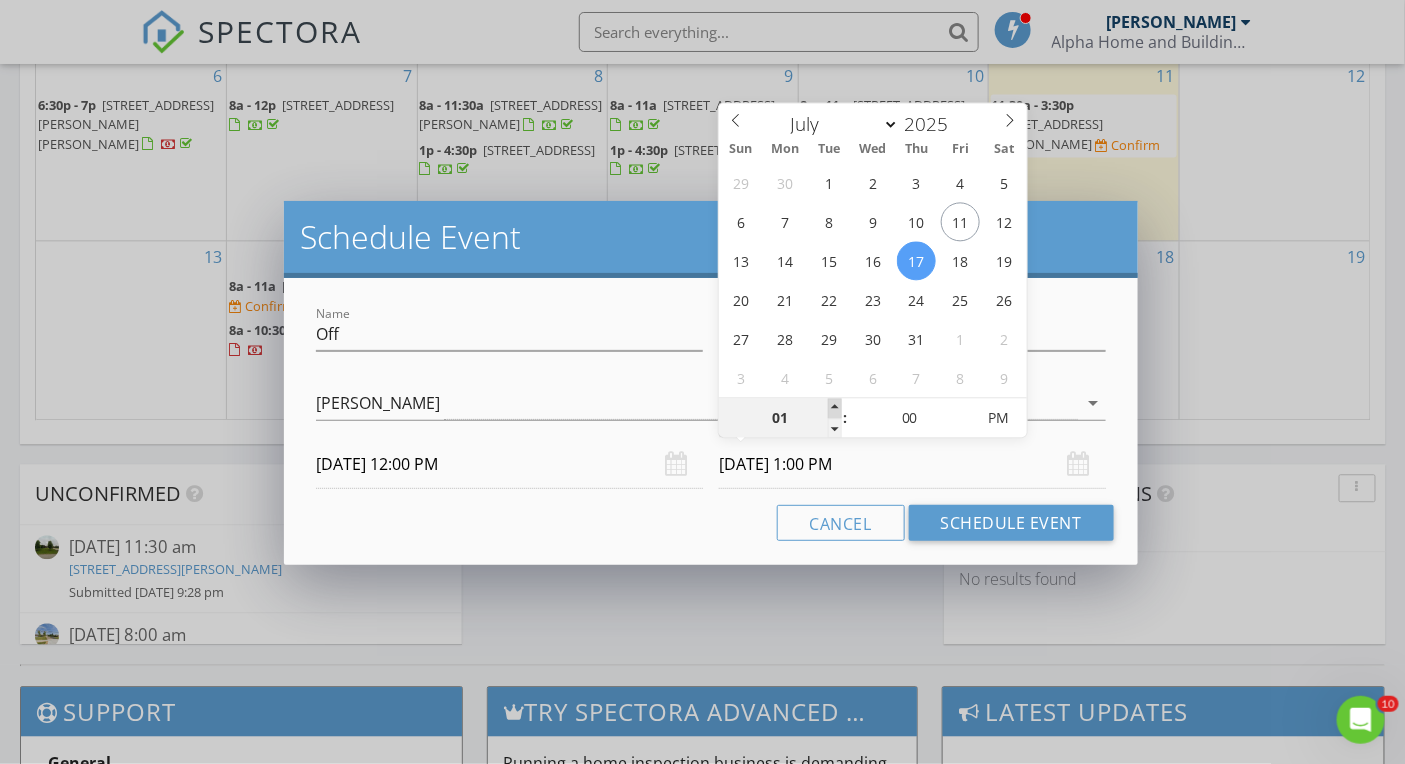click at bounding box center [835, 408] 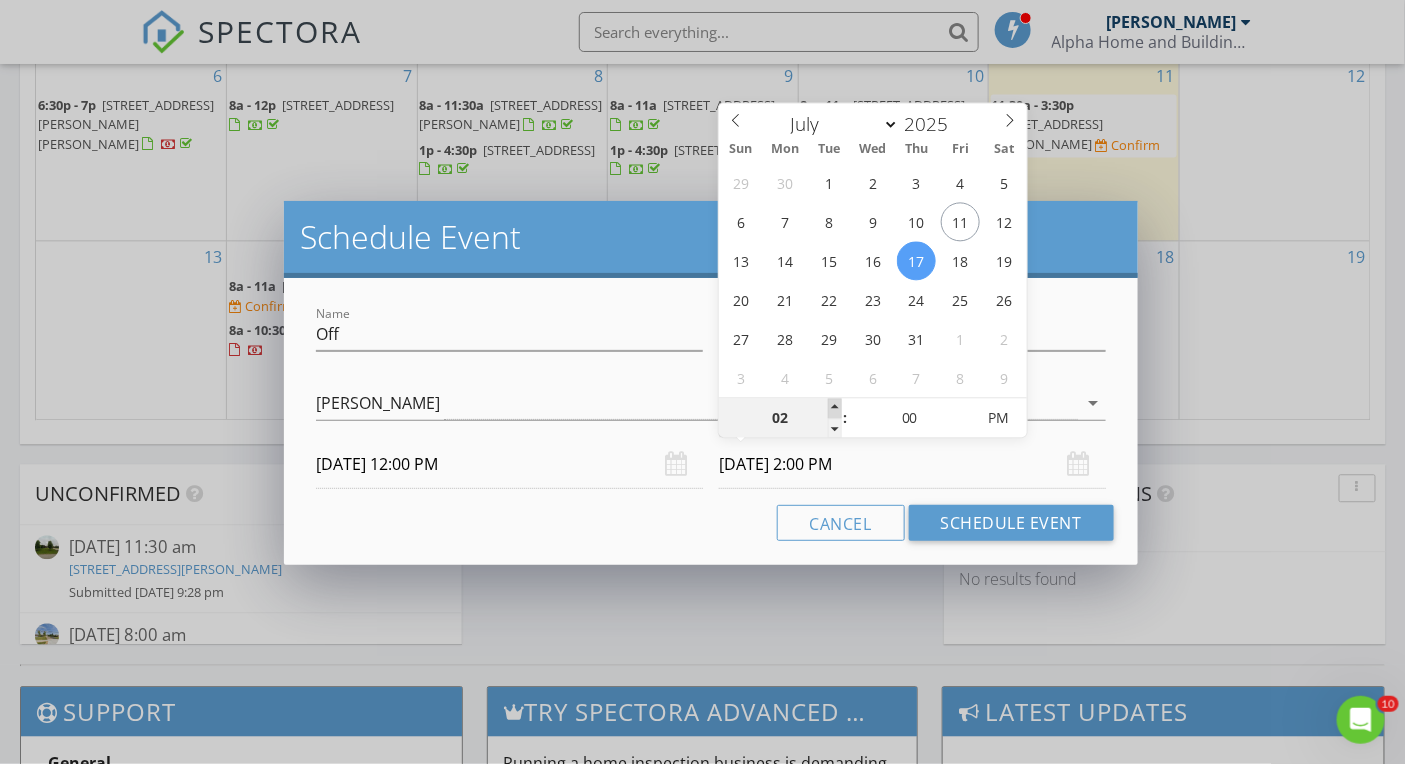 click at bounding box center [835, 408] 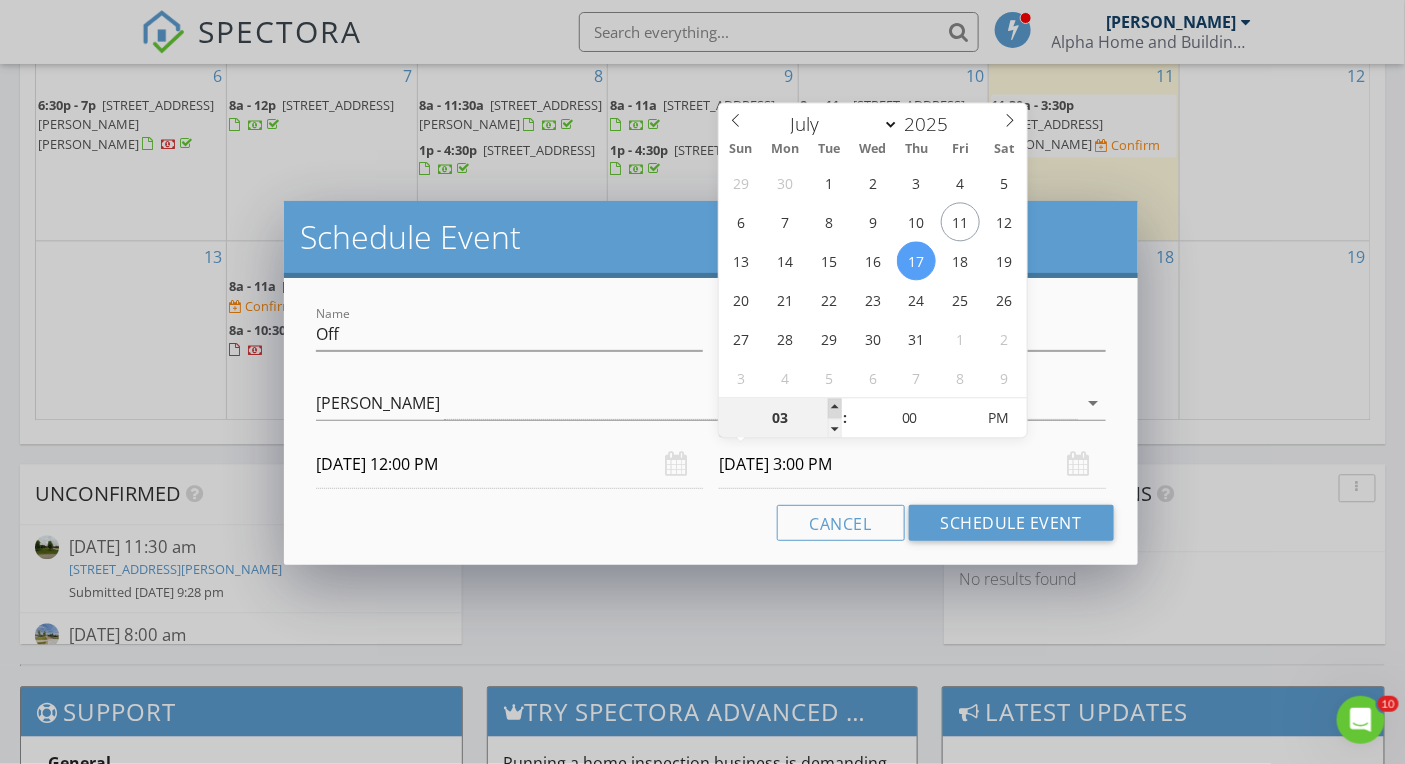 click at bounding box center [835, 408] 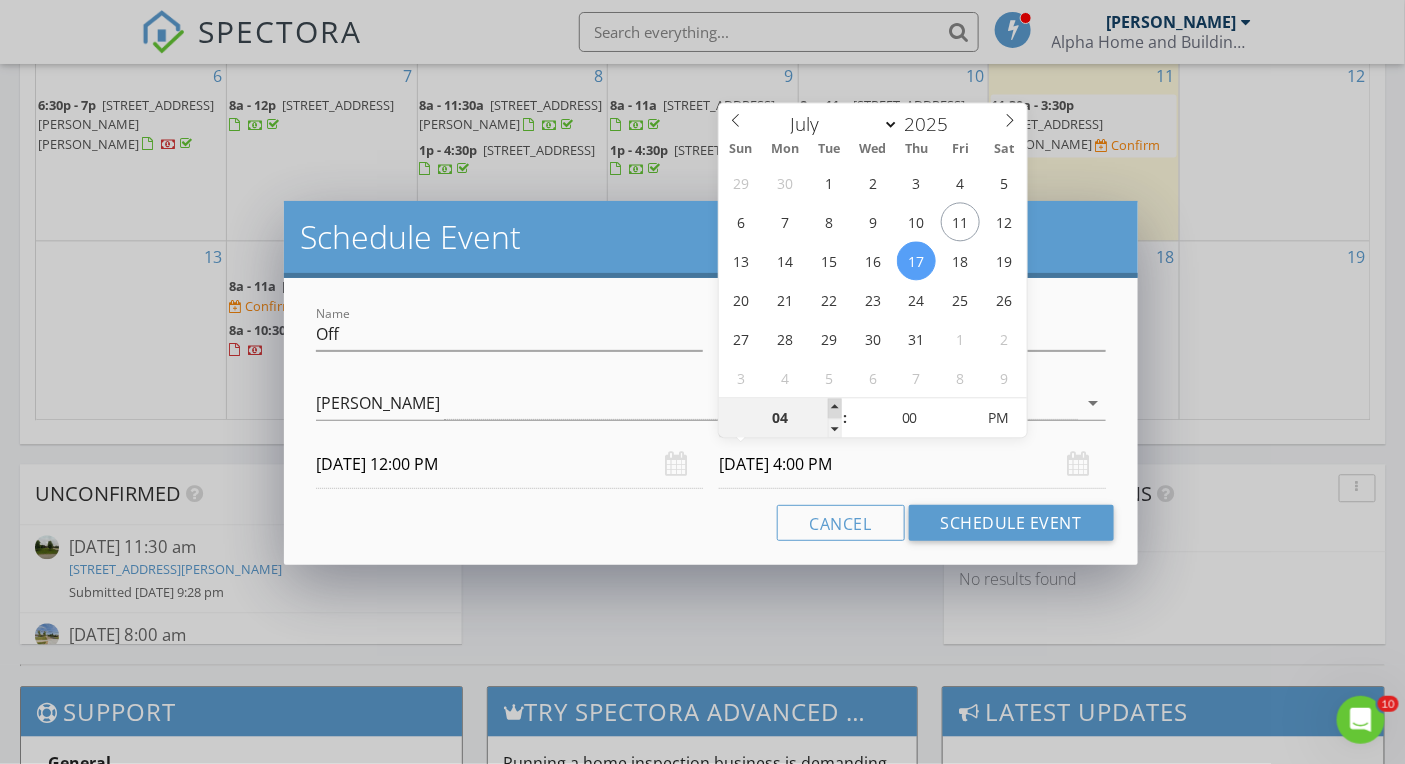 click at bounding box center [835, 408] 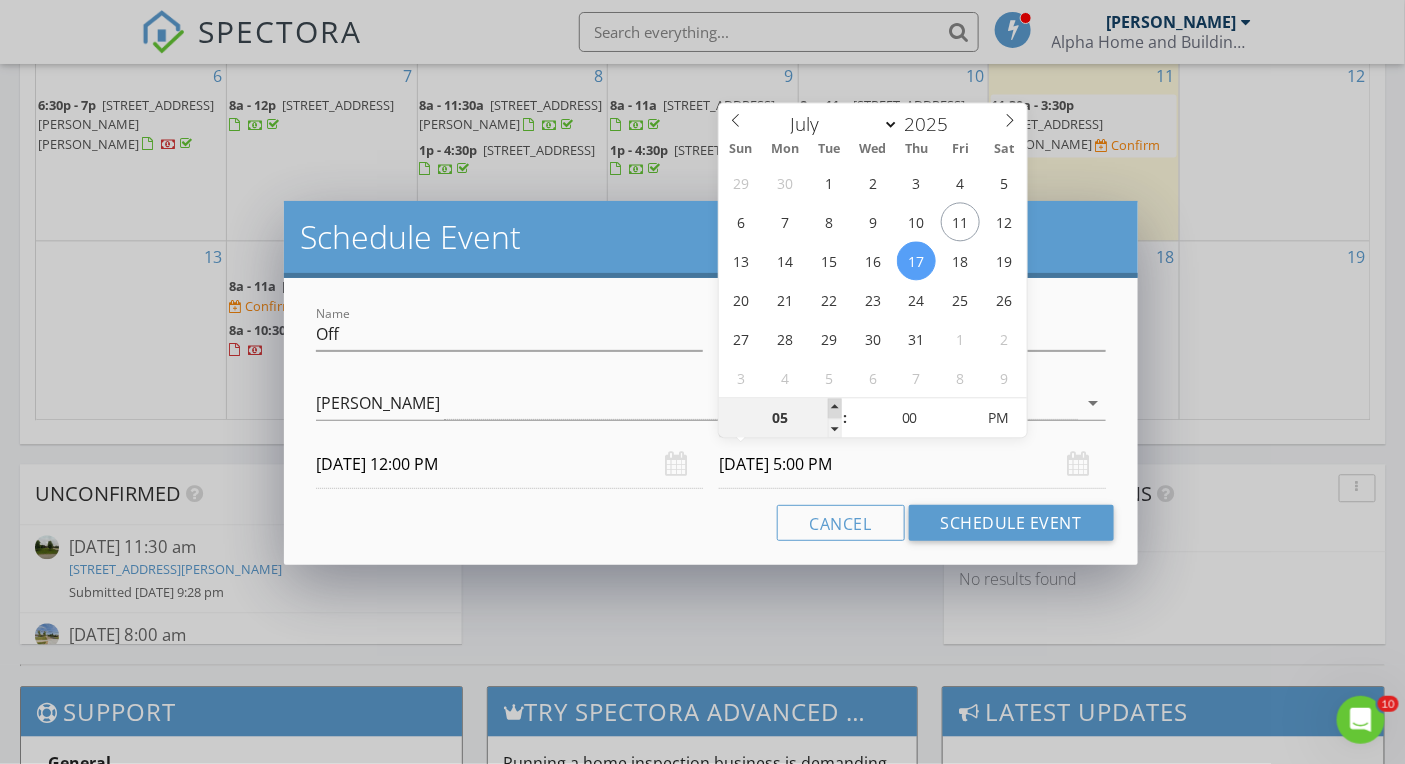 click at bounding box center (835, 408) 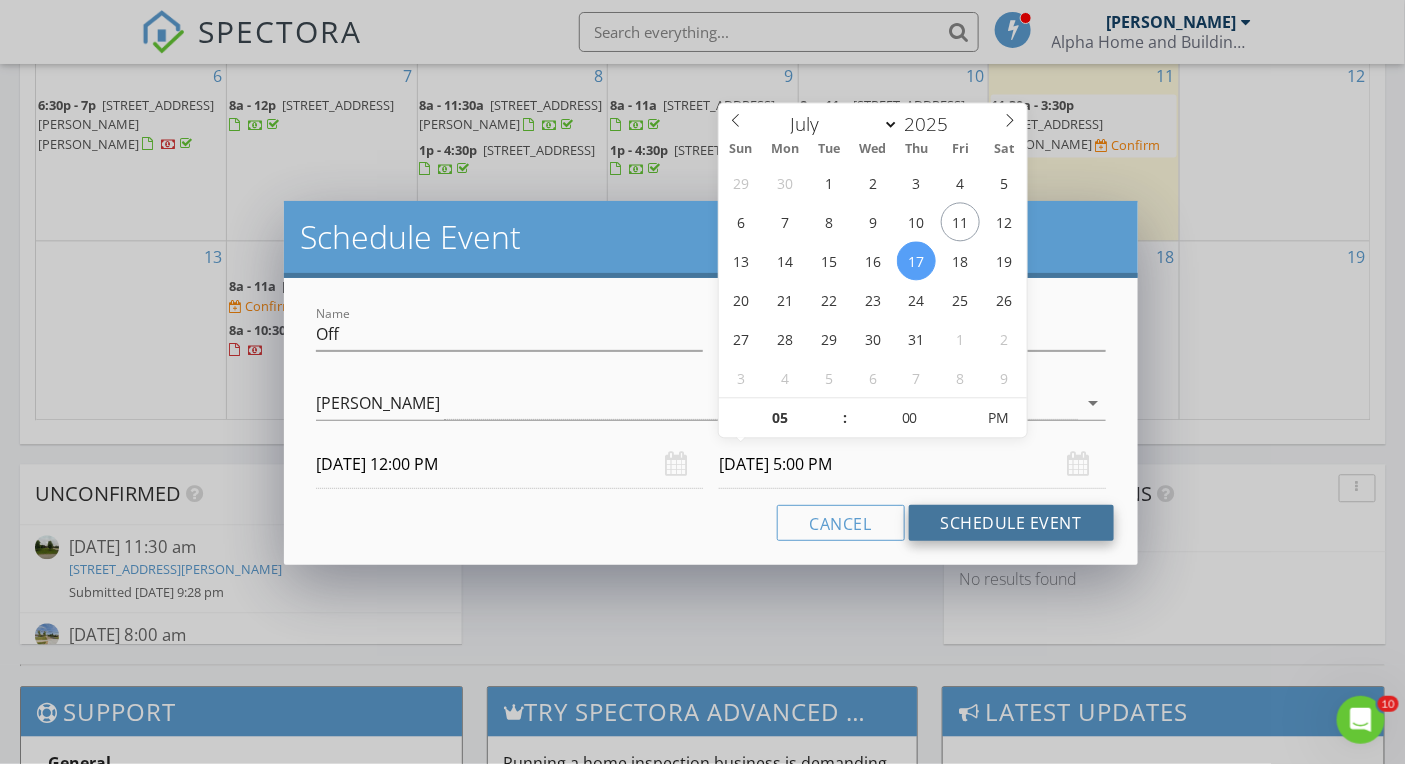 click on "Schedule Event" at bounding box center (1011, 523) 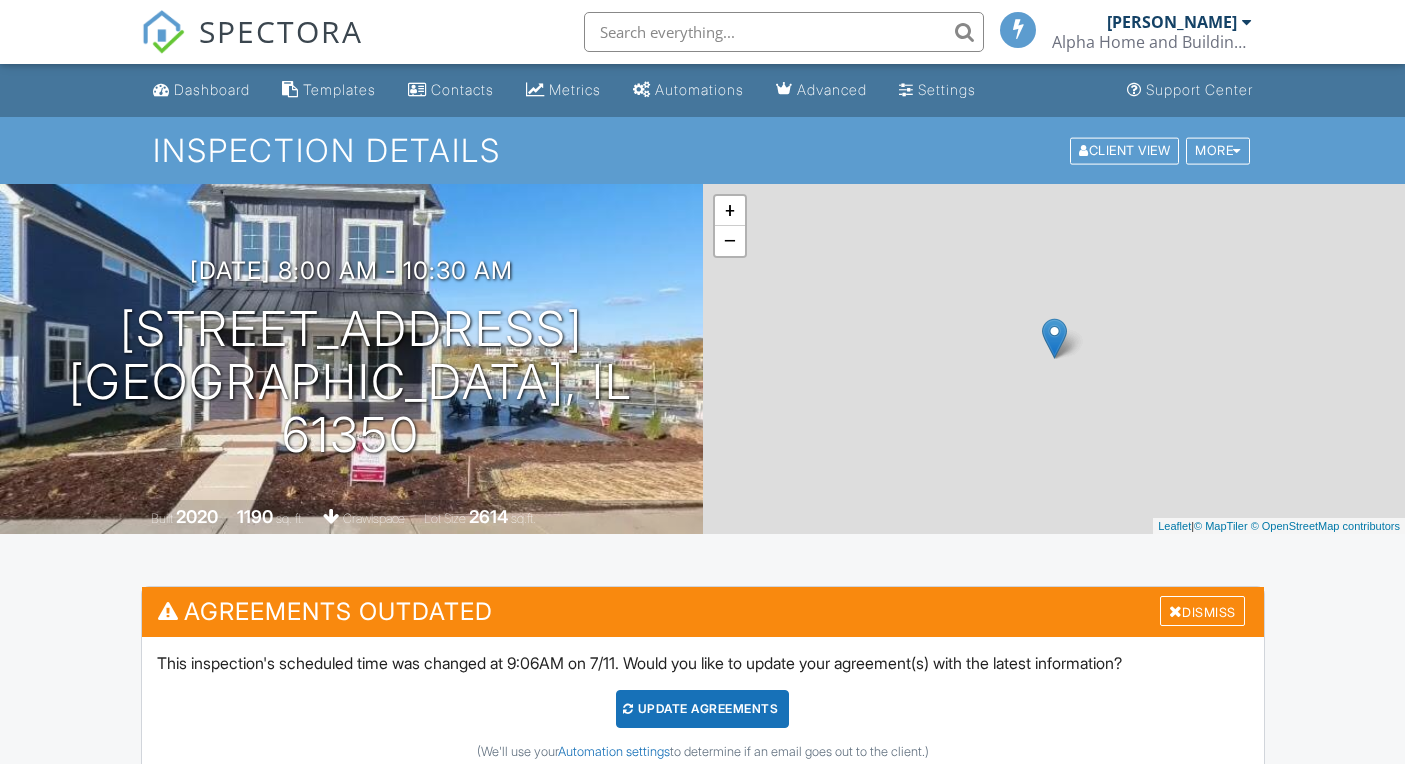 scroll, scrollTop: 0, scrollLeft: 0, axis: both 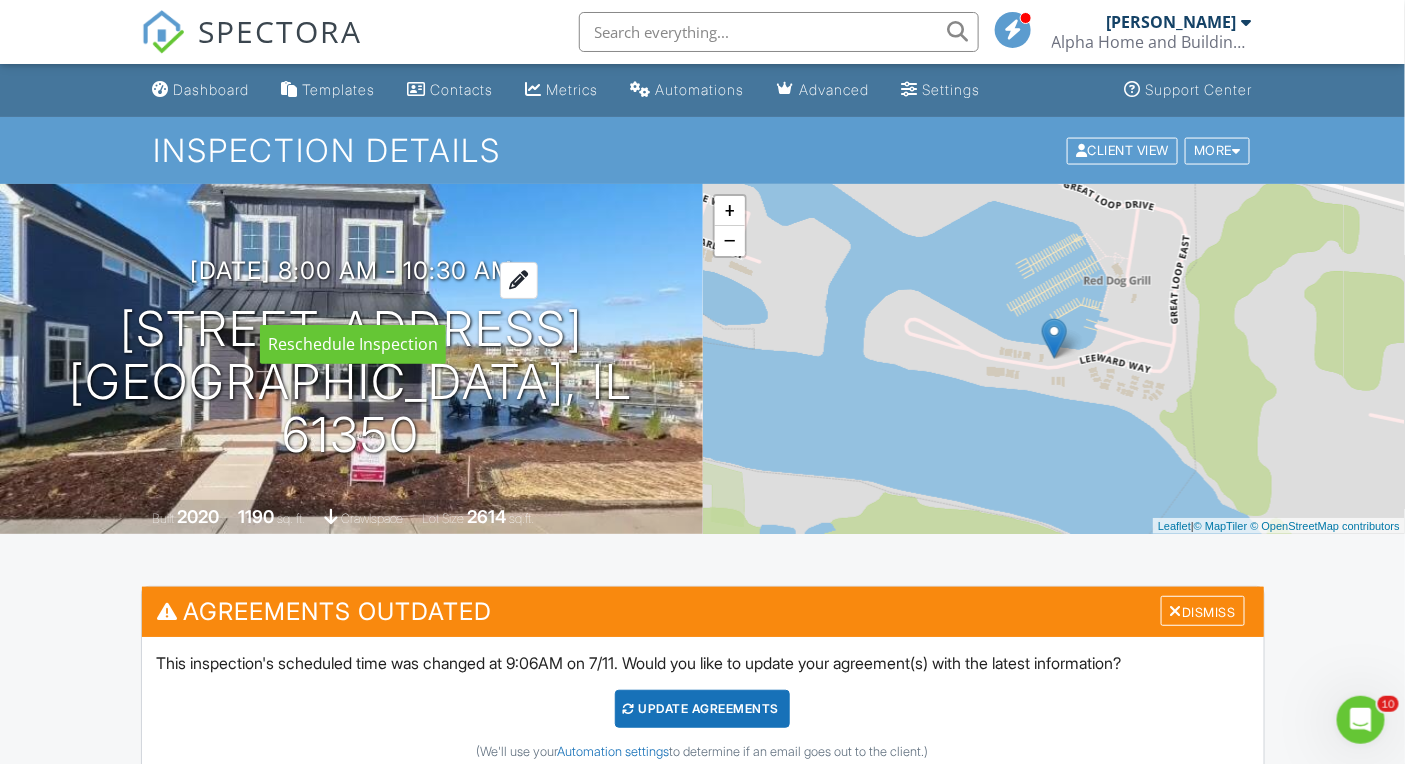 click on "07/14/2025  8:00 am
- 10:30 am" at bounding box center (351, 270) 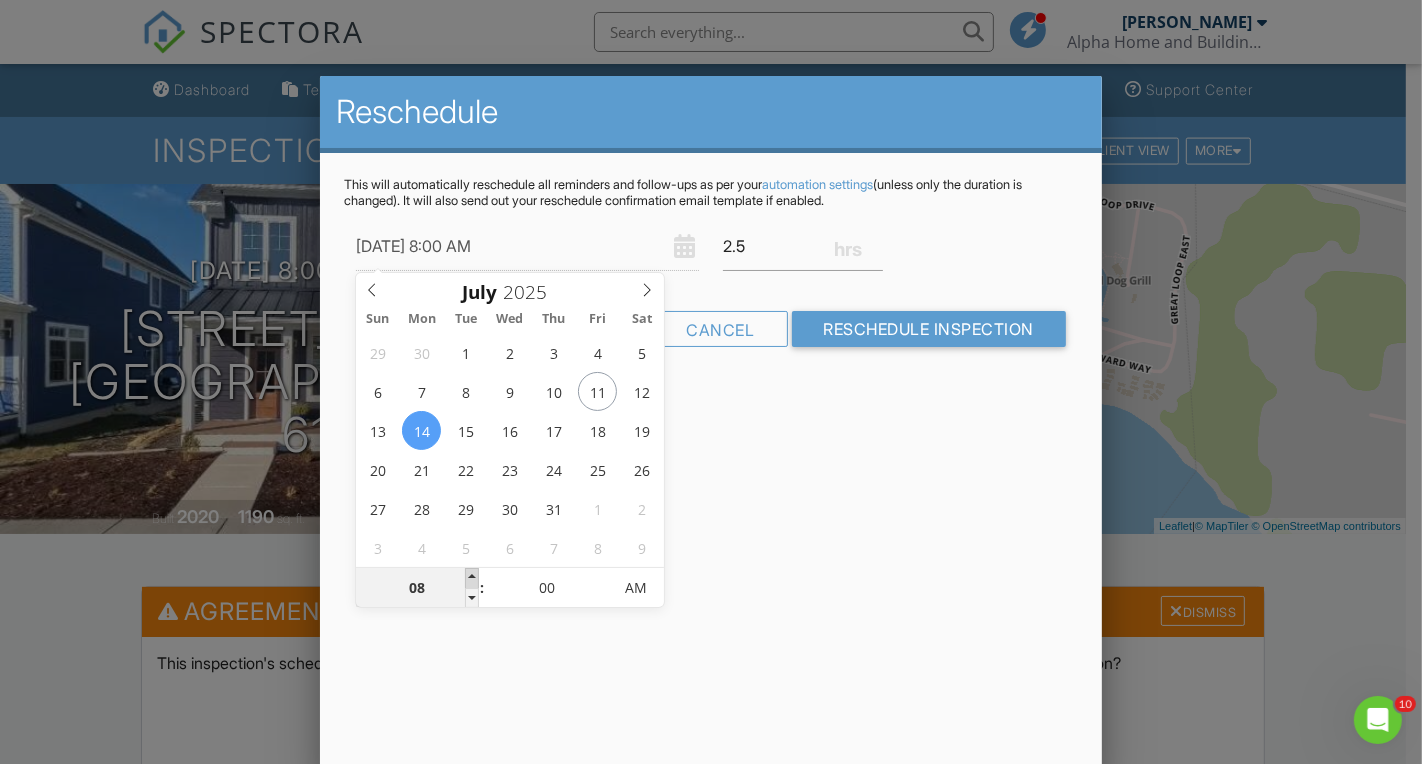 type on "07/14/2025 9:00 AM" 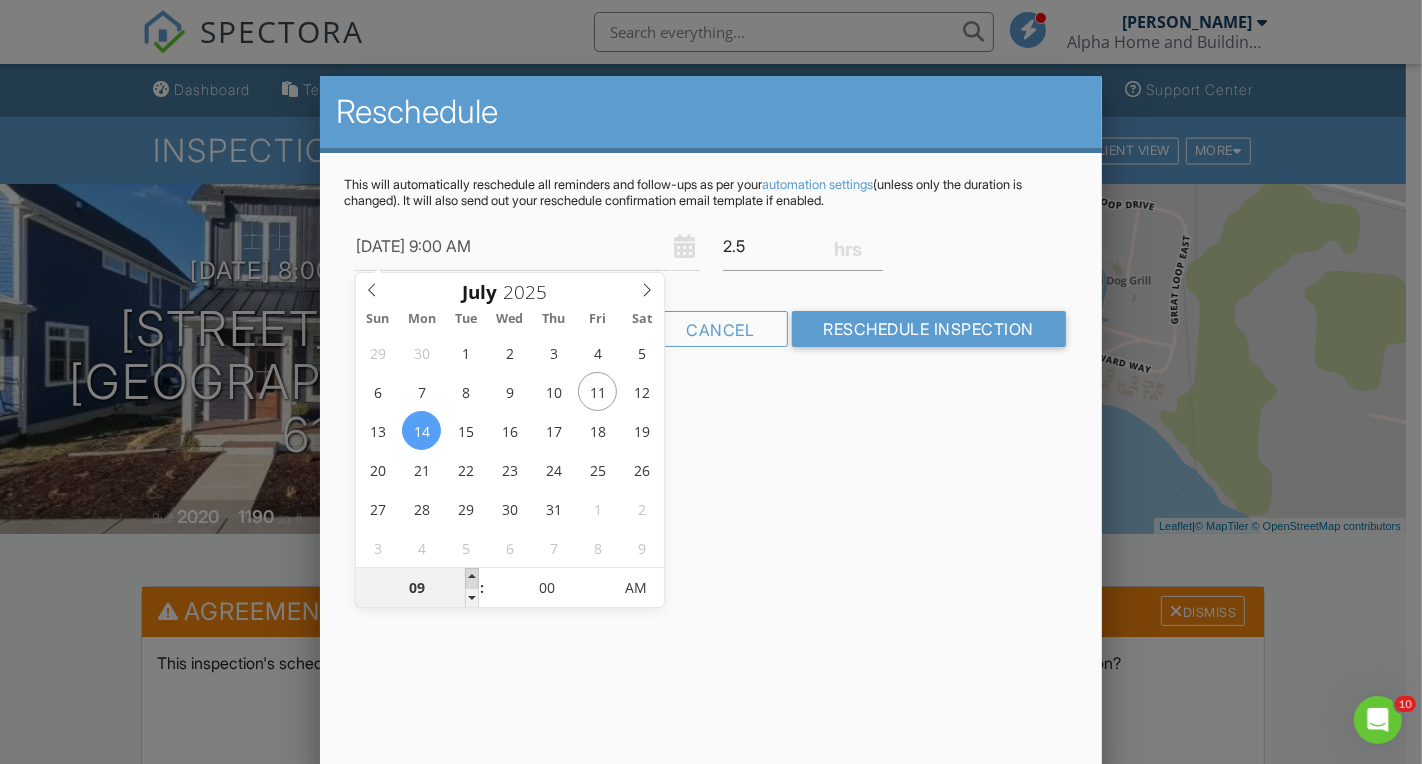 click at bounding box center (472, 578) 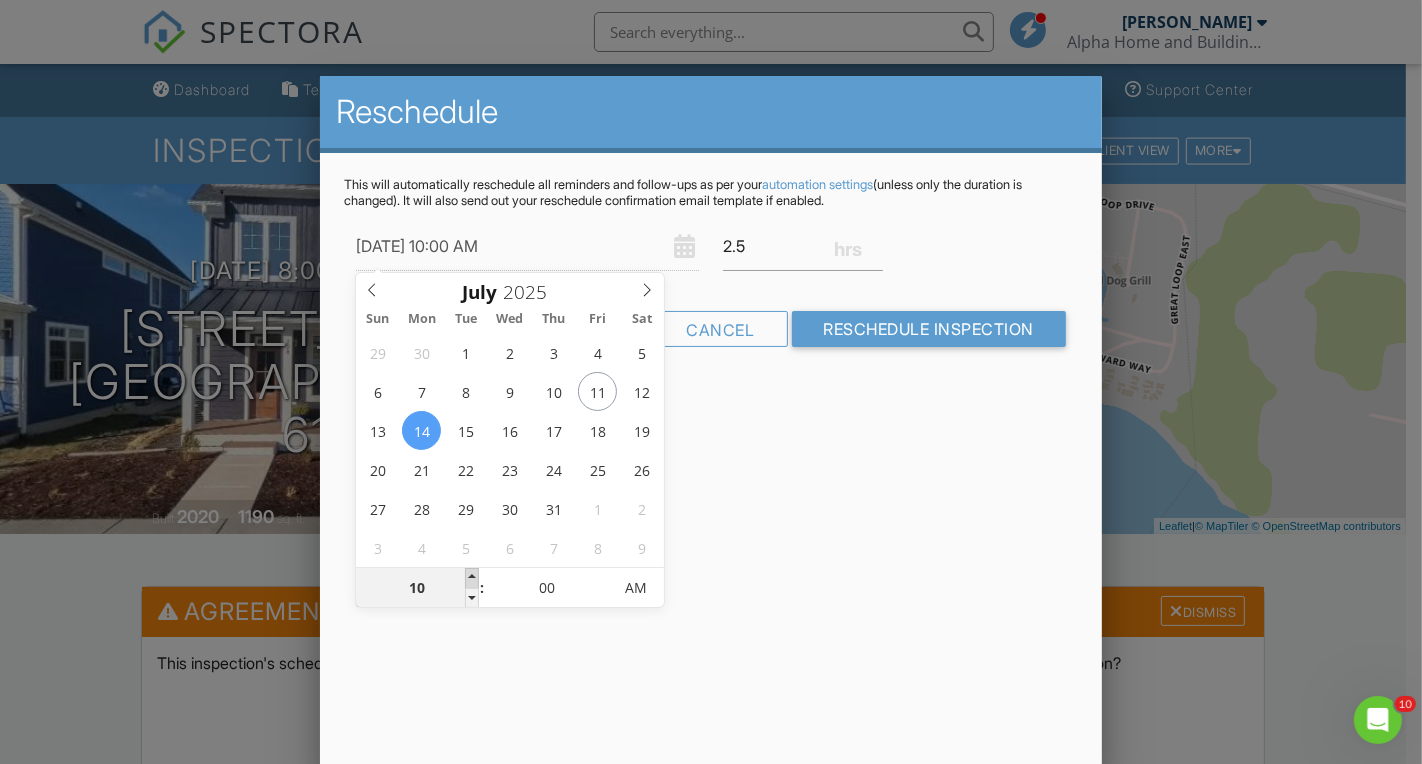 click at bounding box center [472, 578] 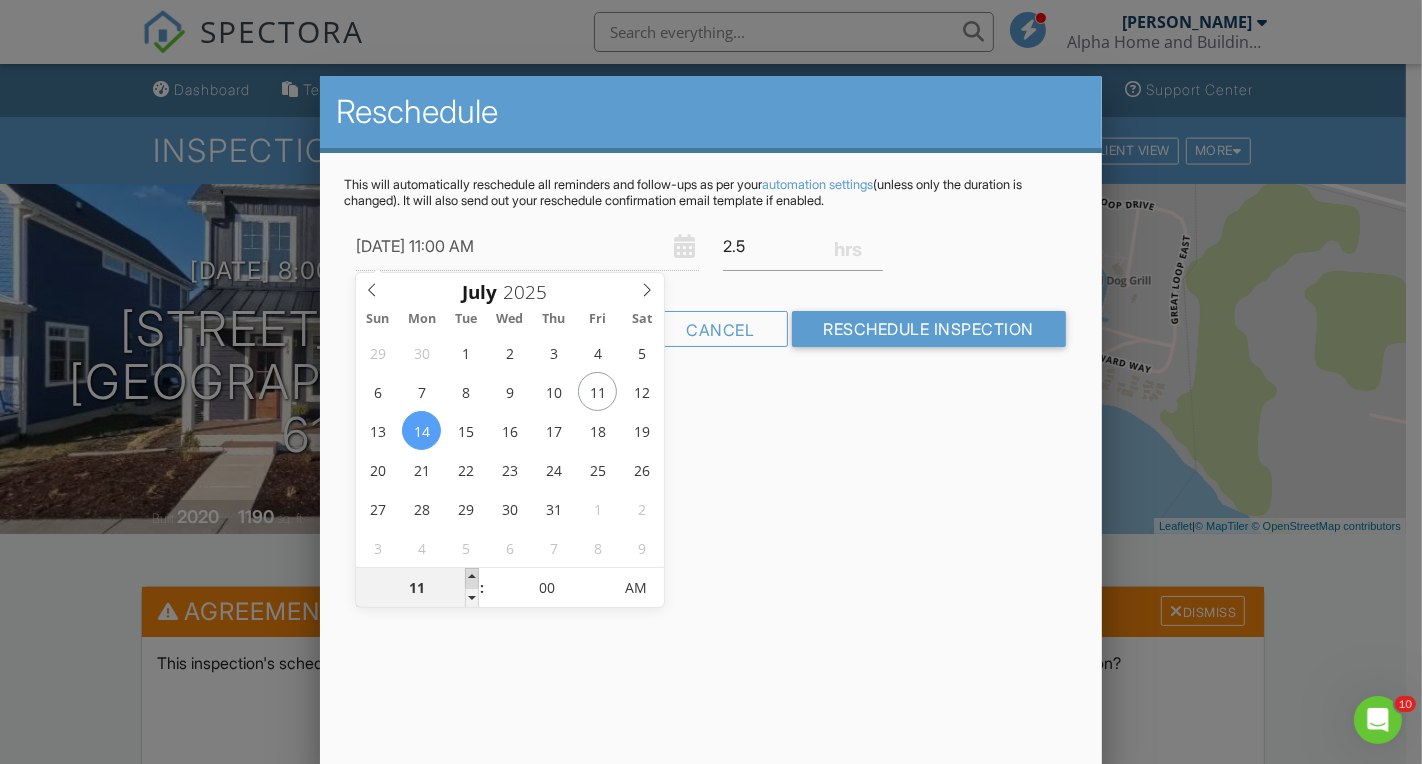 click at bounding box center [472, 578] 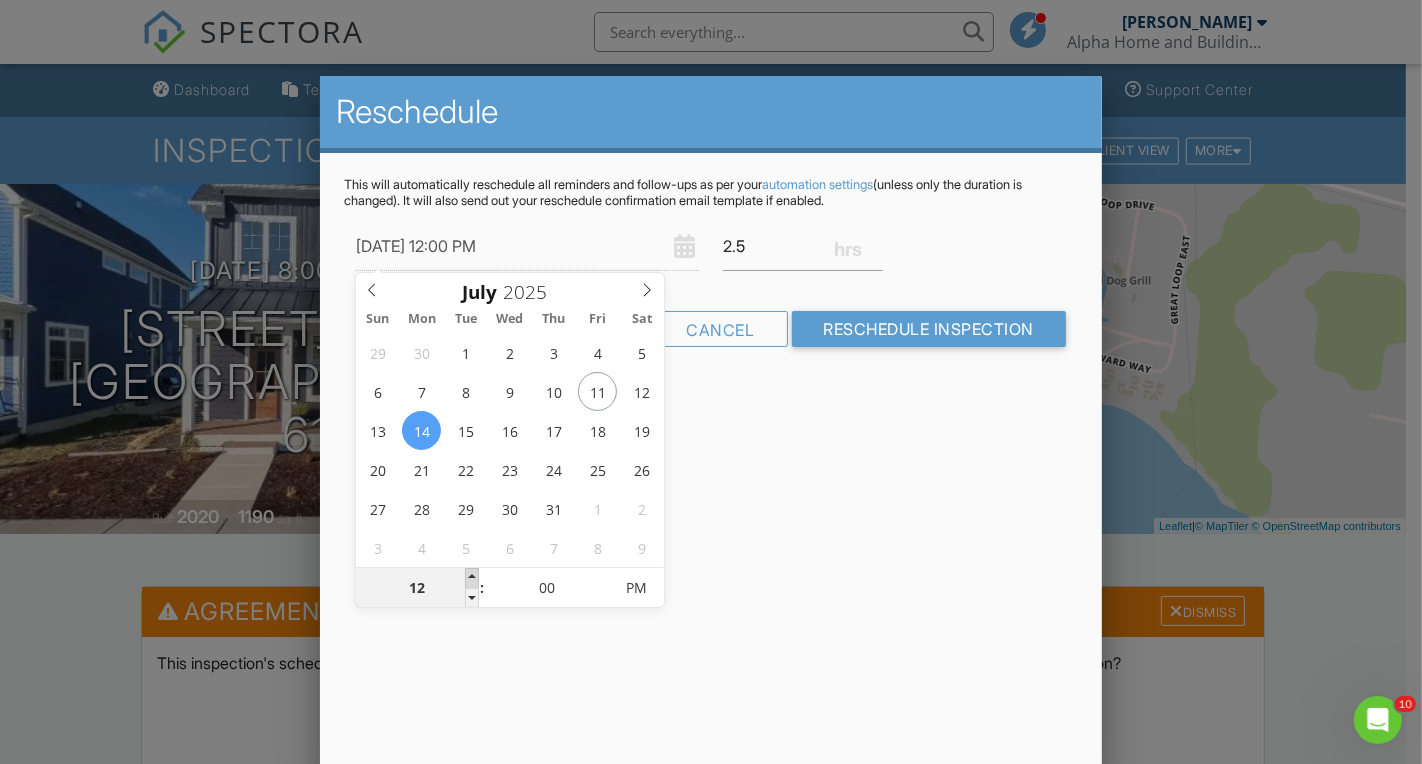 click at bounding box center [472, 578] 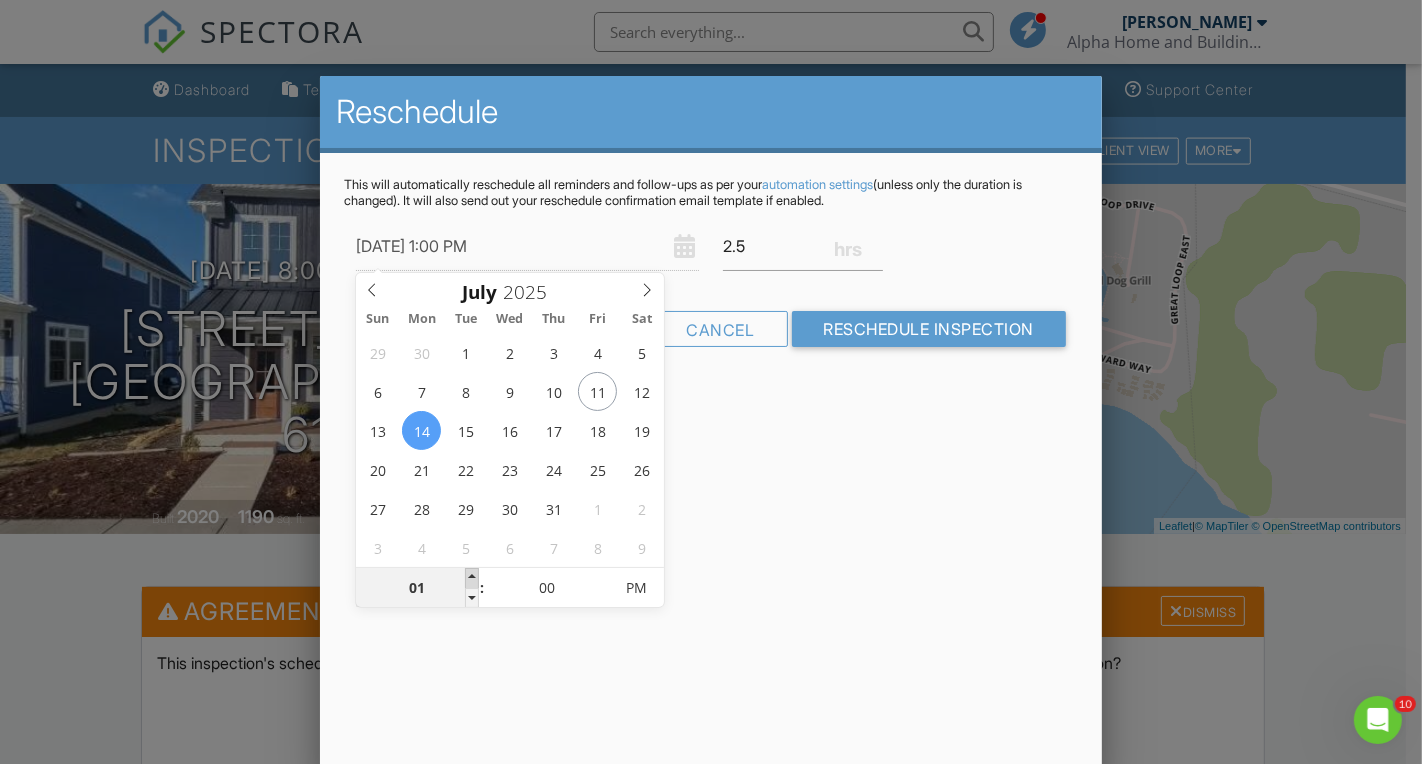 click at bounding box center [472, 578] 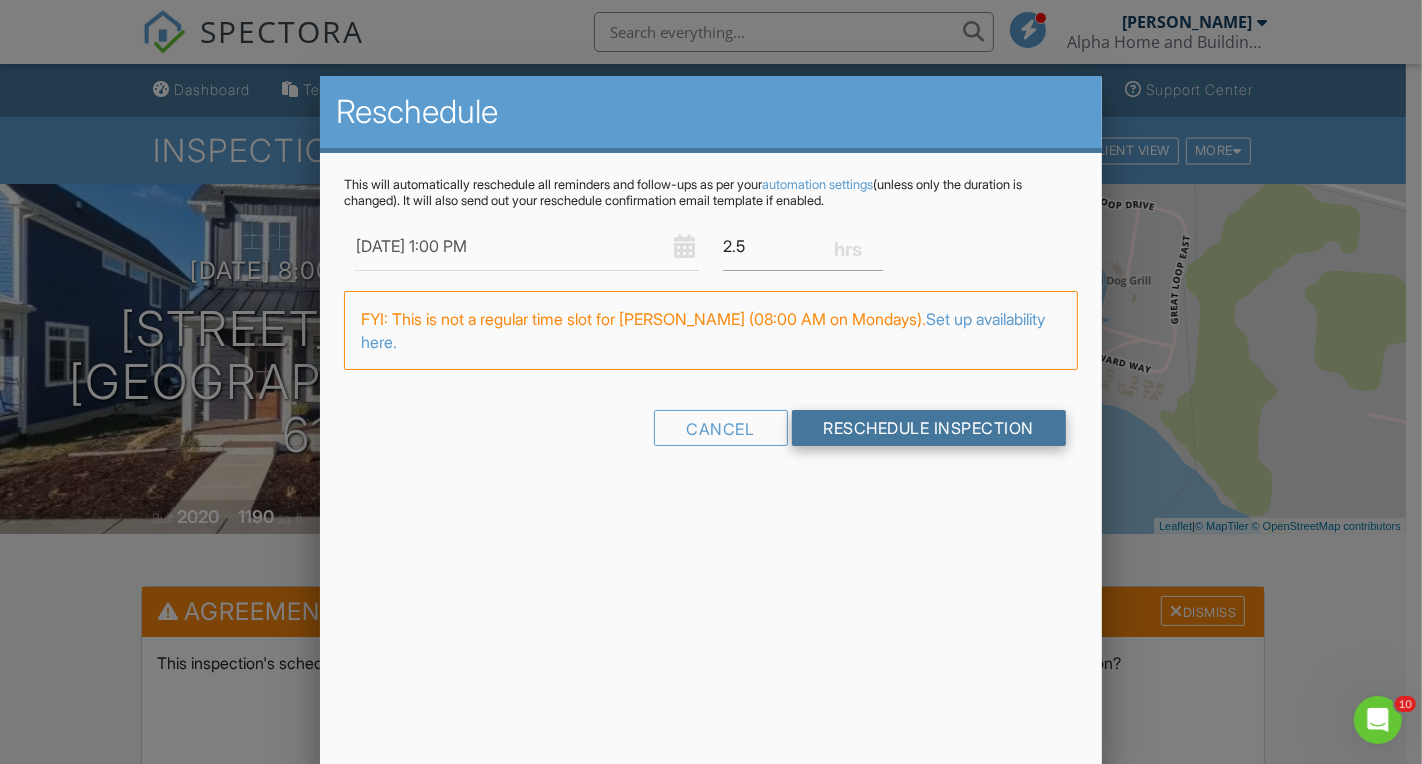 click on "Reschedule Inspection" at bounding box center (929, 428) 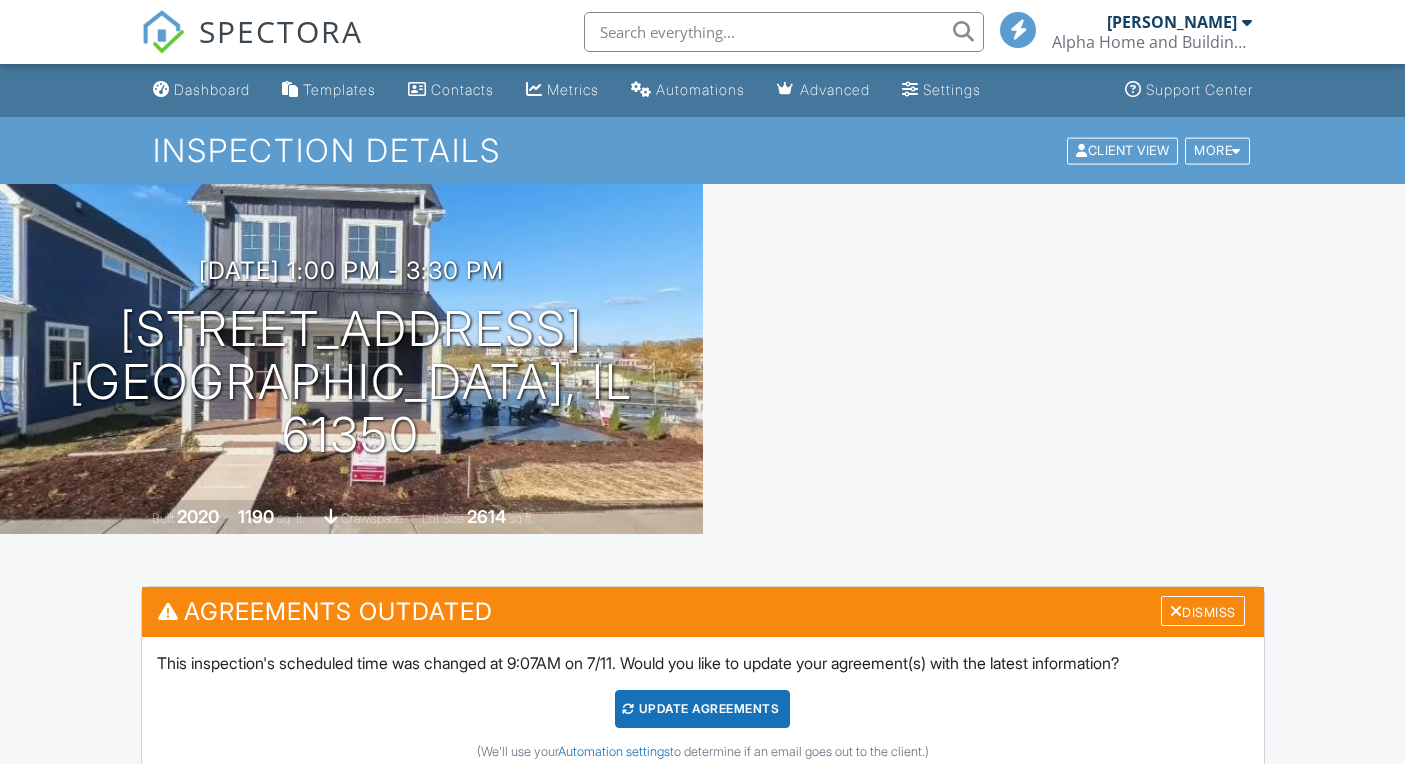 scroll, scrollTop: 0, scrollLeft: 0, axis: both 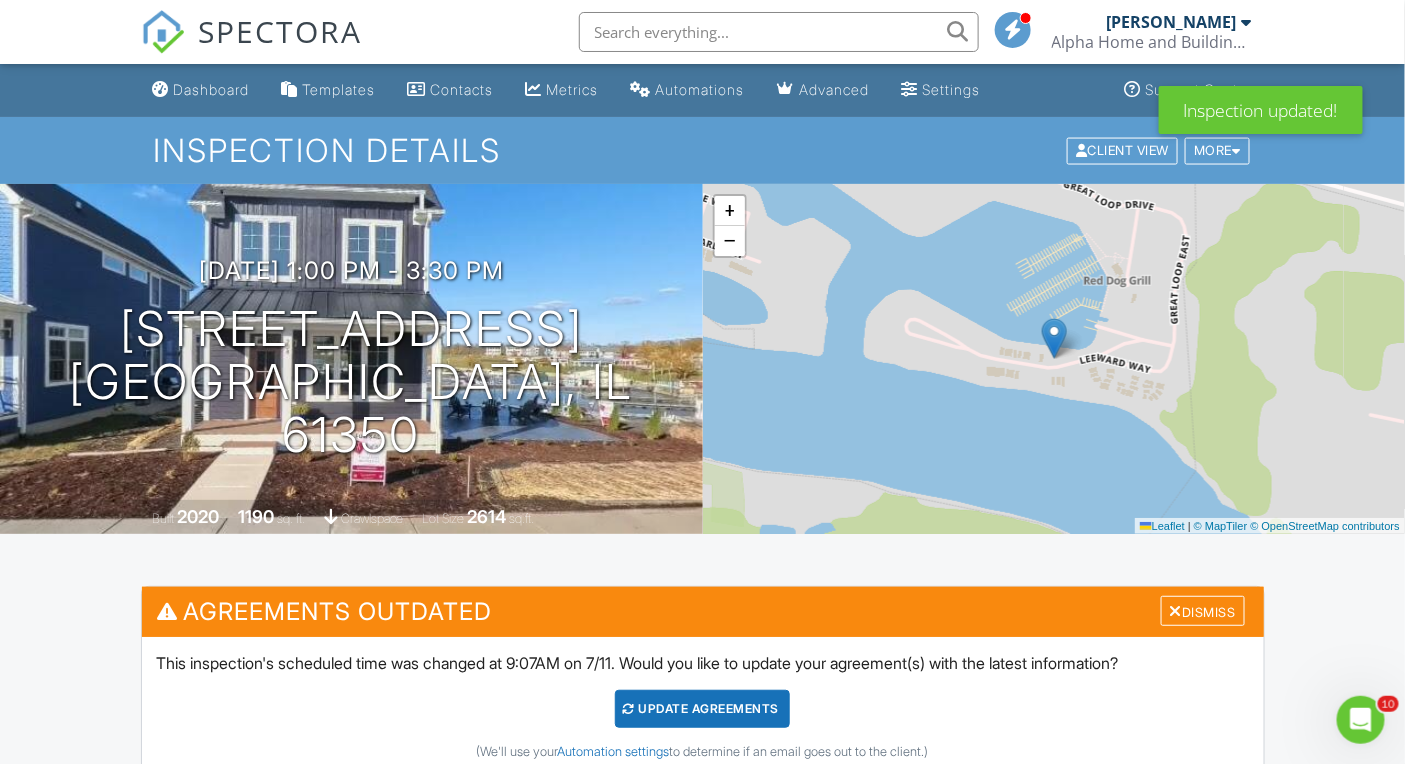 click on "SPECTORA" at bounding box center (281, 31) 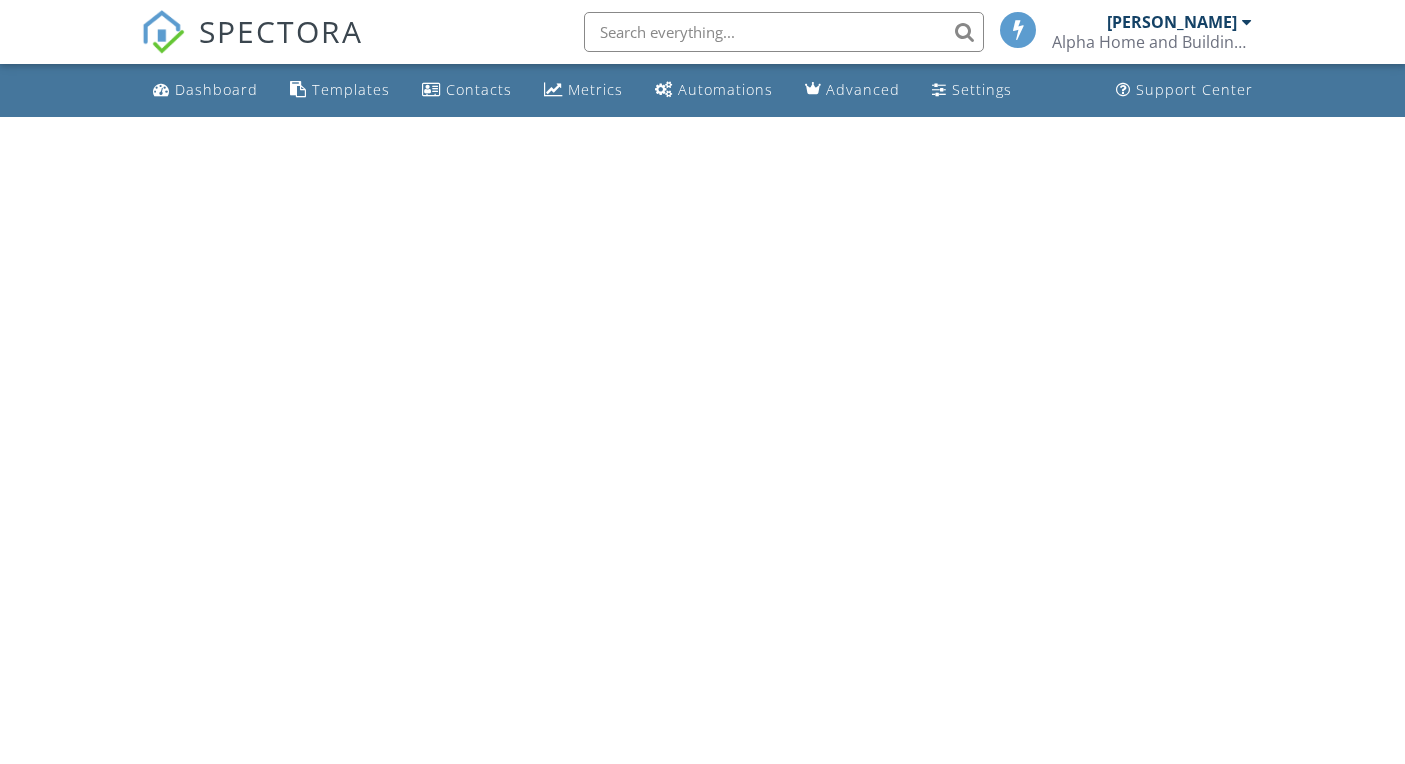 scroll, scrollTop: 0, scrollLeft: 0, axis: both 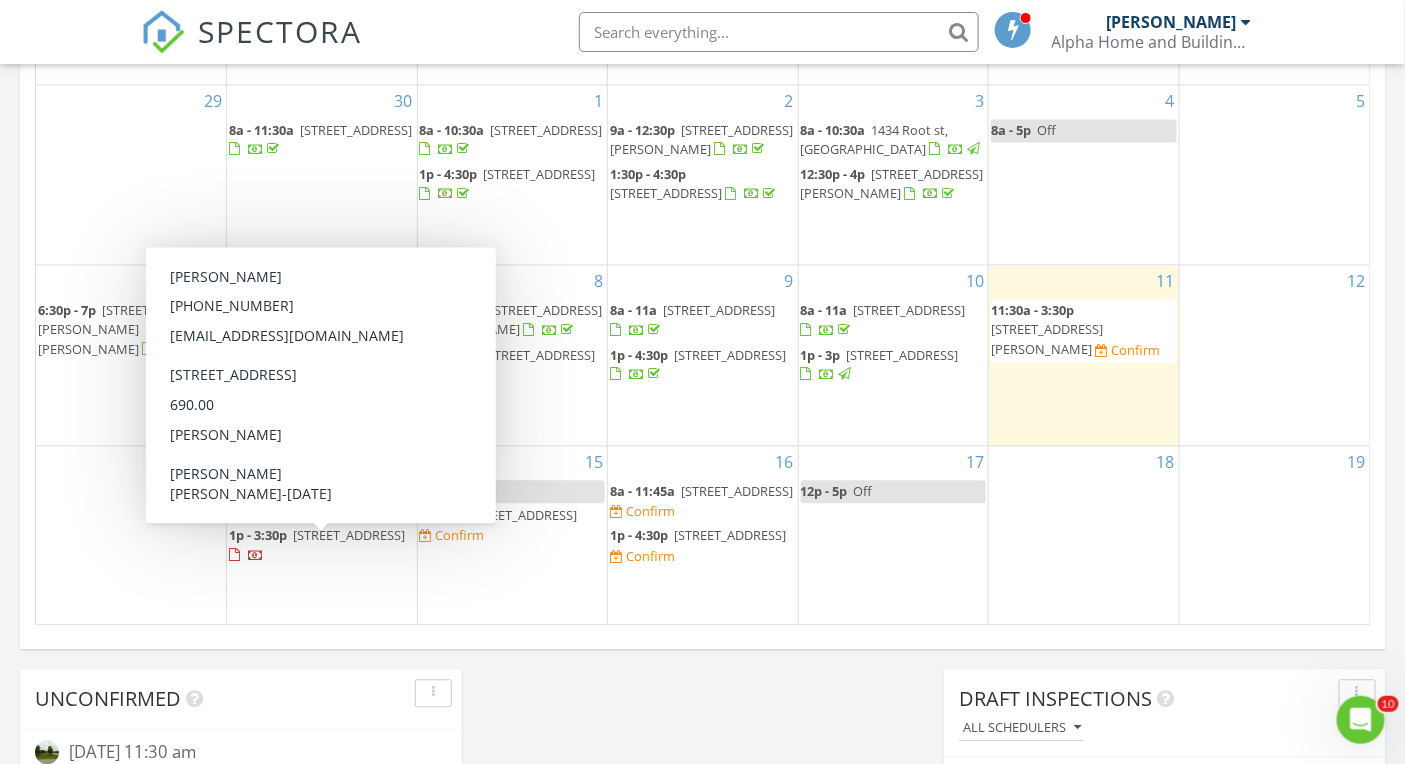 click on "210 Leeward Way, Ottawa 61350" at bounding box center [349, 536] 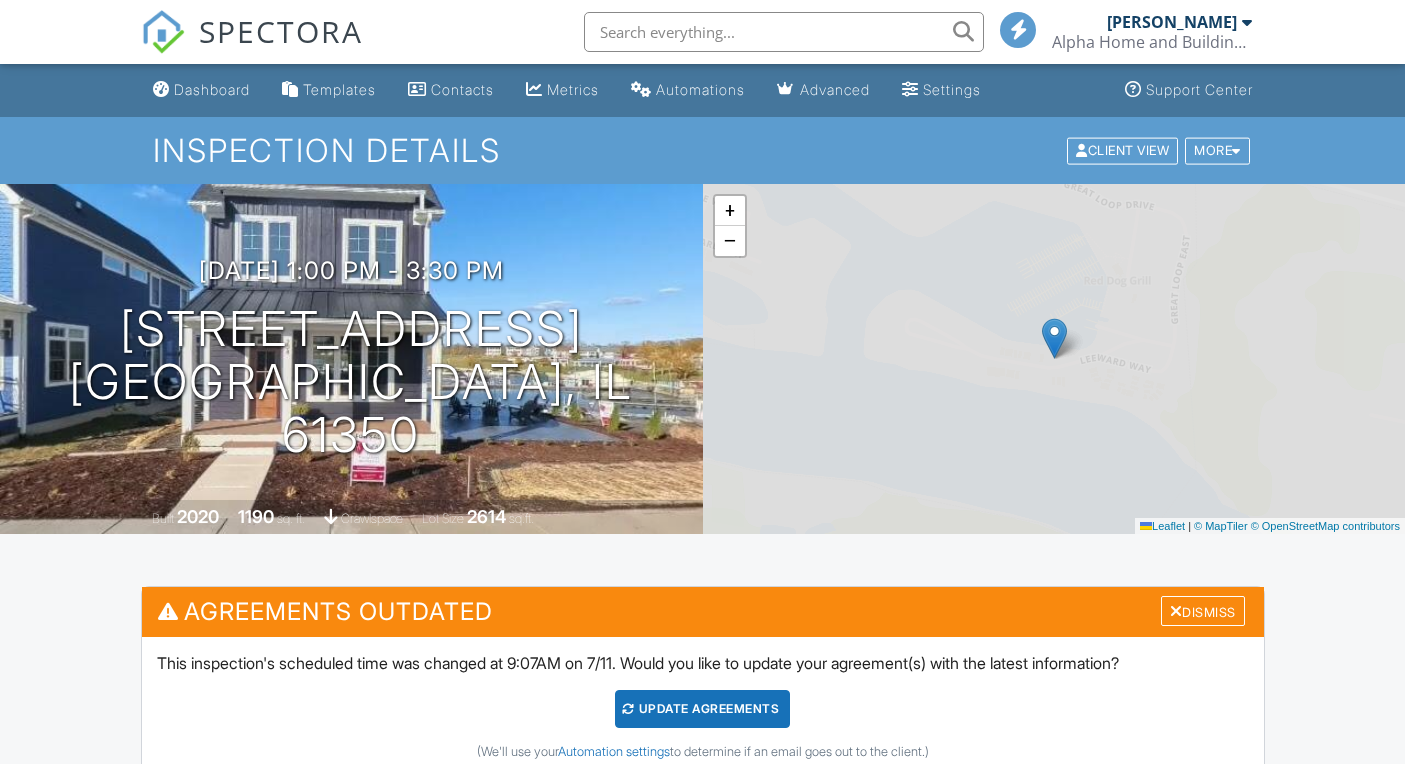 scroll, scrollTop: 0, scrollLeft: 0, axis: both 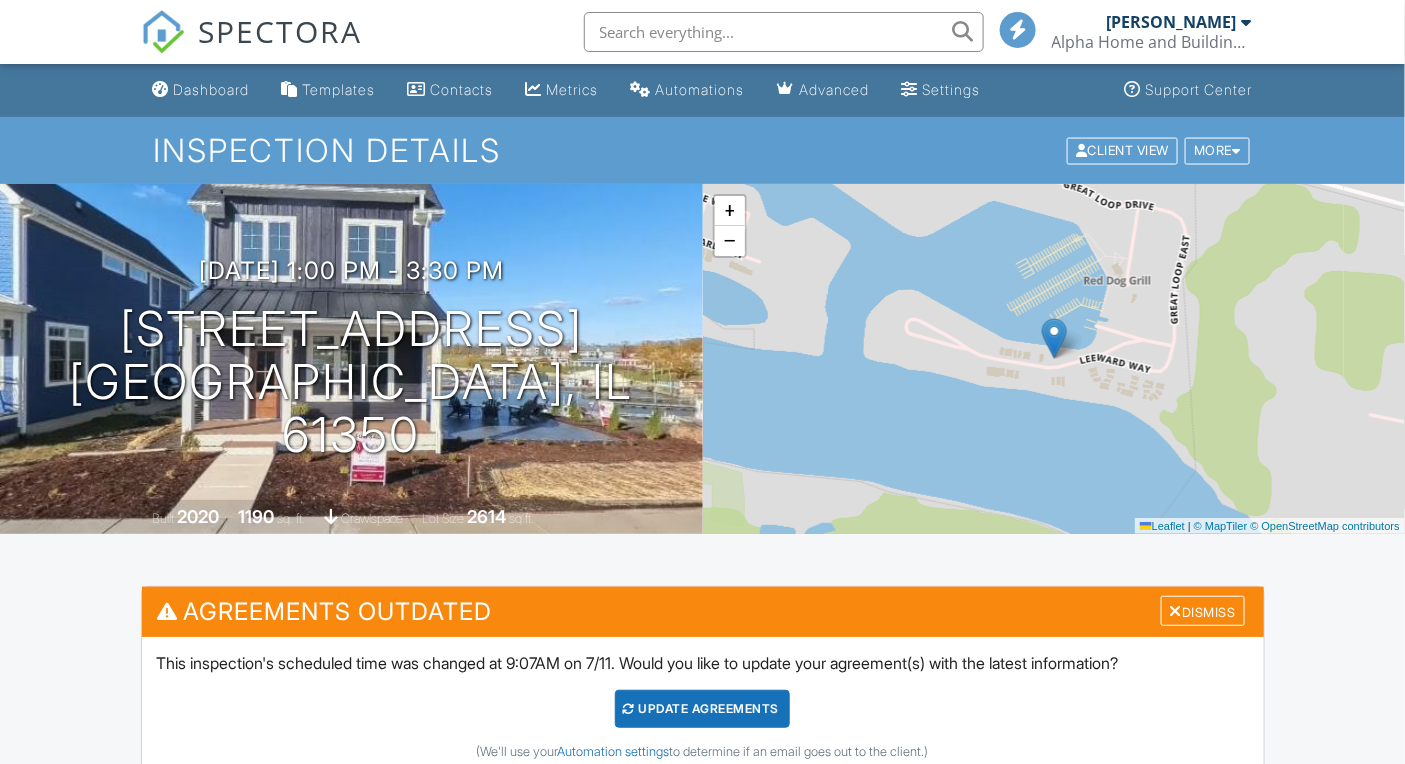 click on "Update Agreements" at bounding box center (702, 709) 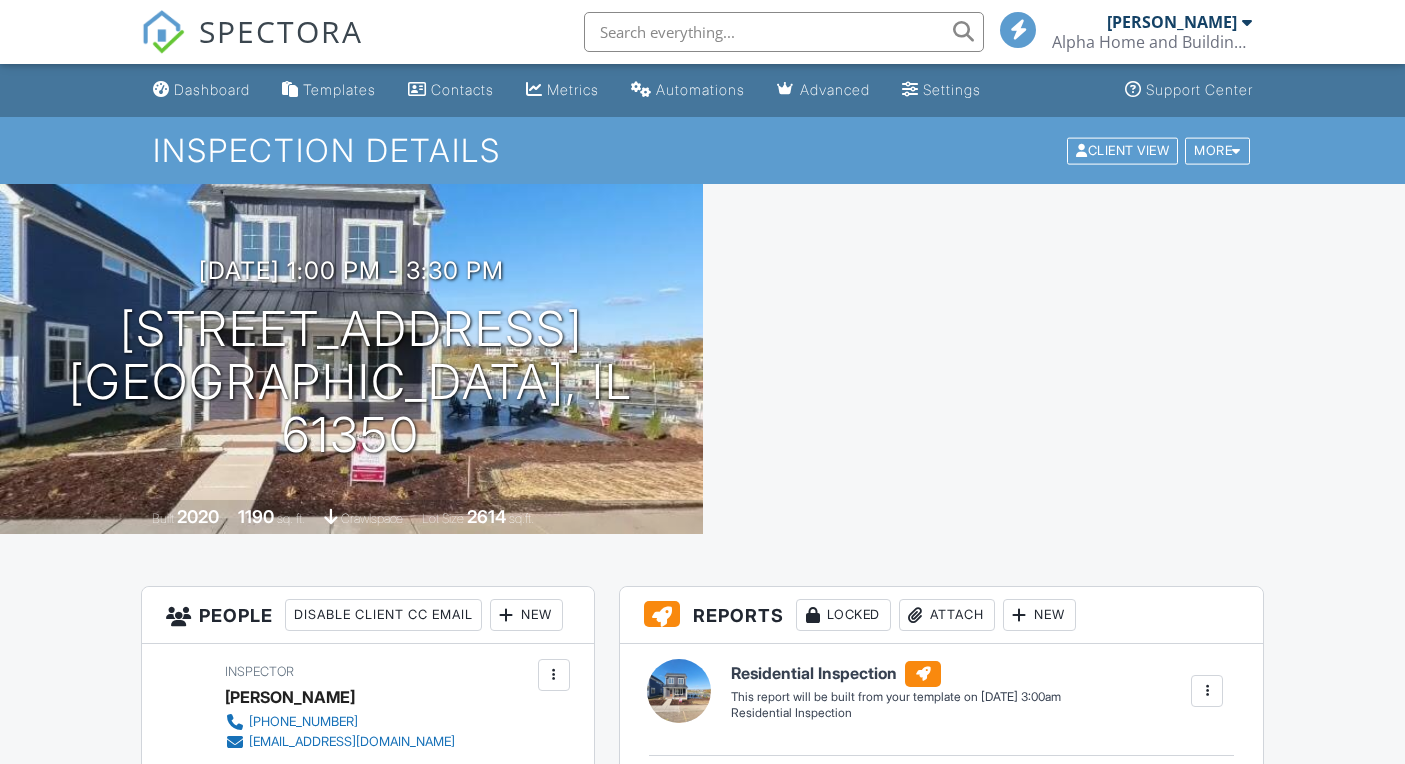 scroll, scrollTop: 0, scrollLeft: 0, axis: both 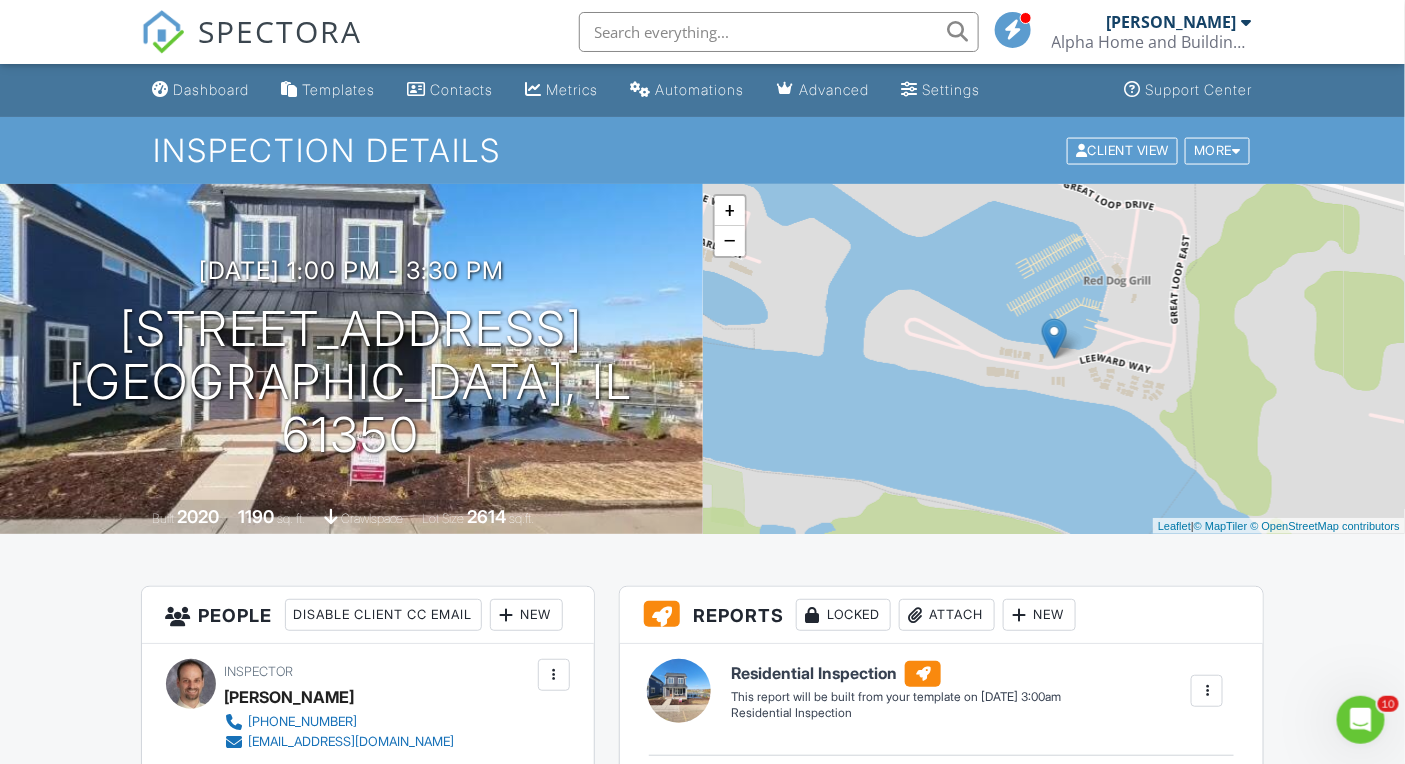 click on "SPECTORA" at bounding box center [281, 31] 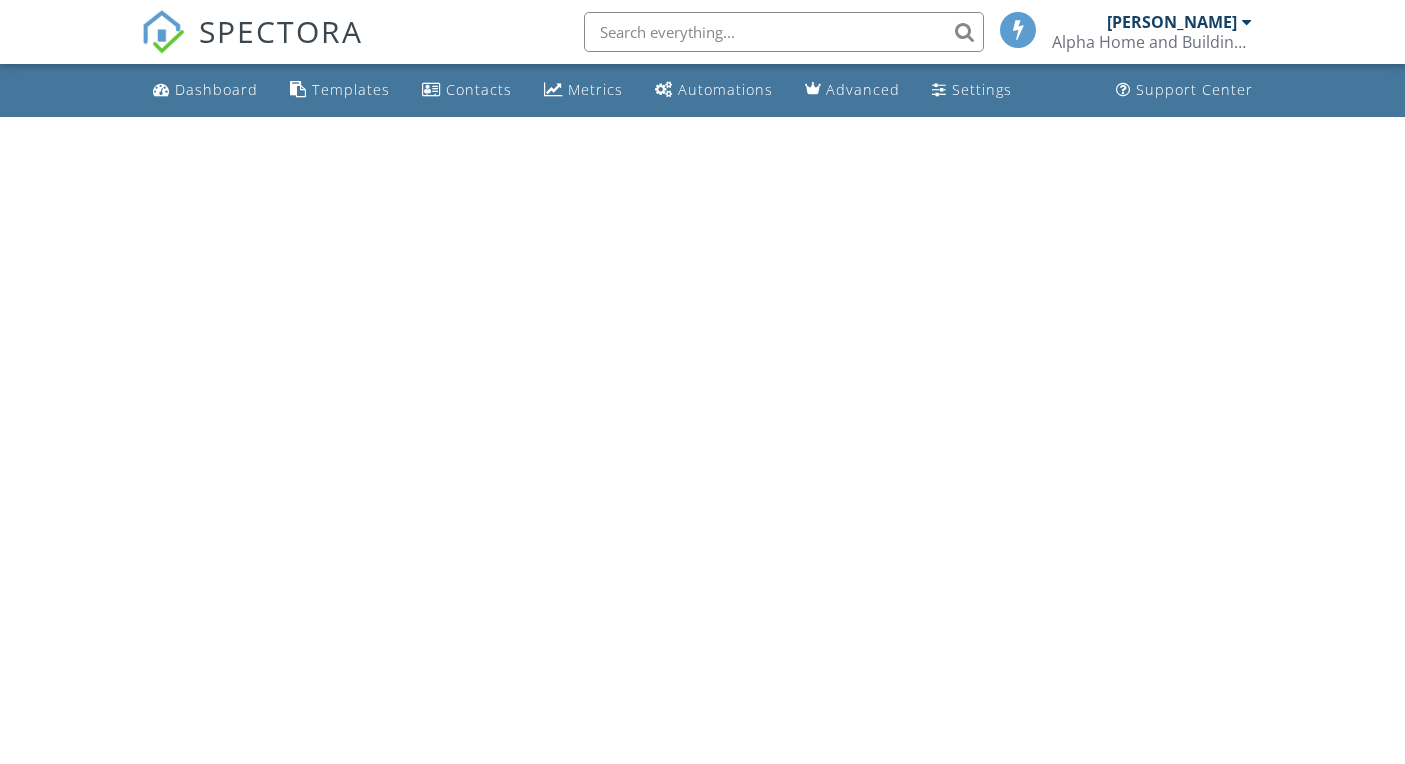 scroll, scrollTop: 0, scrollLeft: 0, axis: both 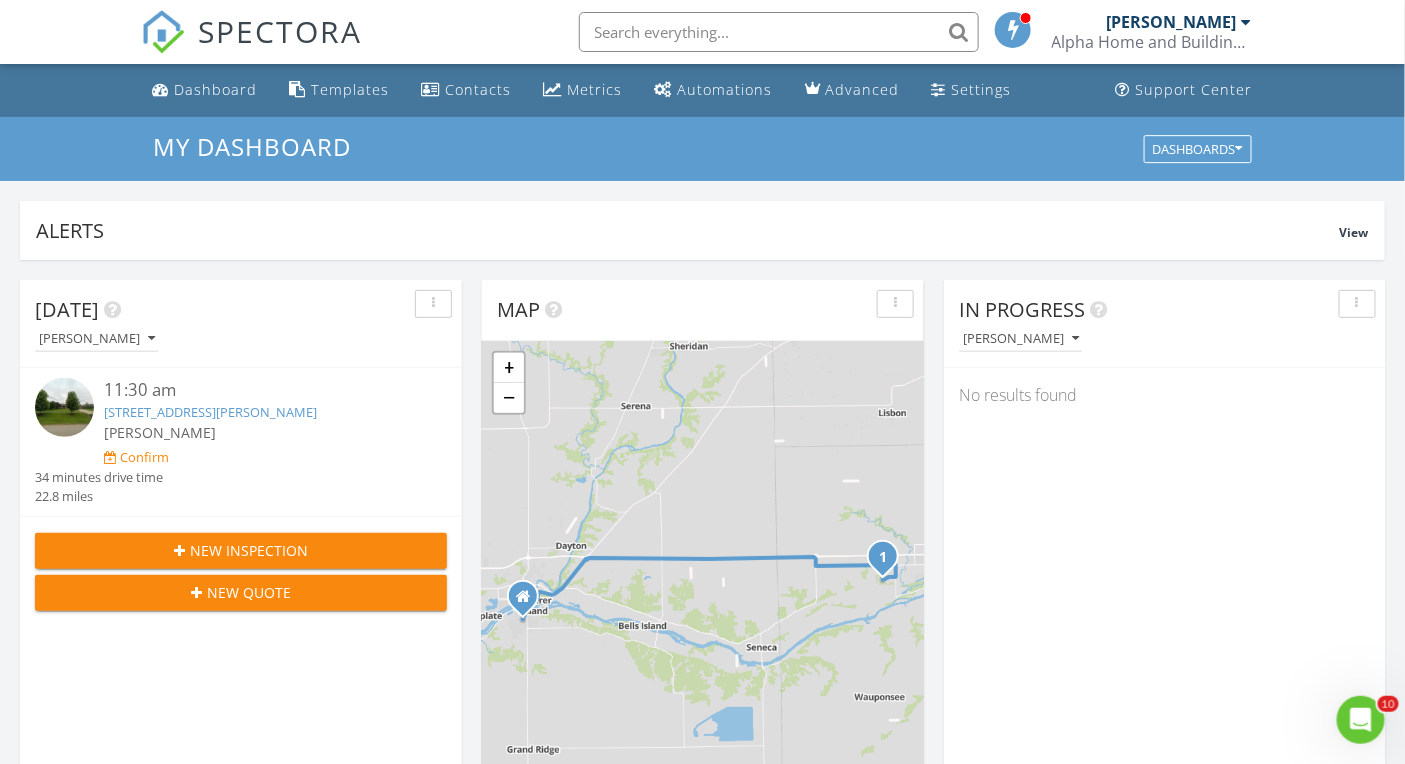click on "11:30 am" at bounding box center [258, 390] 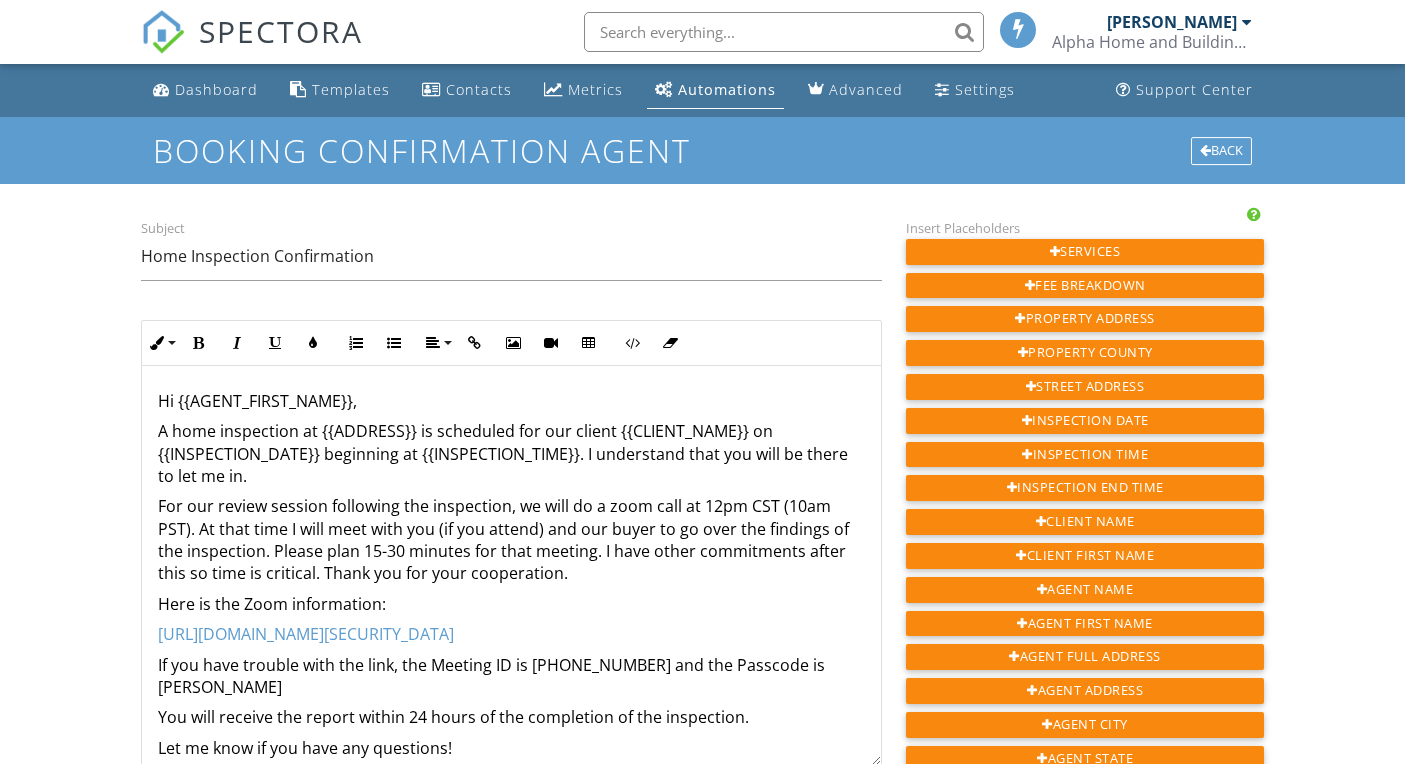 scroll, scrollTop: 0, scrollLeft: 0, axis: both 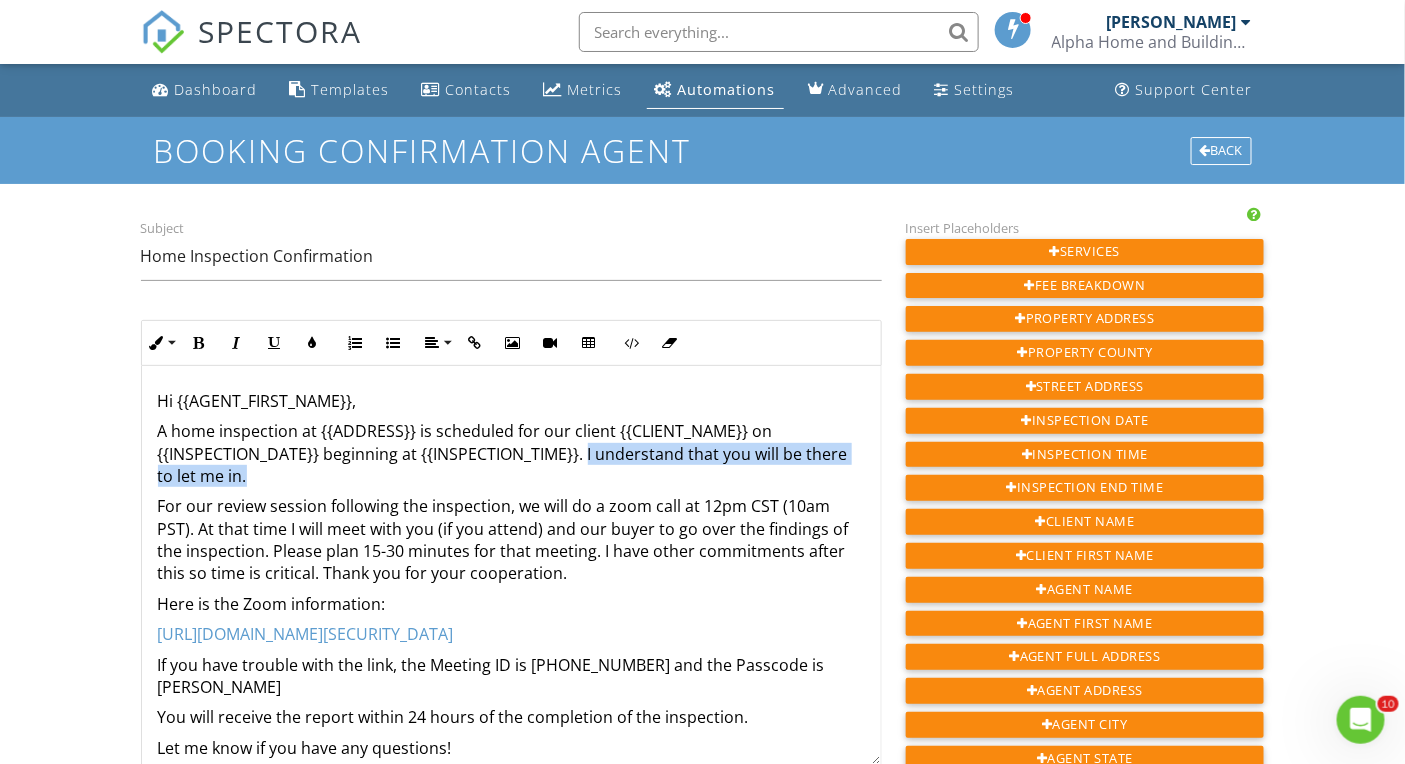 drag, startPoint x: 586, startPoint y: 457, endPoint x: 602, endPoint y: 469, distance: 20 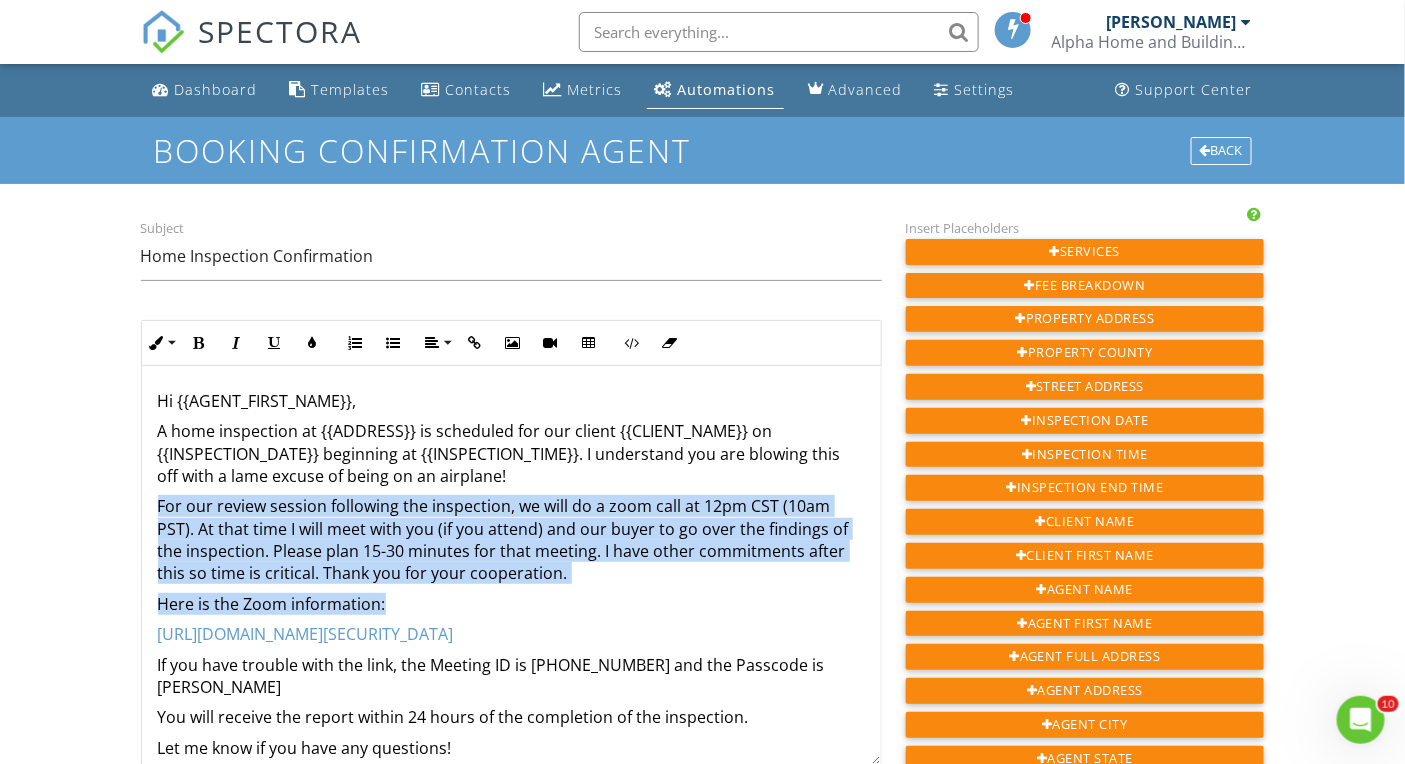 drag, startPoint x: 152, startPoint y: 502, endPoint x: 462, endPoint y: 599, distance: 324.8215 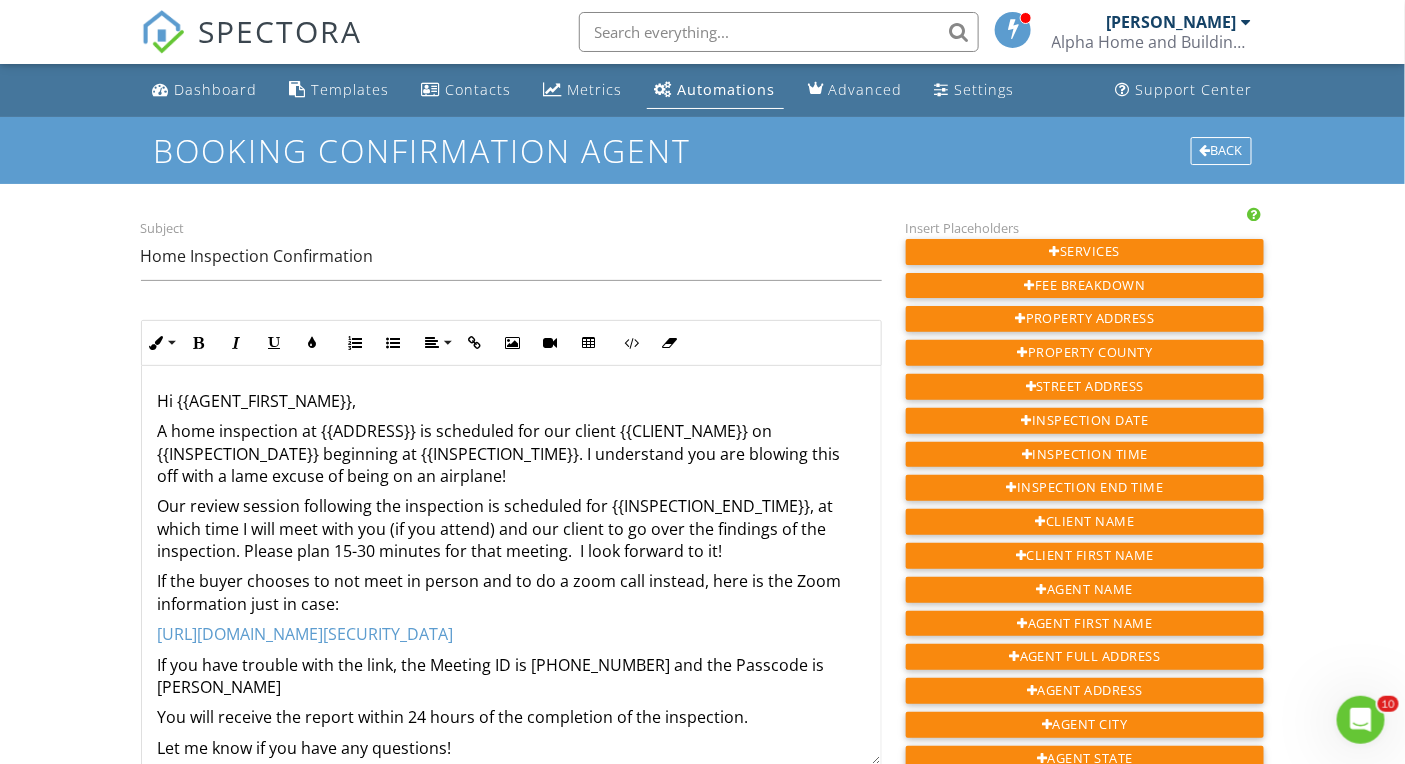 click on "Our review session following the inspection is scheduled for {{INSPECTION_END_TIME}}, at which time I will meet with you (if you attend) and our client to go over the findings of the inspection. Please plan 15-30 minutes for that meeting.  I look forward to it!" at bounding box center (511, 528) 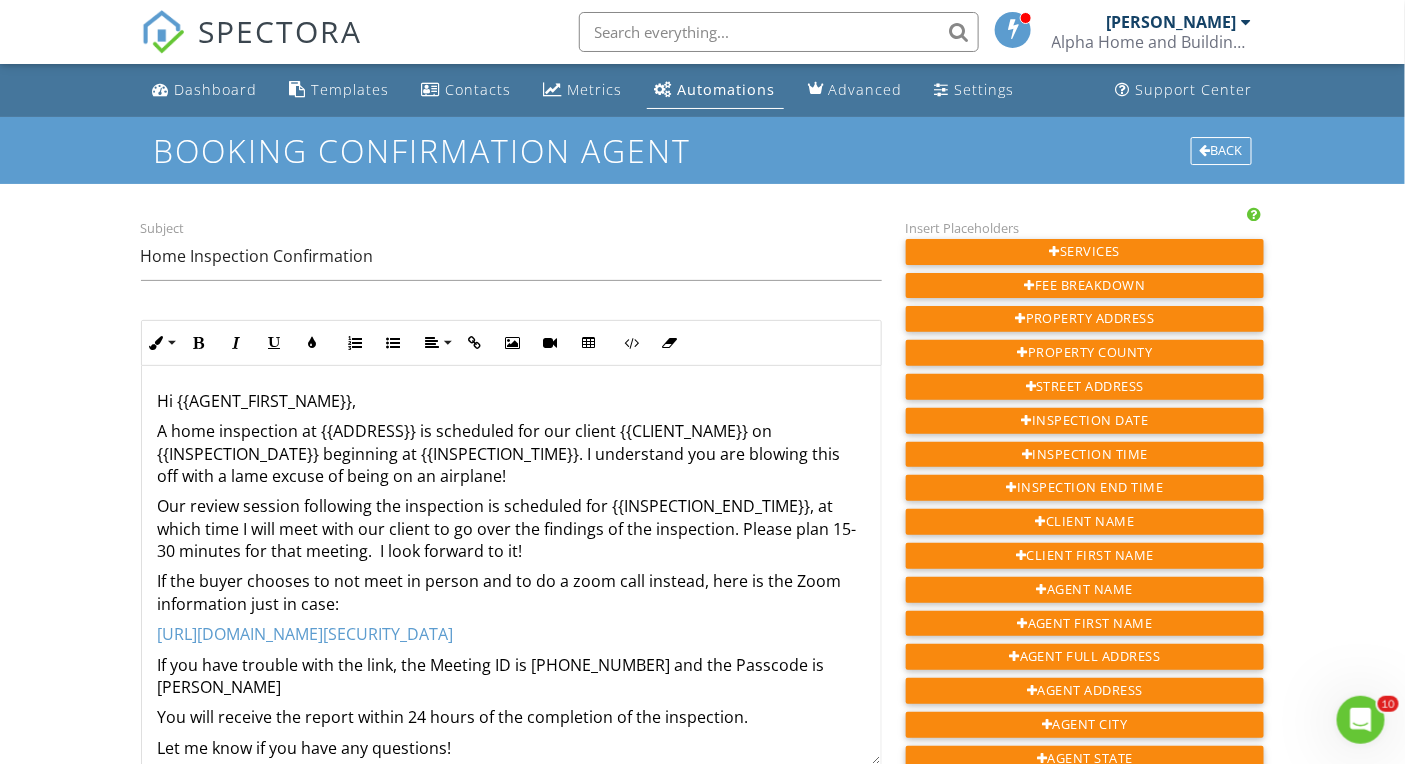 click on "Our review session following the inspection is scheduled for {{INSPECTION_END_TIME}}, at which time I will meet with our client to go over the findings of the inspection. Please plan 15-30 minutes for that meeting.  I look forward to it!" at bounding box center [511, 528] 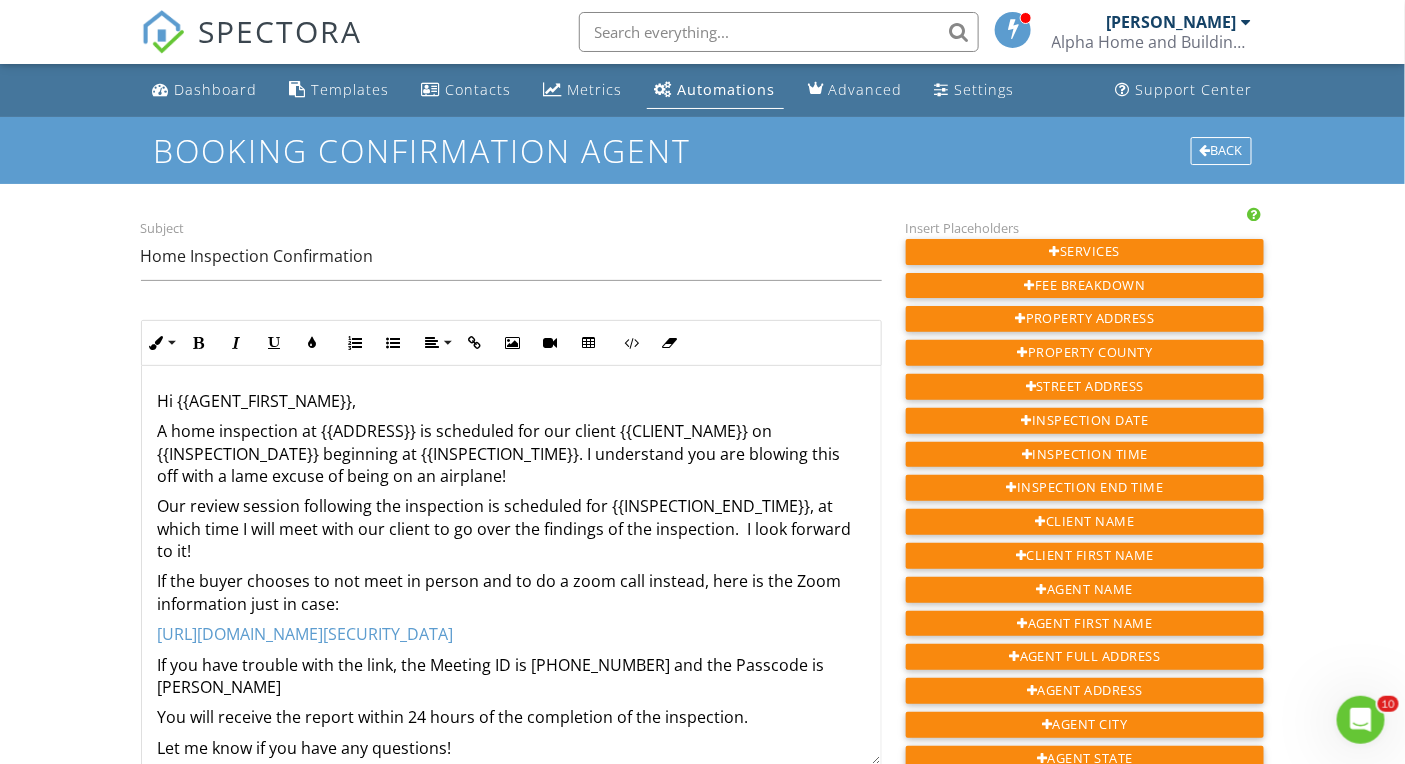 click on "Hi {{AGENT_FIRST_NAME}}, A home inspection at {{ADDRESS}} is scheduled for our client {{CLIENT_NAME}} on {{INSPECTION_DATE}} beginning at {{INSPECTION_TIME}}. I understand you are blowing this off with a lame excuse of being on an airplane! Our review session following the inspection is scheduled for {{INSPECTION_END_TIME}}, at which time I will meet with our client to go over the findings of the inspection.  I look forward to it!   If the buyer chooses to not meet in person and to do a zoom call instead, here is the Zoom information just in case: https://us05web.zoom.us/j/2153522354?pwd=a6UAht6sMtEemJ3wb2TOYwTRMEAE7j.1 If you have trouble with the link, the Meeting ID is 215 352 2354 and the Passcode is Mitchell You will receive the report within 24 hours of the completion of the inspection.  Let me know if you have any questions! Thank you!" at bounding box center (511, 590) 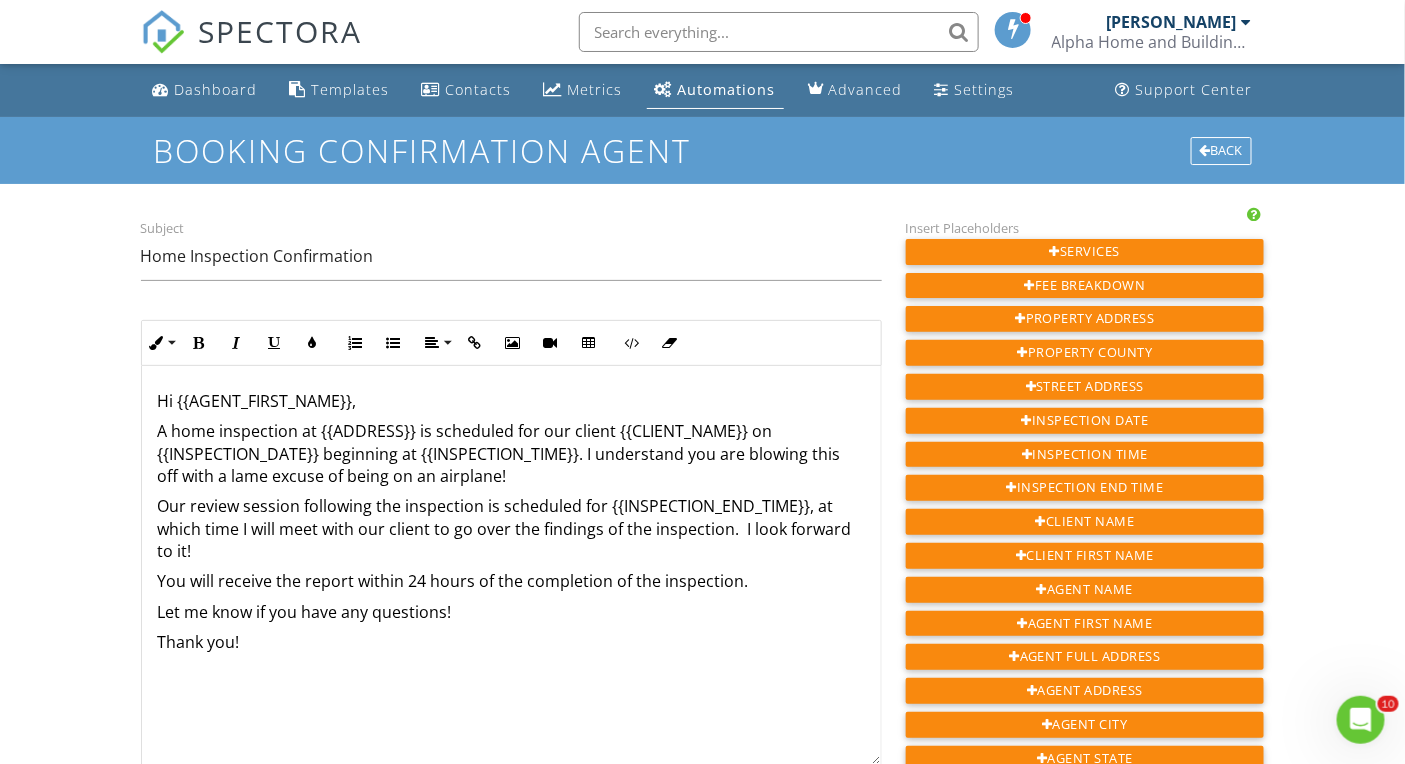 scroll, scrollTop: 0, scrollLeft: 0, axis: both 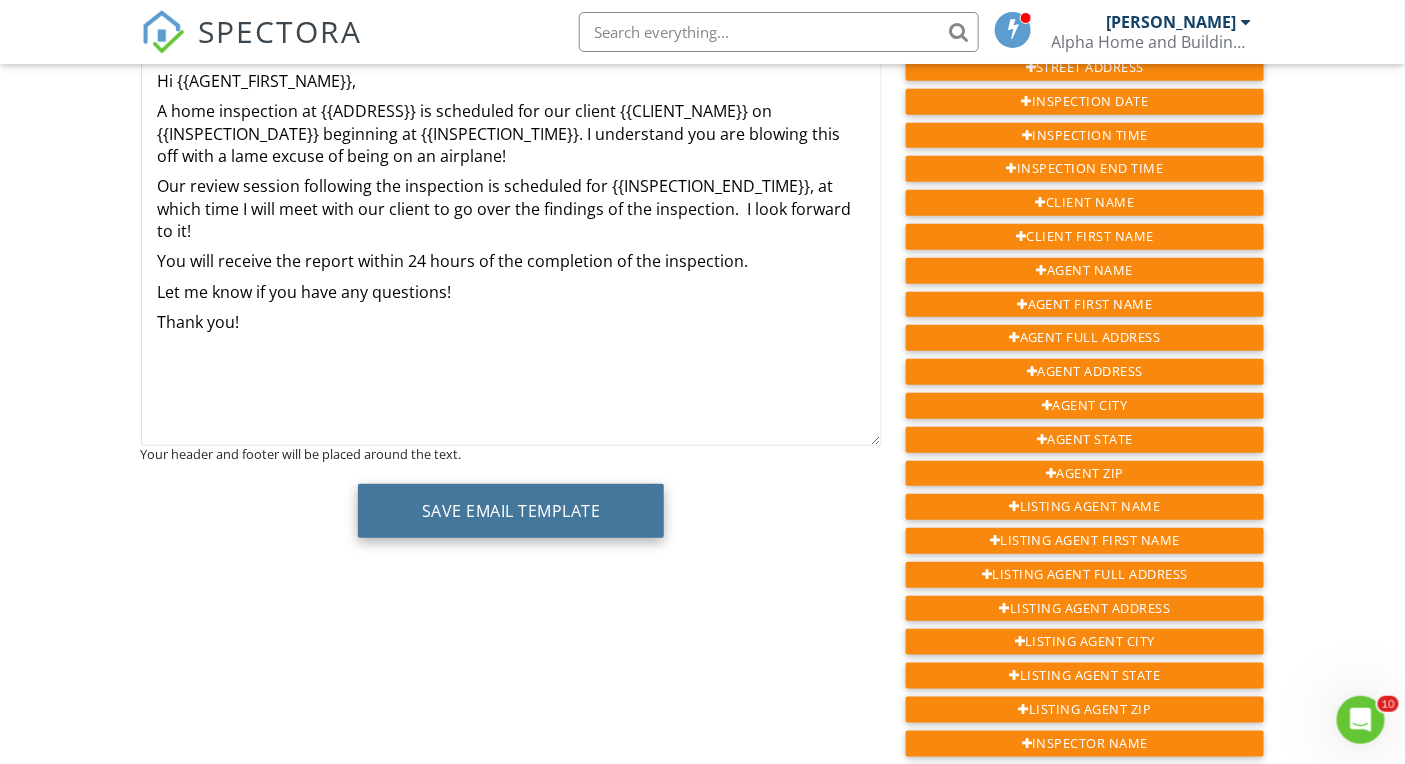 click on "Save Email Template" at bounding box center (511, 511) 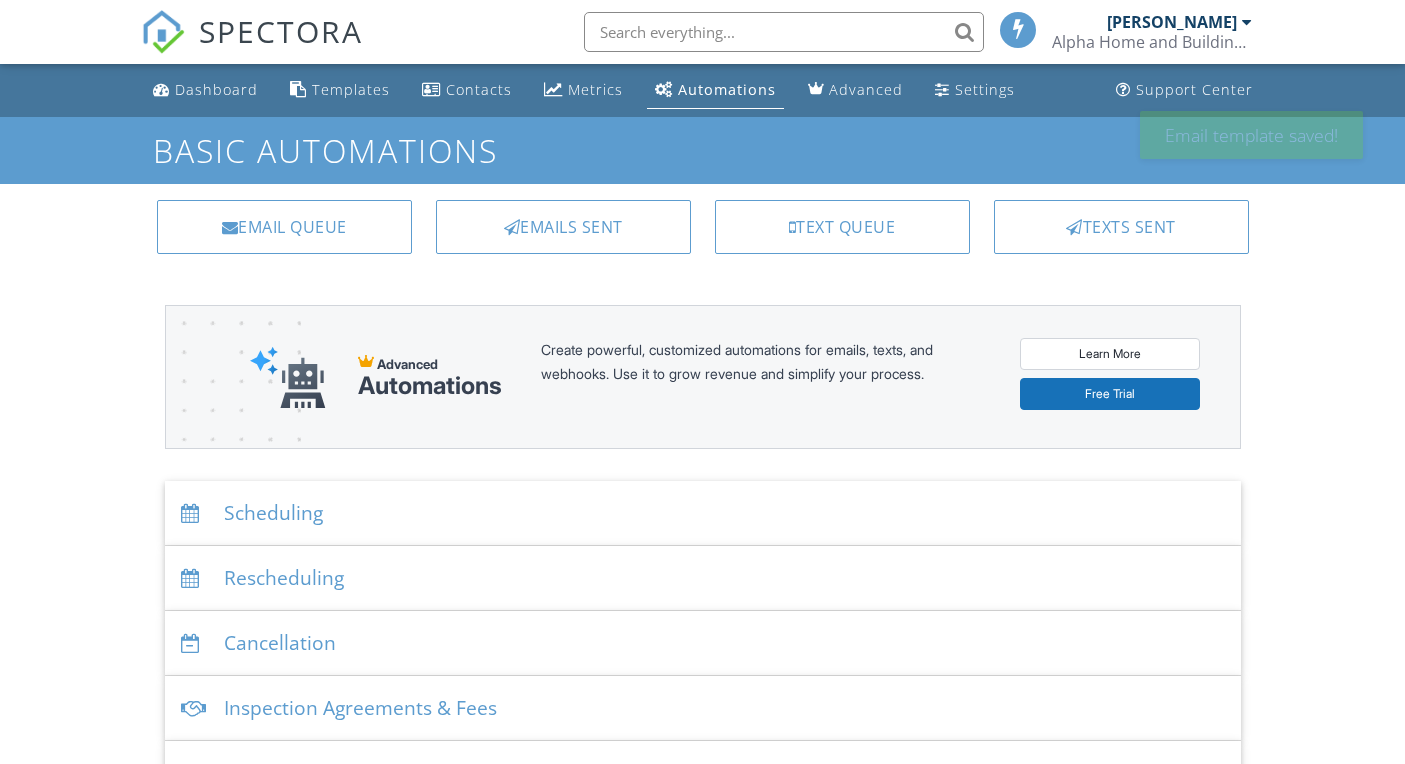 scroll, scrollTop: 0, scrollLeft: 0, axis: both 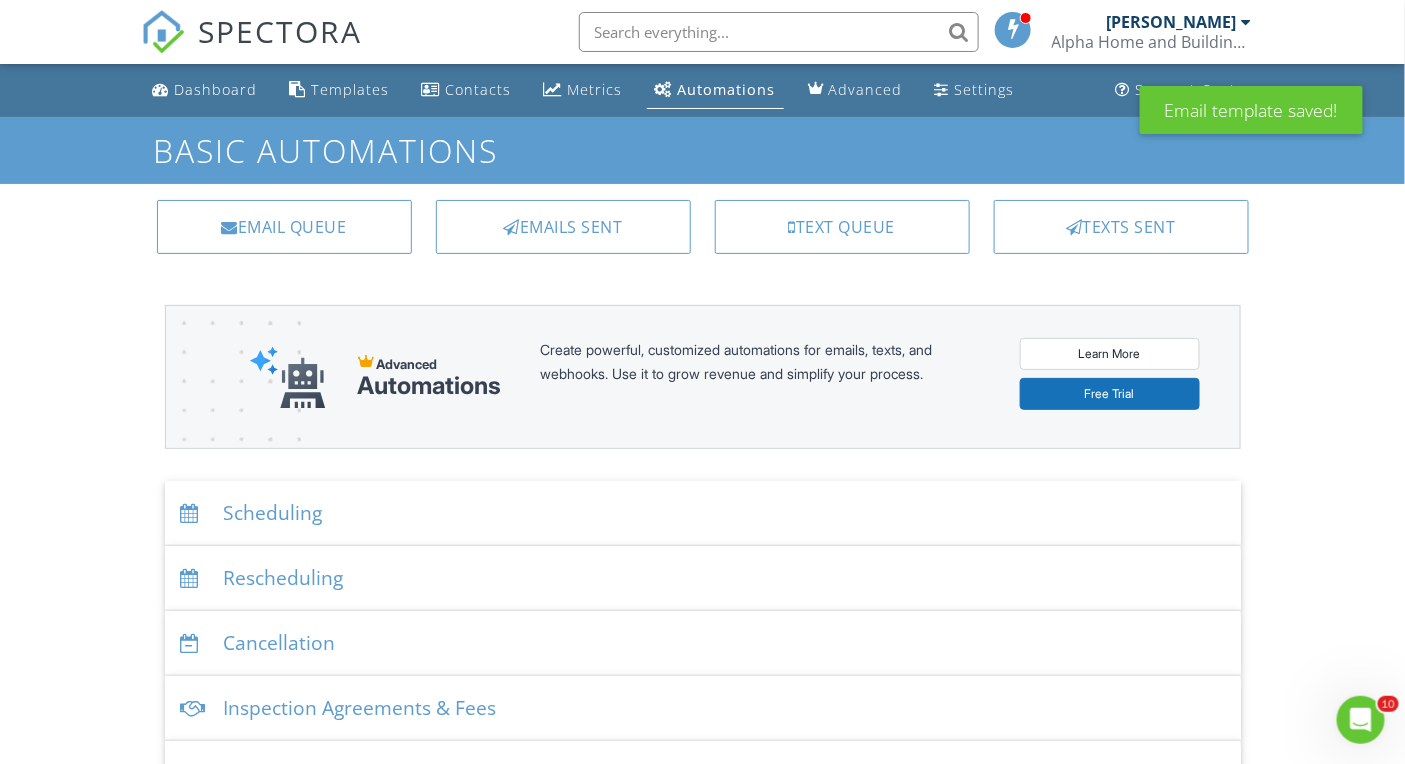 click on "Scheduling" at bounding box center [703, 513] 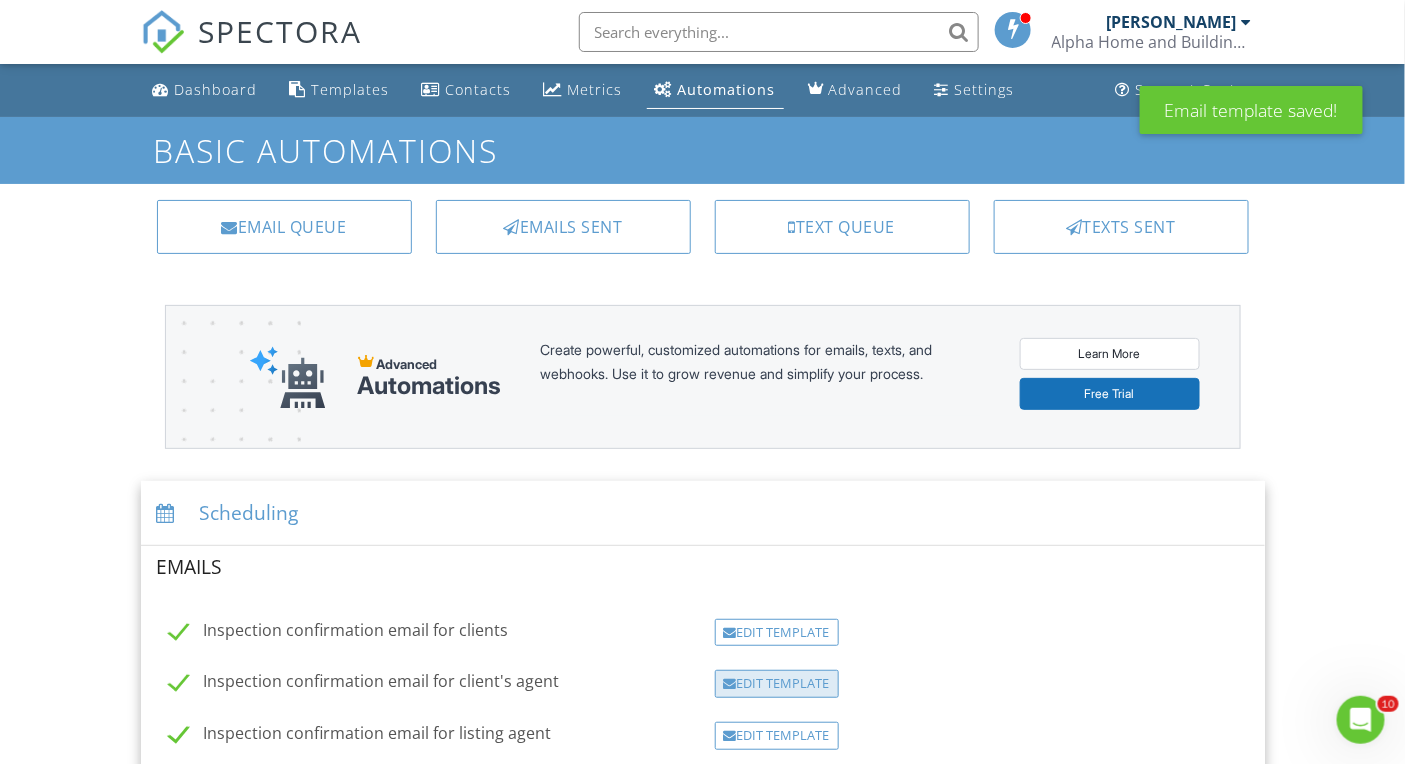 click on "Edit Template" at bounding box center (777, 684) 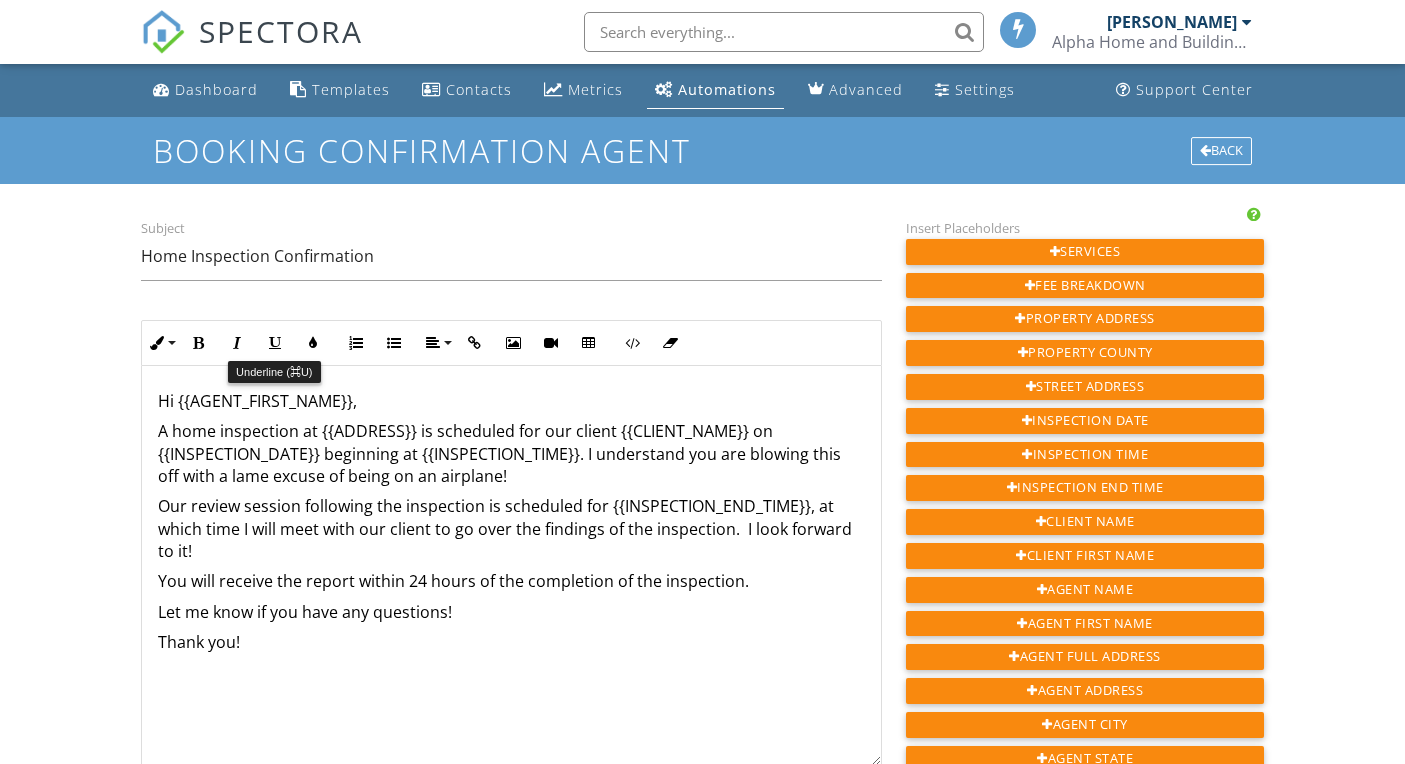 scroll, scrollTop: 0, scrollLeft: 0, axis: both 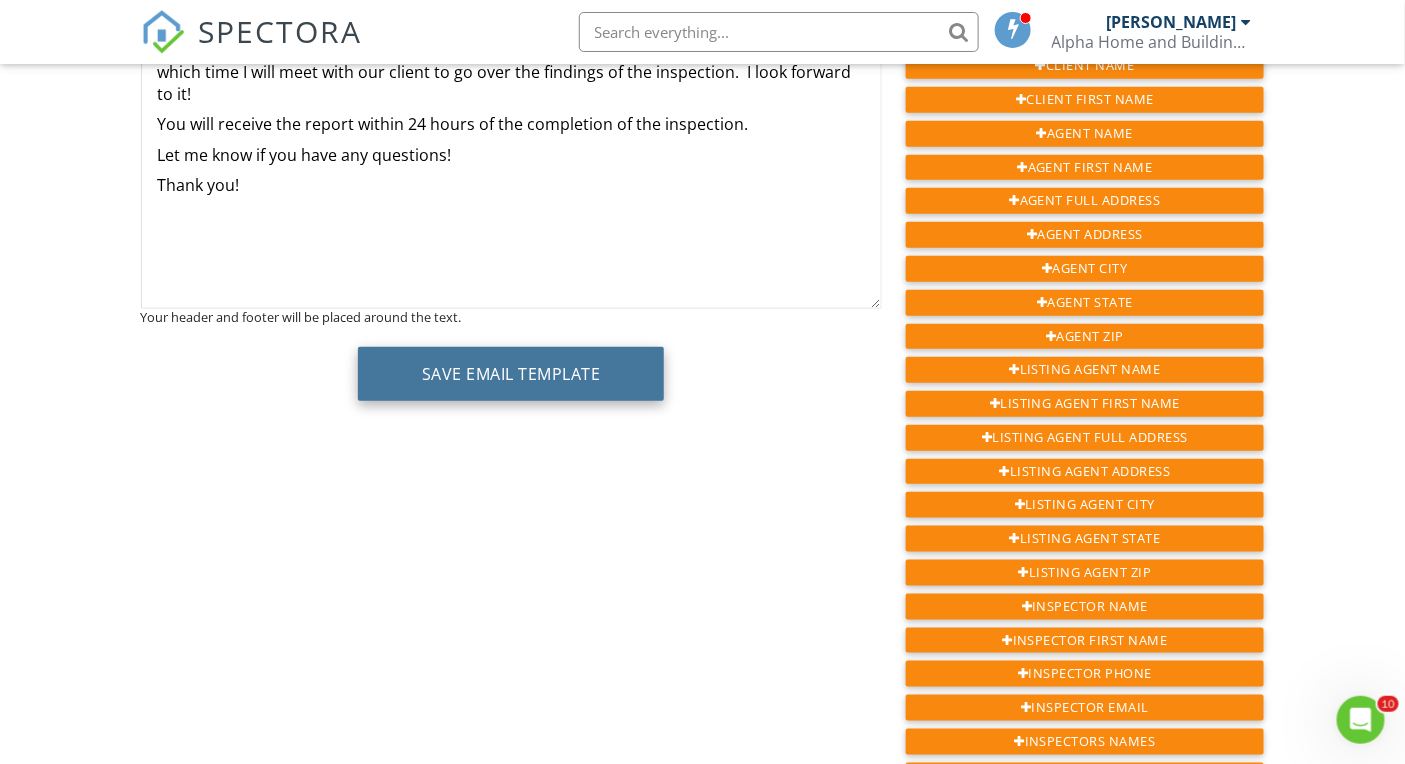 click on "Save Email Template" at bounding box center [511, 374] 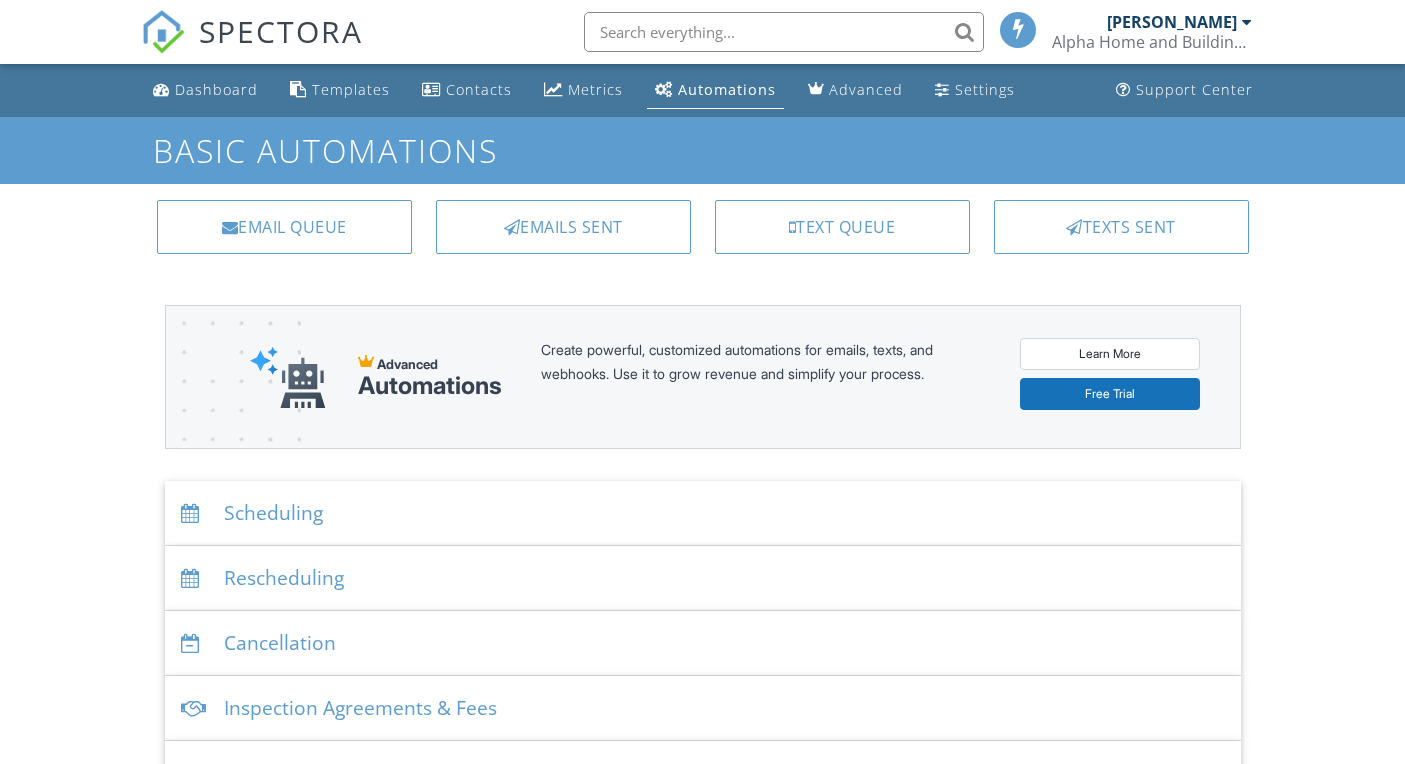 scroll, scrollTop: 0, scrollLeft: 0, axis: both 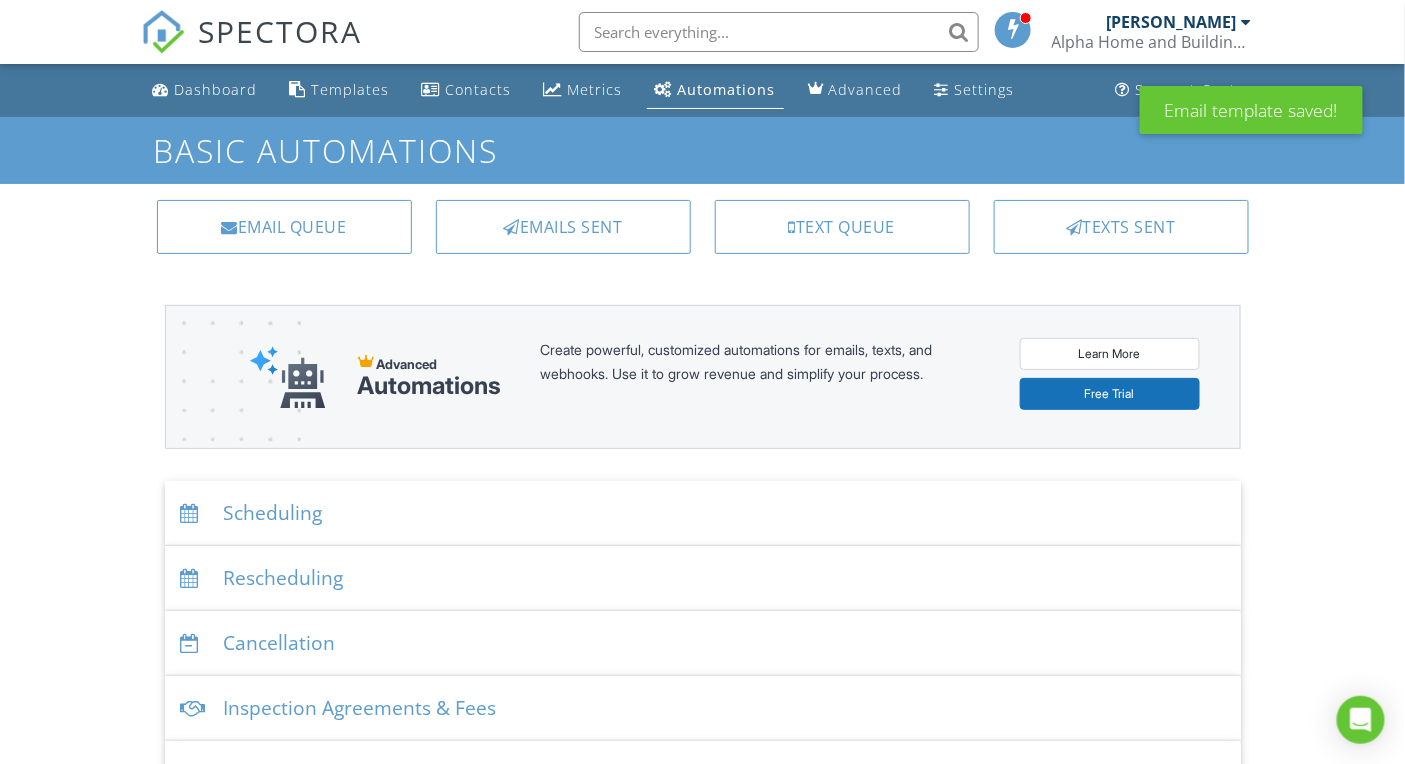 click on "Scheduling" at bounding box center (703, 513) 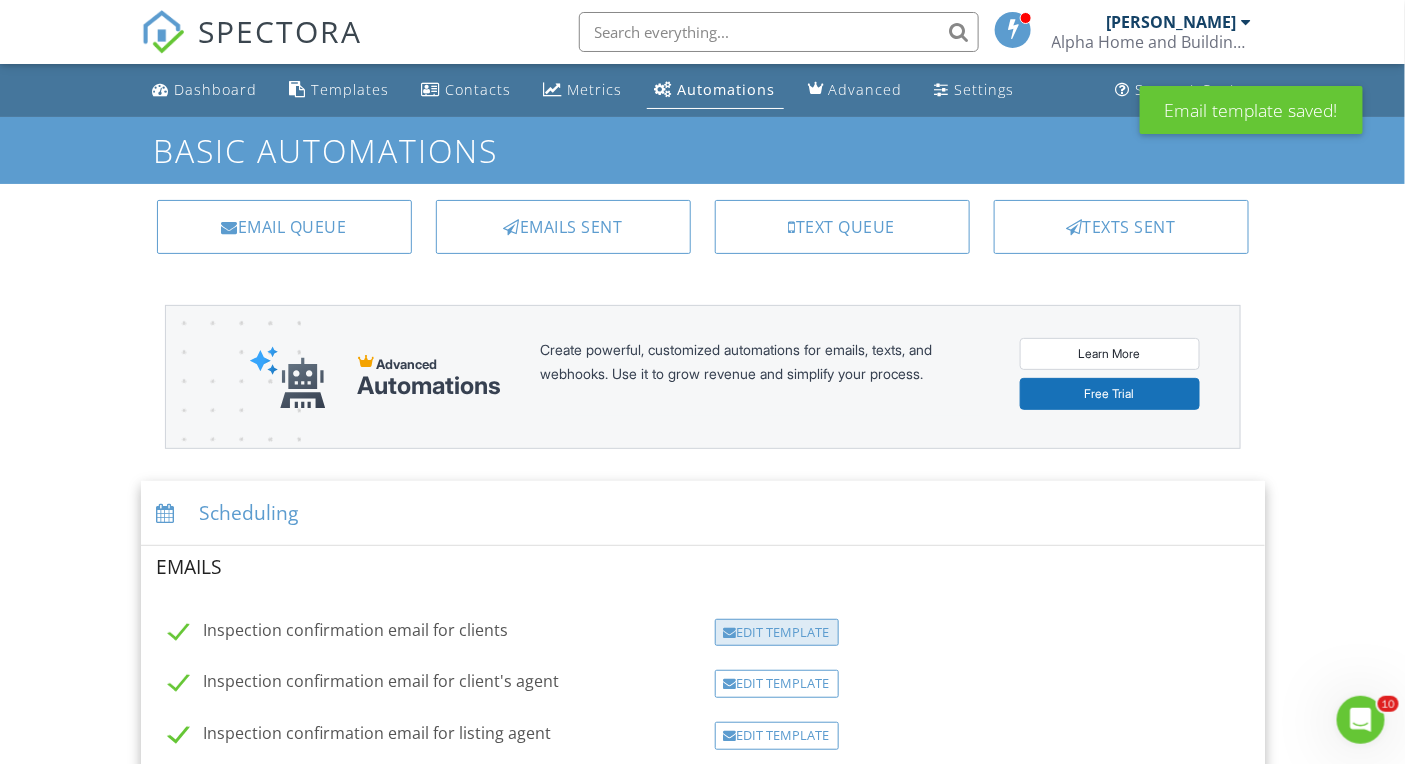 scroll, scrollTop: 0, scrollLeft: 0, axis: both 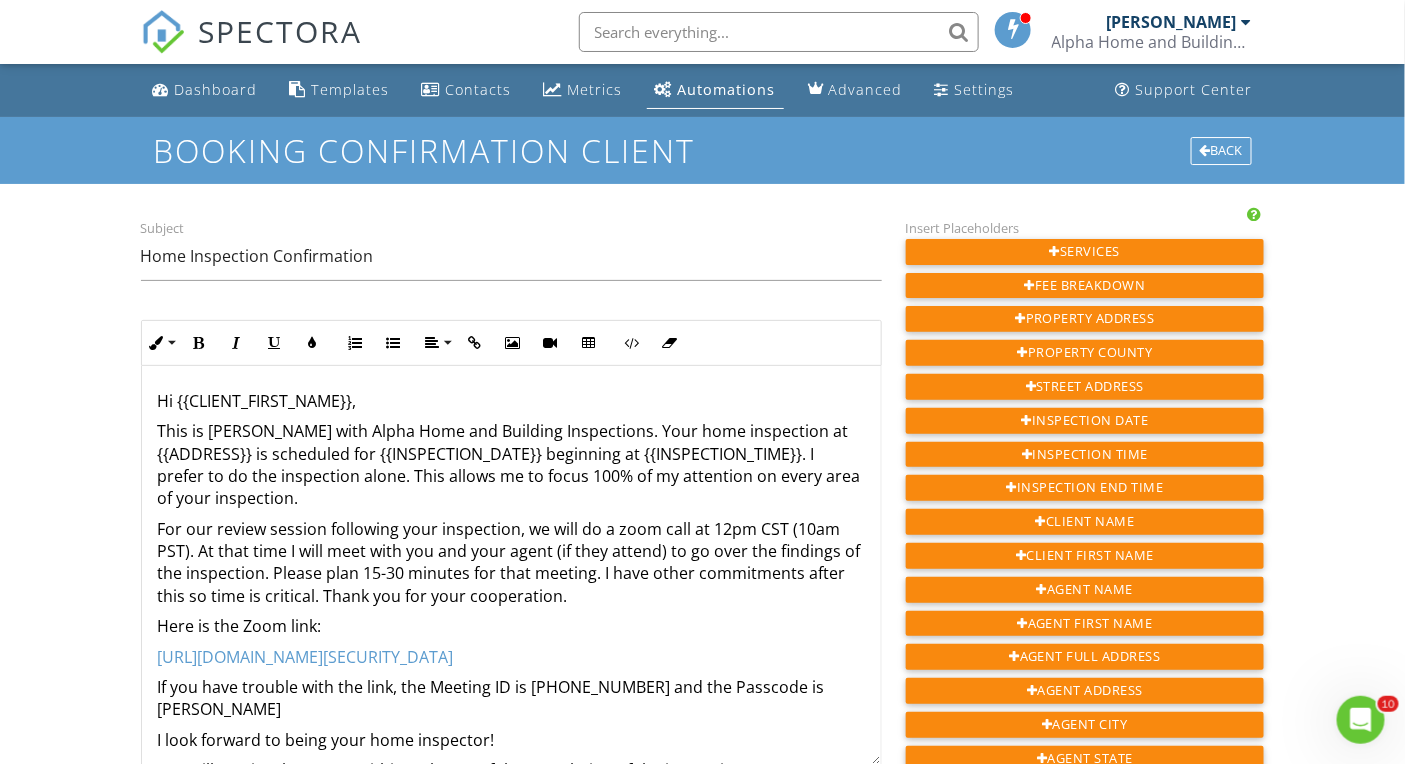 click on "This is [PERSON_NAME] with Alpha Home and Building Inspections. Your home inspection at {{ADDRESS}} is scheduled for {{INSPECTION_DATE}} beginning at {{INSPECTION_TIME}}. I prefer to do the inspection alone. This allows me to focus 100% of my attention on every area of your inspection." at bounding box center [511, 465] 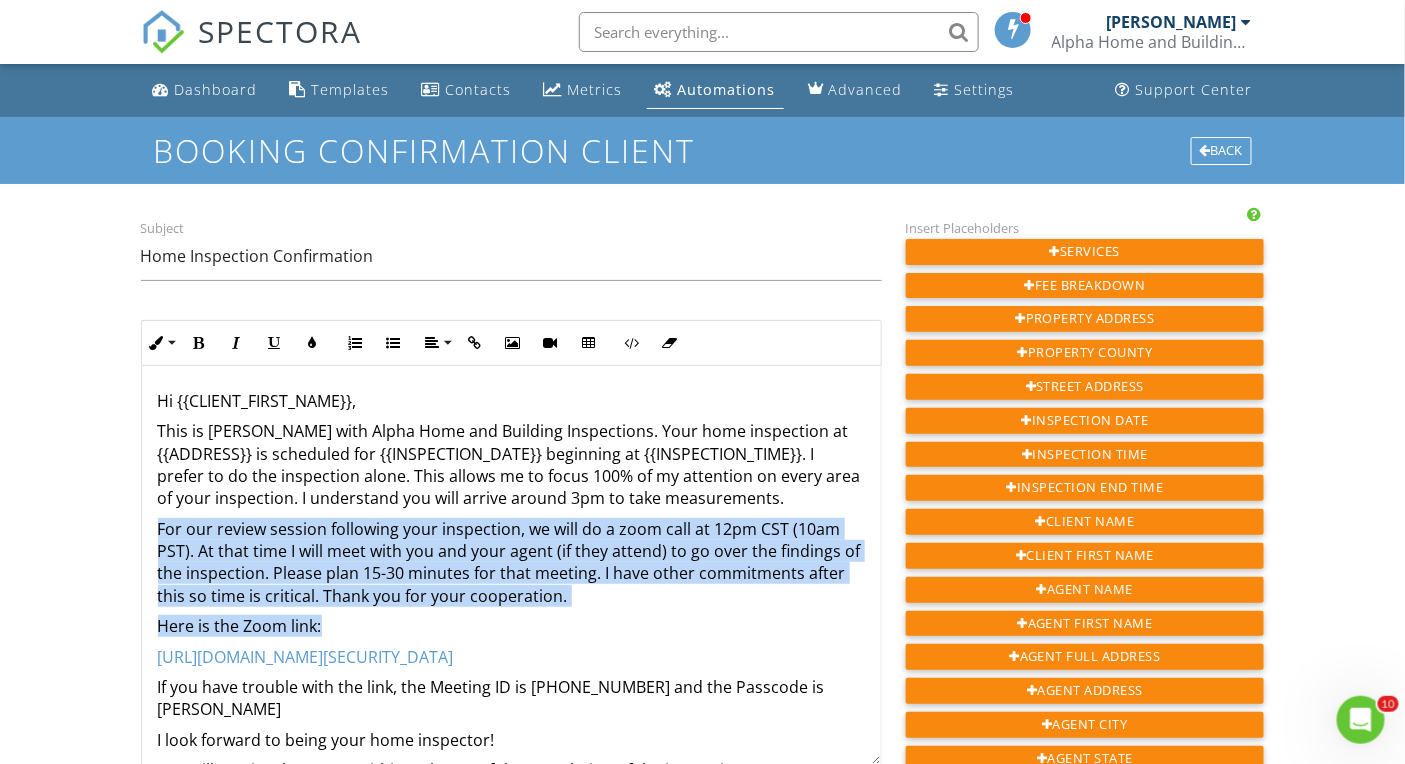 drag, startPoint x: 159, startPoint y: 530, endPoint x: 375, endPoint y: 616, distance: 232.49086 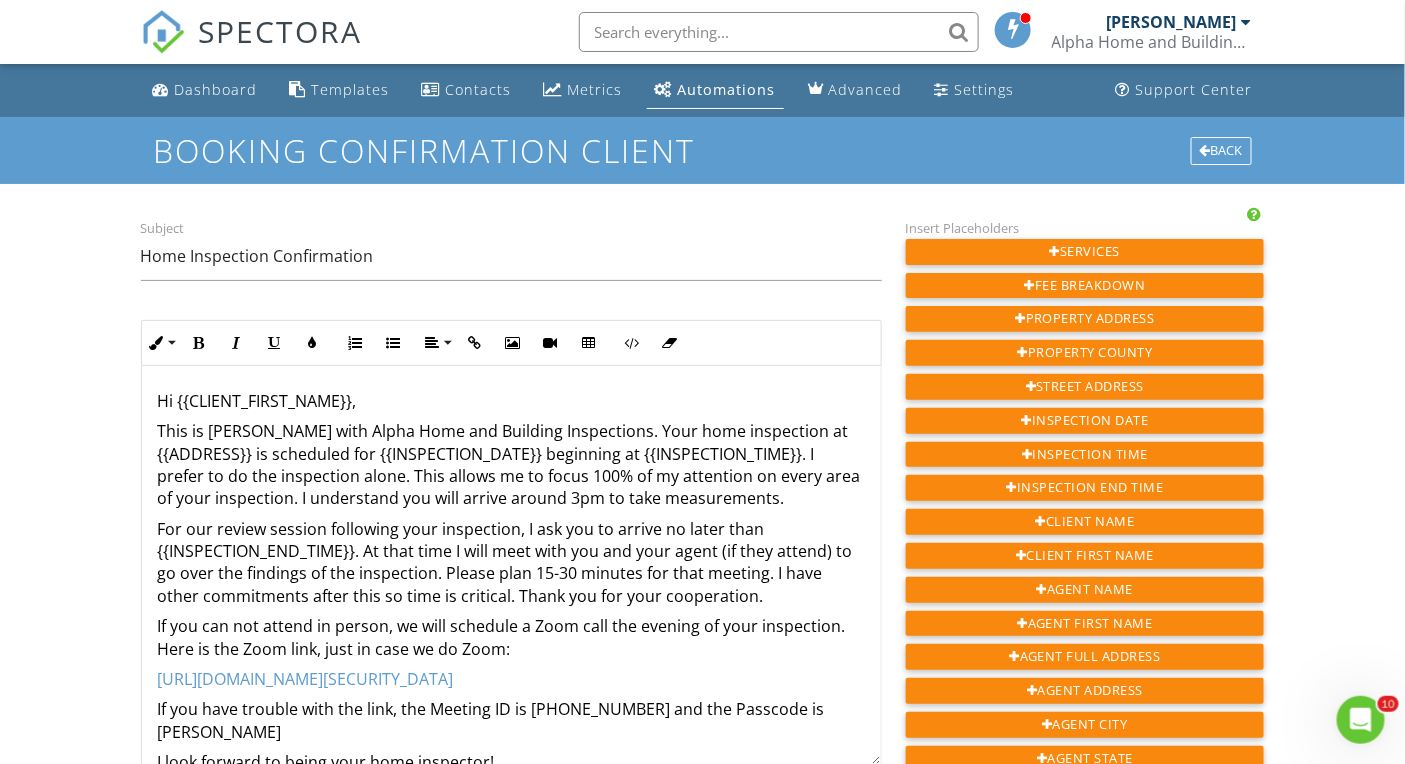 click on "For our review session following your inspection, I ask you to arrive no later than {{INSPECTION_END_TIME}}. At that time I will meet with you and your agent (if they attend) to go over the findings of the inspection. Please plan 15-30 minutes for that meeting. I have other commitments after this so time is critical. Thank you for your cooperation." at bounding box center [511, 563] 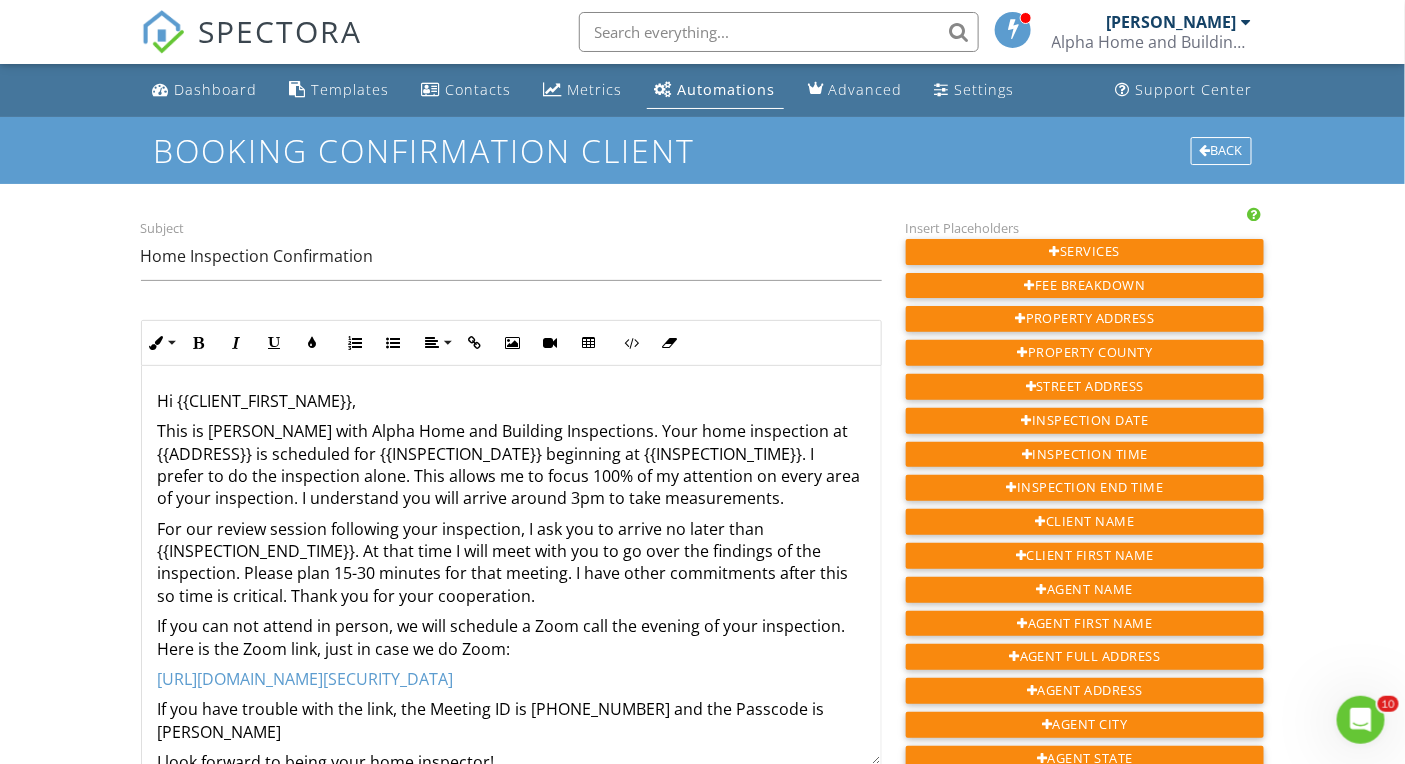 click on "For our review session following your inspection, I ask you to arrive no later than {{INSPECTION_END_TIME}}. At that time I will meet with you to go over the findings of the inspection. Please plan 15-30 minutes for that meeting. I have other commitments after this so time is critical. Thank you for your cooperation." at bounding box center [511, 563] 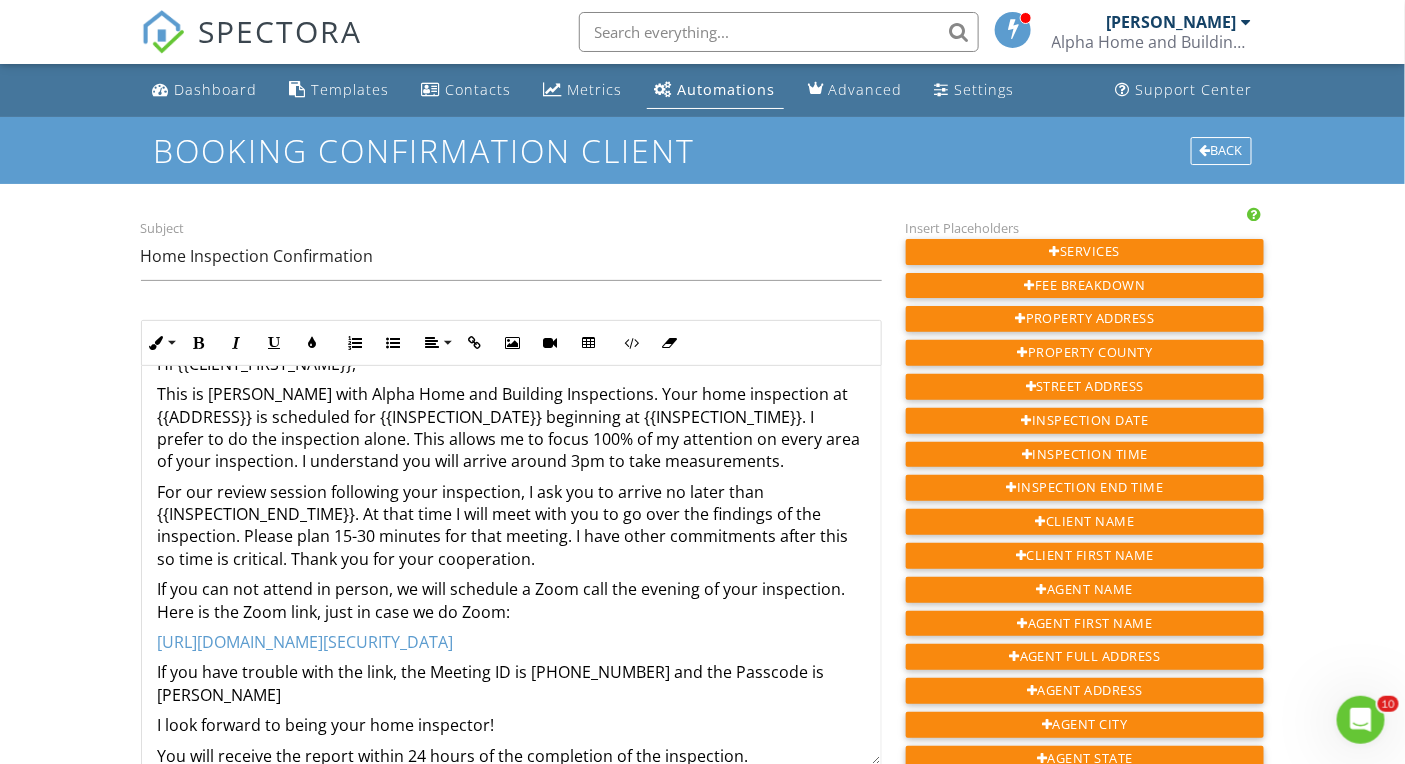 scroll, scrollTop: 148, scrollLeft: 0, axis: vertical 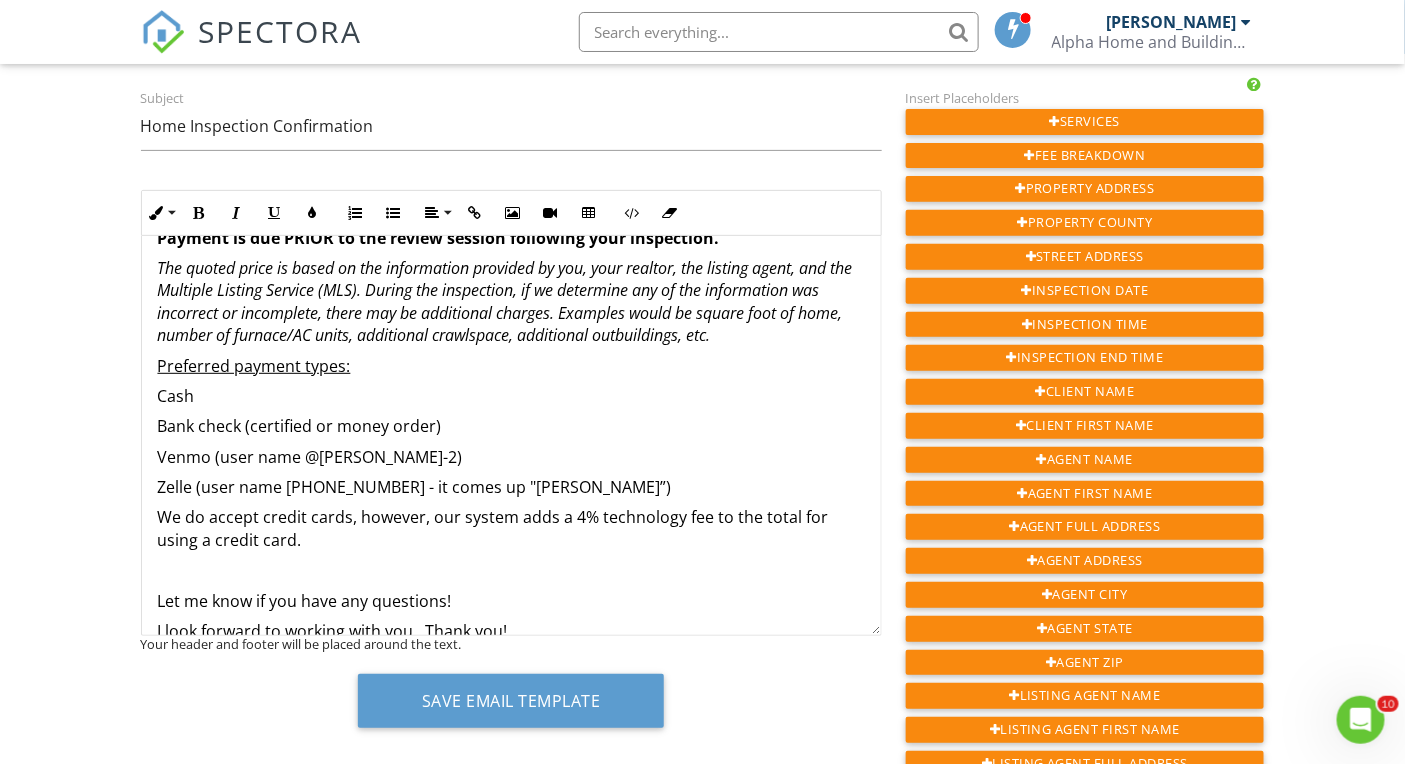 click on "Cash" at bounding box center (511, 396) 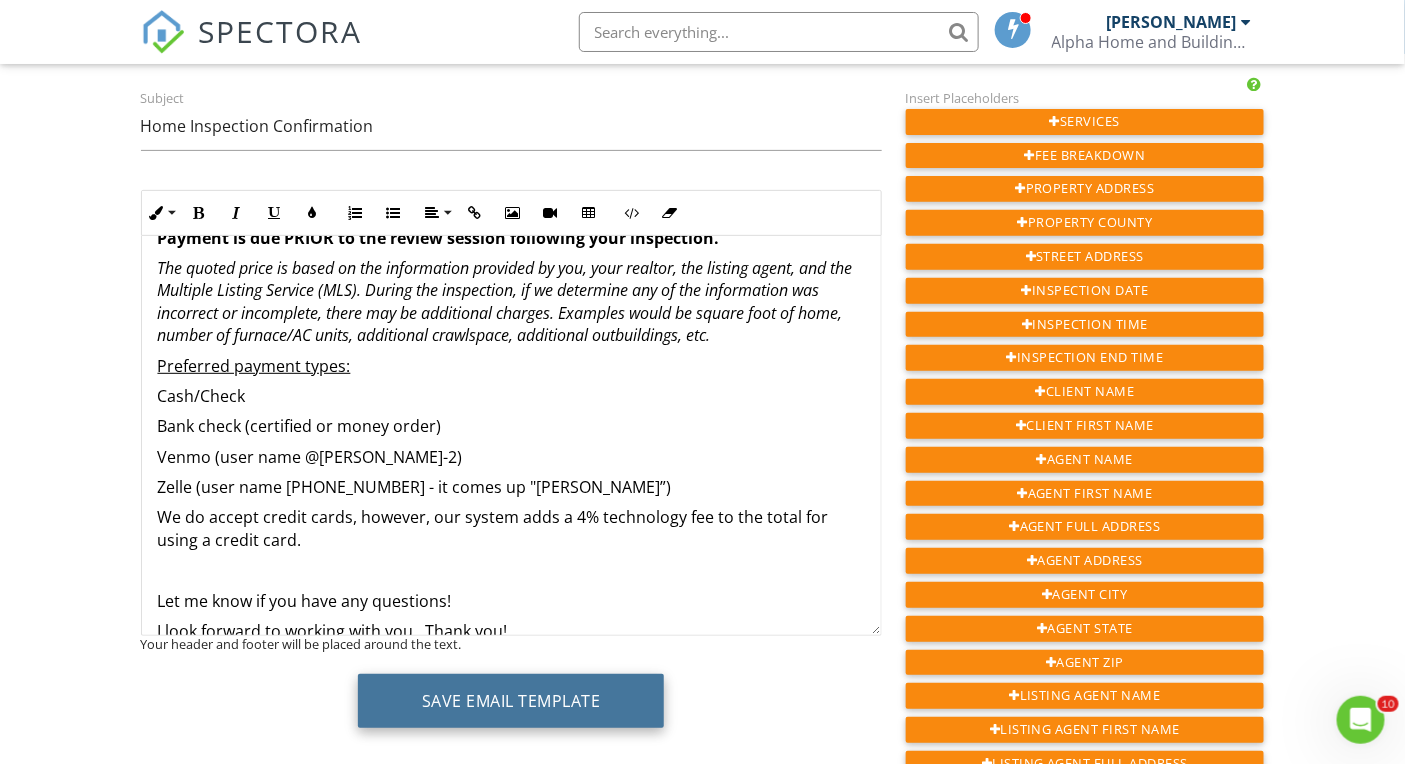 click on "Save Email Template" at bounding box center [511, 701] 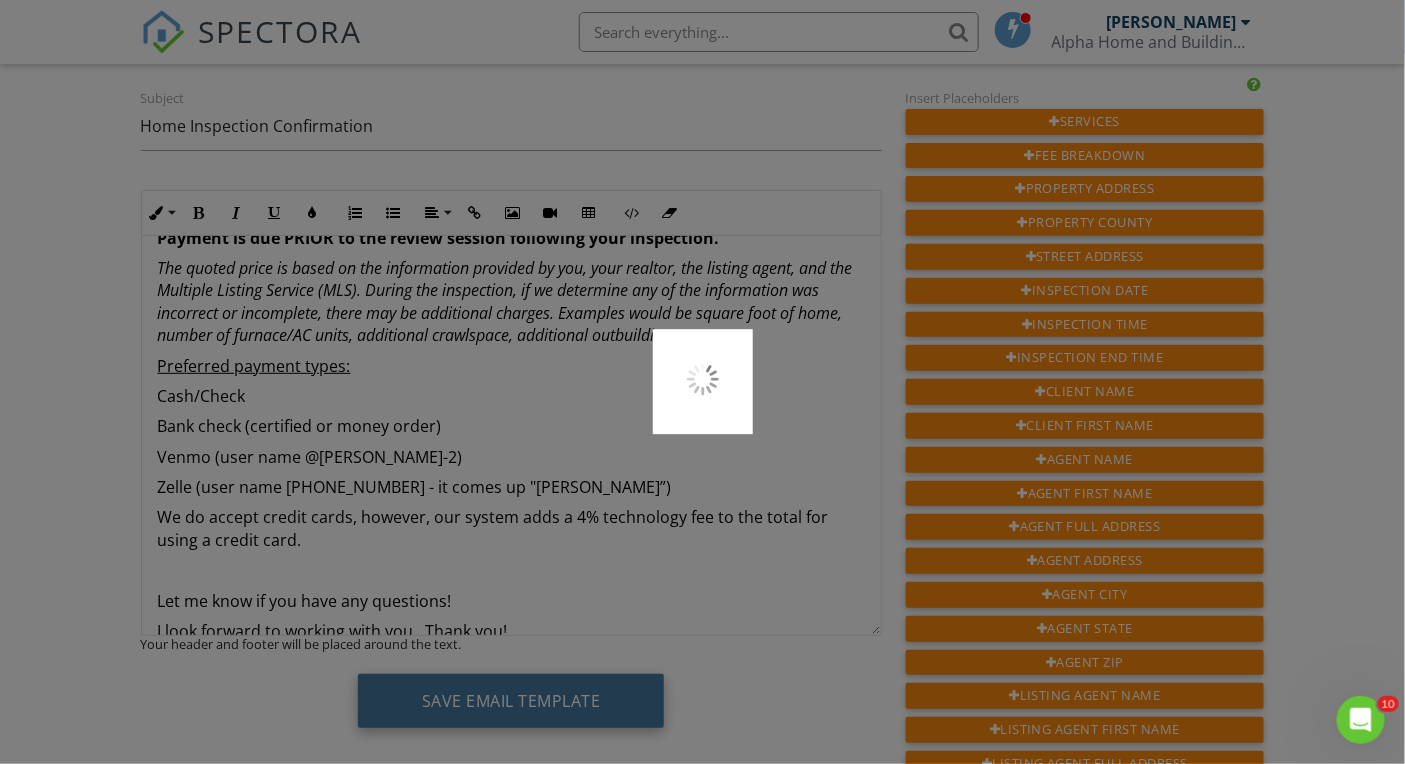 type 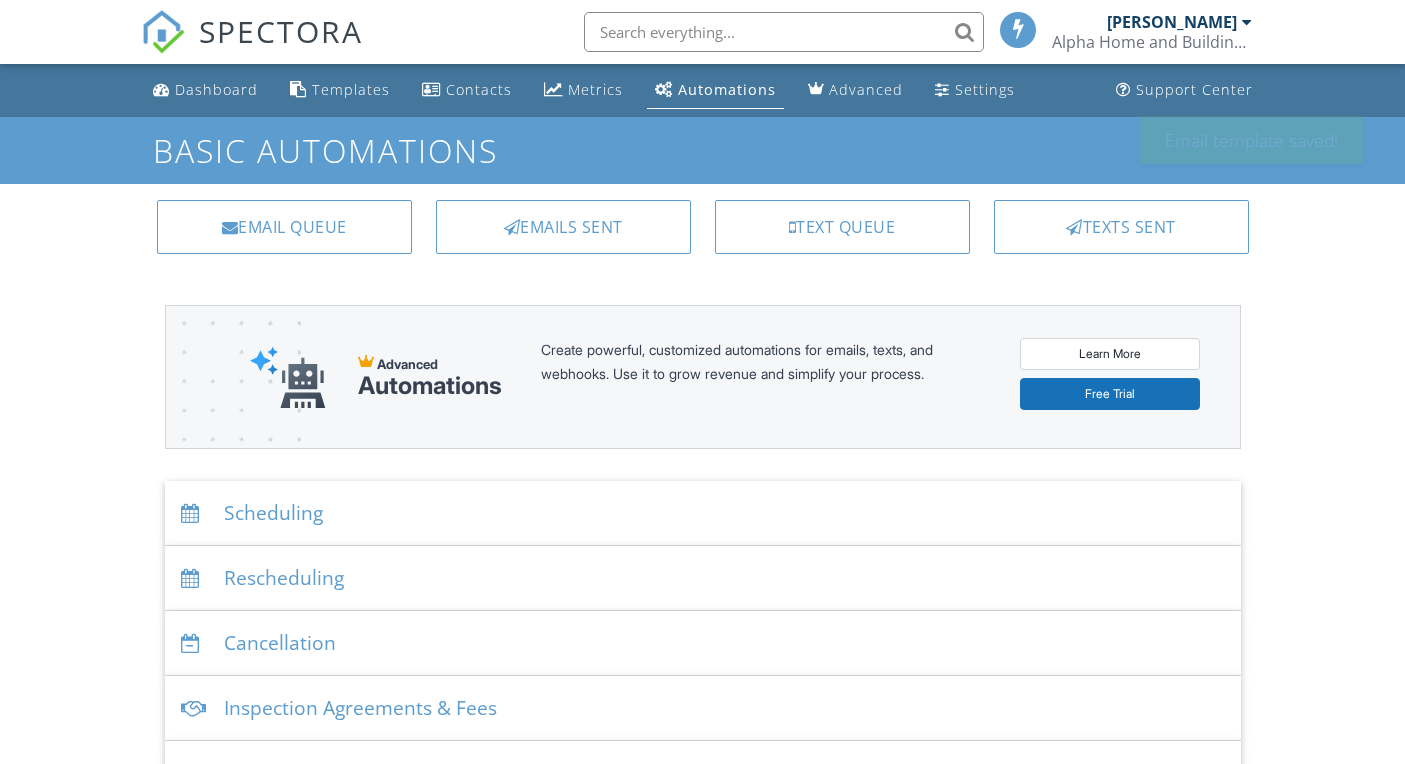 scroll, scrollTop: 0, scrollLeft: 0, axis: both 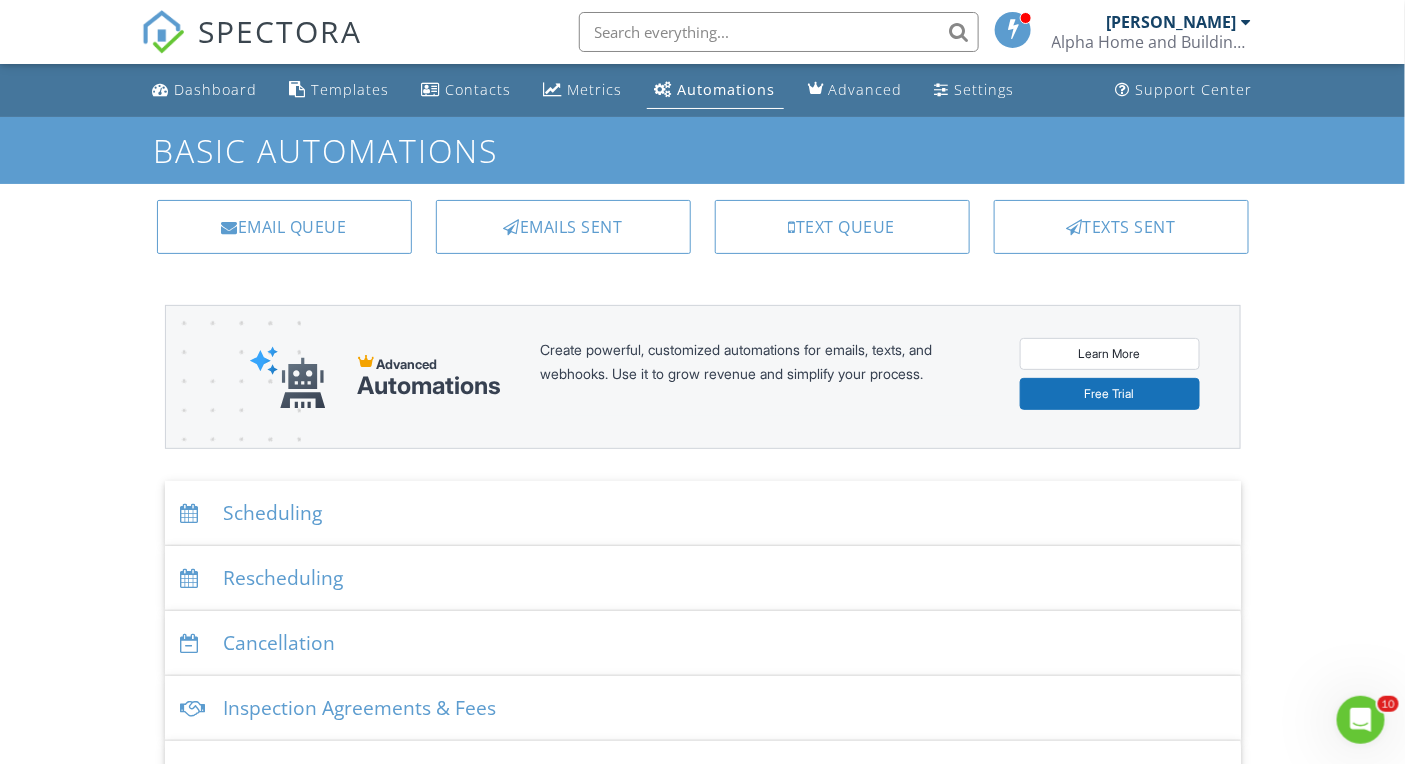 click on "Scheduling" at bounding box center (703, 513) 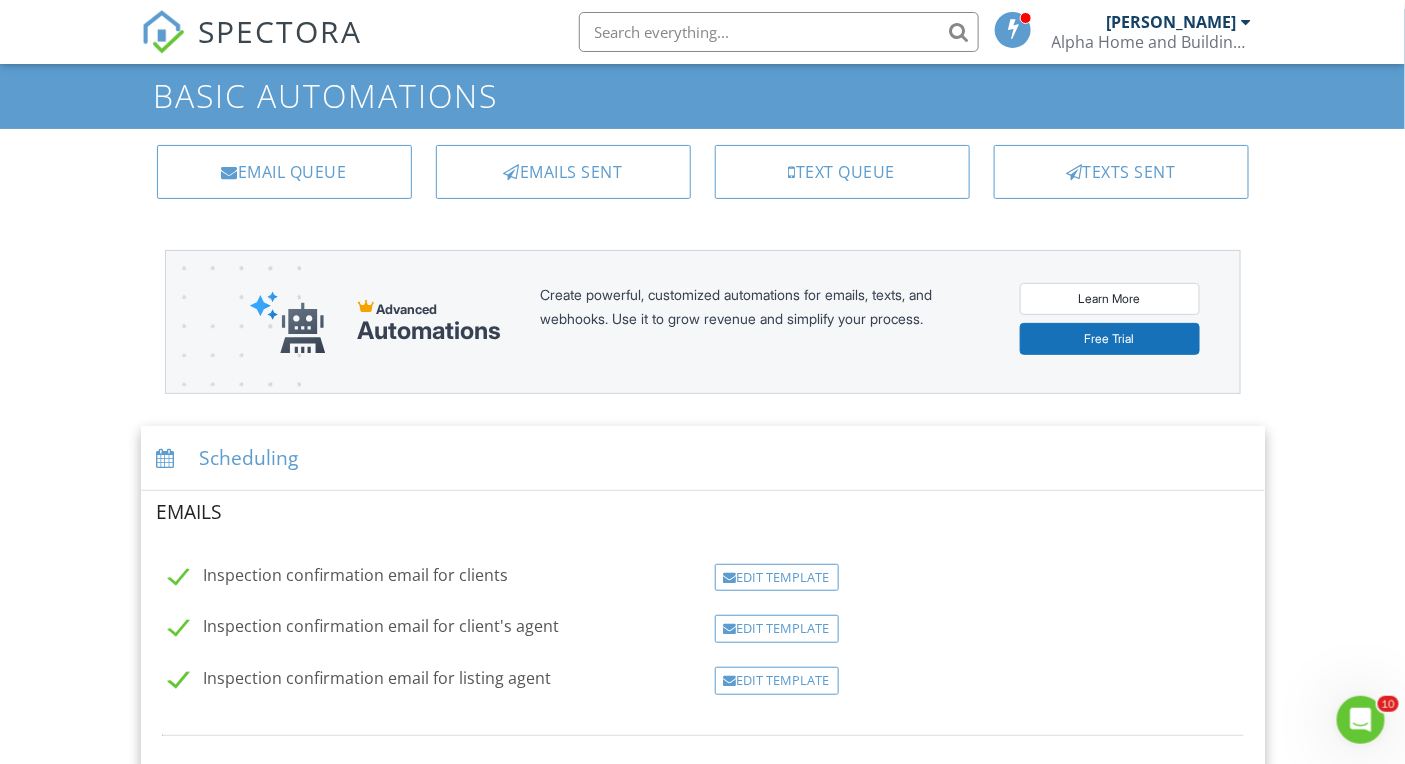 scroll, scrollTop: 423, scrollLeft: 0, axis: vertical 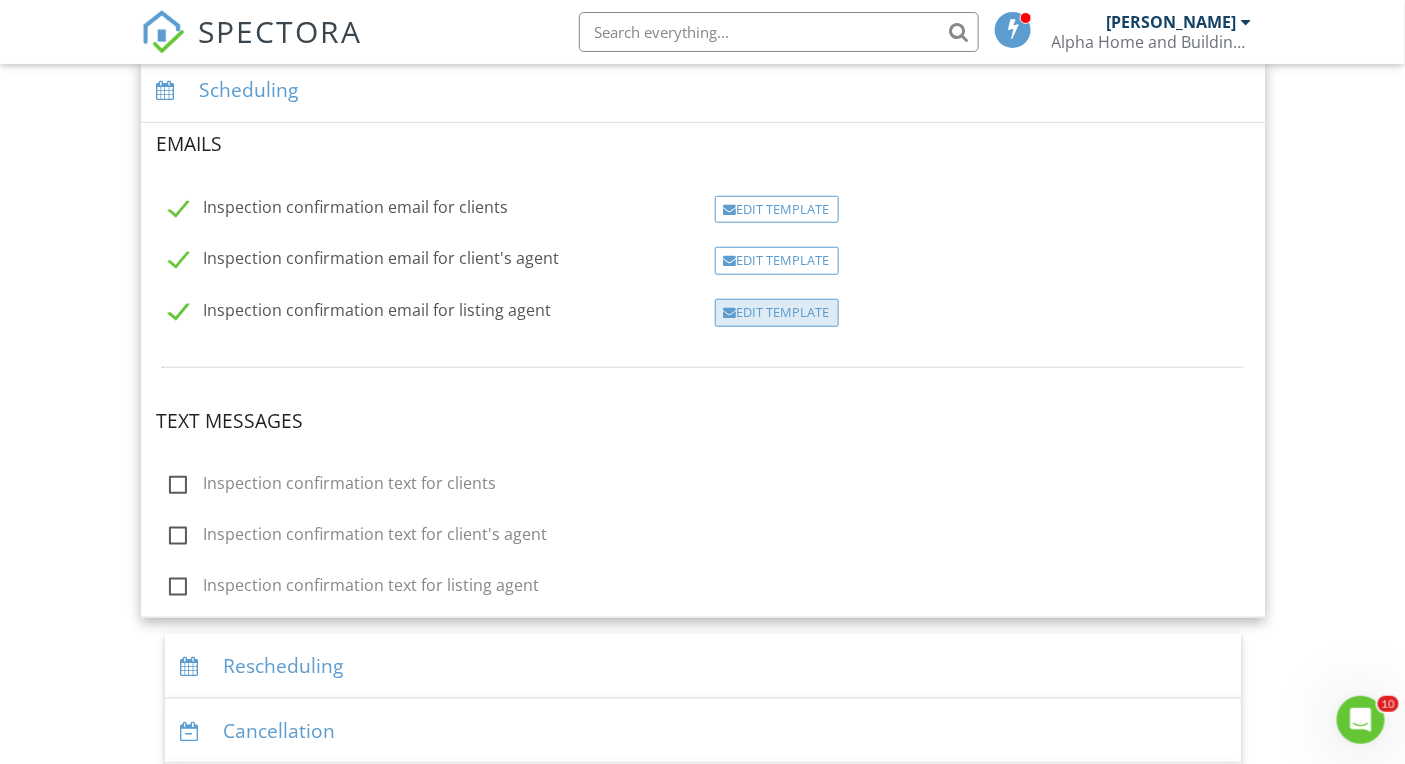 click on "Edit Template" at bounding box center [777, 313] 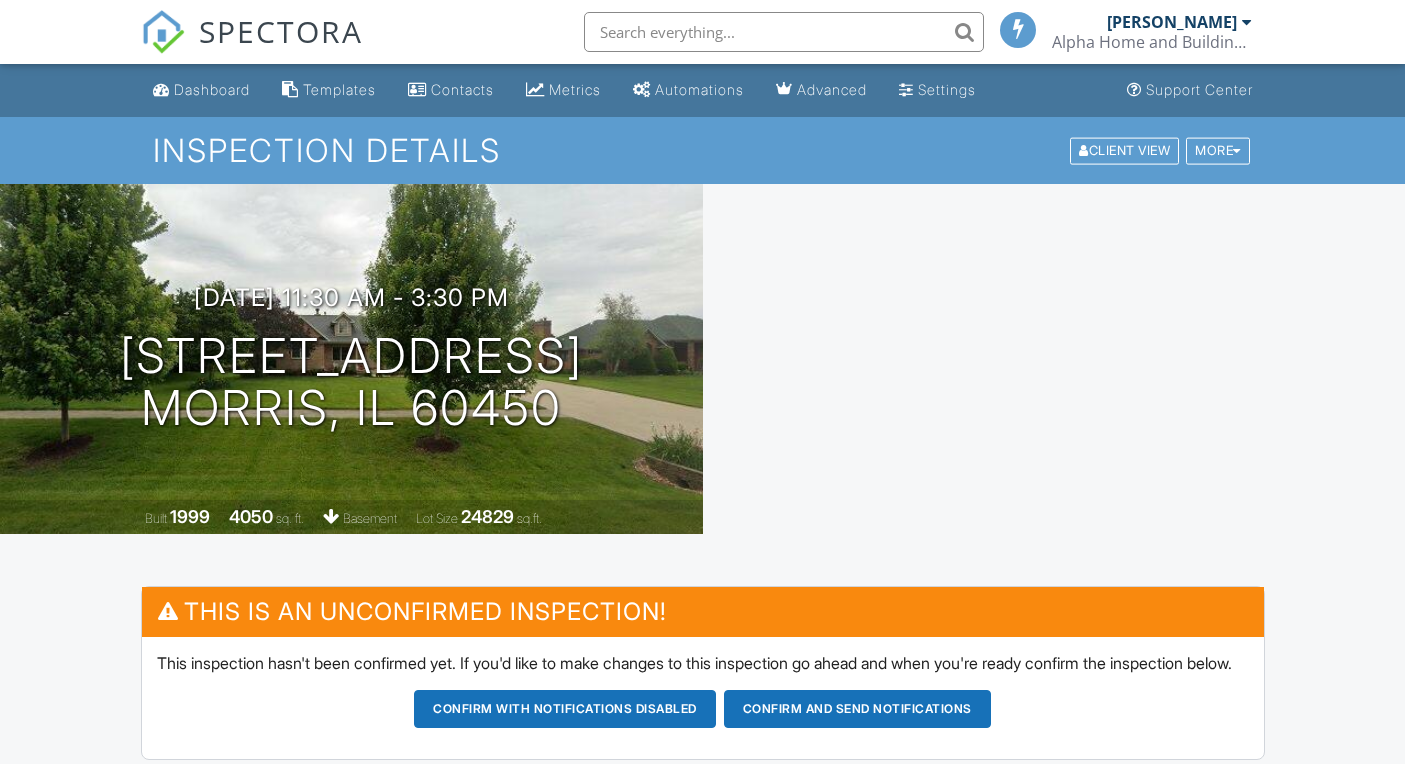 scroll, scrollTop: 0, scrollLeft: 0, axis: both 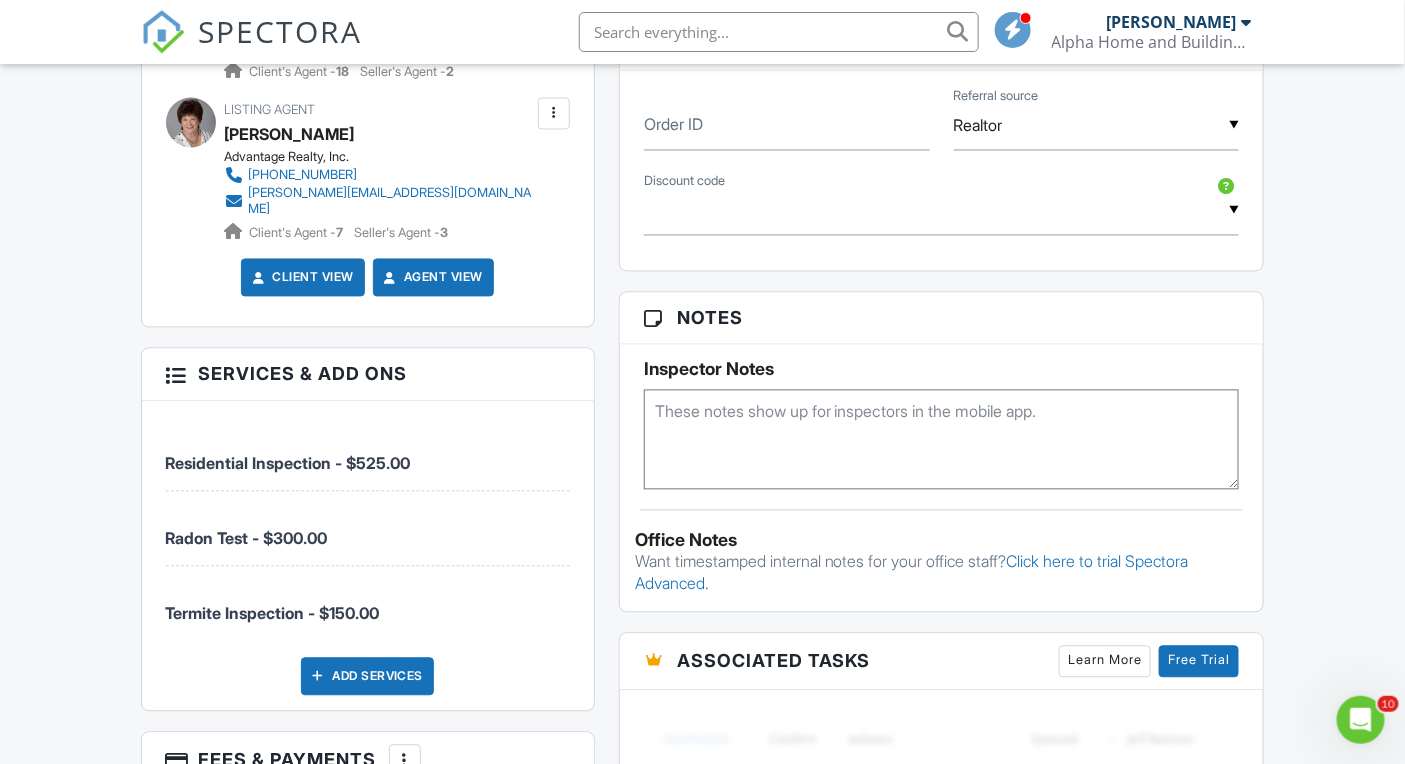 click on "Dashboard
Templates
Contacts
Metrics
Automations
Advanced
Settings
Support Center
Inspection Details
Client View
More
Property Details
Reschedule
Reorder / Copy
Share
Cancel
Delete
Print Order
Convert to V9
Disable Pass on CC Fees
View Change Log
07/11/2025 11:30 am
- 3:30 pm
3710 W Nettle Creek Dr
Morris, IL 60450
Built
1999
4050
sq. ft.
basement
Lot Size
24829
sq.ft.
+ − Leaflet  |  © MapTiler   © OpenStreetMap contributors
This is an Unconfirmed Inspection!
This inspection hasn't been confirmed yet. If you'd like to make changes to this inspection go ahead and when you're ready confirm the inspection below.
Confirm with notifications disabled" at bounding box center [702, 549] 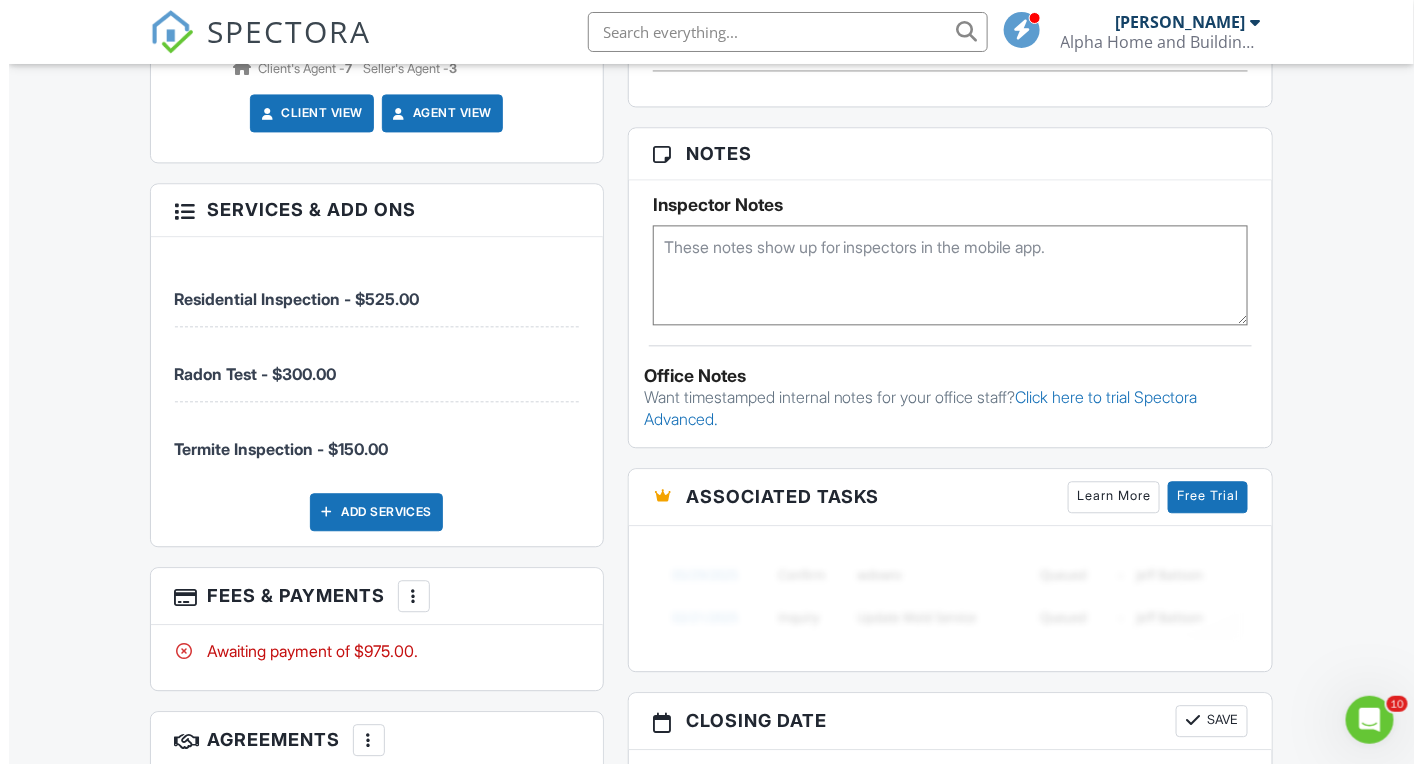 scroll, scrollTop: 1355, scrollLeft: 0, axis: vertical 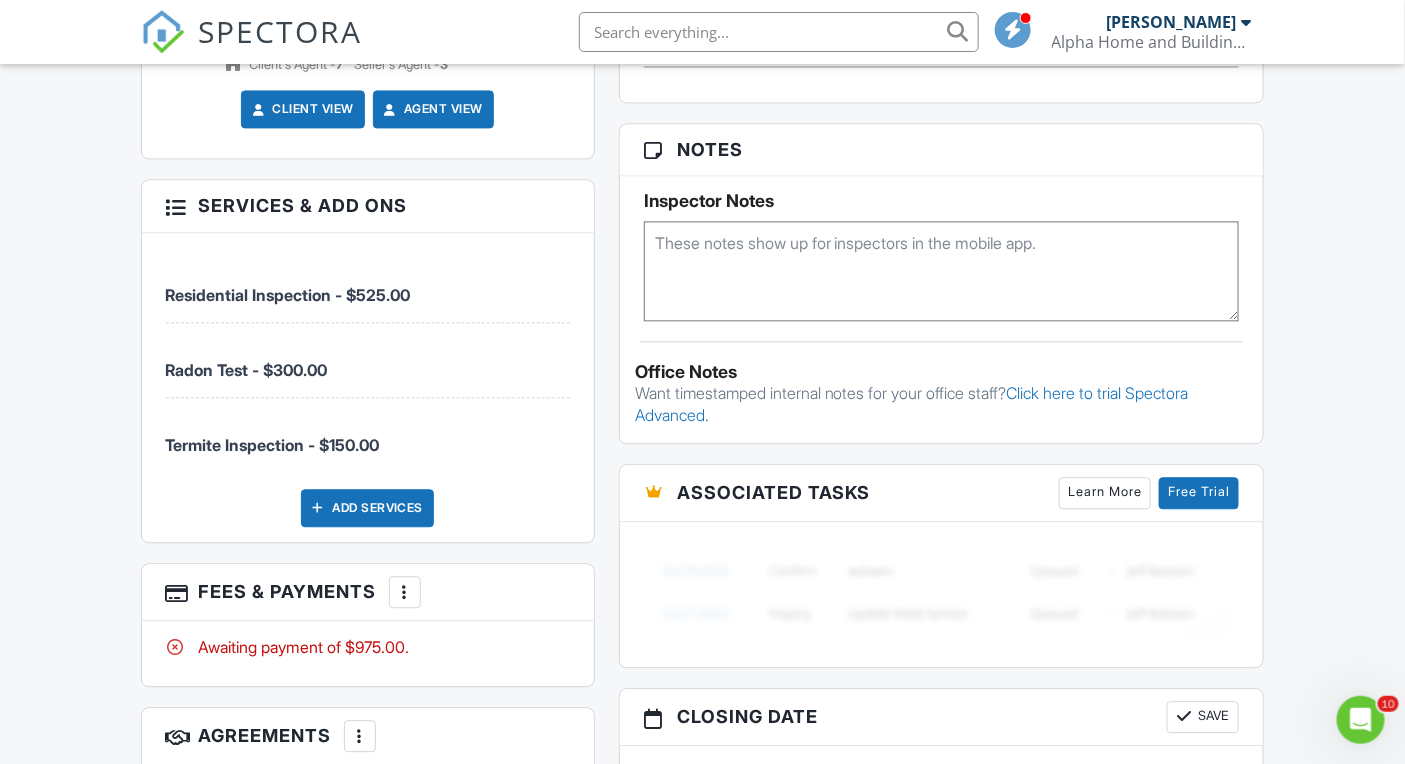 click at bounding box center [405, 592] 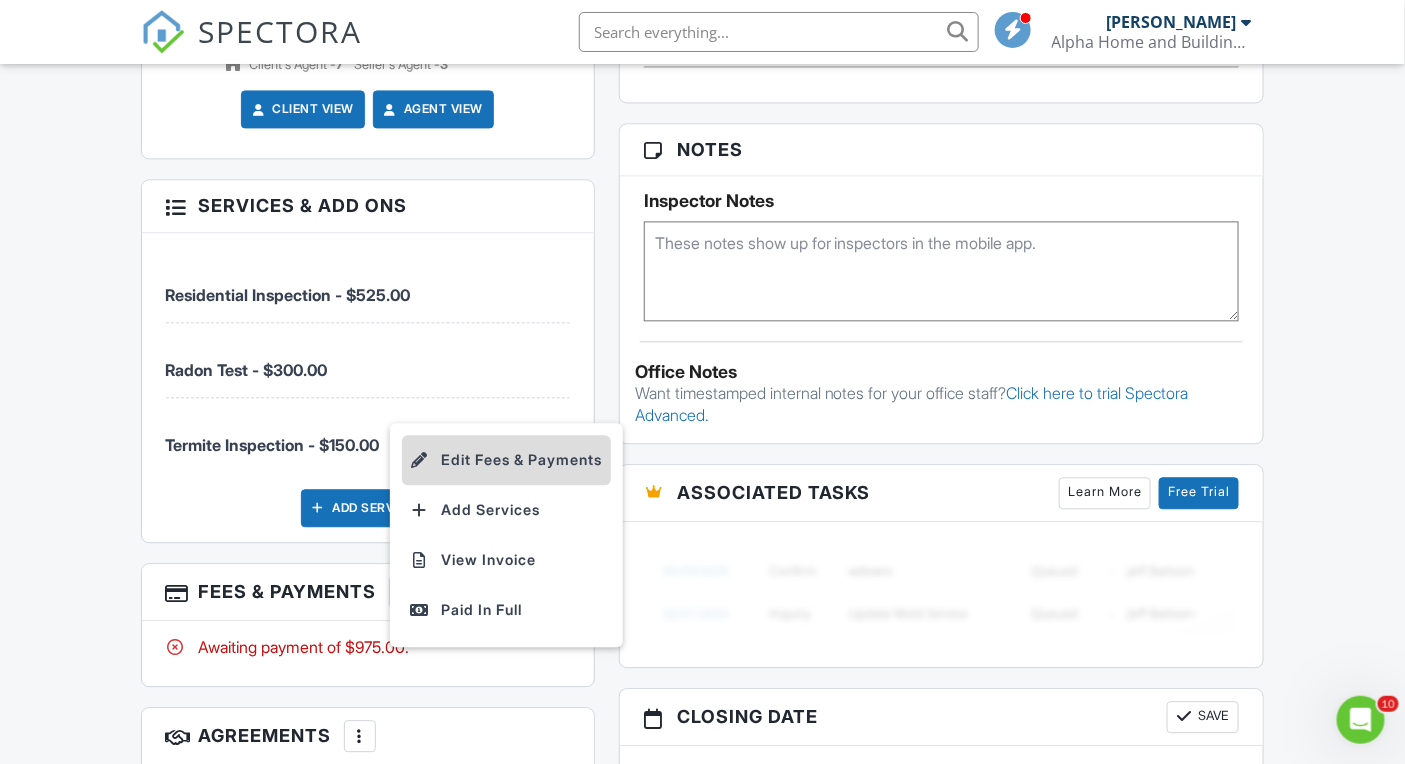click on "Edit Fees & Payments" at bounding box center [506, 460] 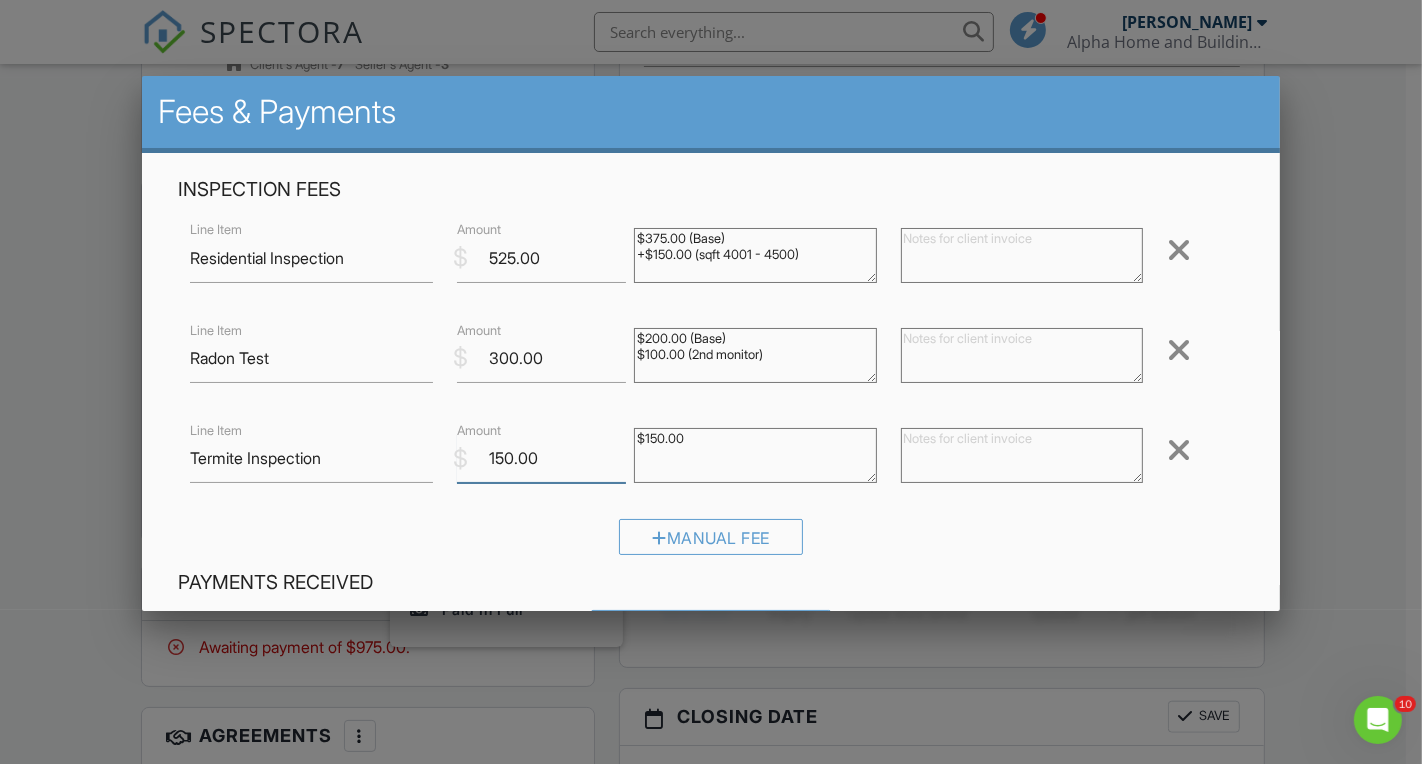 drag, startPoint x: 504, startPoint y: 461, endPoint x: 520, endPoint y: 507, distance: 48.703182 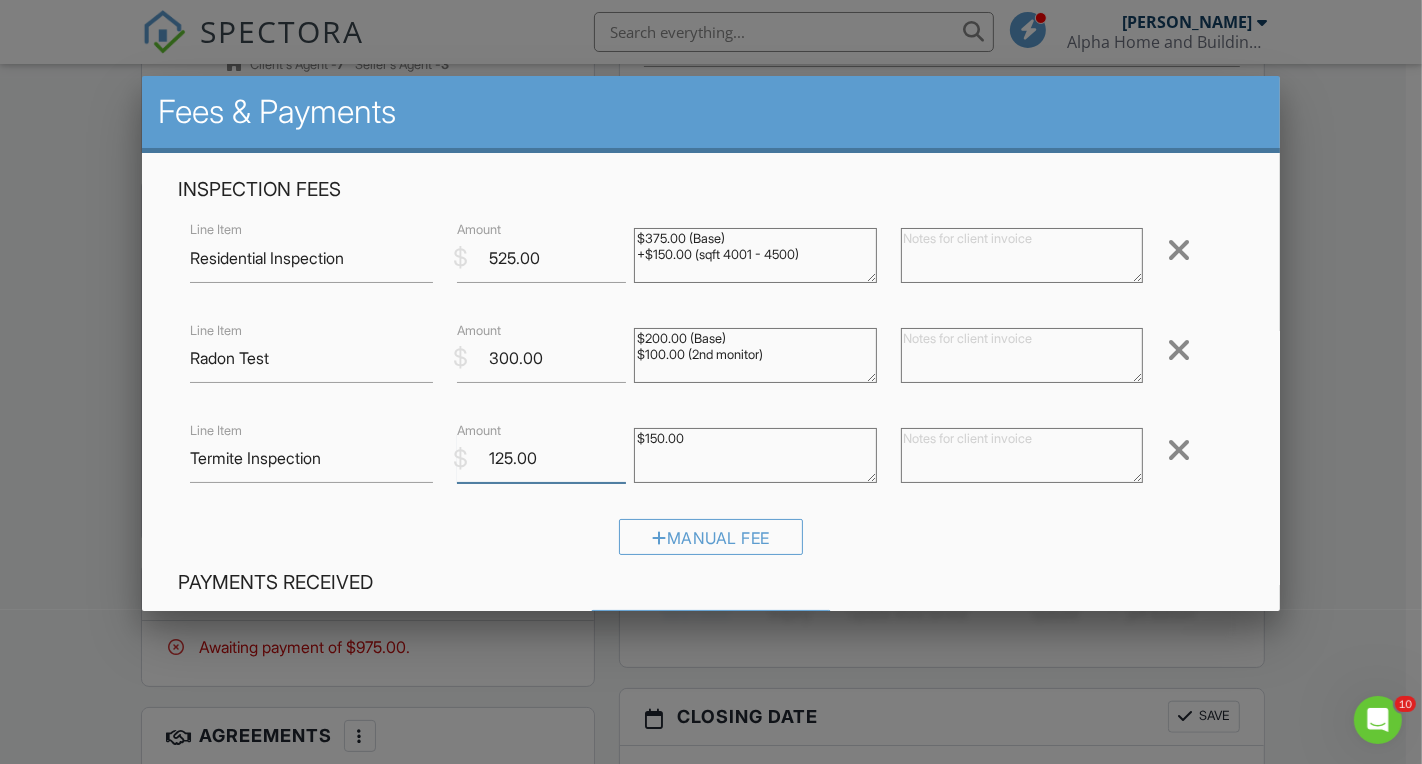type on "125.00" 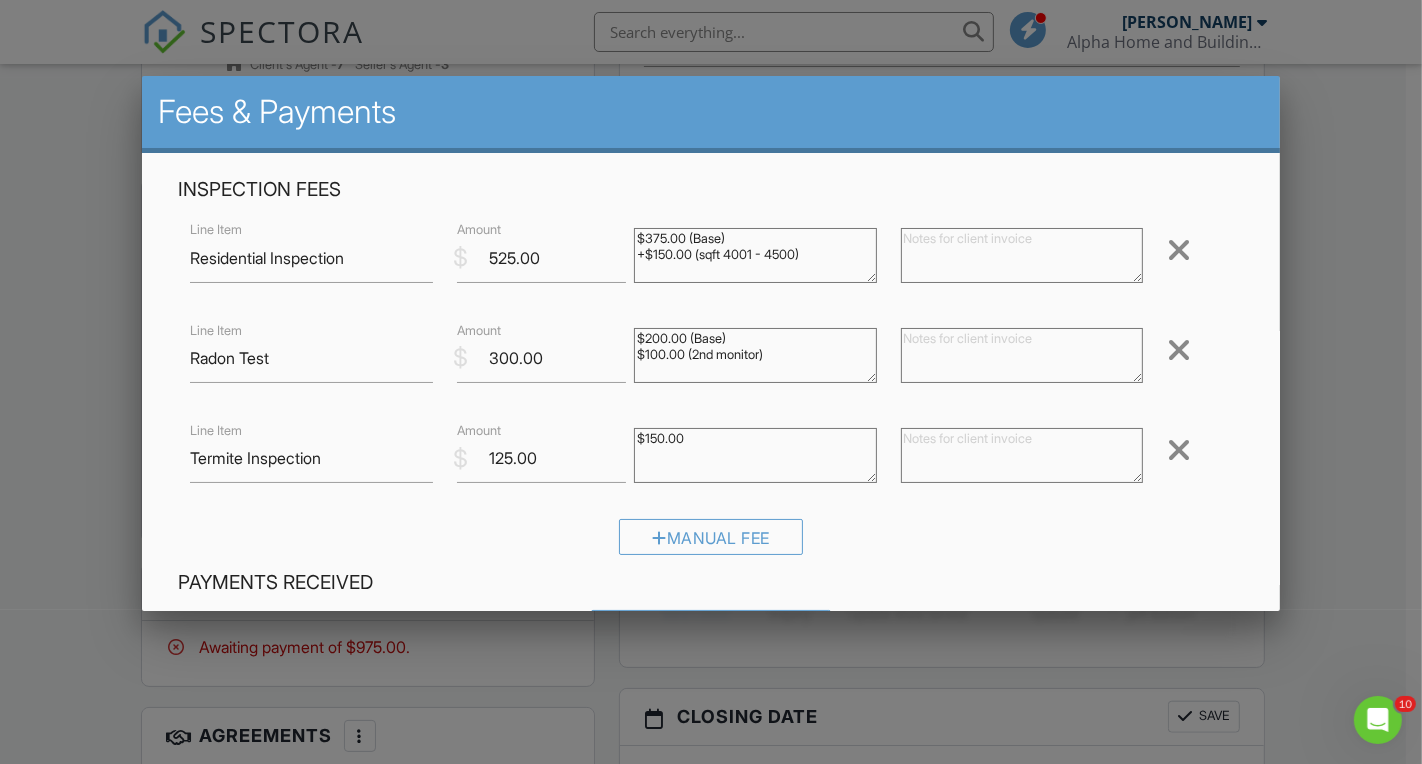 click on "$150.00" at bounding box center [755, 455] 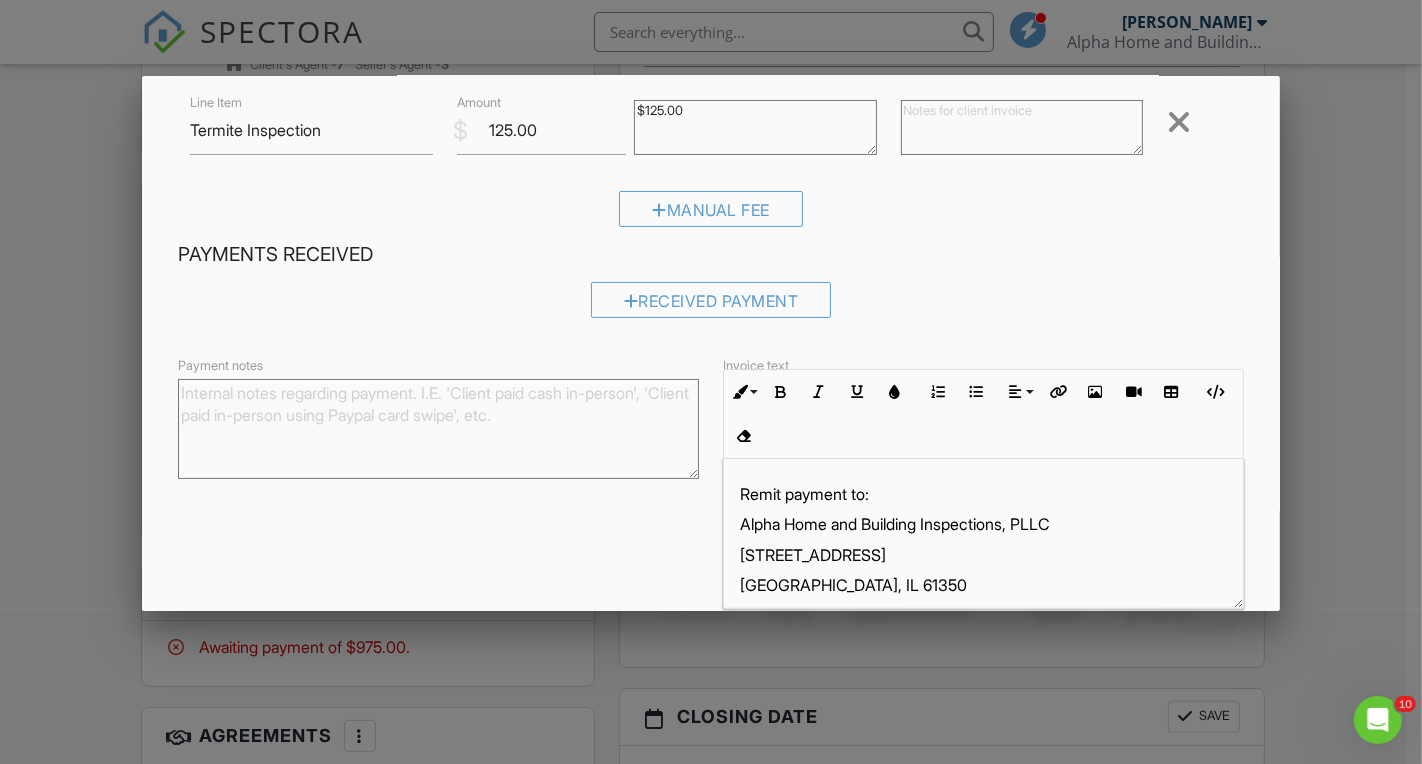 scroll, scrollTop: 420, scrollLeft: 0, axis: vertical 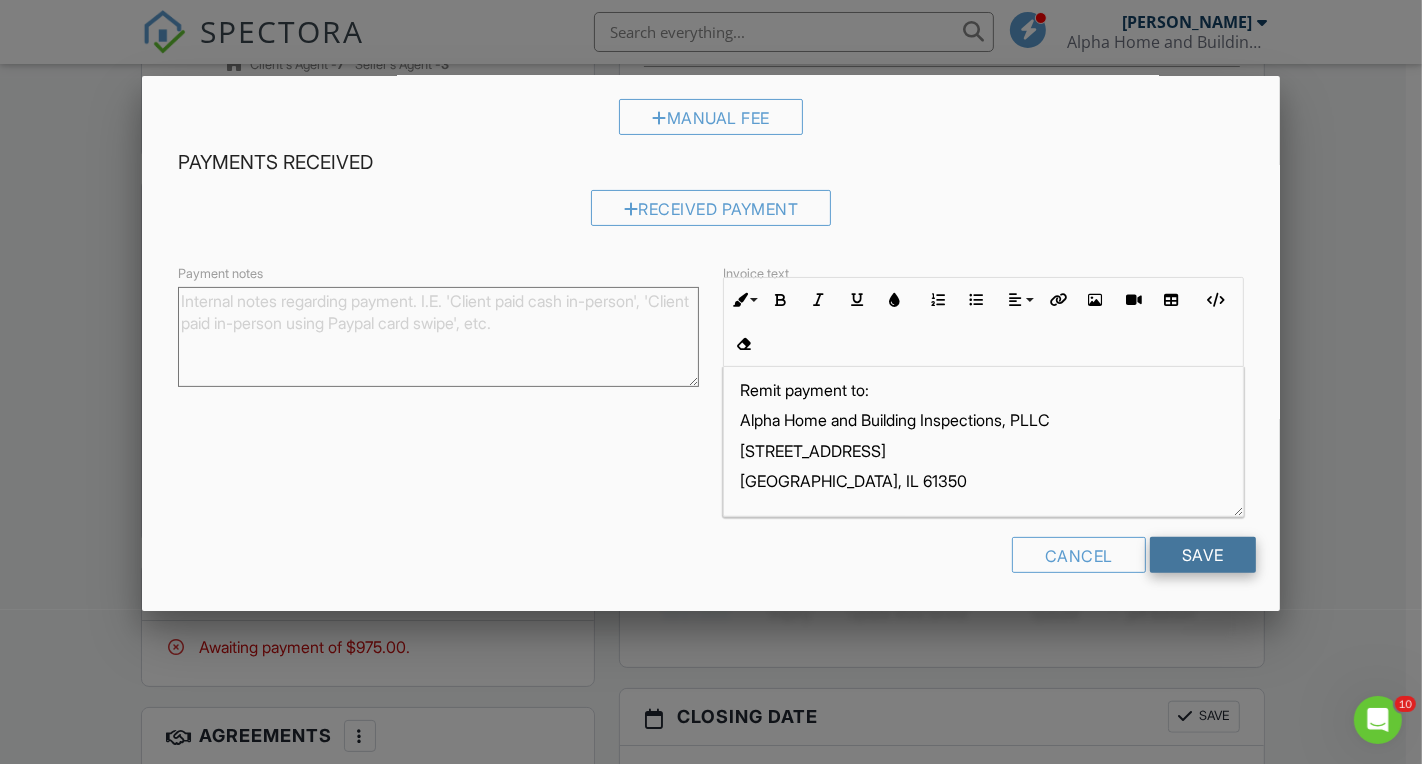 type on "$125.00" 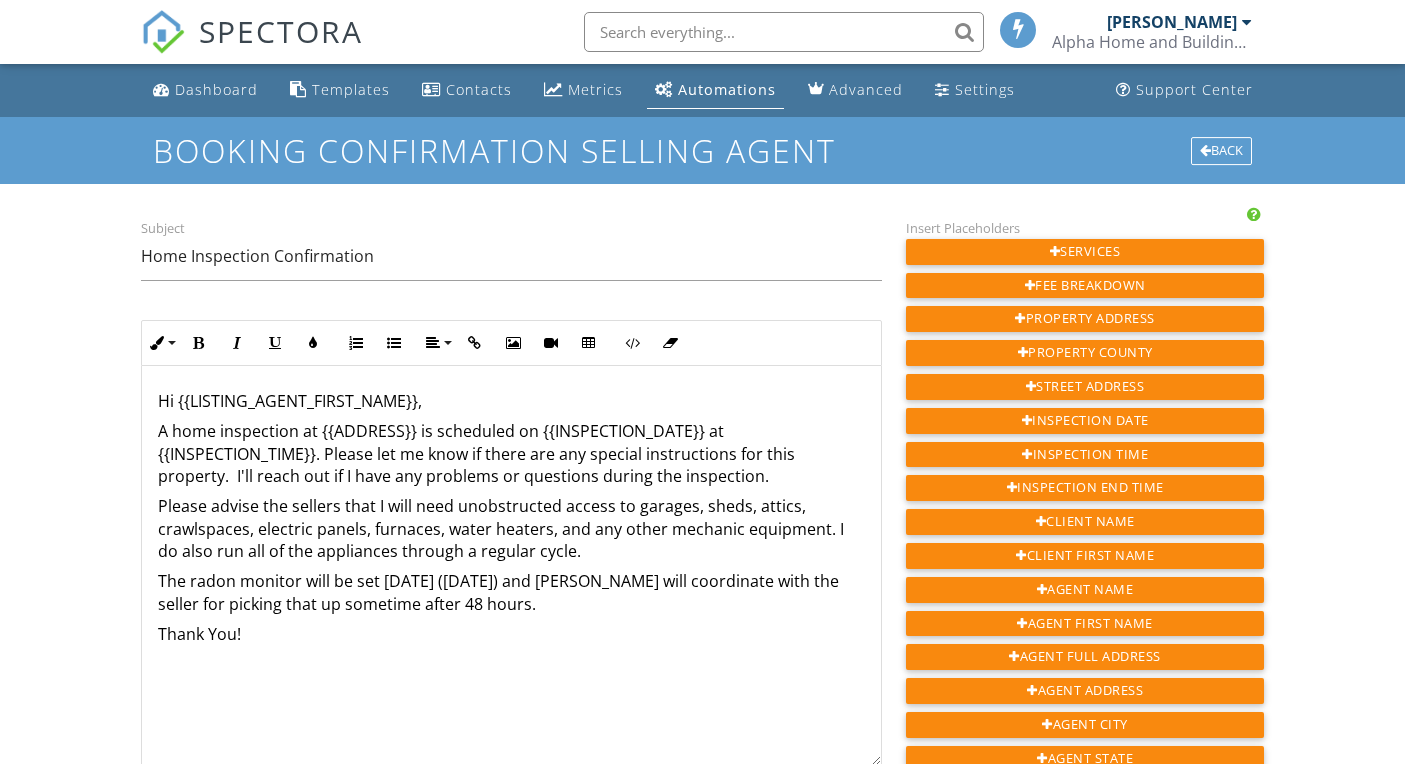 scroll, scrollTop: 0, scrollLeft: 0, axis: both 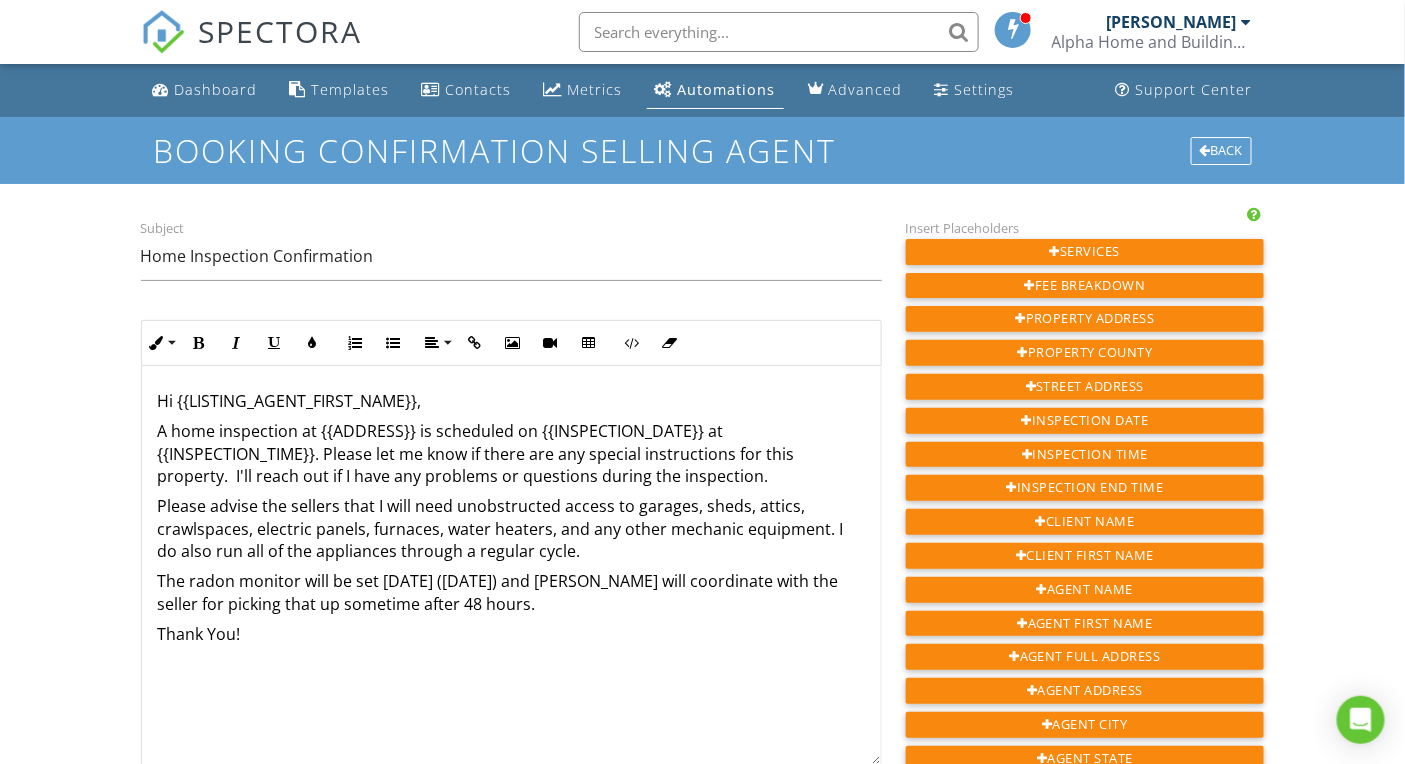 click on "The radon monitor will be set [DATE] ([DATE]) and [PERSON_NAME] will coordinate with the seller for picking that up sometime after 48 hours." at bounding box center (511, 592) 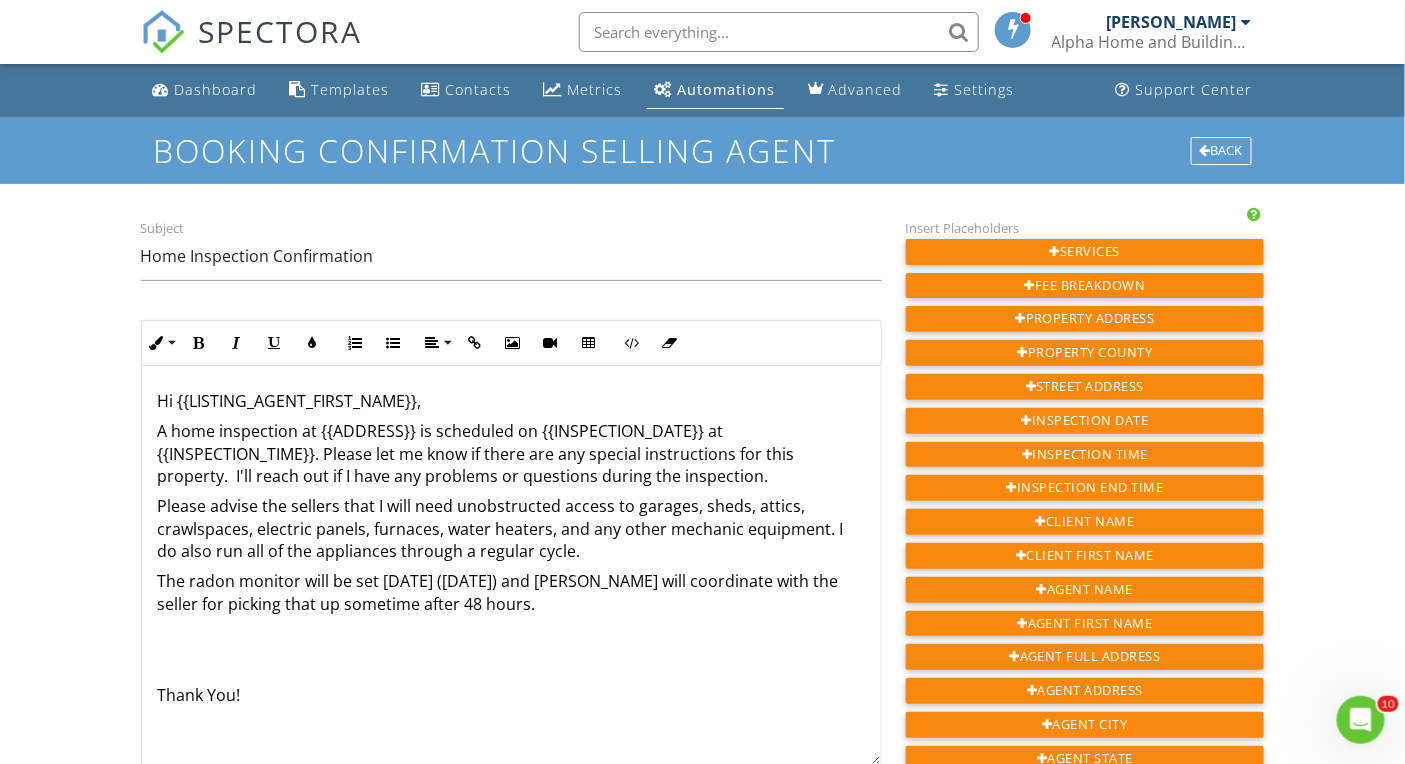 scroll, scrollTop: 0, scrollLeft: 0, axis: both 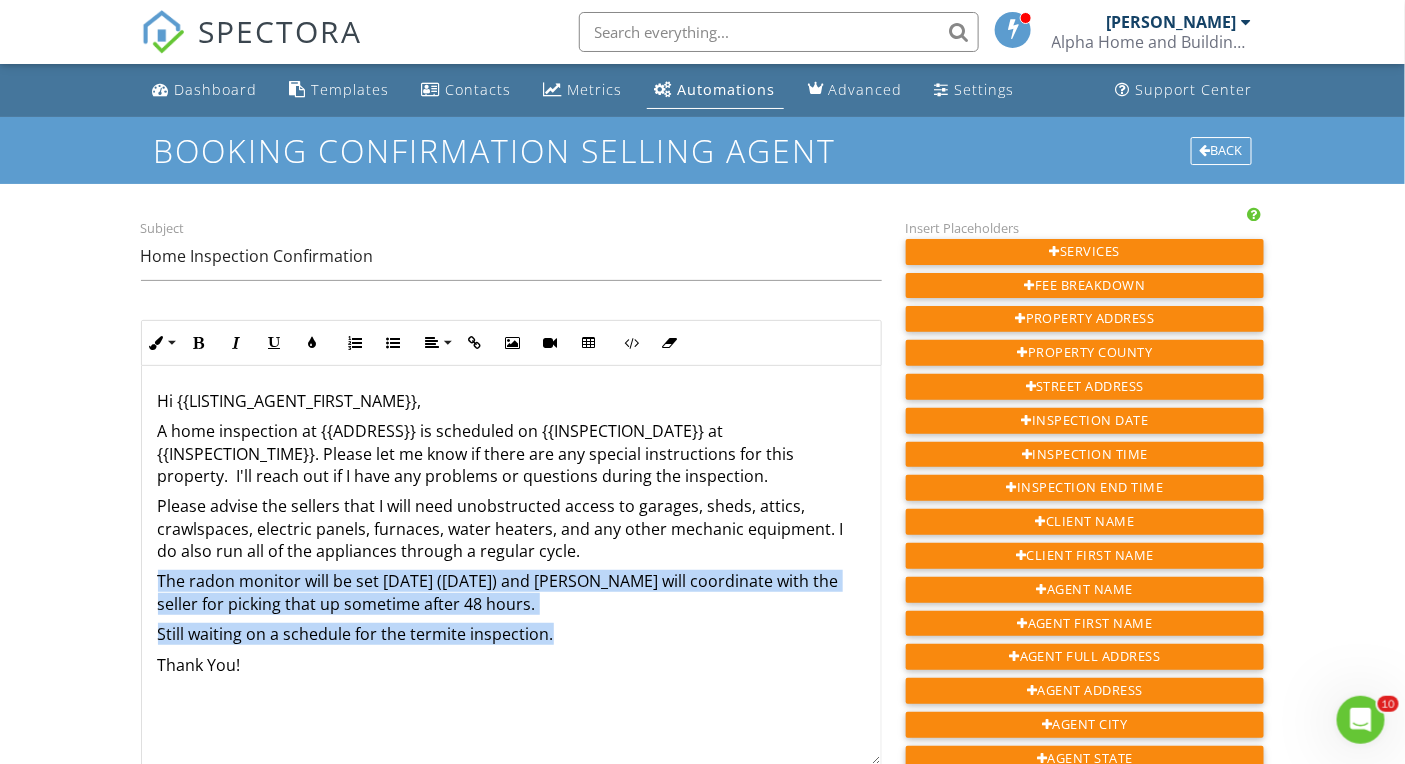 drag, startPoint x: 165, startPoint y: 585, endPoint x: 603, endPoint y: 632, distance: 440.51447 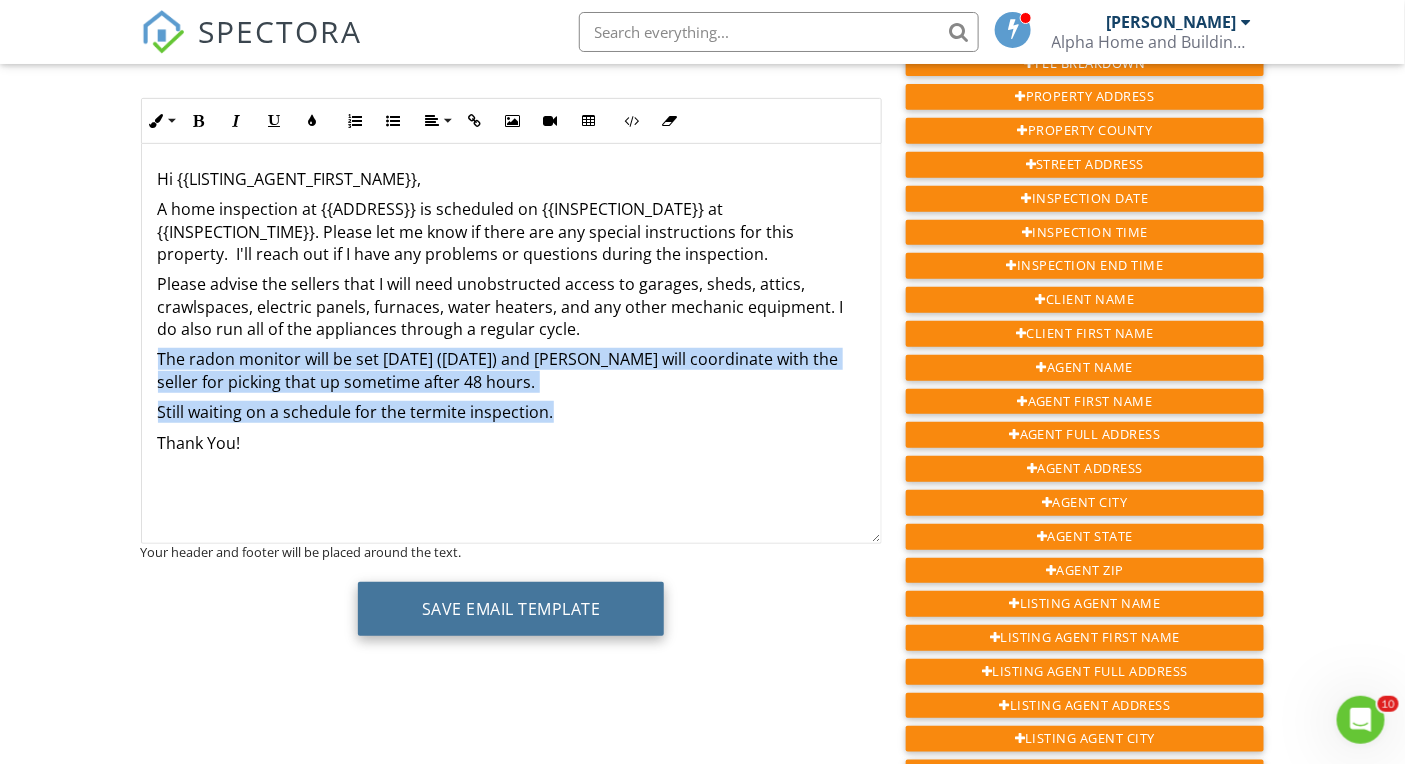 scroll, scrollTop: 222, scrollLeft: 0, axis: vertical 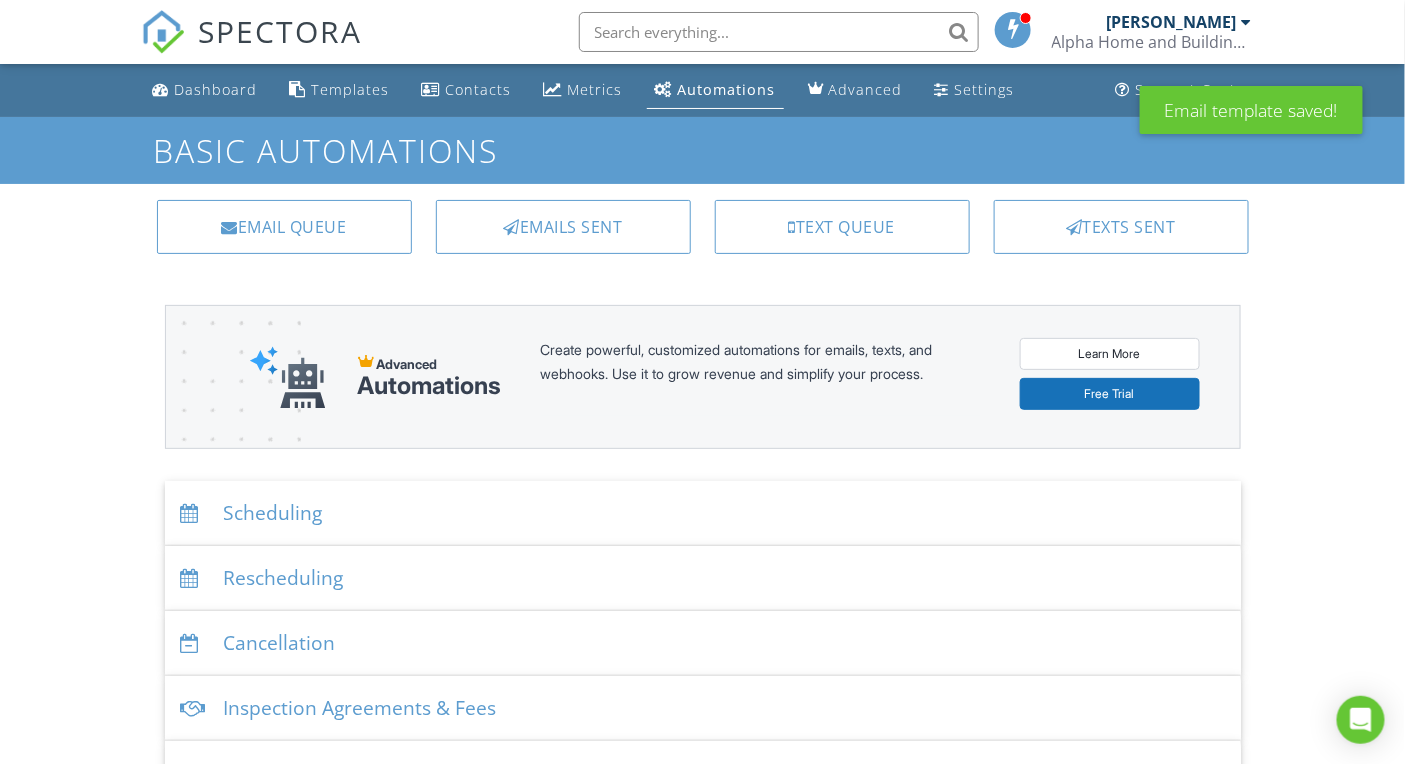 click on "Scheduling" at bounding box center [703, 513] 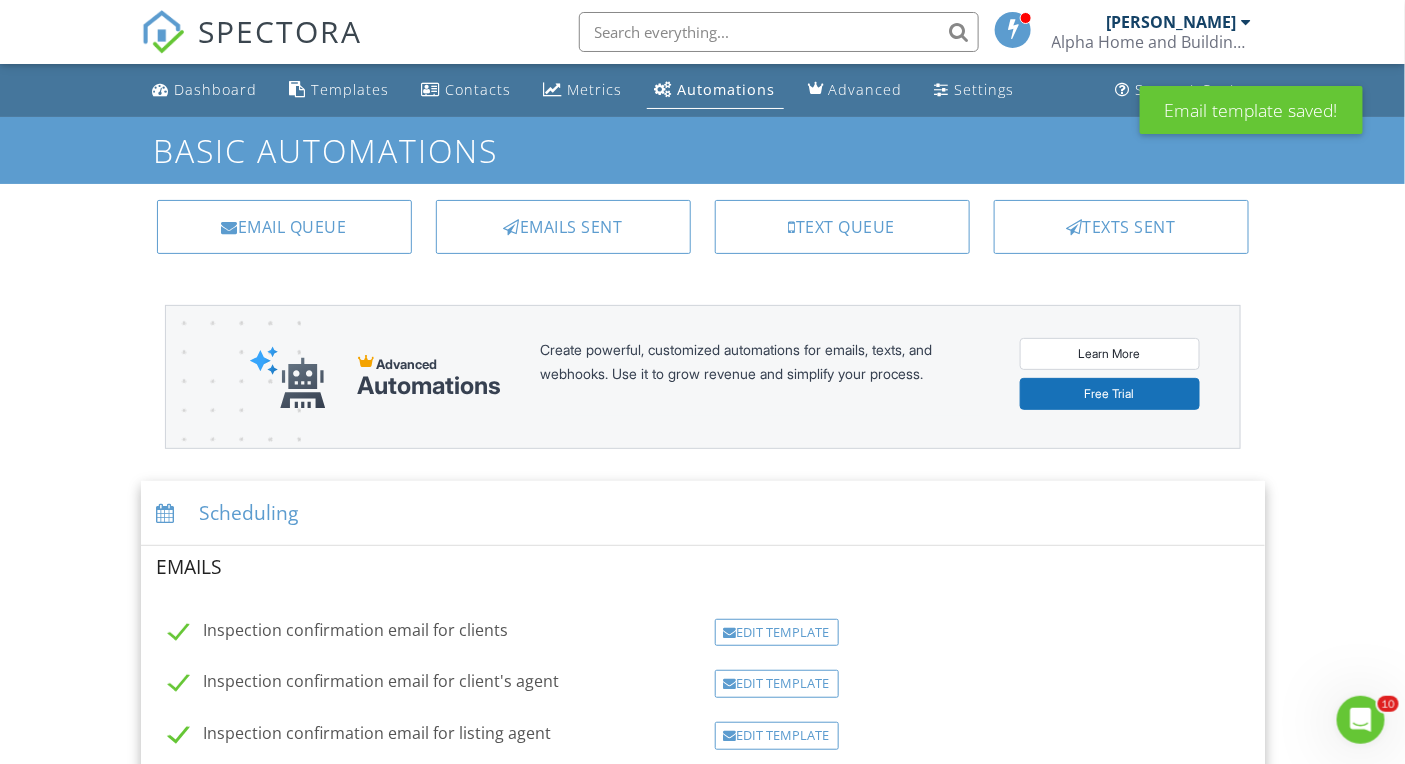 scroll, scrollTop: 0, scrollLeft: 0, axis: both 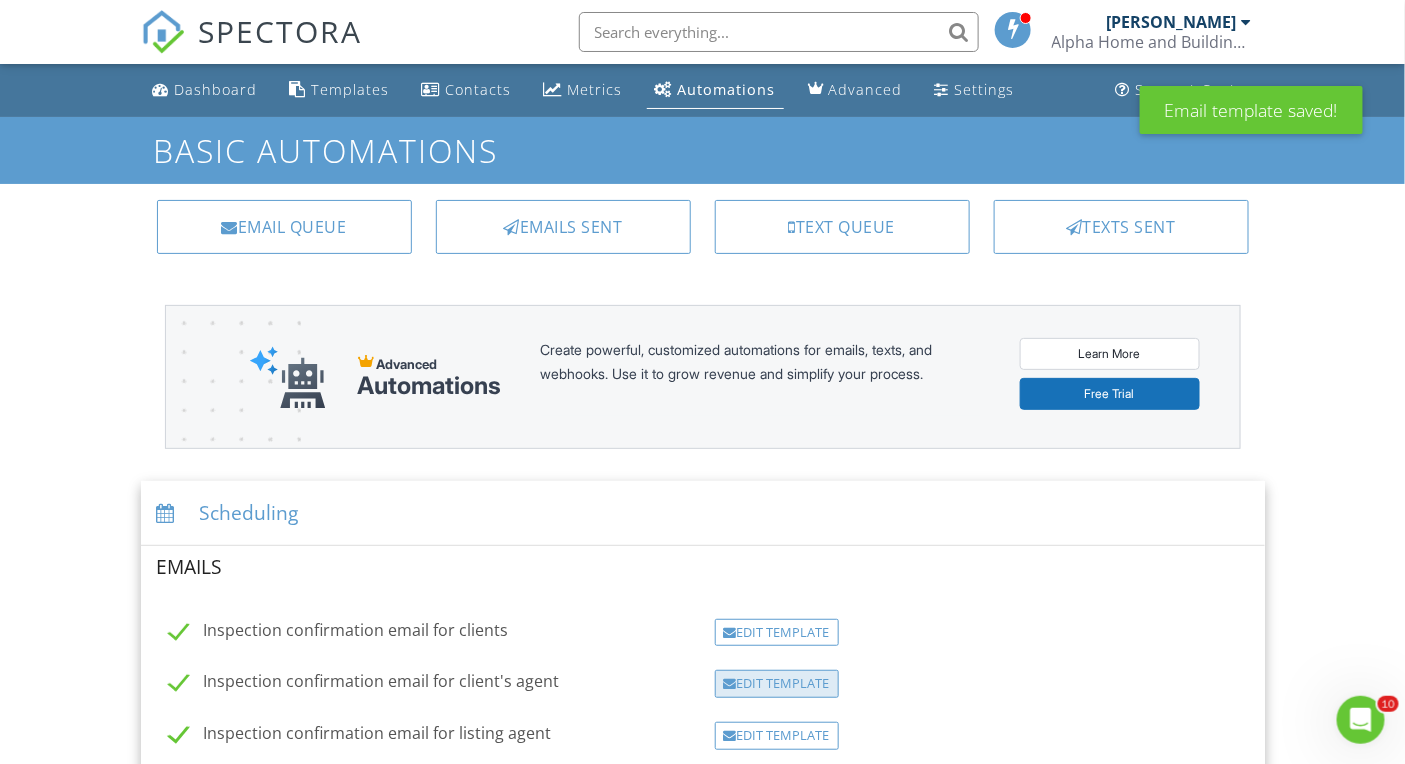 click on "Edit Template" at bounding box center (777, 684) 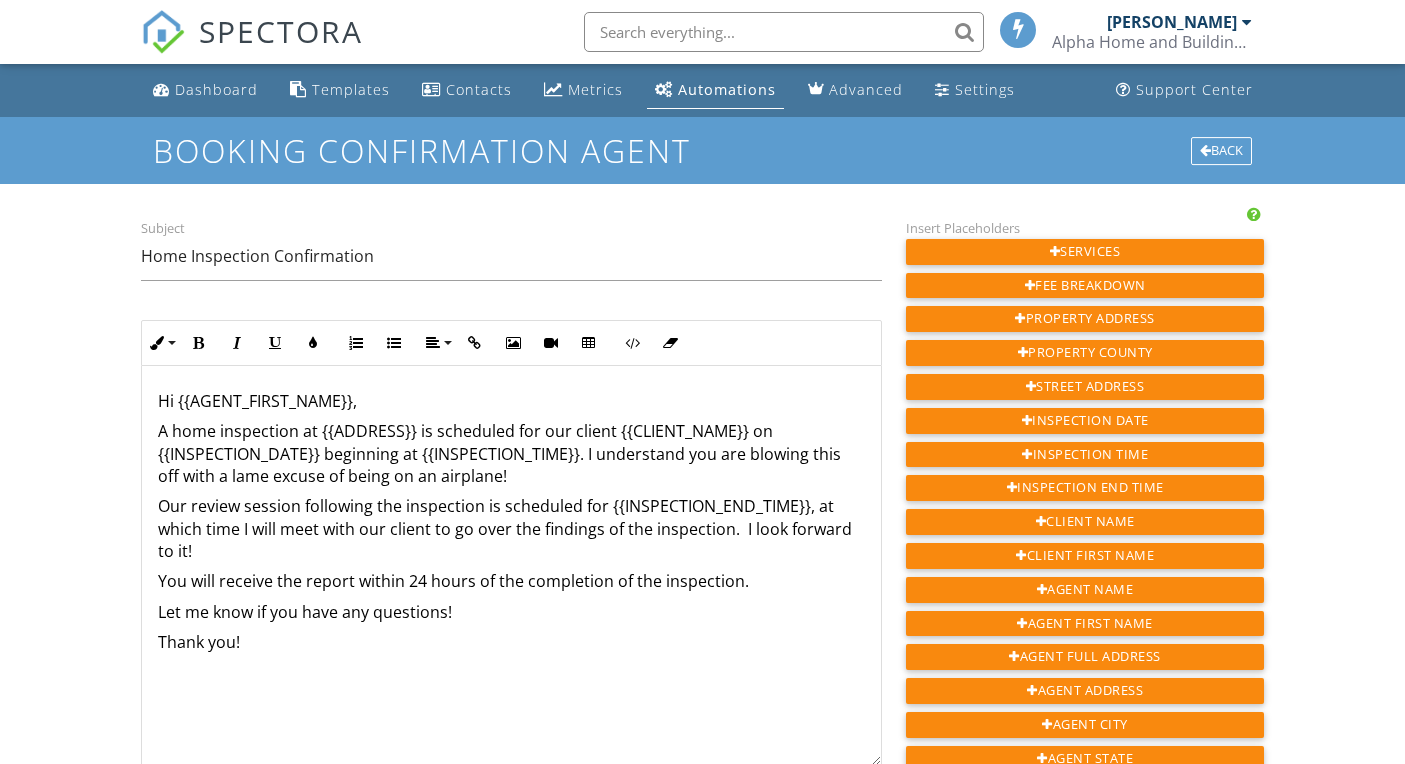 scroll, scrollTop: 0, scrollLeft: 0, axis: both 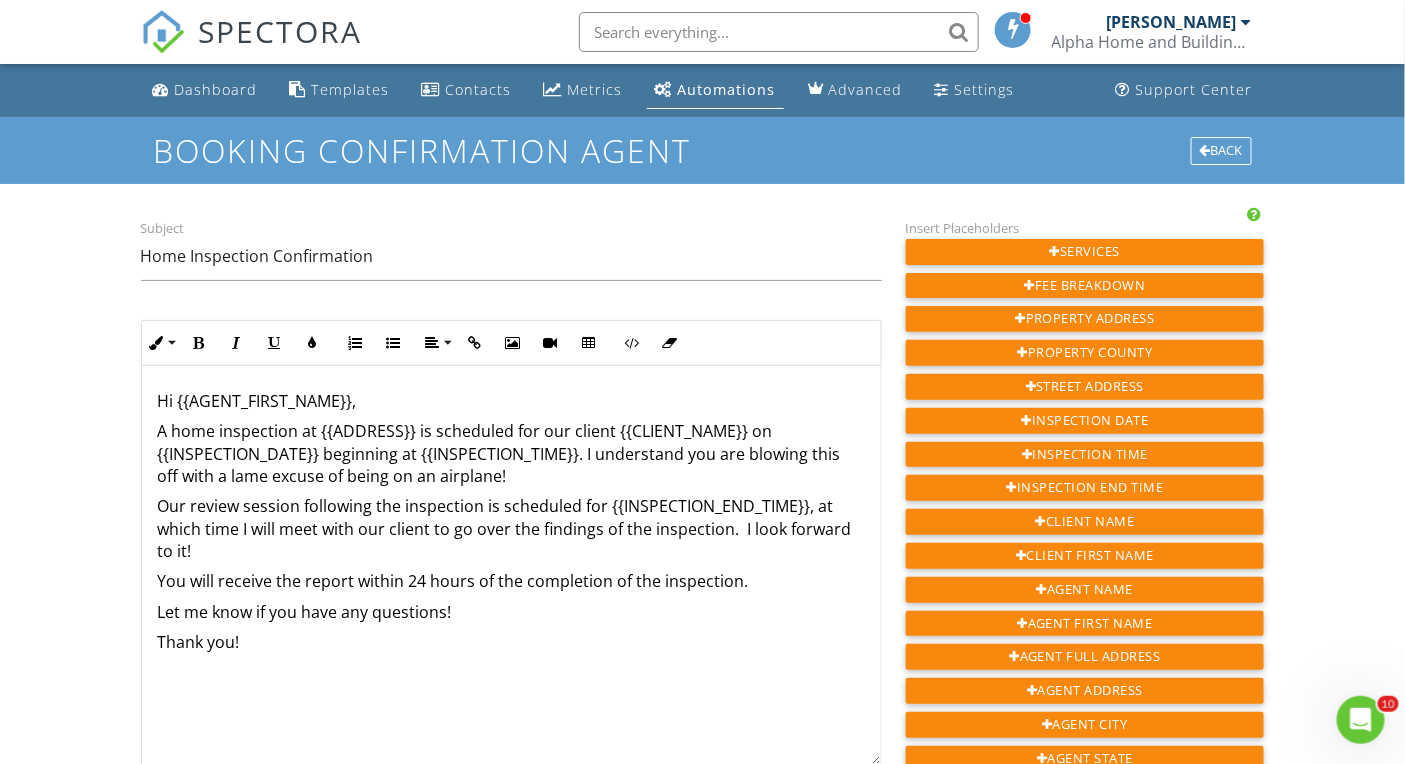 click on "You will receive the report within 24 hours of the completion of the inspection." at bounding box center [511, 581] 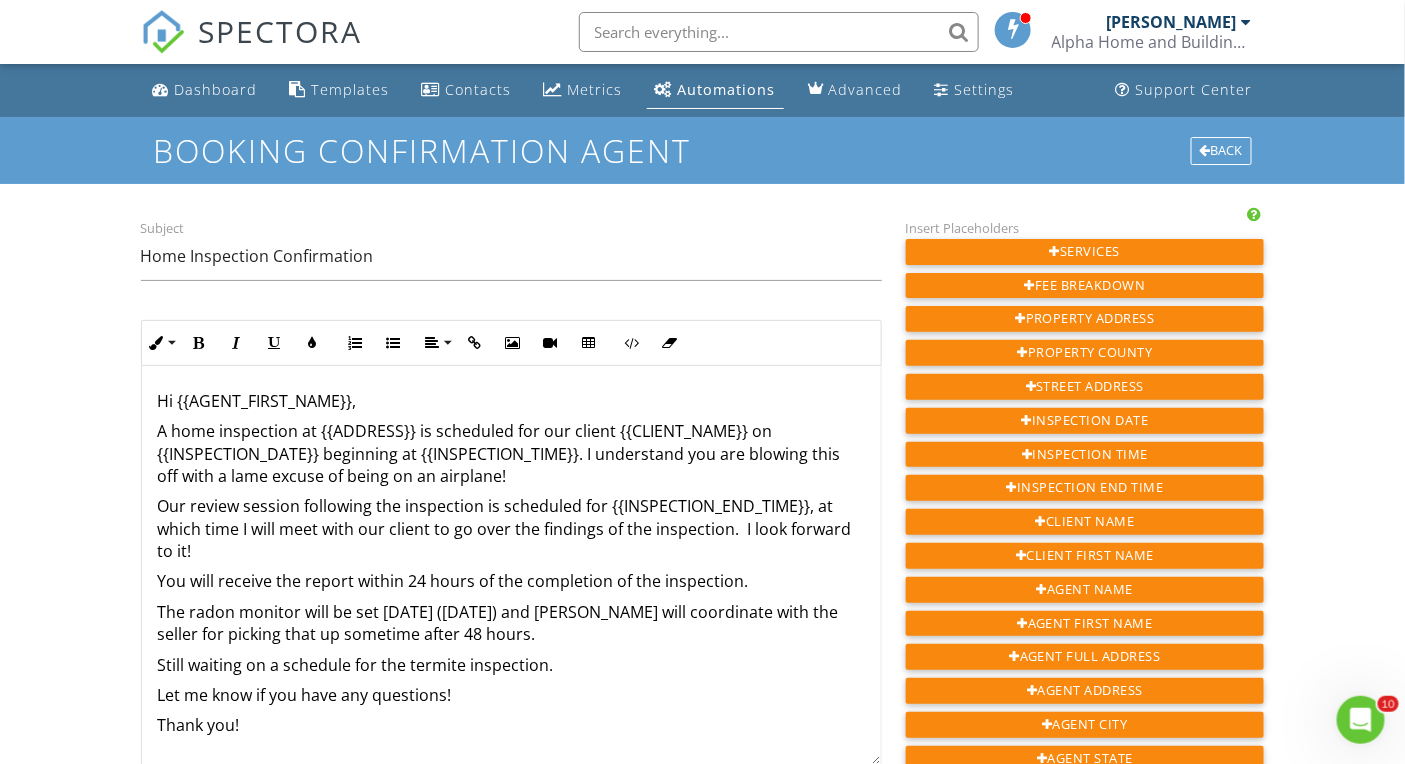 click on "Hi {{AGENT_FIRST_NAME}}, A home inspection at {{ADDRESS}} is scheduled for our client {{CLIENT_NAME}} on {{INSPECTION_DATE}} beginning at {{INSPECTION_TIME}}. I understand you are blowing this off with a lame excuse of being on an airplane! Our review session following the inspection is scheduled for {{INSPECTION_END_TIME}}, at which time I will meet with our client to go over the findings of the inspection.  I look forward to it!   You will receive the report within 24 hours of the completion of the inspection.  The radon monitor will be set [DATE] ([DATE]) and [PERSON_NAME] will coordinate with the seller for picking that up sometime after 48 hours. Still waiting on a schedule for the termite inspection. Let me know if you have any questions! Thank you!" at bounding box center [511, 566] 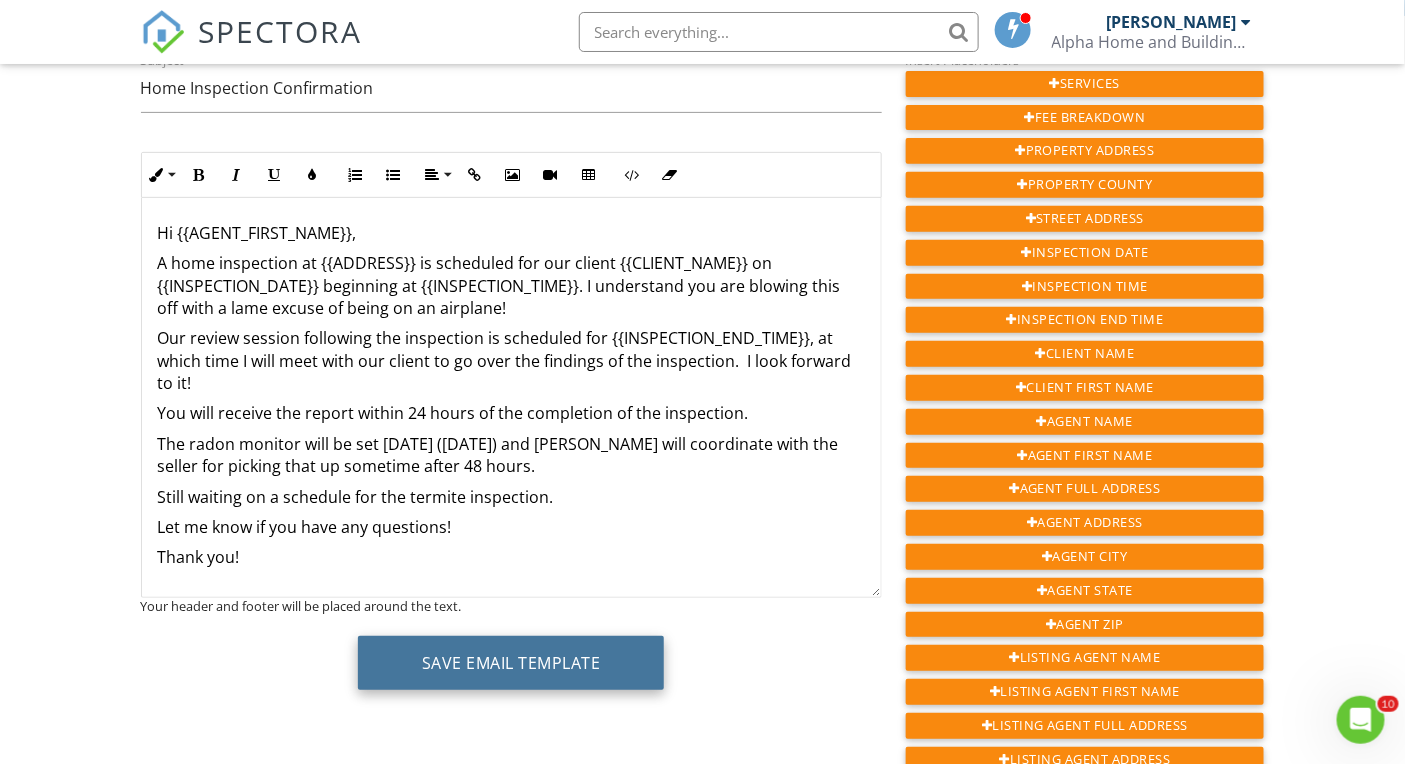 scroll, scrollTop: 451, scrollLeft: 0, axis: vertical 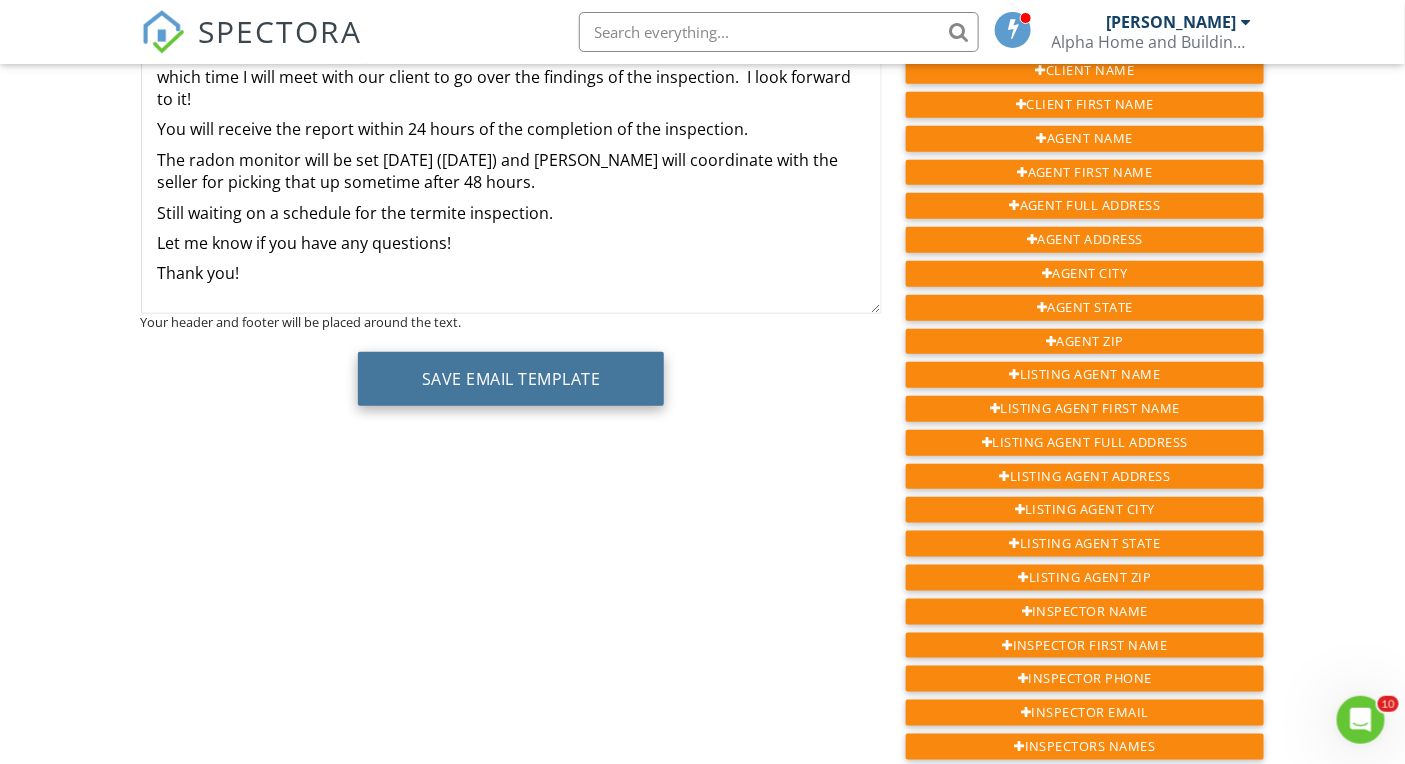 click on "Save Email Template" at bounding box center (511, 379) 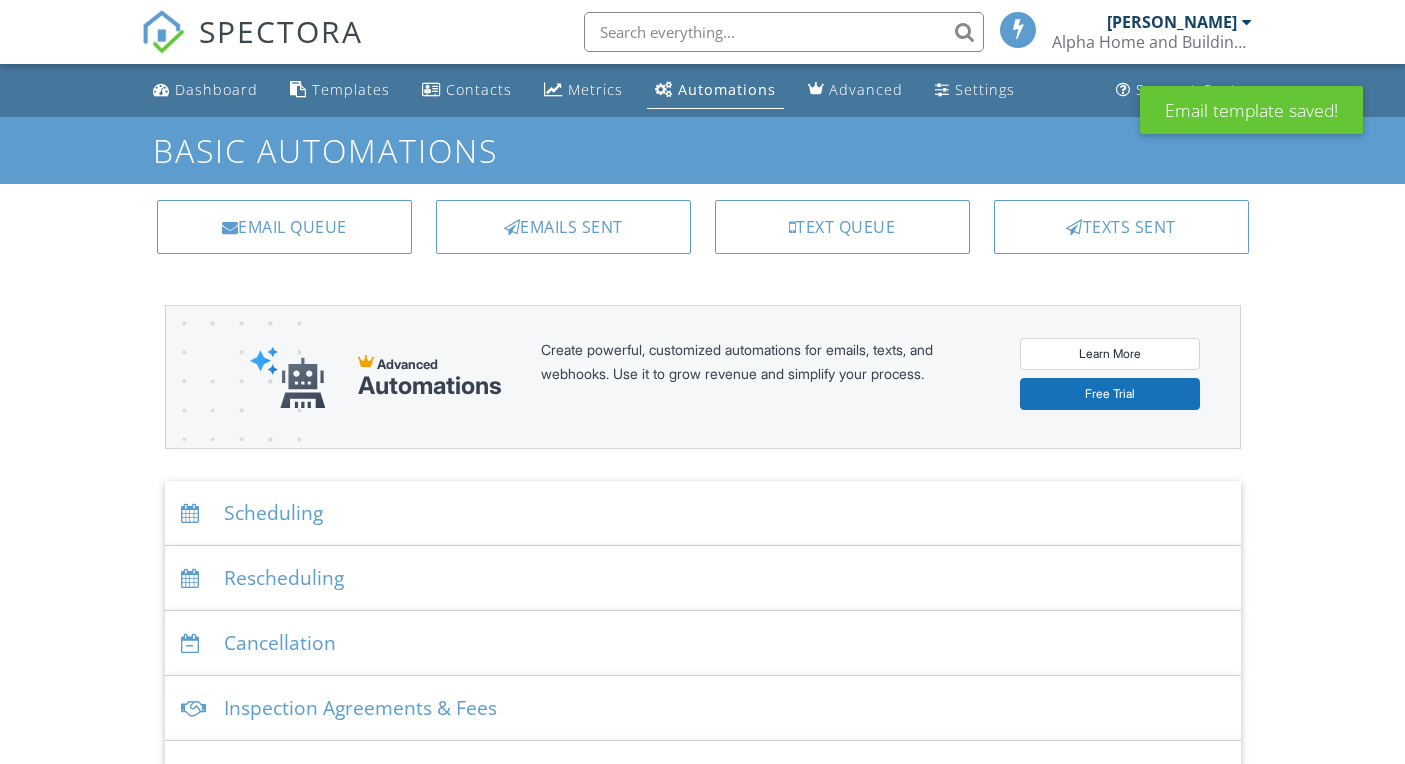 scroll, scrollTop: 0, scrollLeft: 0, axis: both 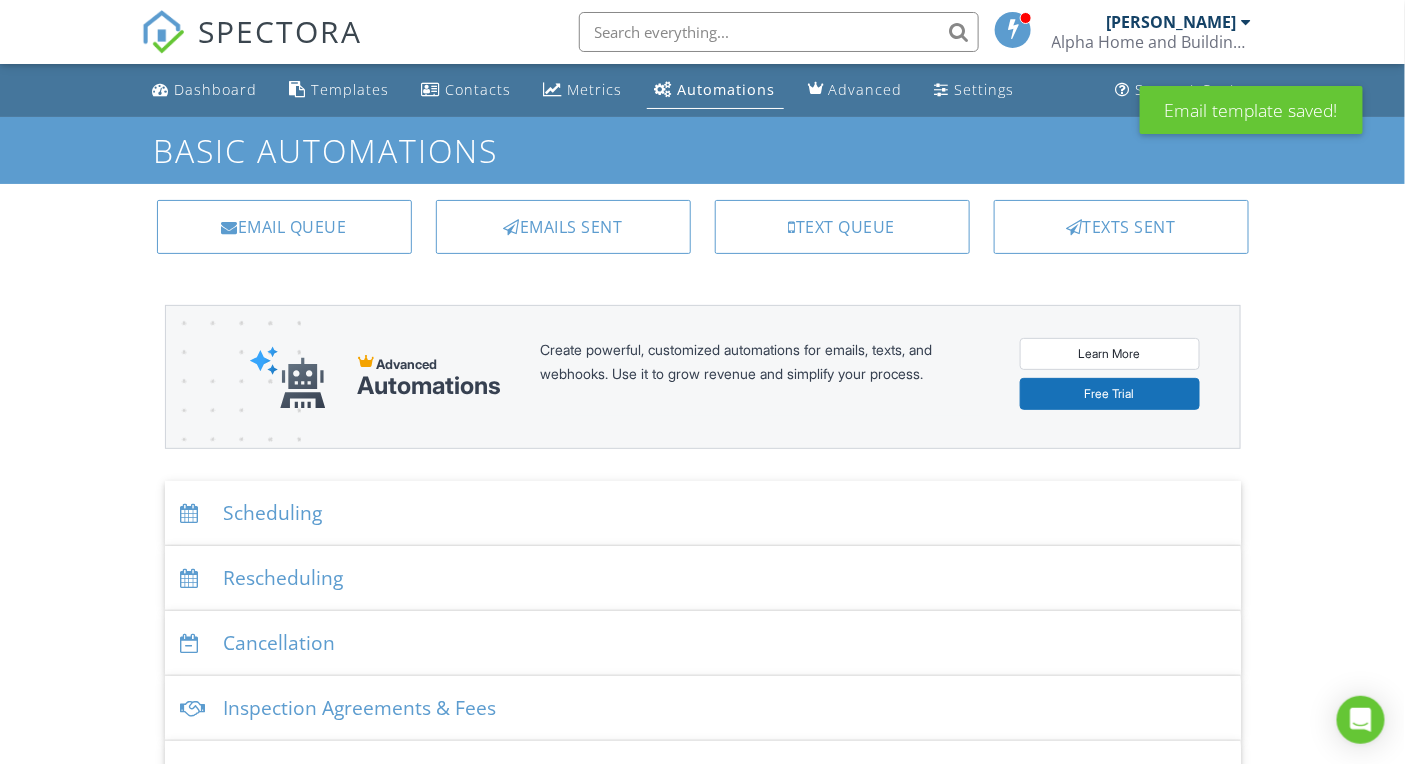 click on "Scheduling" at bounding box center [703, 513] 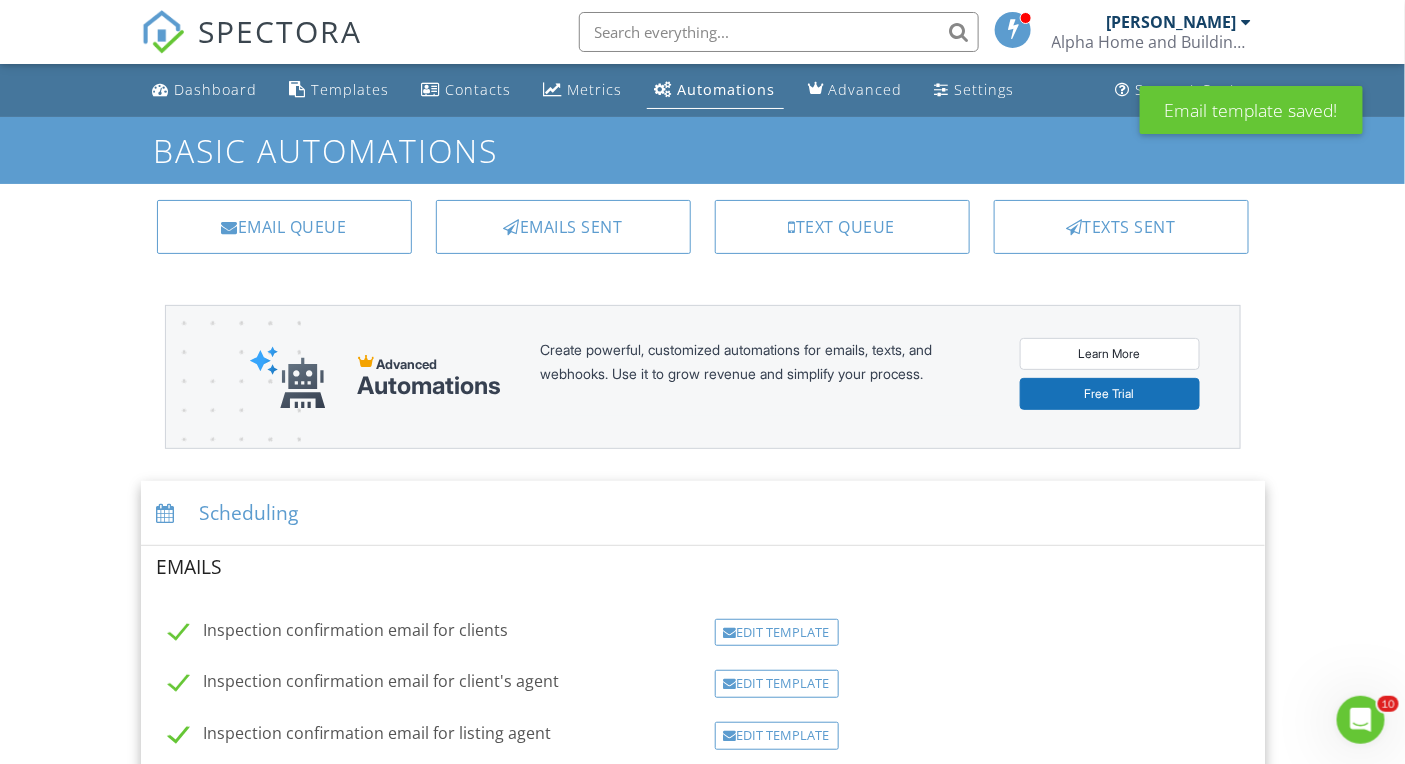 scroll, scrollTop: 0, scrollLeft: 0, axis: both 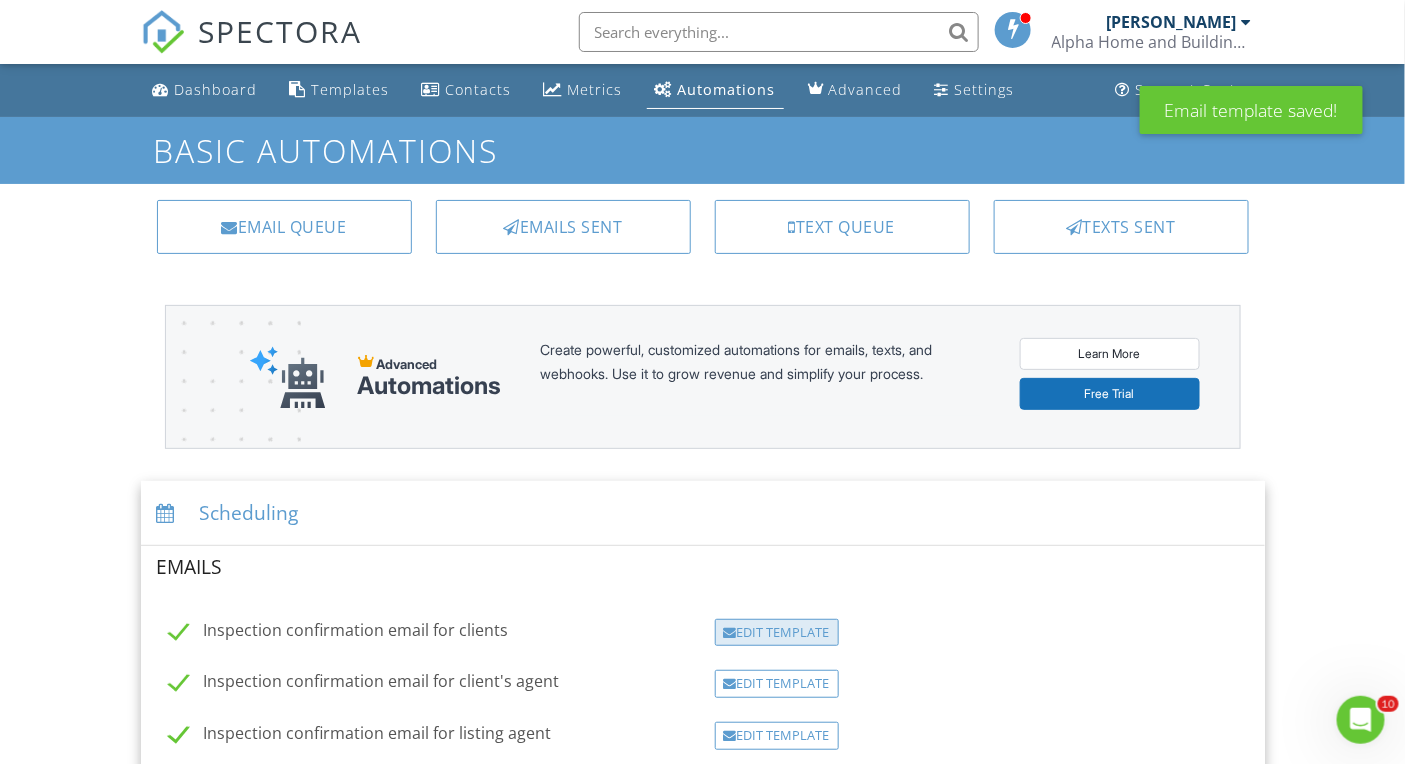 click on "Edit Template" at bounding box center [777, 633] 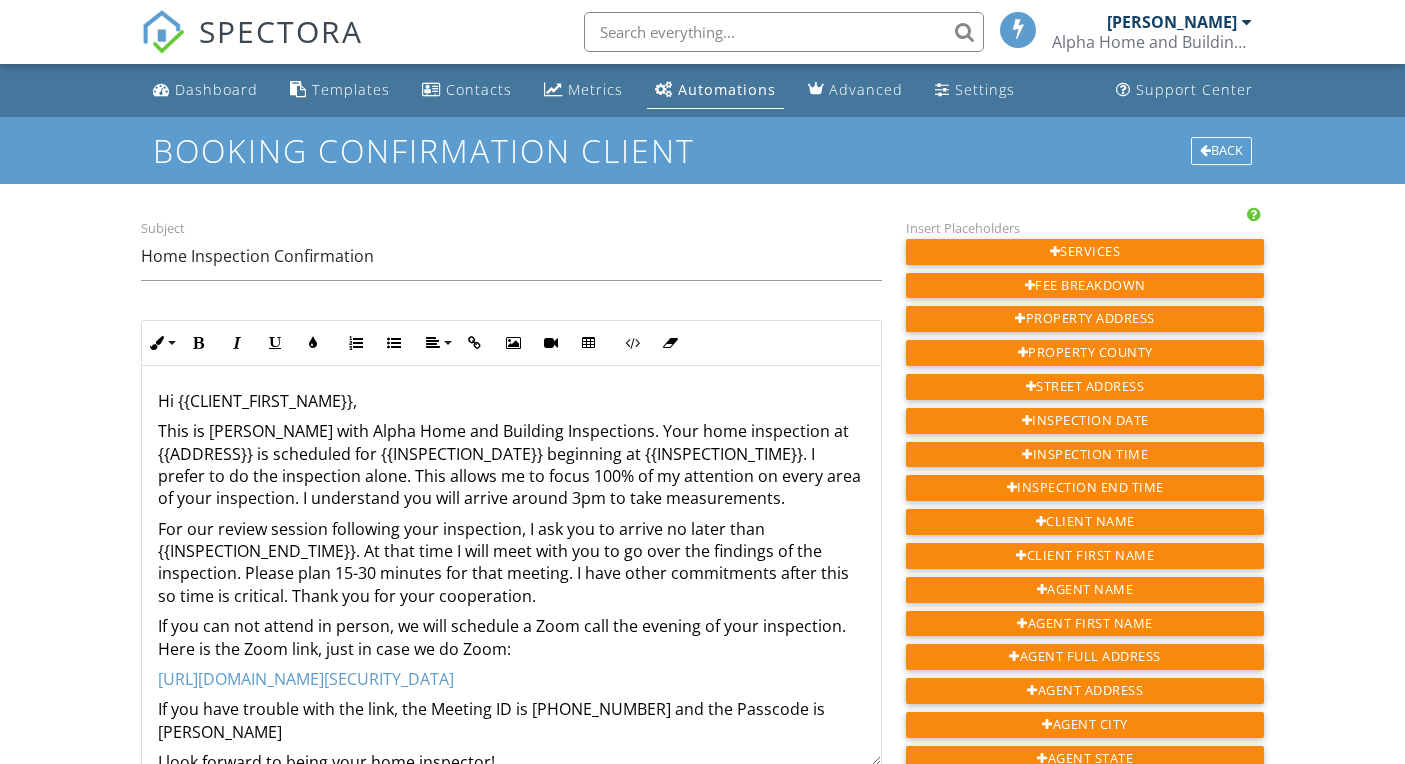 scroll, scrollTop: 0, scrollLeft: 0, axis: both 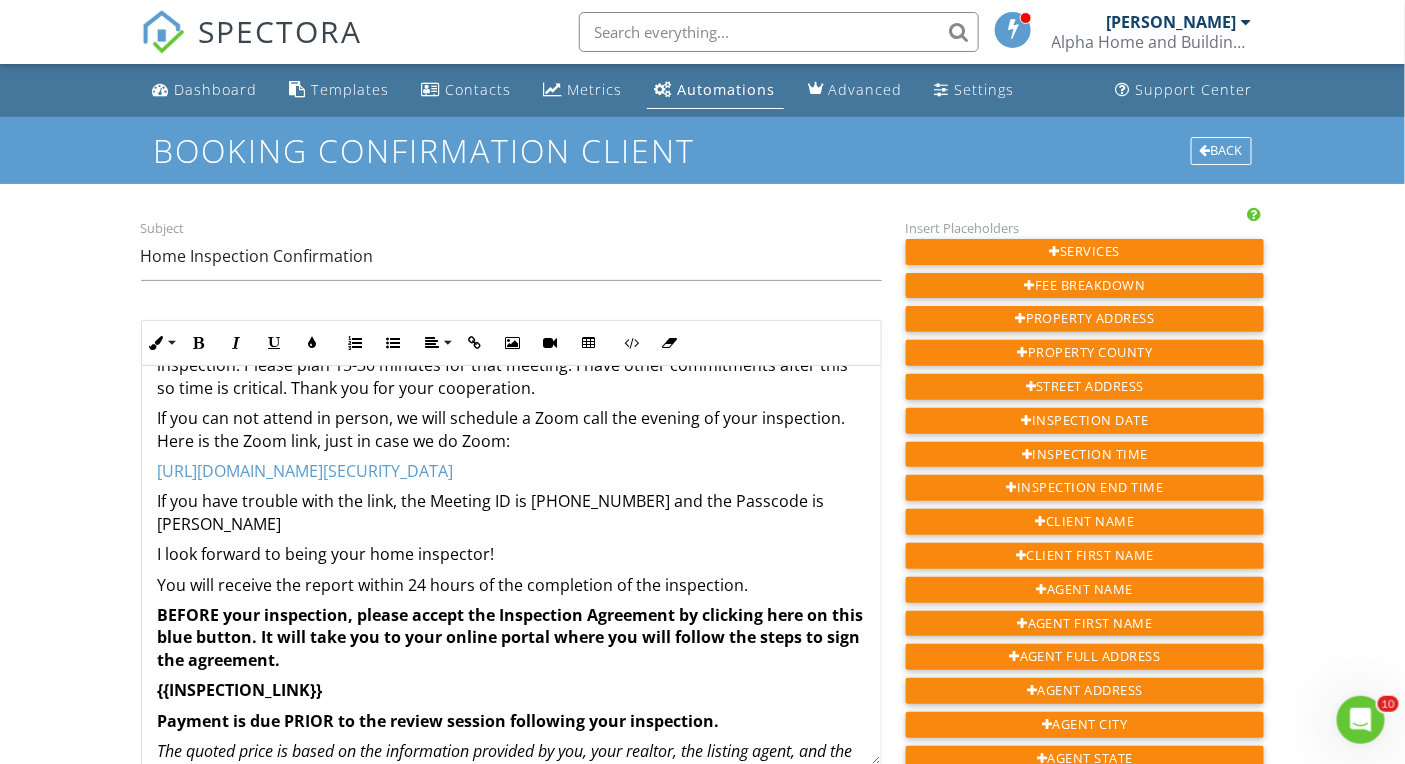 click on "You will receive the report within 24 hours of the completion of the inspection." at bounding box center (511, 585) 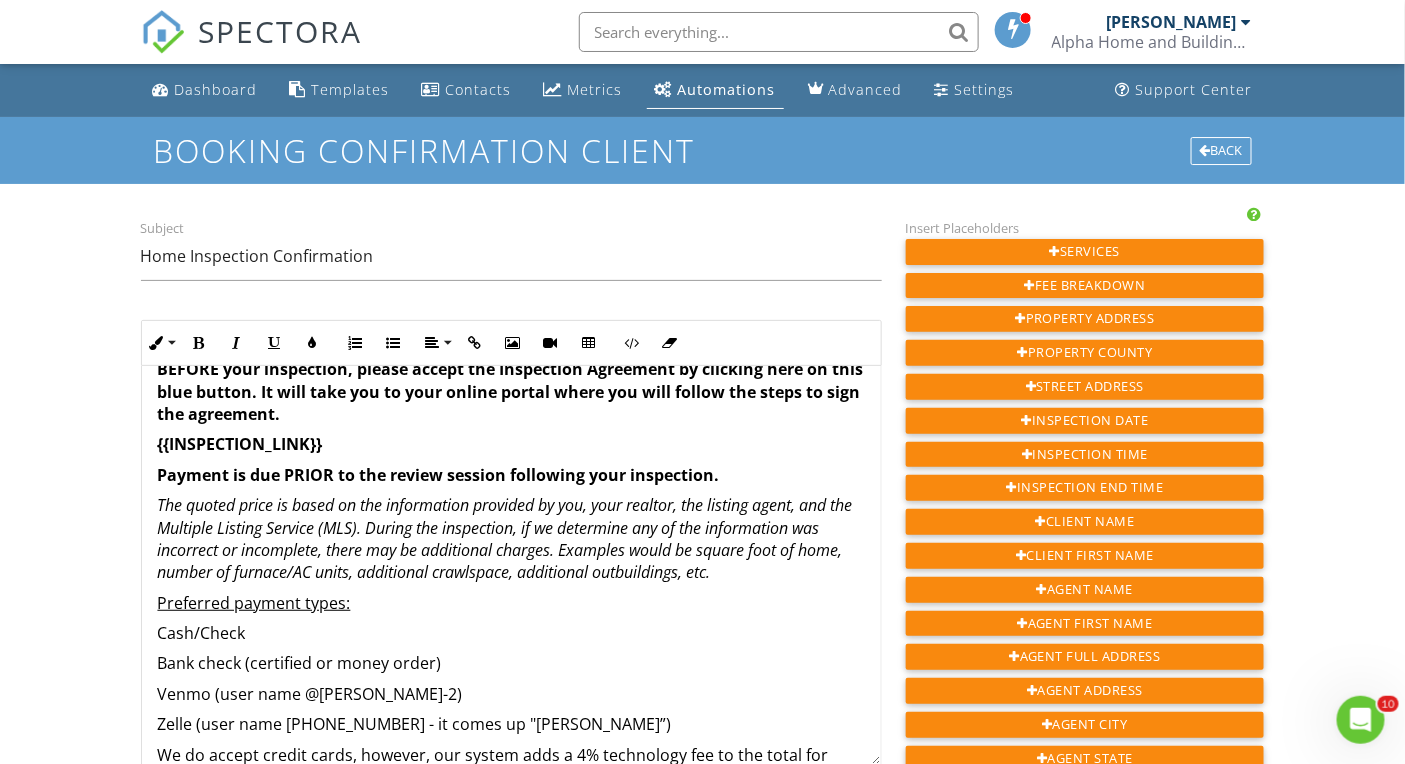 scroll, scrollTop: 683, scrollLeft: 0, axis: vertical 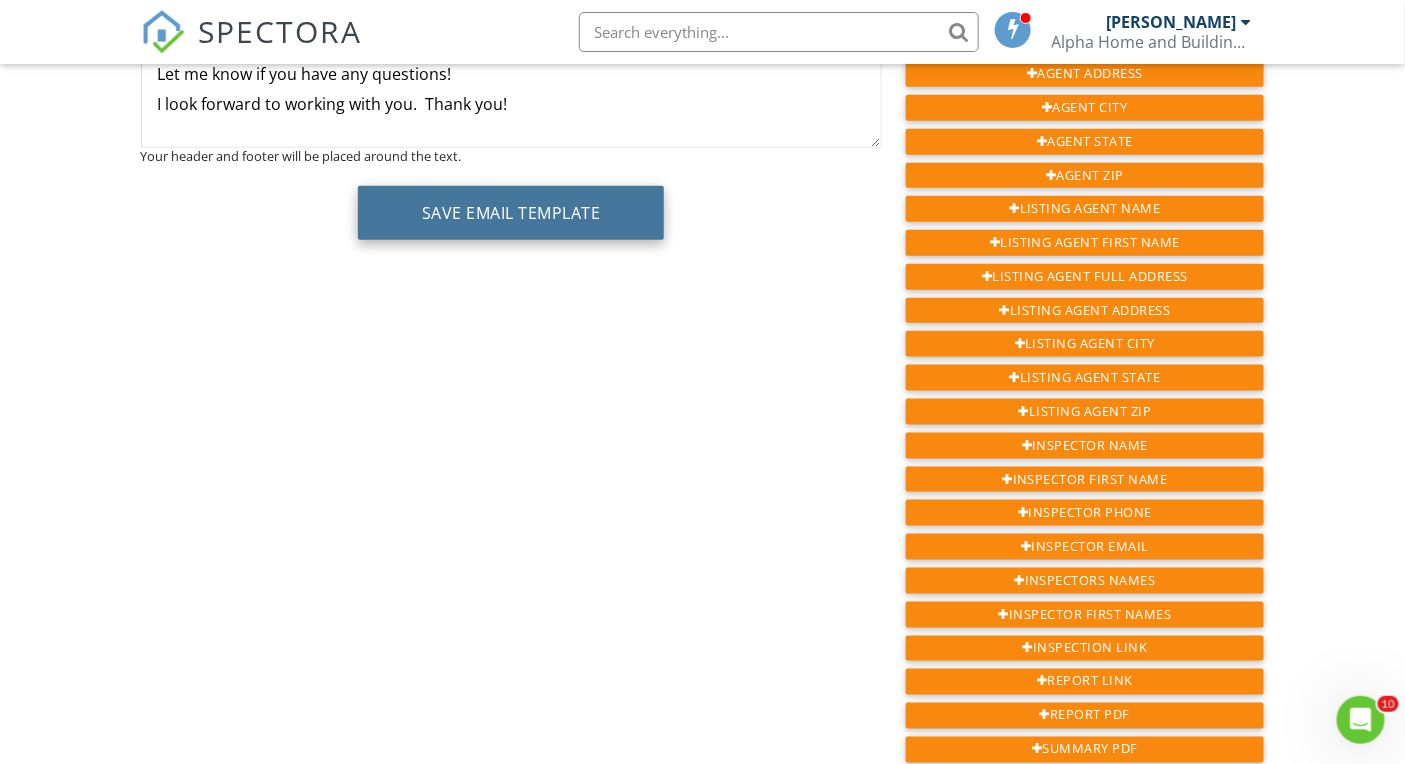 click on "Save Email Template" at bounding box center (511, 213) 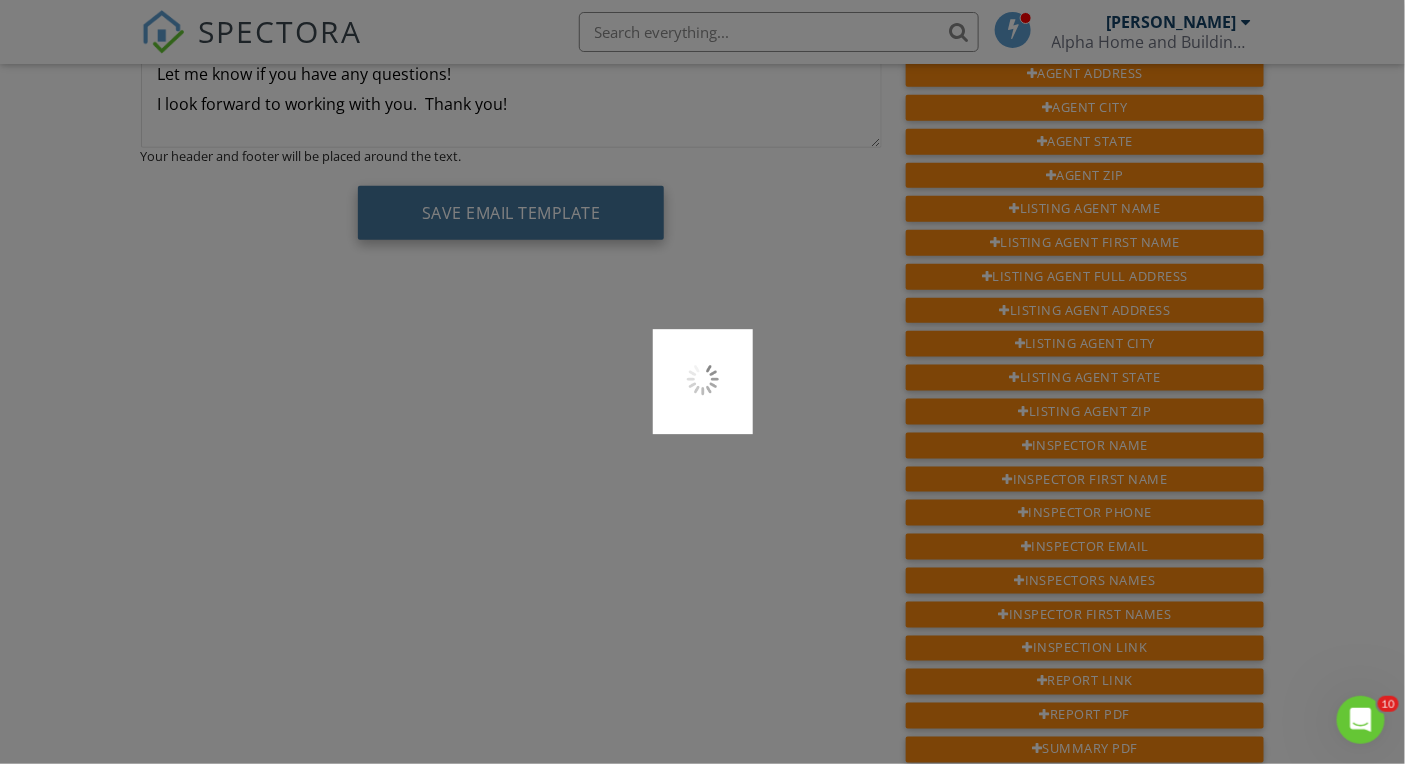 type 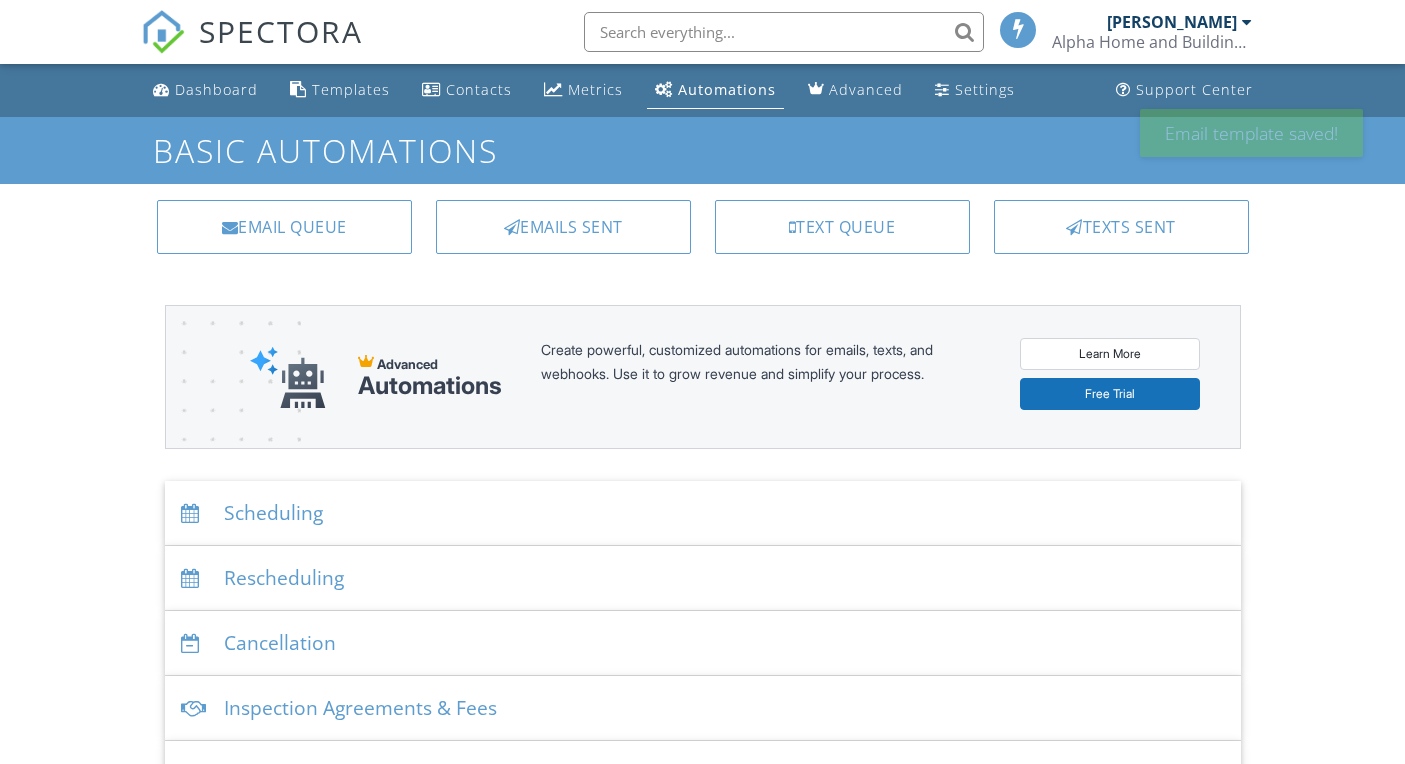 scroll, scrollTop: 0, scrollLeft: 0, axis: both 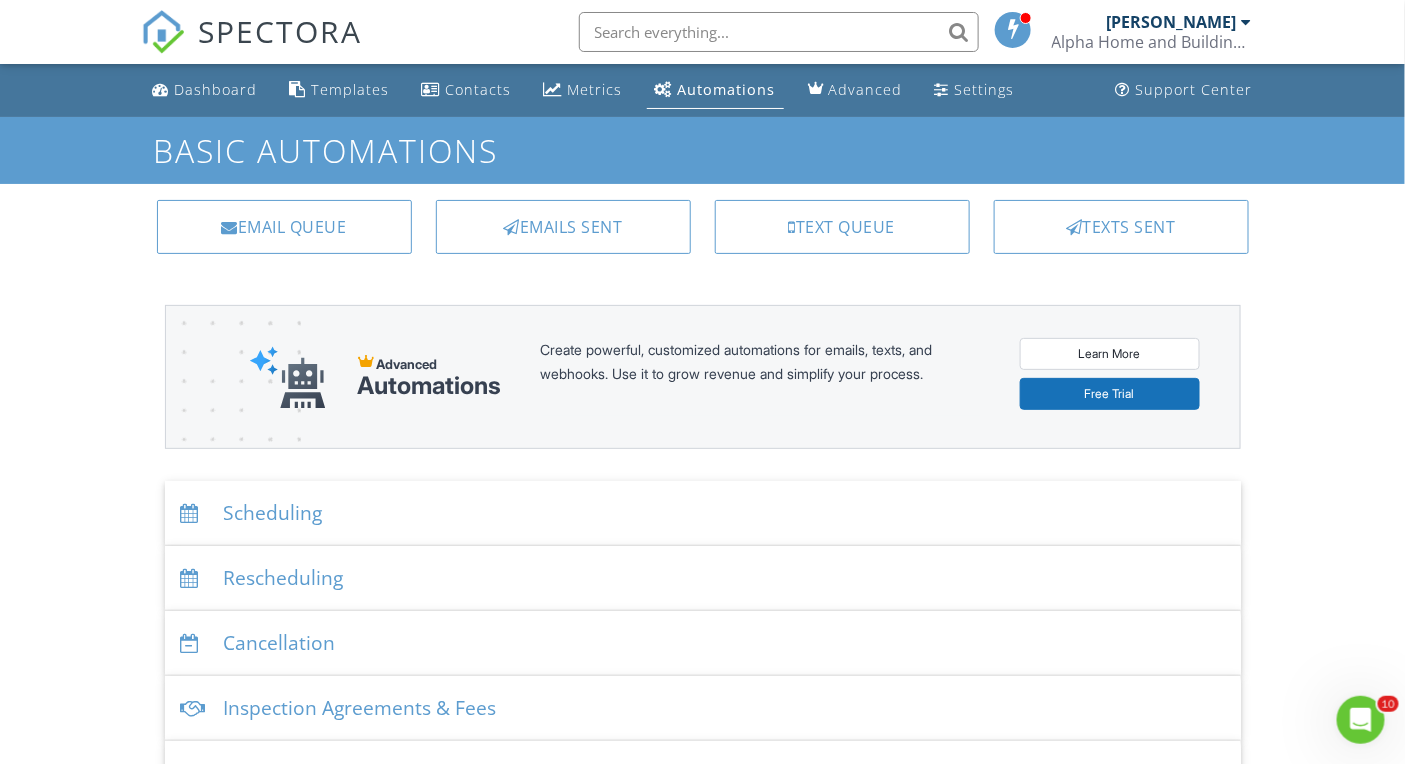 click on "Scheduling" at bounding box center [703, 513] 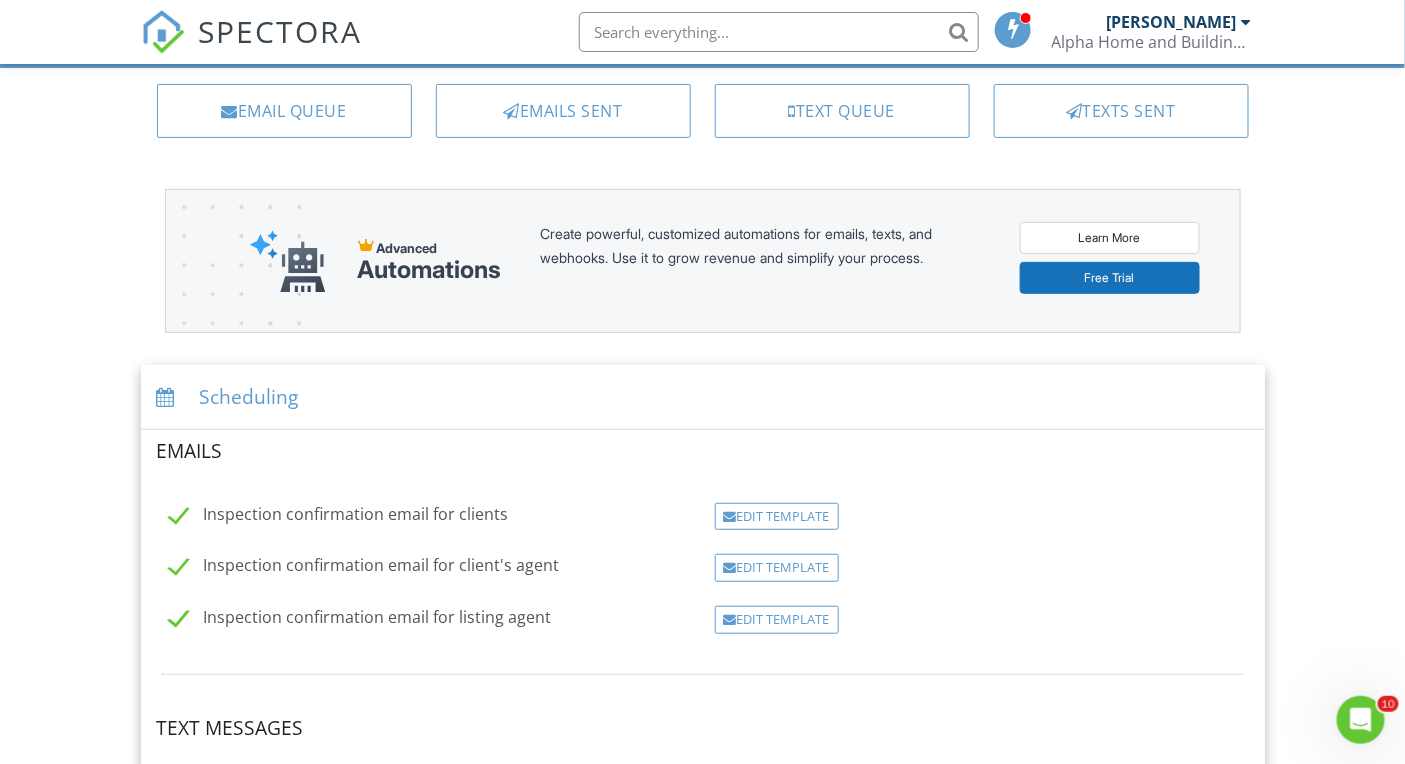 scroll, scrollTop: 120, scrollLeft: 0, axis: vertical 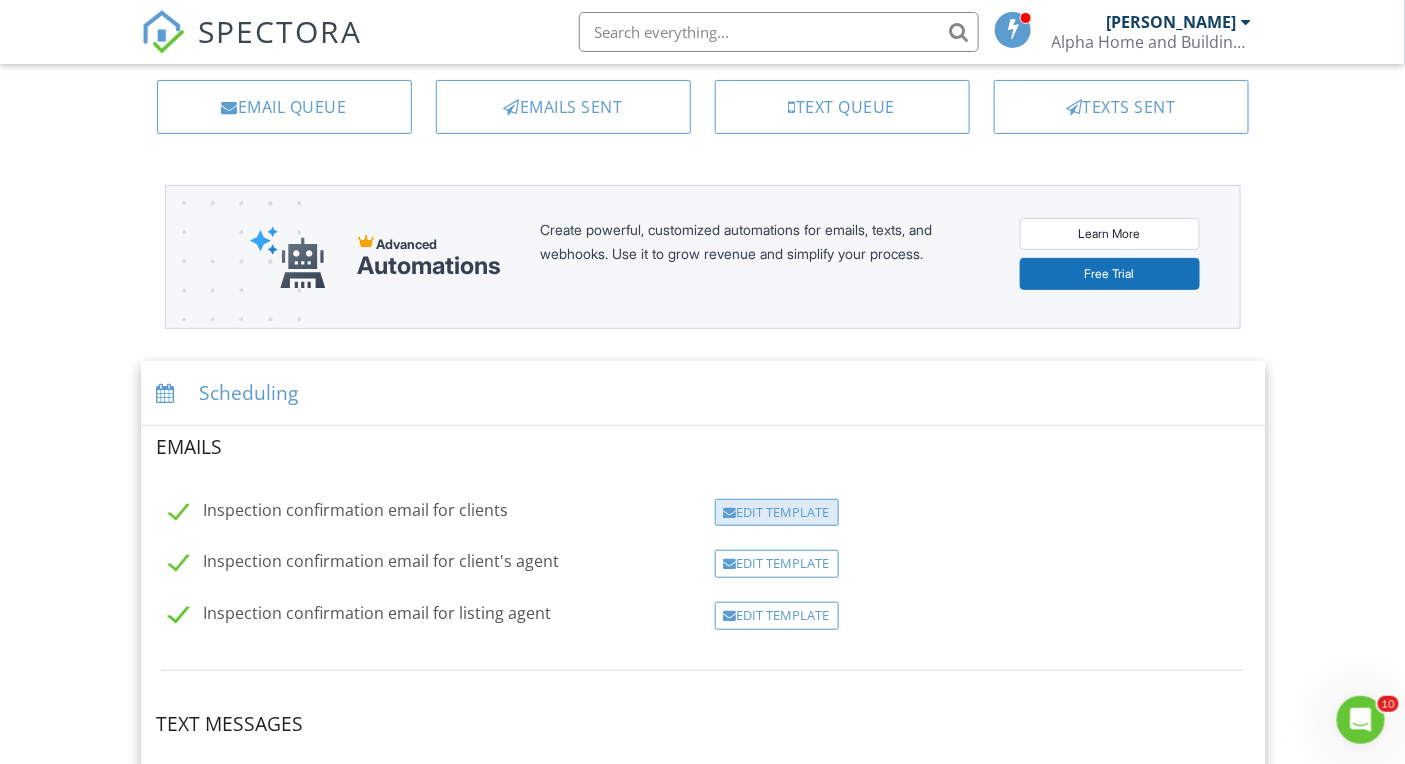 click on "Edit Template" at bounding box center [777, 513] 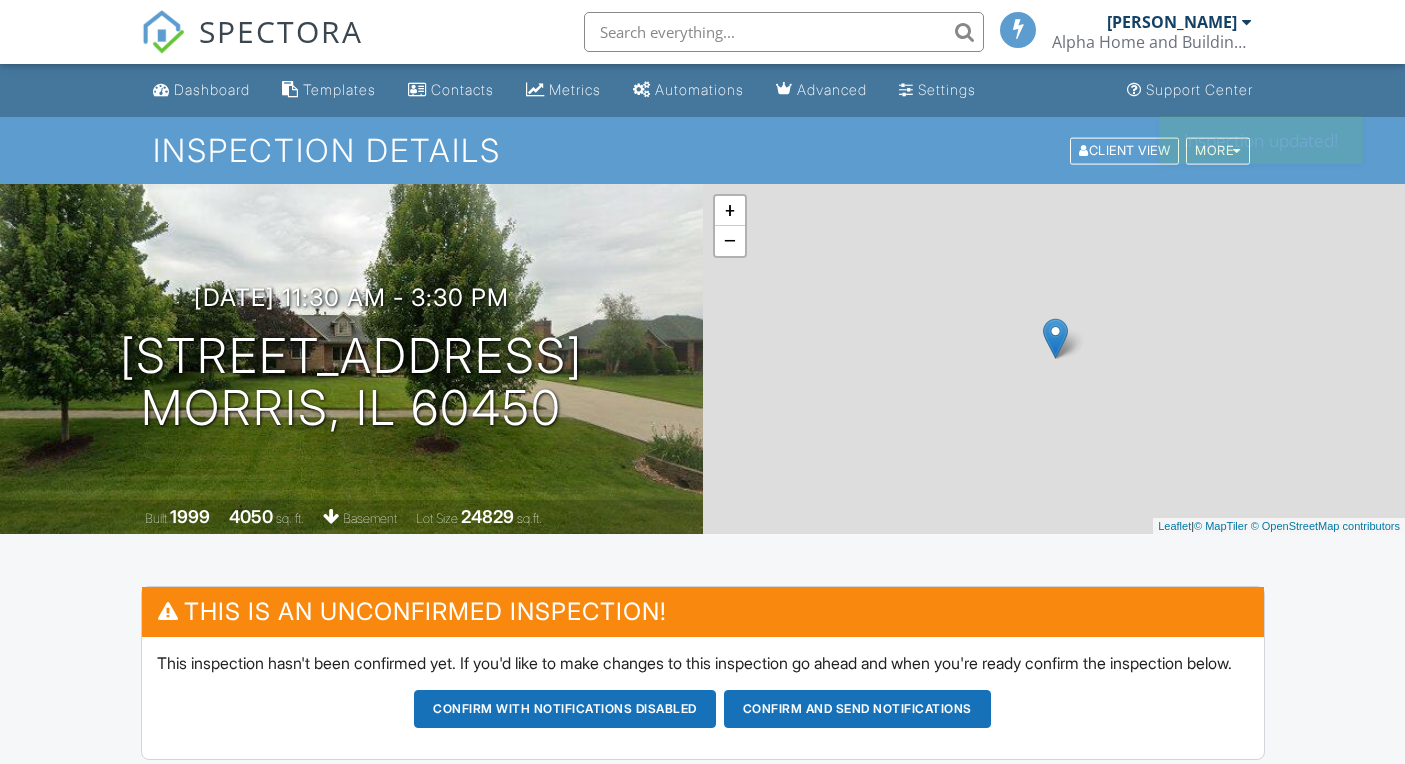 scroll, scrollTop: 0, scrollLeft: 0, axis: both 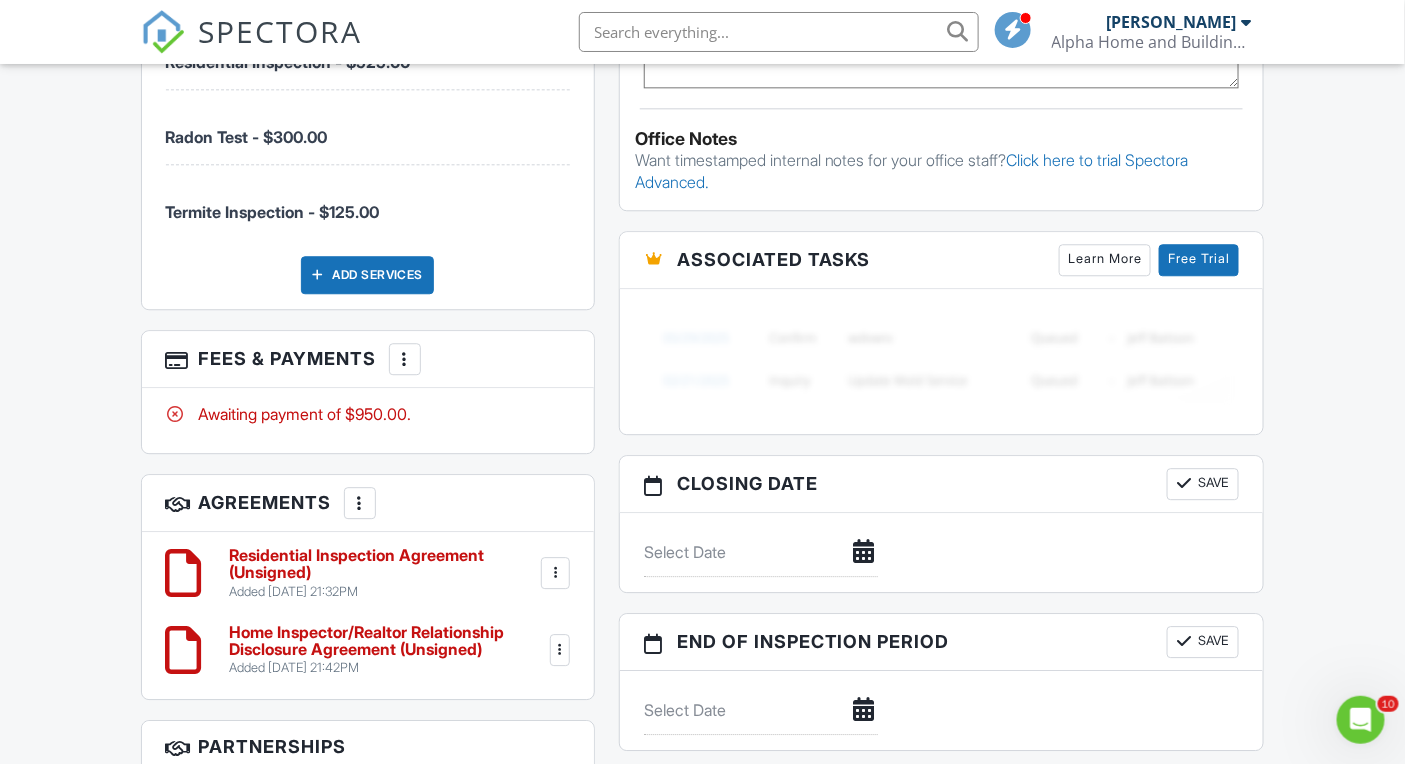 click at bounding box center [405, 359] 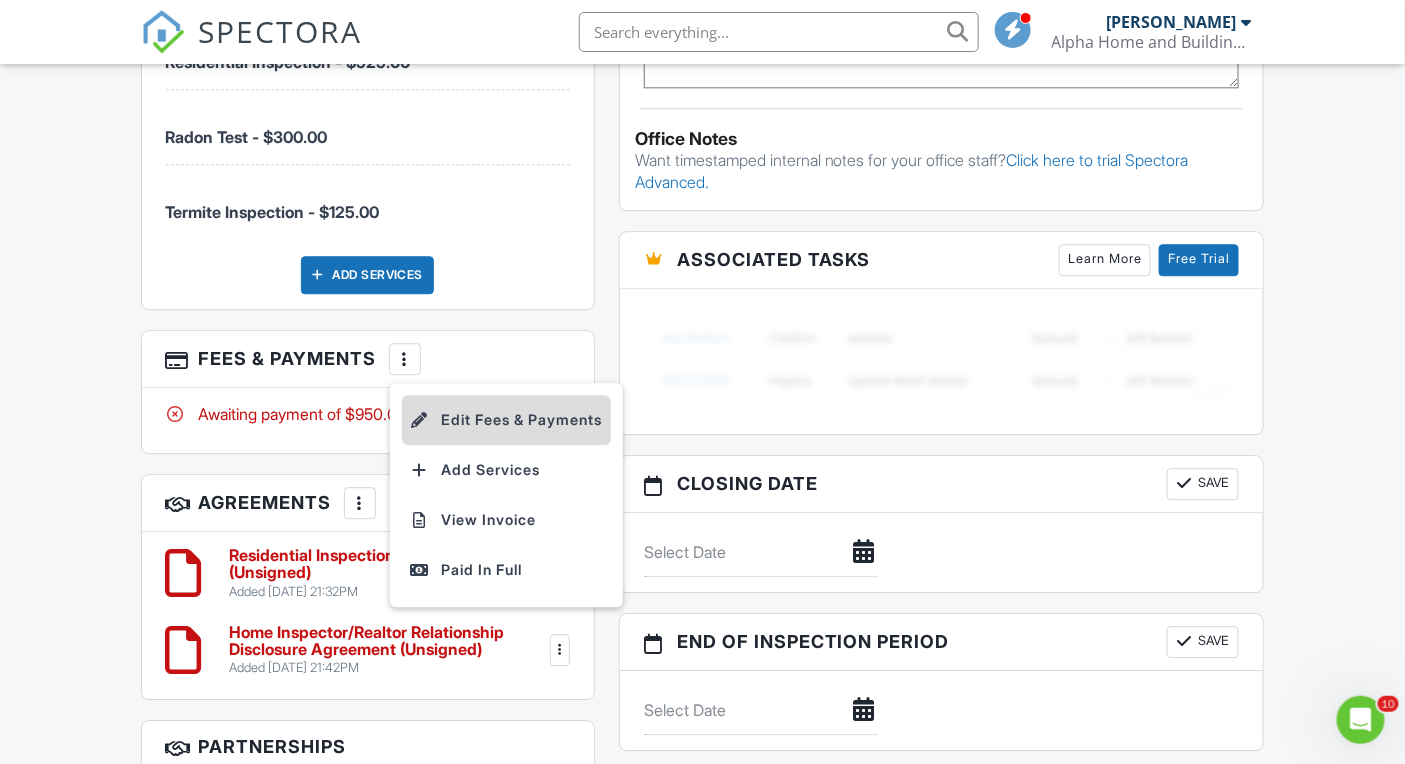 click on "Edit Fees & Payments" at bounding box center (506, 420) 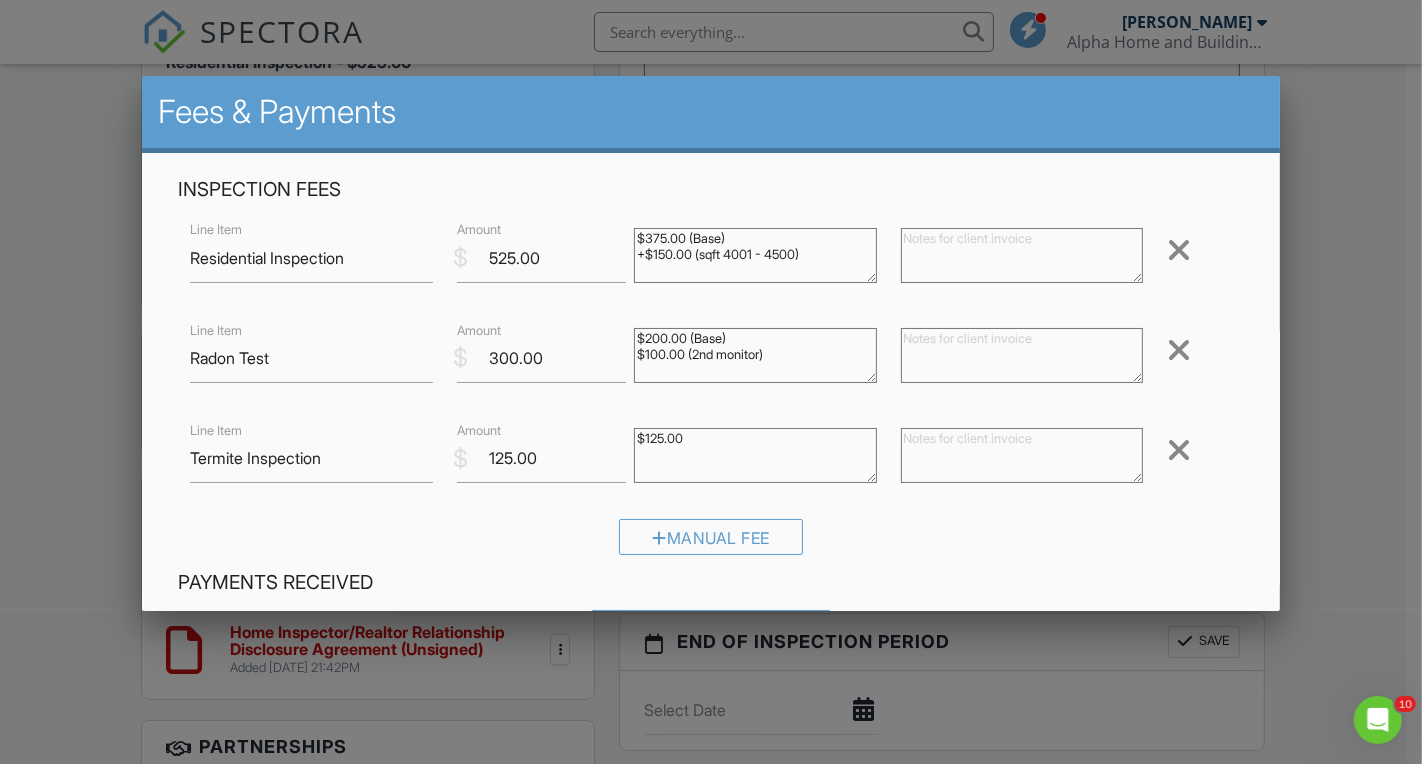 click on "$375.00 (Base)
+$150.00 (sqft 4001 - 4500)" at bounding box center (755, 255) 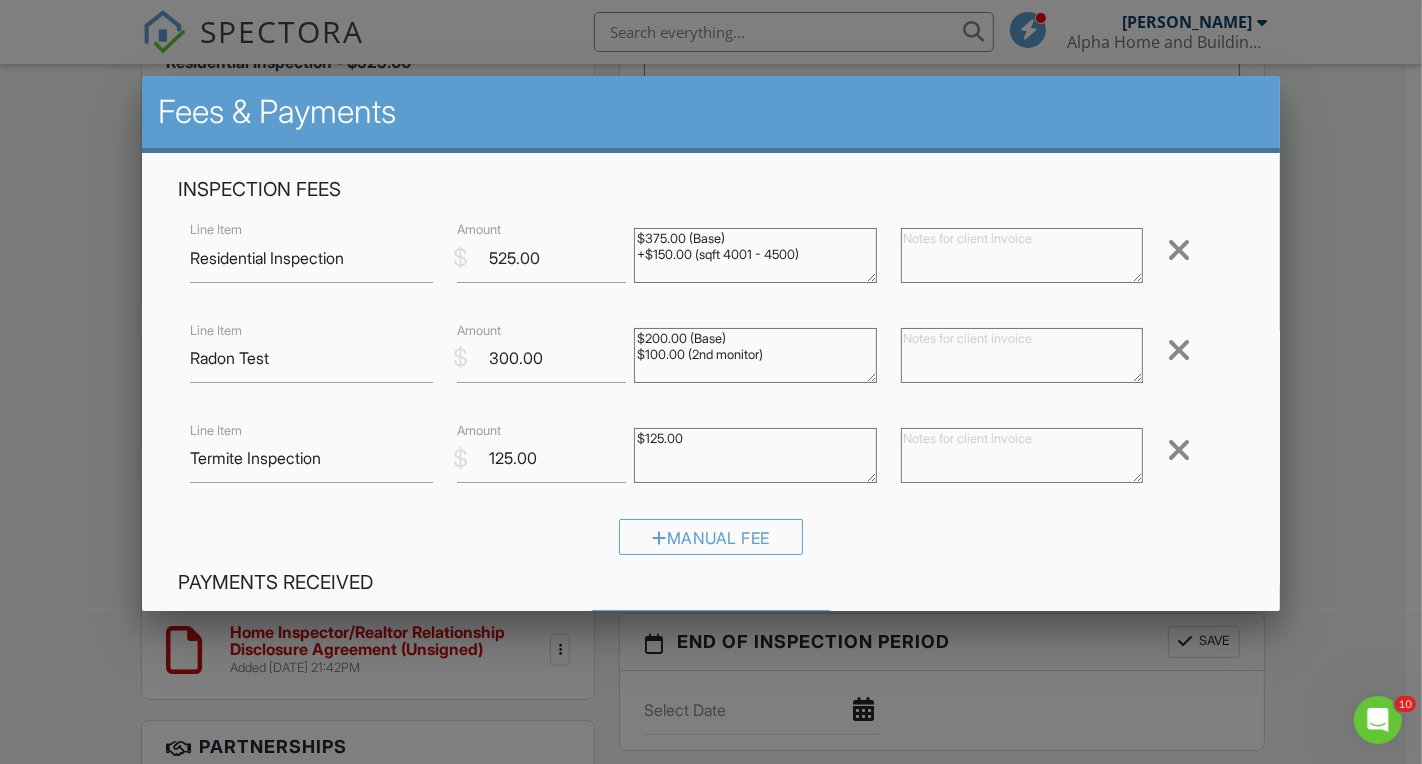 click at bounding box center [1022, 355] 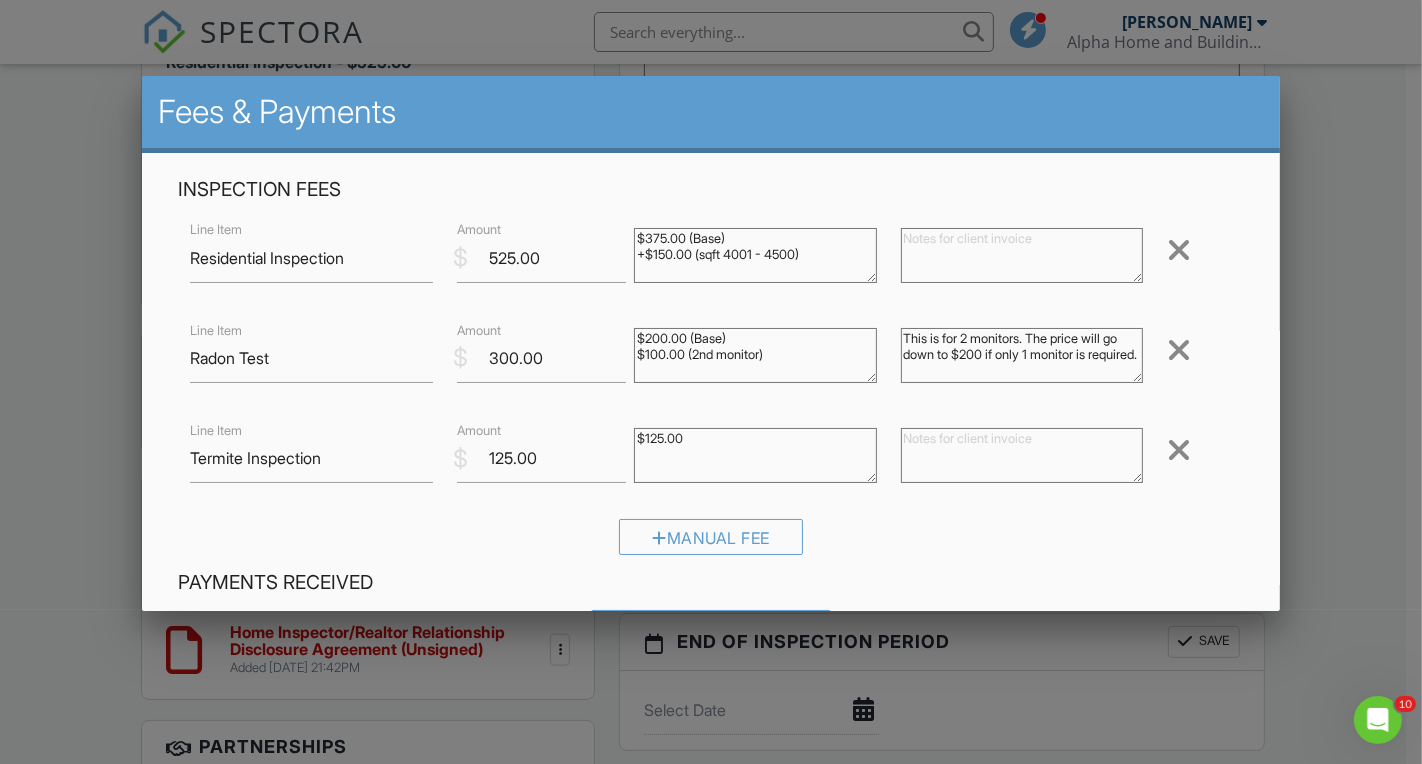 scroll, scrollTop: 420, scrollLeft: 0, axis: vertical 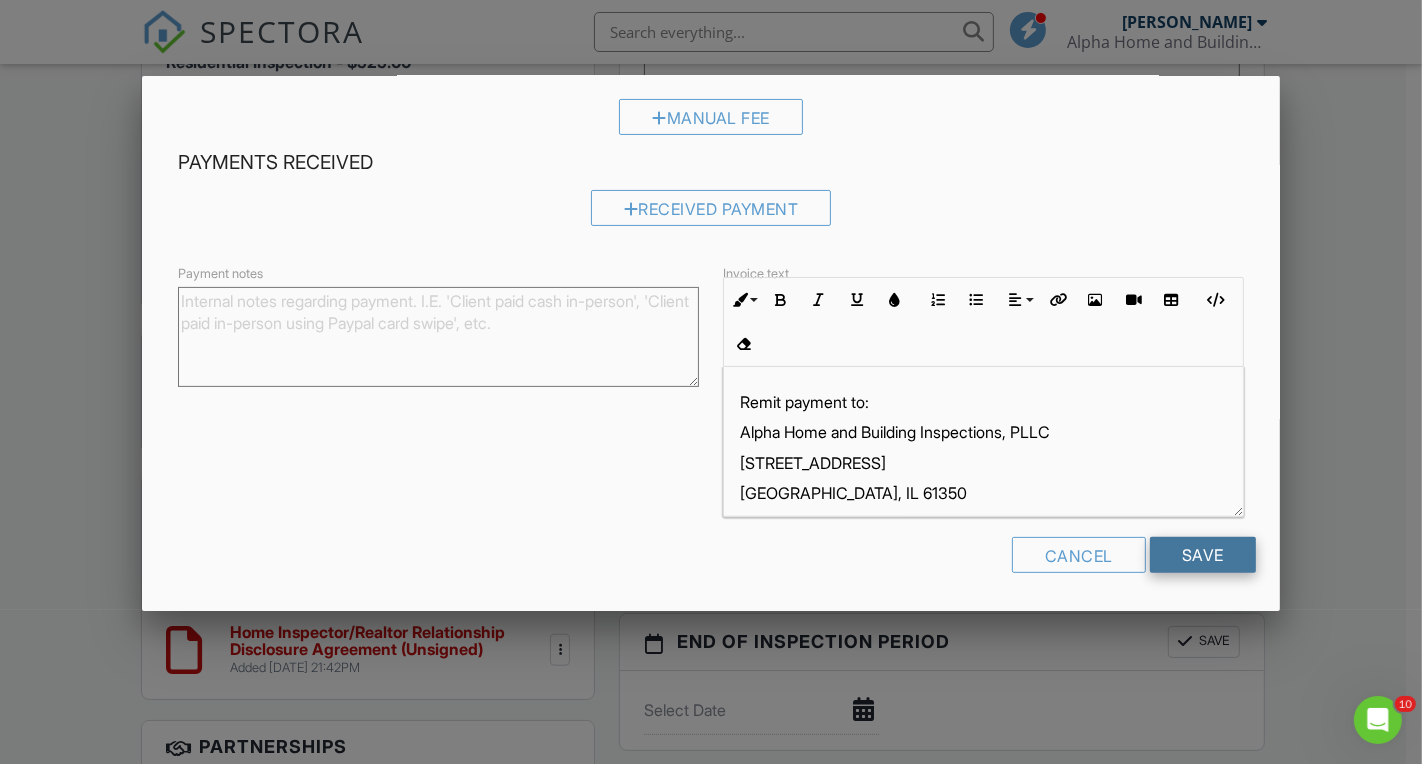type on "This is for 2 monitors. The price will go down to $200 if only 1 monitor is required." 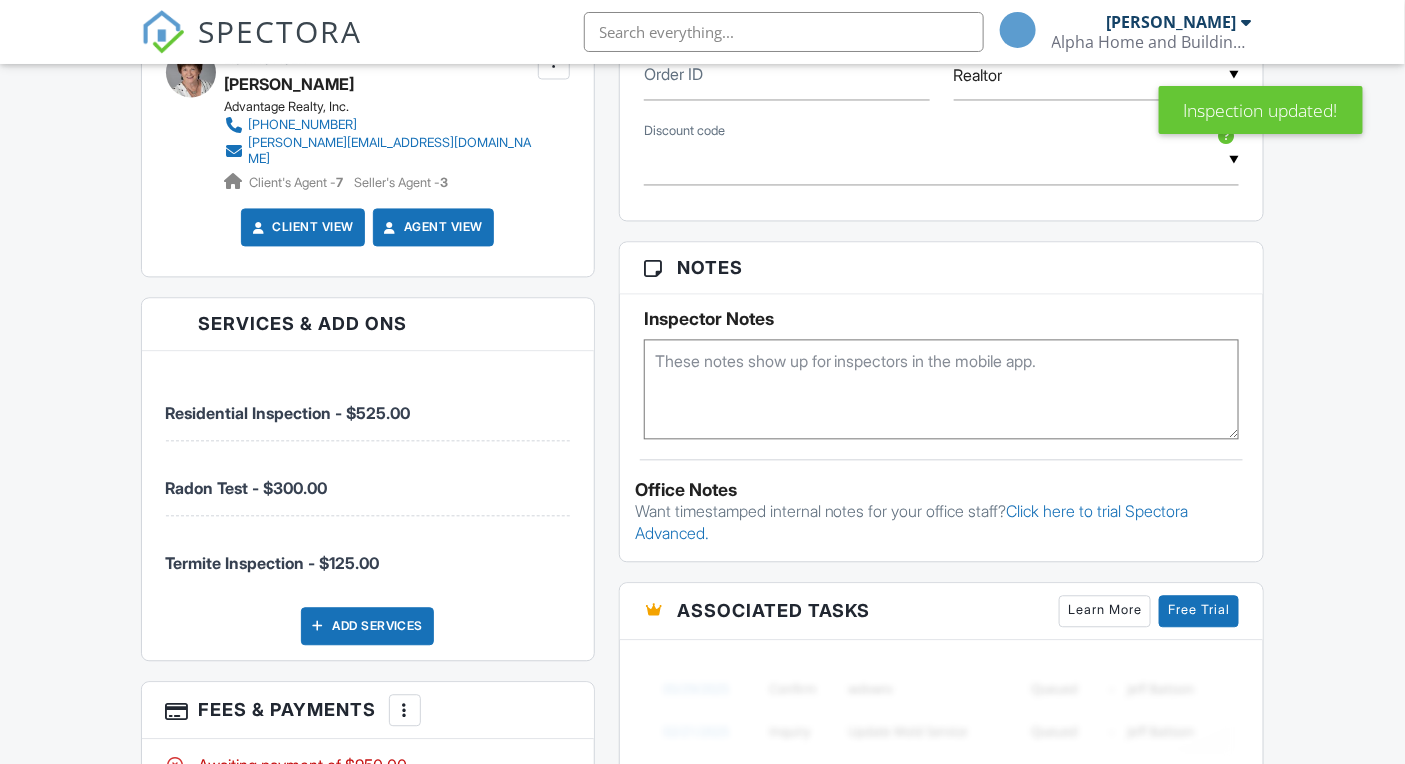 scroll, scrollTop: 1293, scrollLeft: 0, axis: vertical 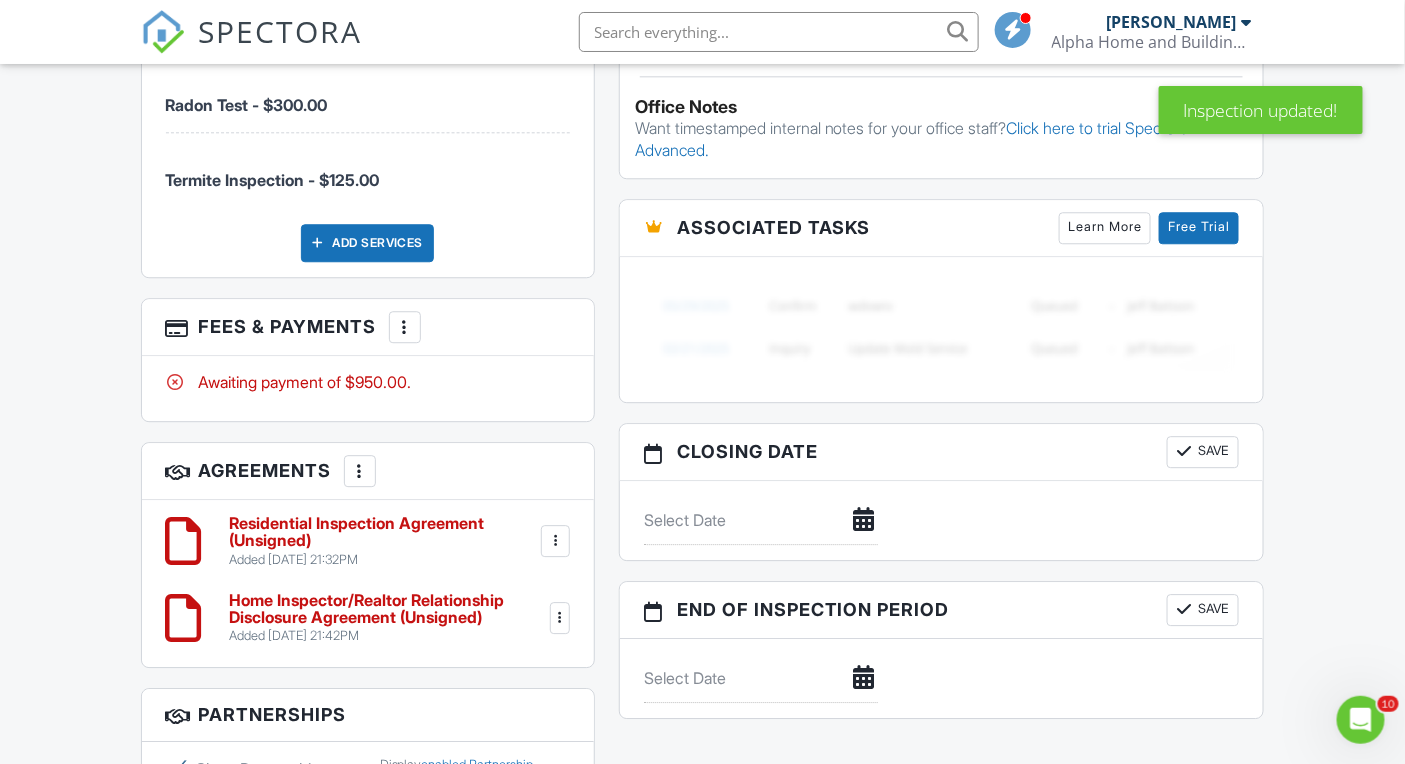 click at bounding box center [555, 541] 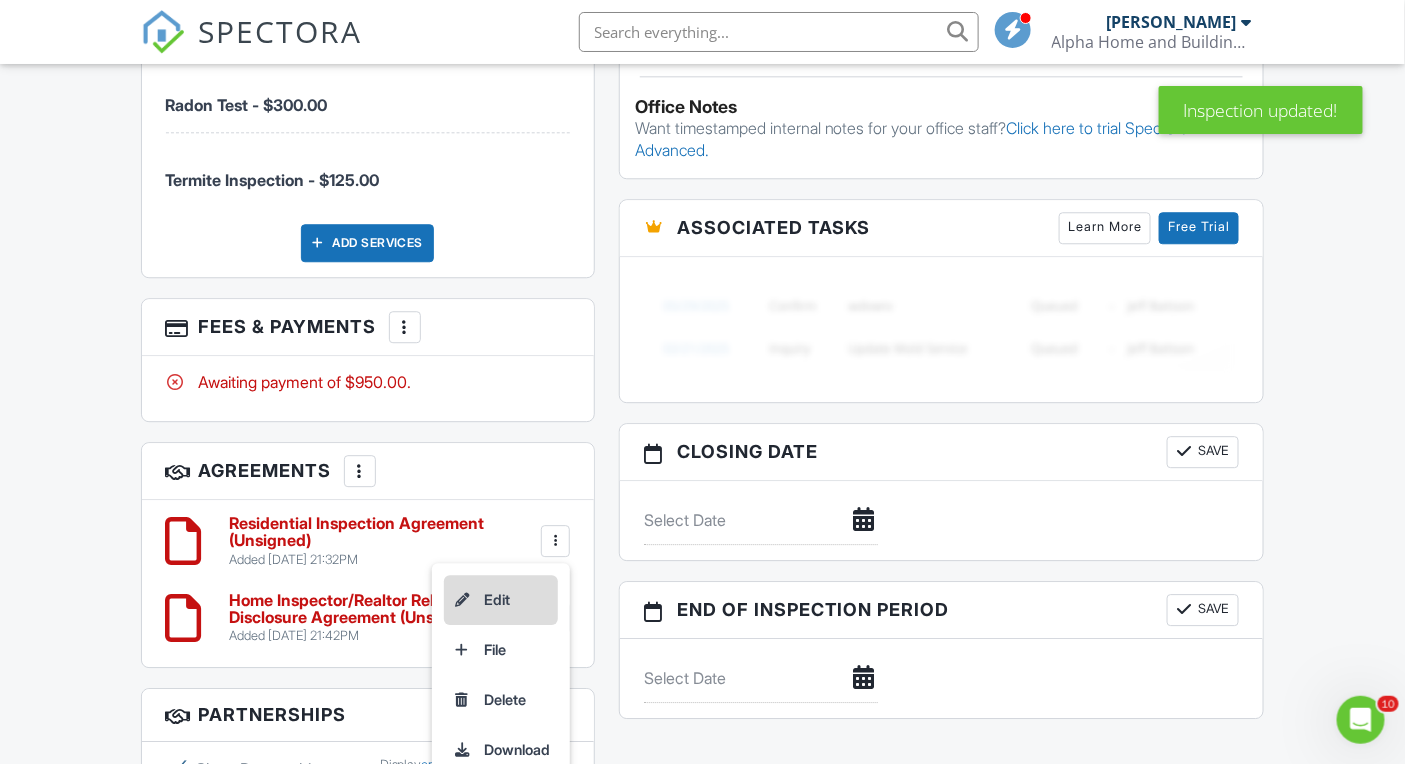 click on "Edit" at bounding box center [501, 600] 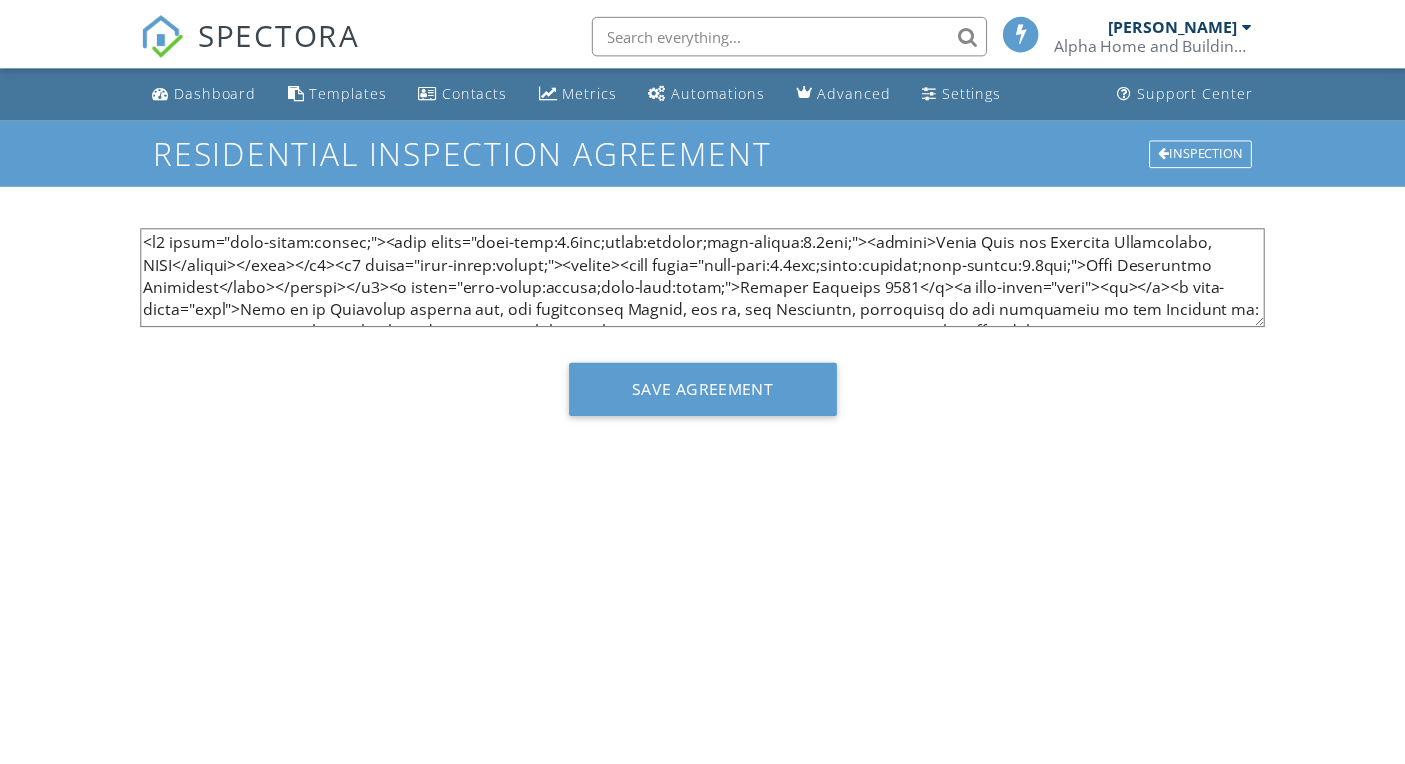scroll, scrollTop: 0, scrollLeft: 0, axis: both 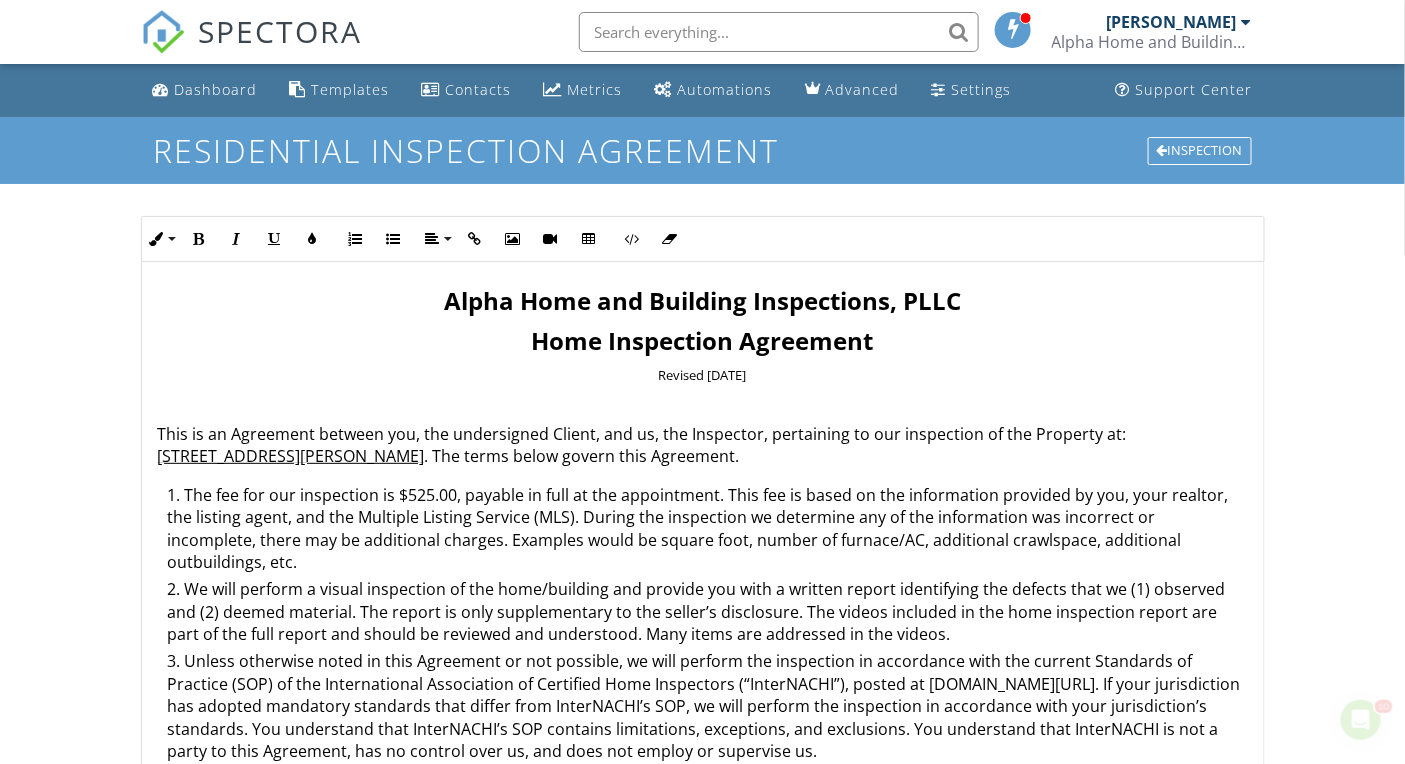 drag, startPoint x: 429, startPoint y: 493, endPoint x: 441, endPoint y: 524, distance: 33.24154 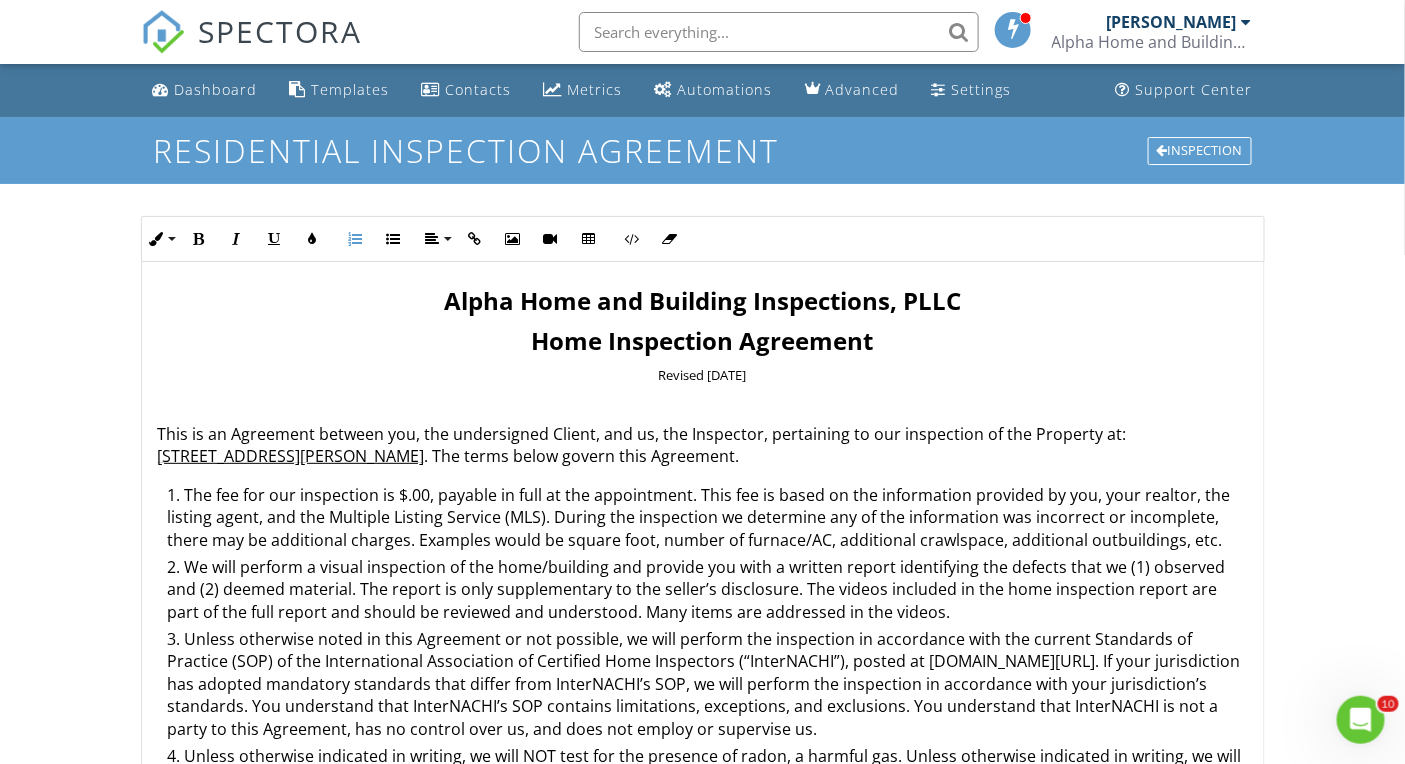 type 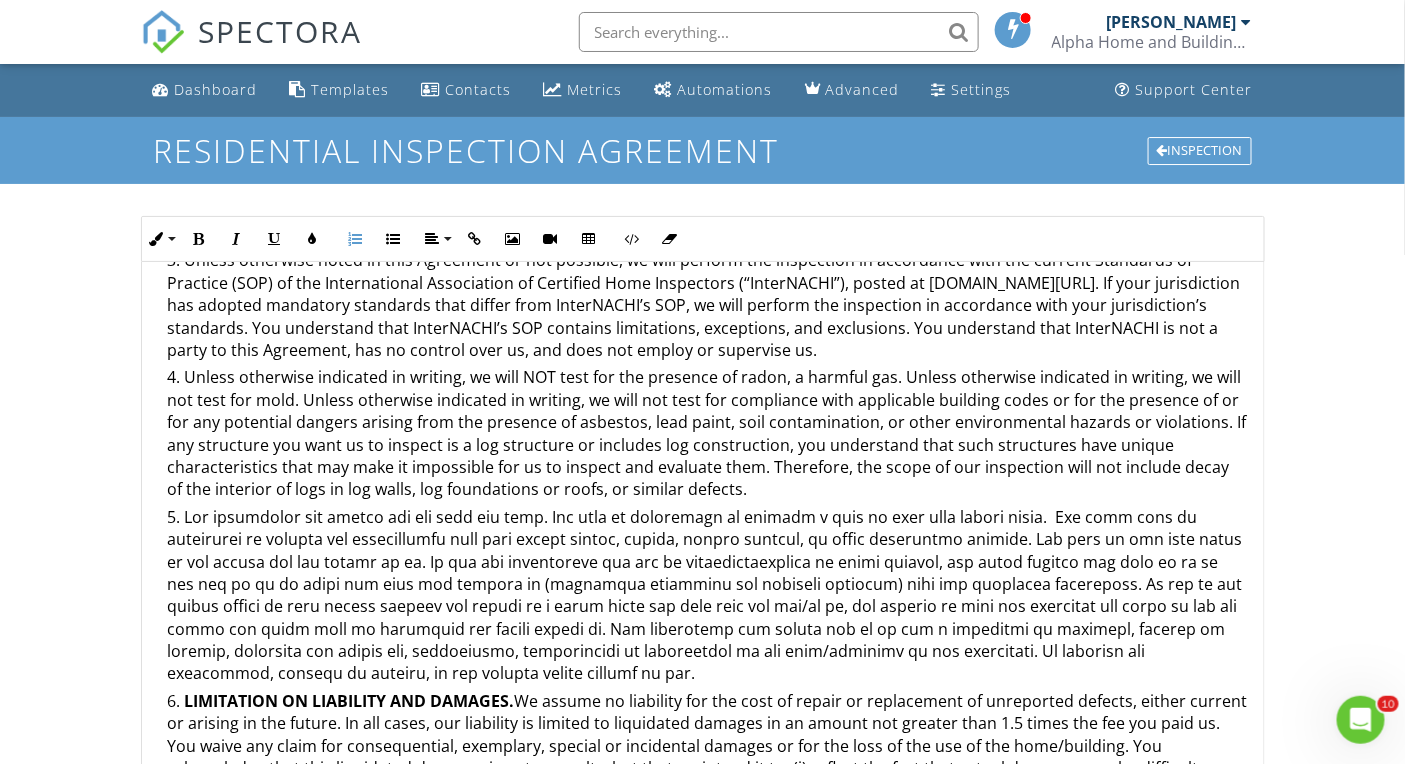 scroll, scrollTop: 372, scrollLeft: 0, axis: vertical 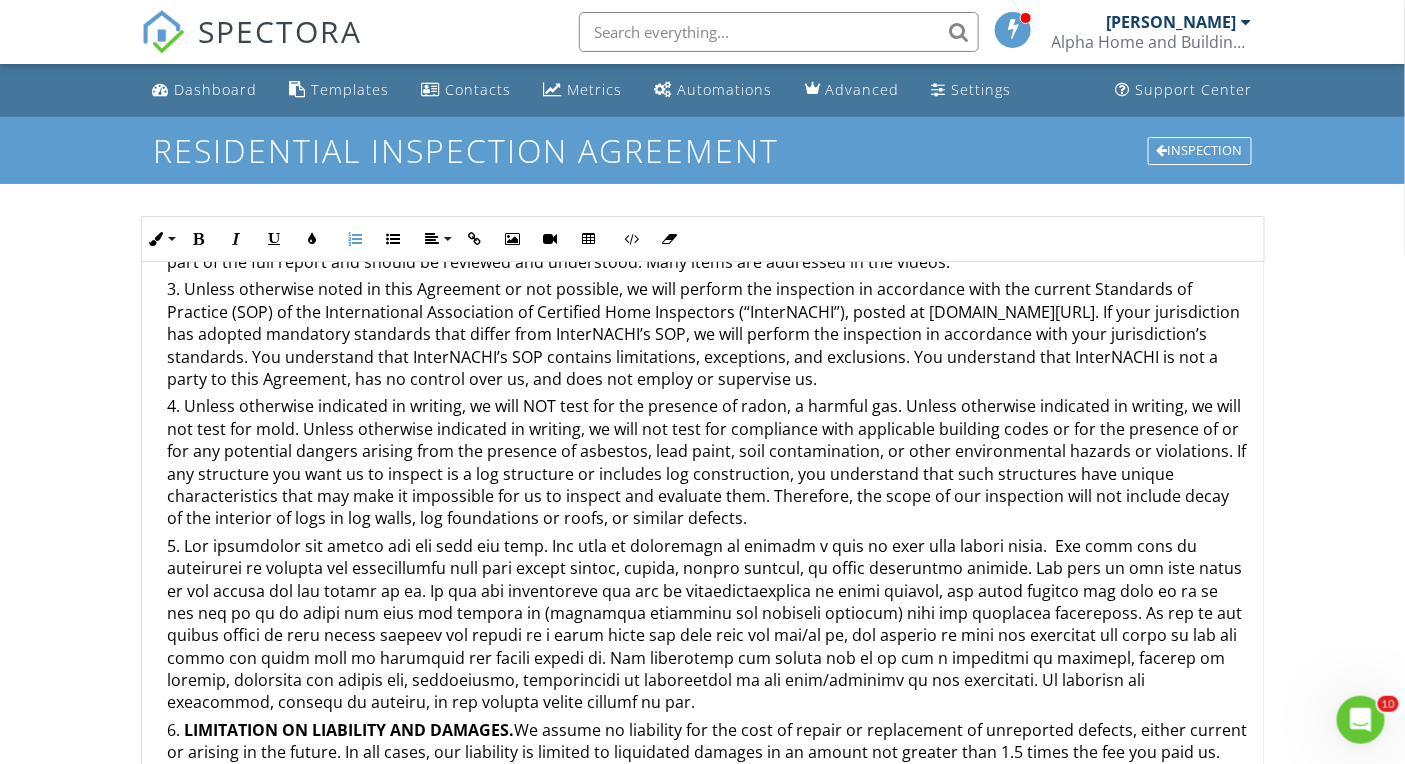 click on "Unless otherwise indicated in writing, we will NOT test for the presence of radon, a harmful gas. Unless otherwise indicated in writing, we will not test for
mold. Unless otherwise indicated in writing, we will not test for compliance with applicable building codes or for the presence of or for any potential dangers
arising from the presence of asbestos, lead paint, soil contamination, or other environmental hazards or violations. If any structure you want us to inspect is a
log structure or includes log construction, you understand that such structures have unique characteristics that may make it impossible for us to inspect and
evaluate them. Therefore, the scope of our inspection will not include decay of the interior of logs in log walls, log foundations or roofs, or similar defects." at bounding box center (708, 464) 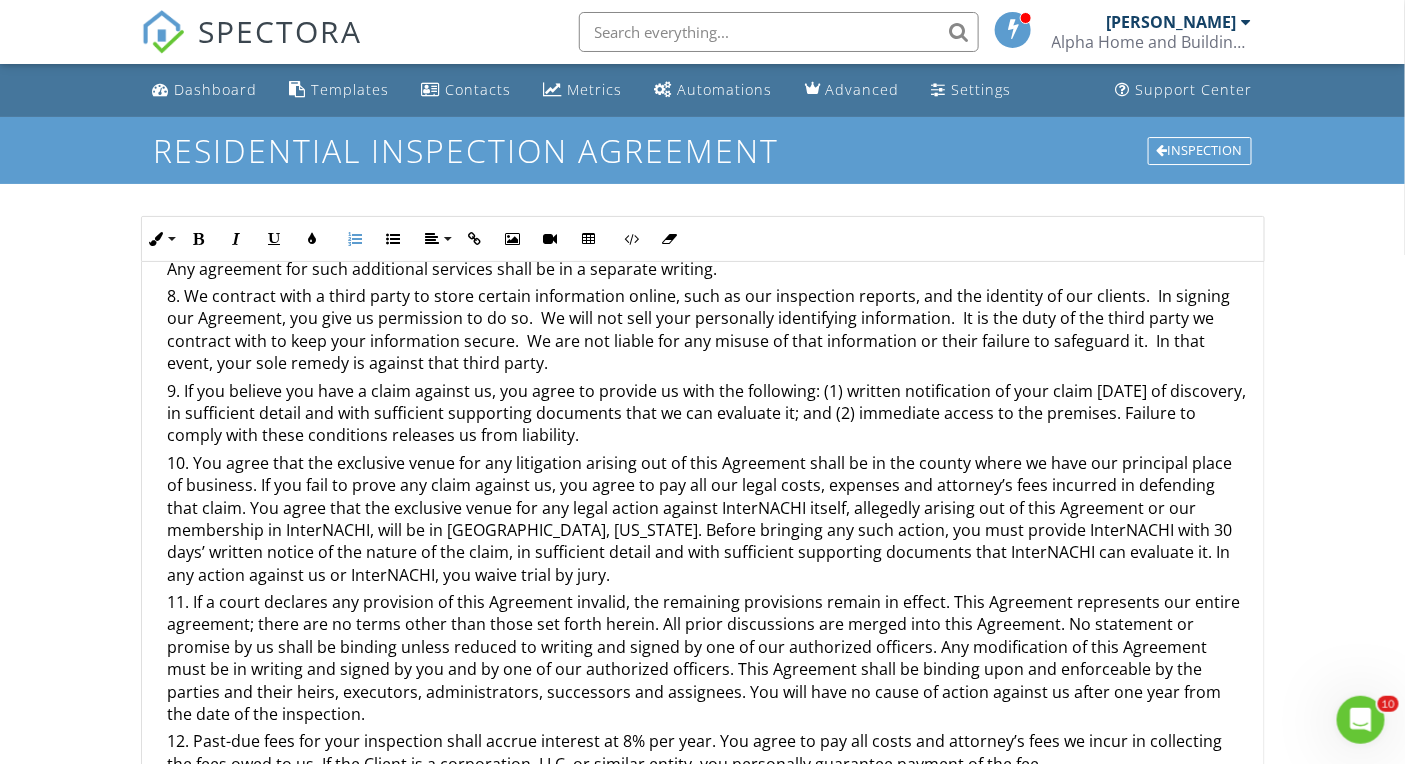 scroll, scrollTop: 1075, scrollLeft: 0, axis: vertical 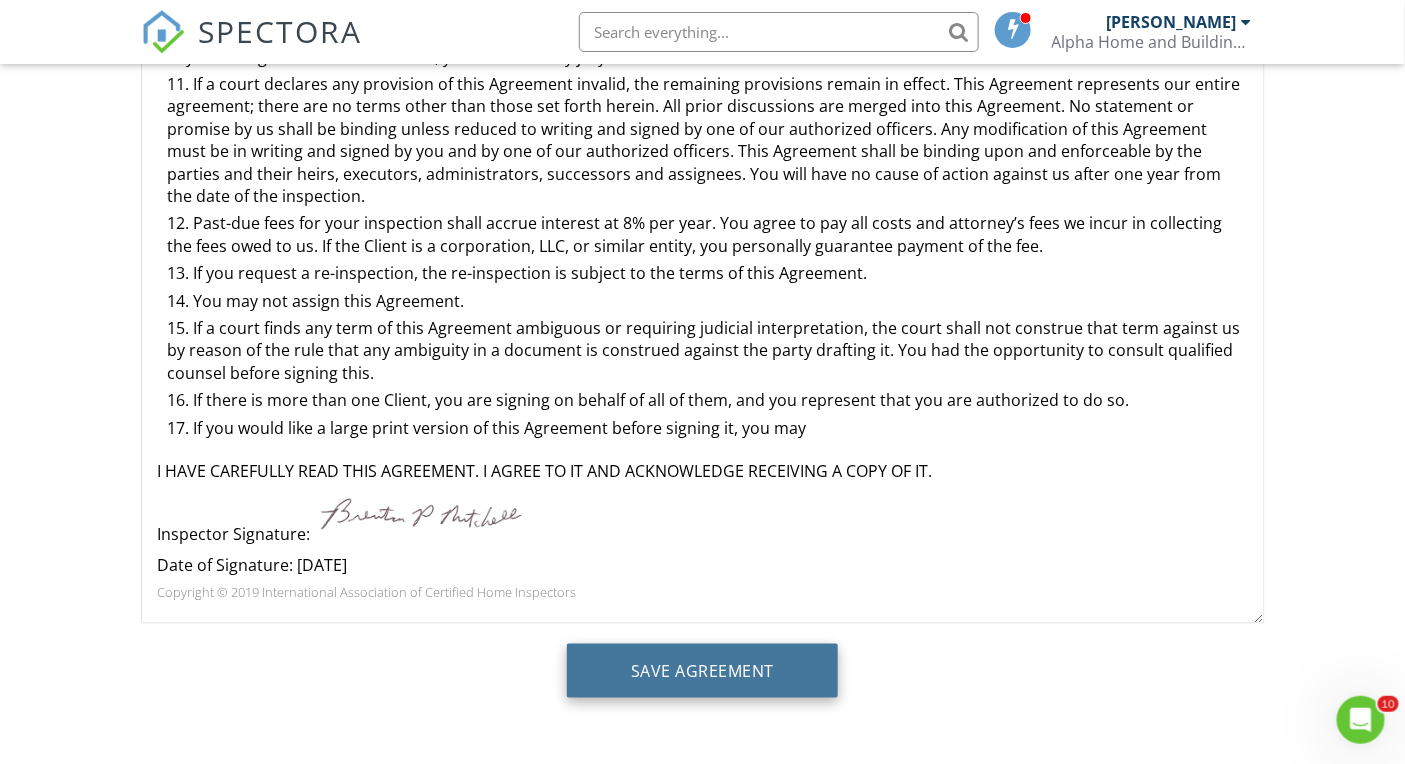click on "Save Agreement" at bounding box center (702, 671) 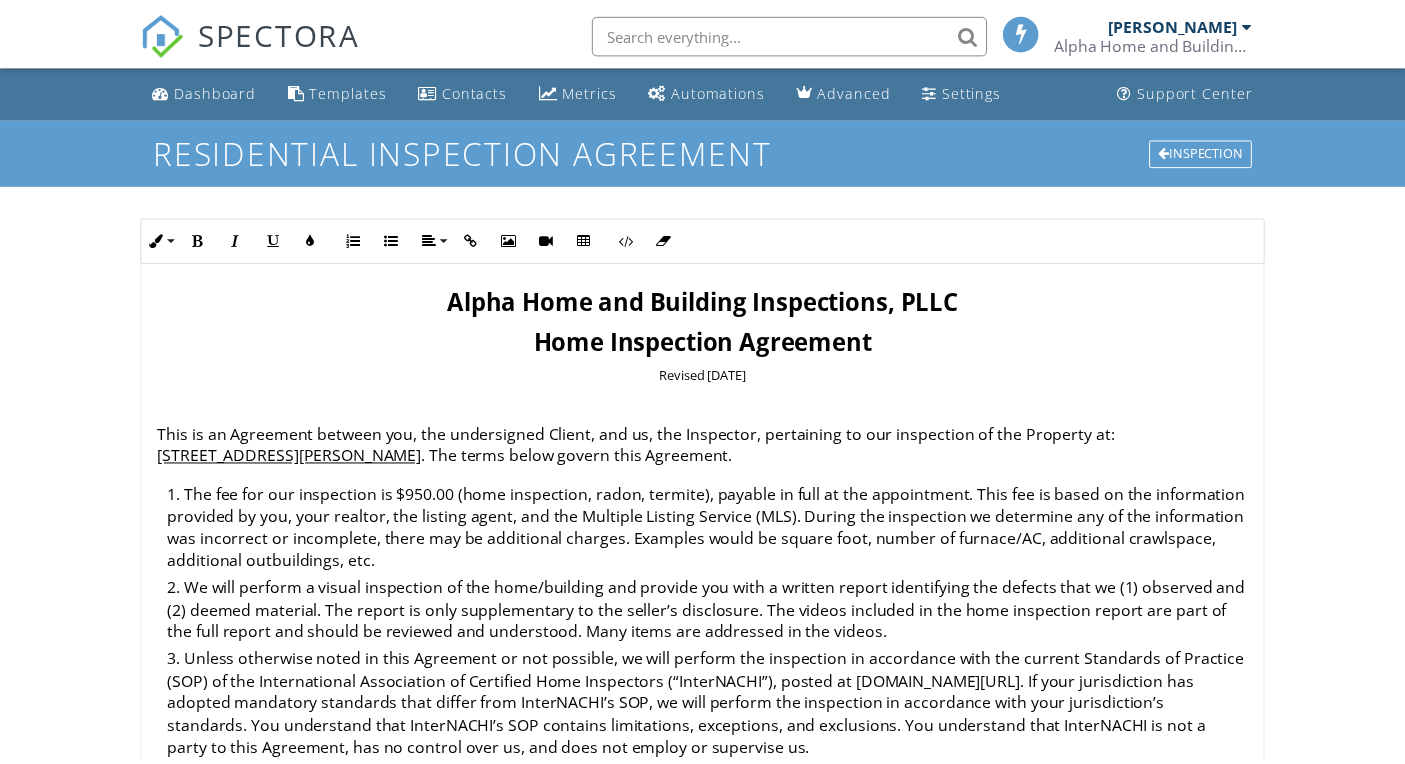 scroll, scrollTop: 437, scrollLeft: 0, axis: vertical 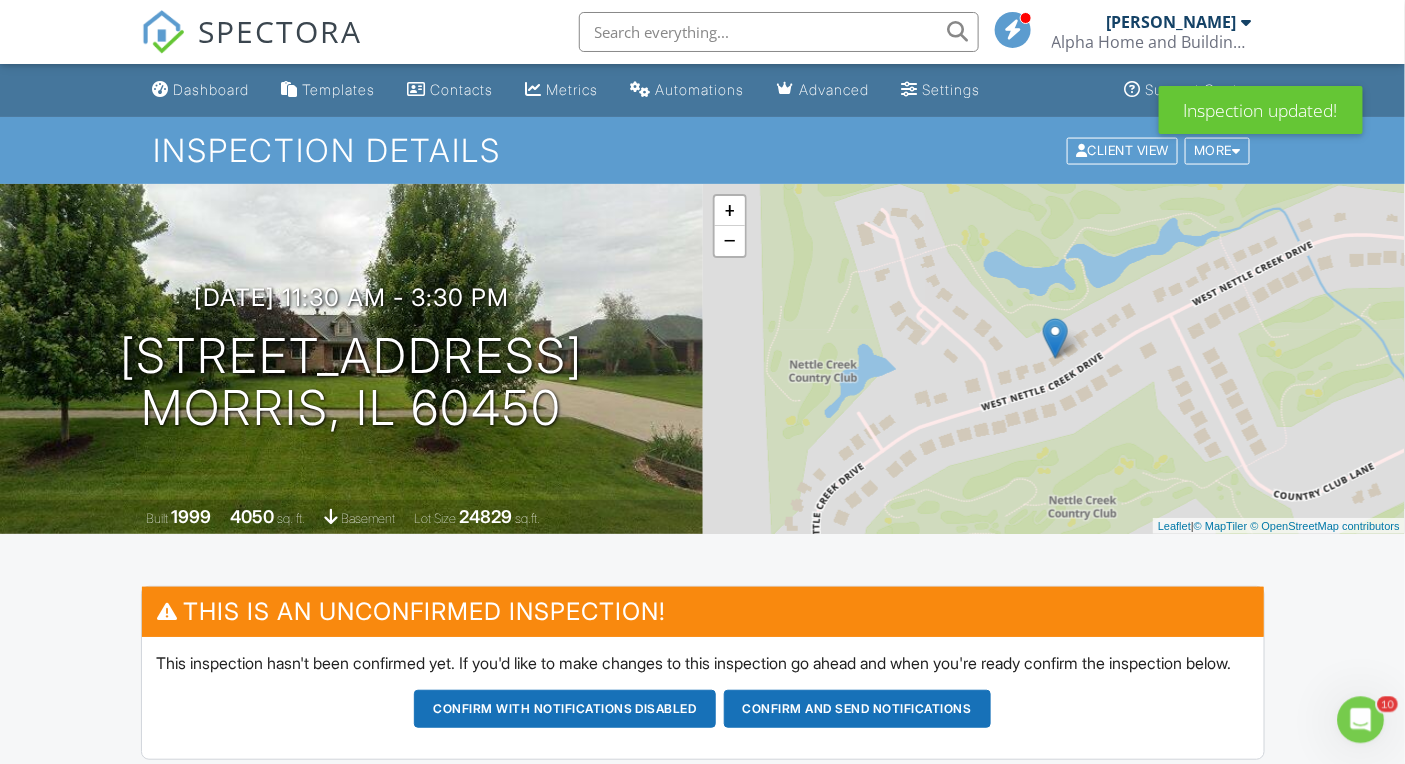 click on "Confirm and send notifications" at bounding box center (565, 709) 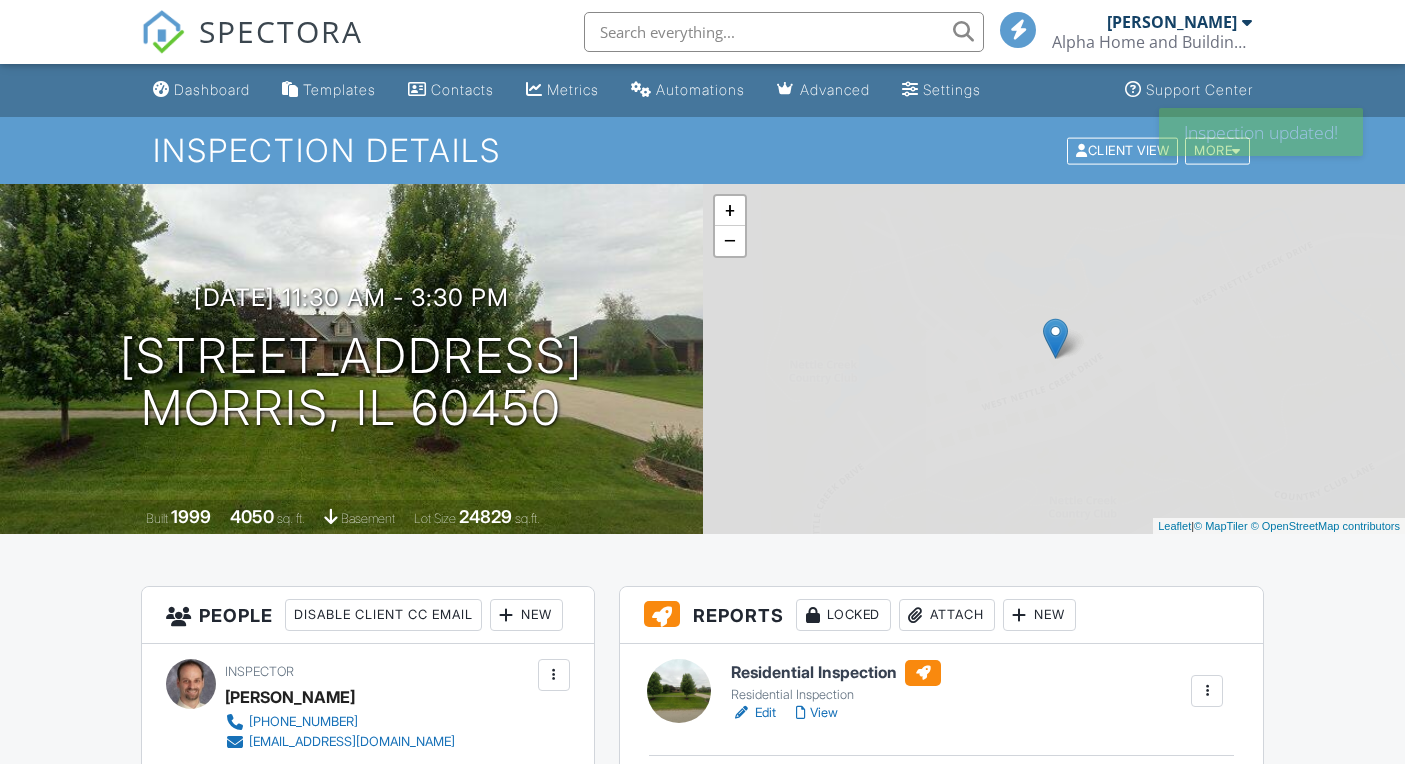 scroll, scrollTop: 0, scrollLeft: 0, axis: both 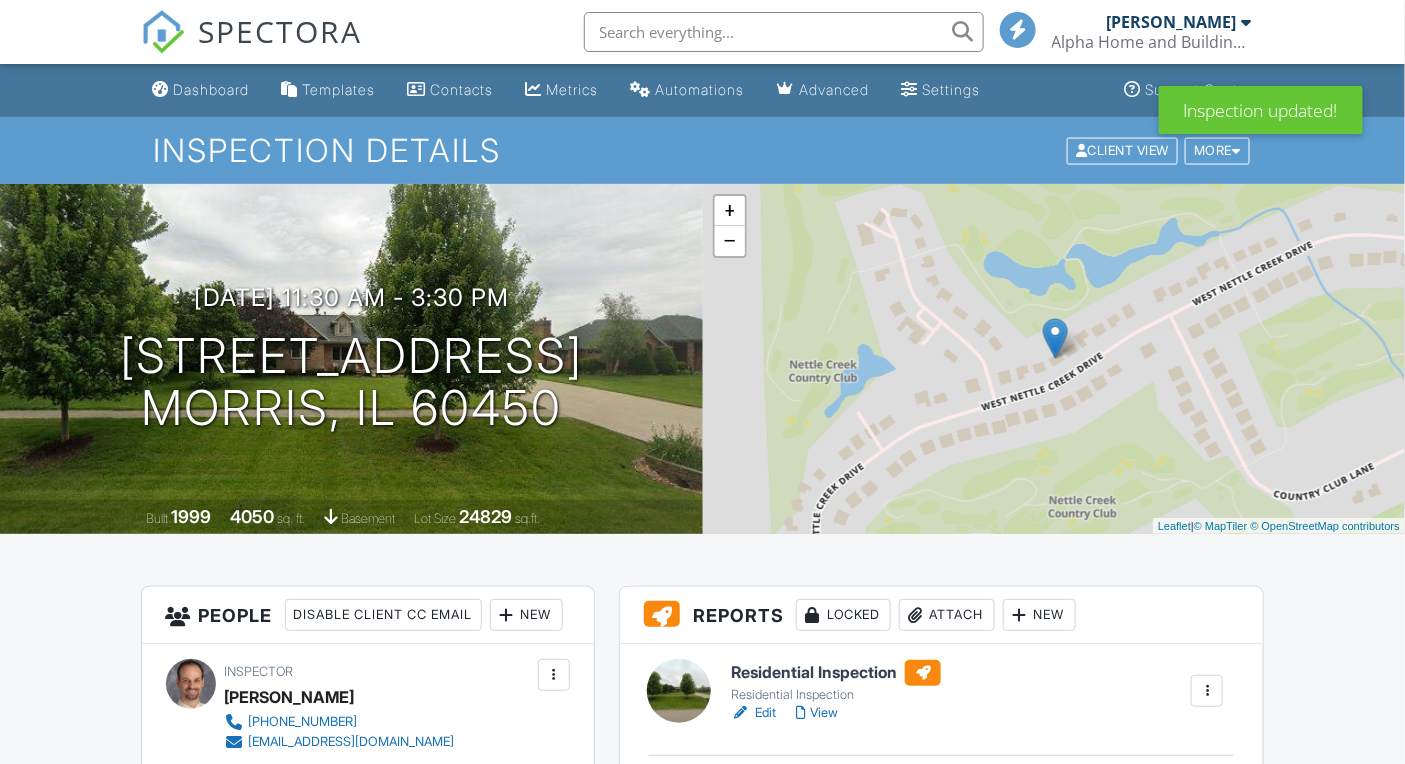 click on "SPECTORA" at bounding box center [281, 31] 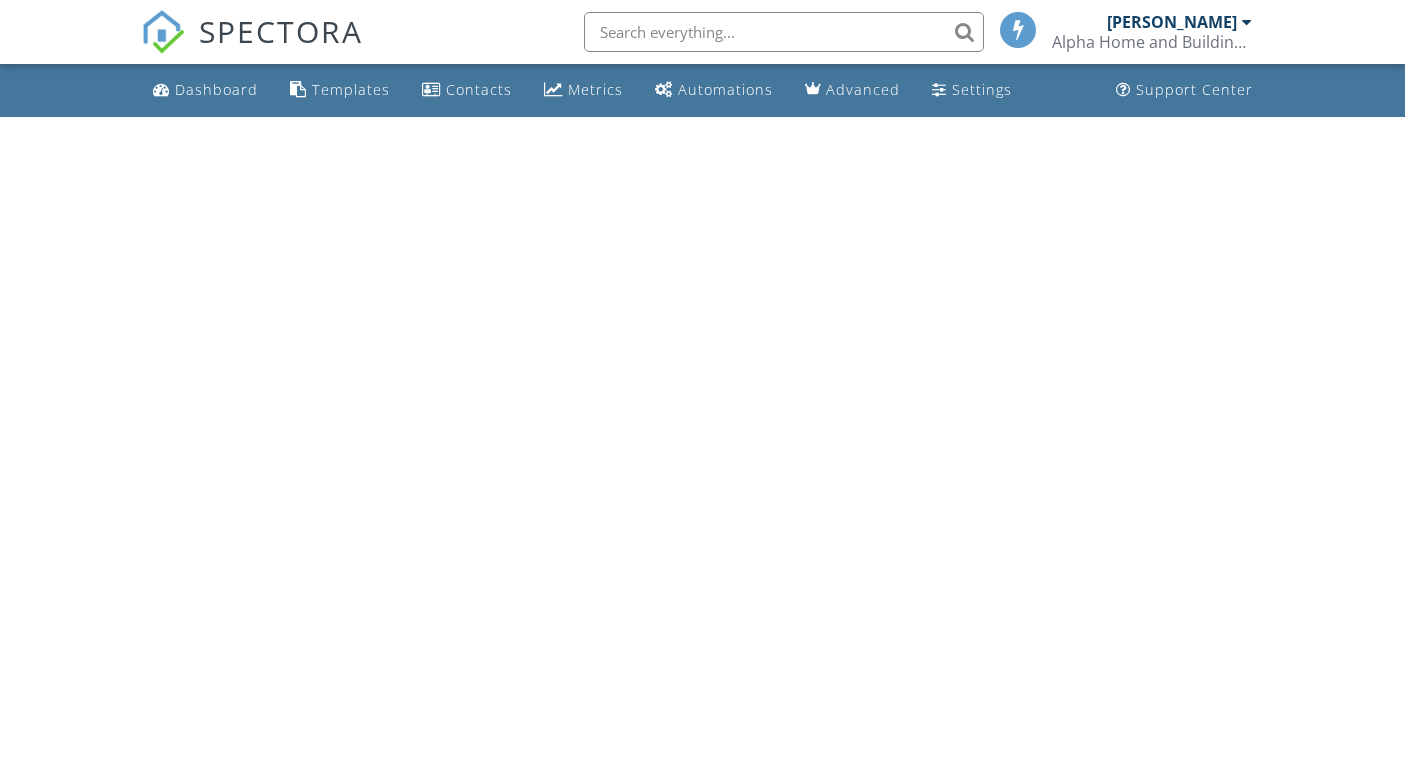 scroll, scrollTop: 0, scrollLeft: 0, axis: both 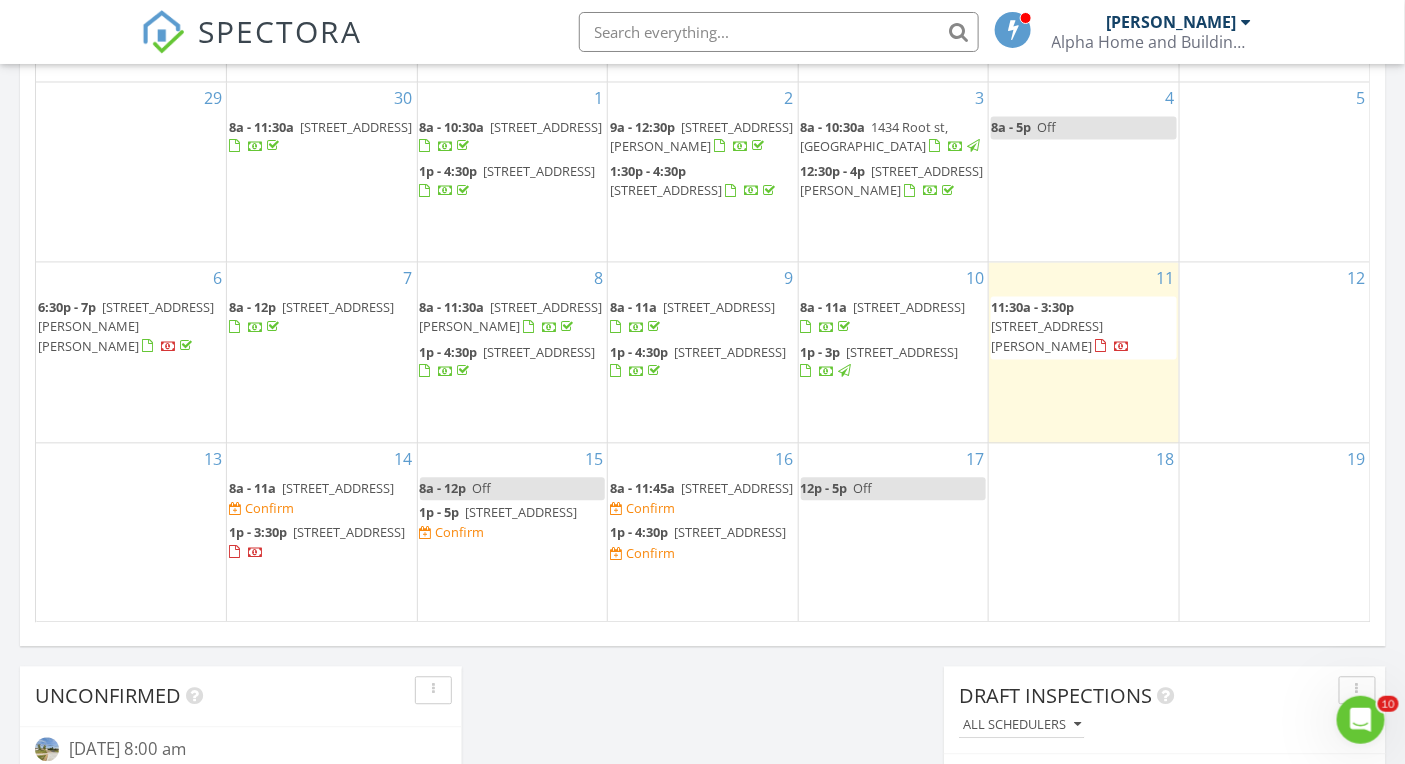 click on "114 Winding Trail, Diamond 60416" at bounding box center (338, 489) 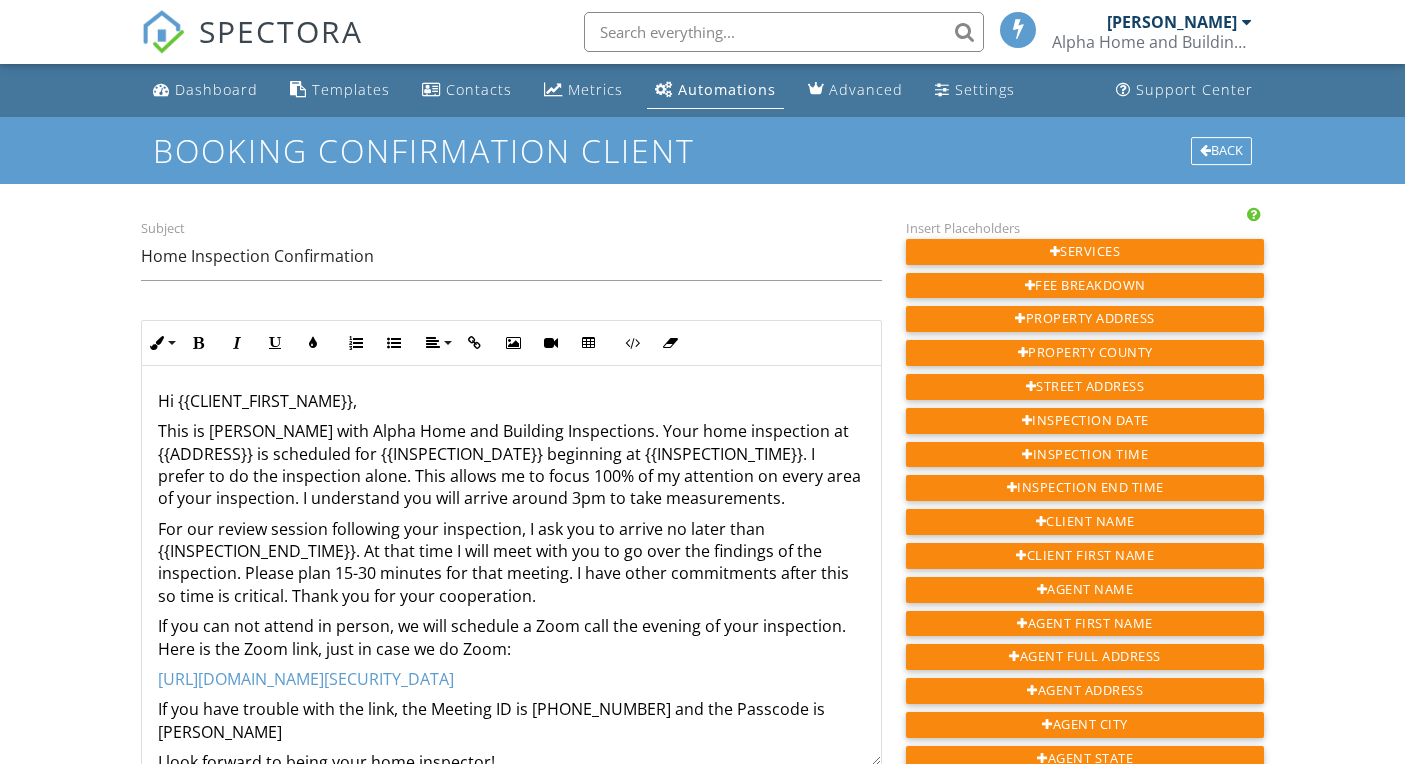scroll, scrollTop: 0, scrollLeft: 0, axis: both 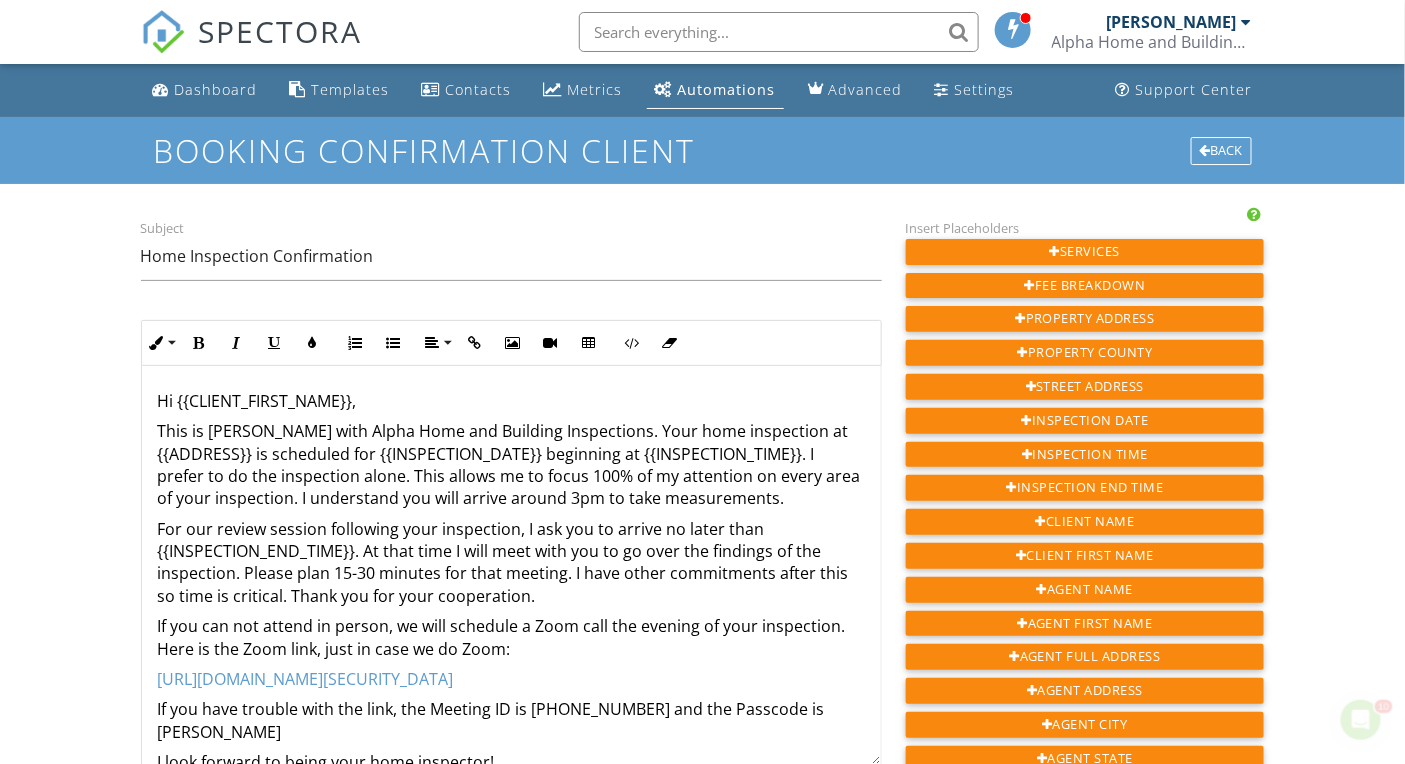 click on "This is [PERSON_NAME] with Alpha Home and Building Inspections. Your home inspection at {{ADDRESS}} is scheduled for {{INSPECTION_DATE}} beginning at {{INSPECTION_TIME}}. I prefer to do the inspection alone. This allows me to focus 100% of my attention on every area of your inspection. I understand you will arrive around 3pm to take measurements." at bounding box center (511, 465) 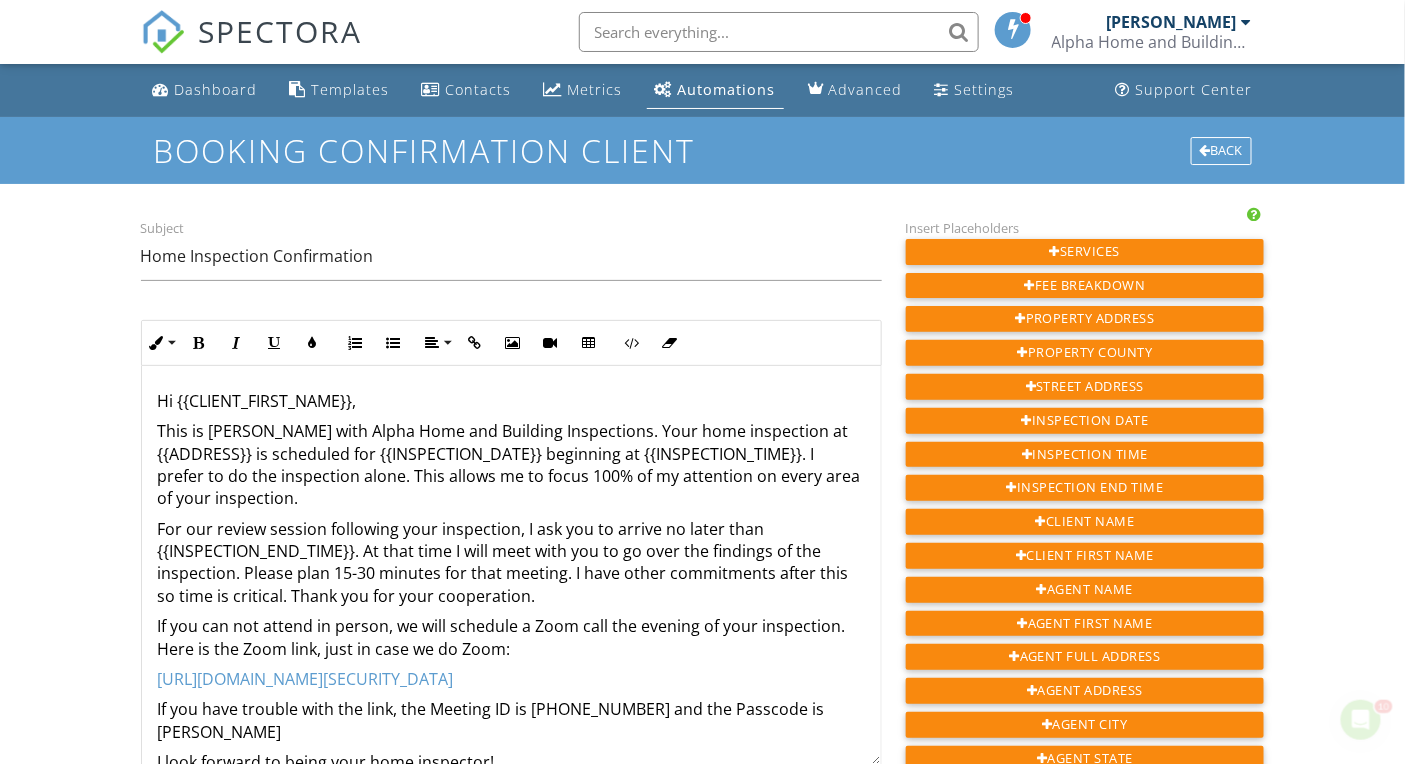 type 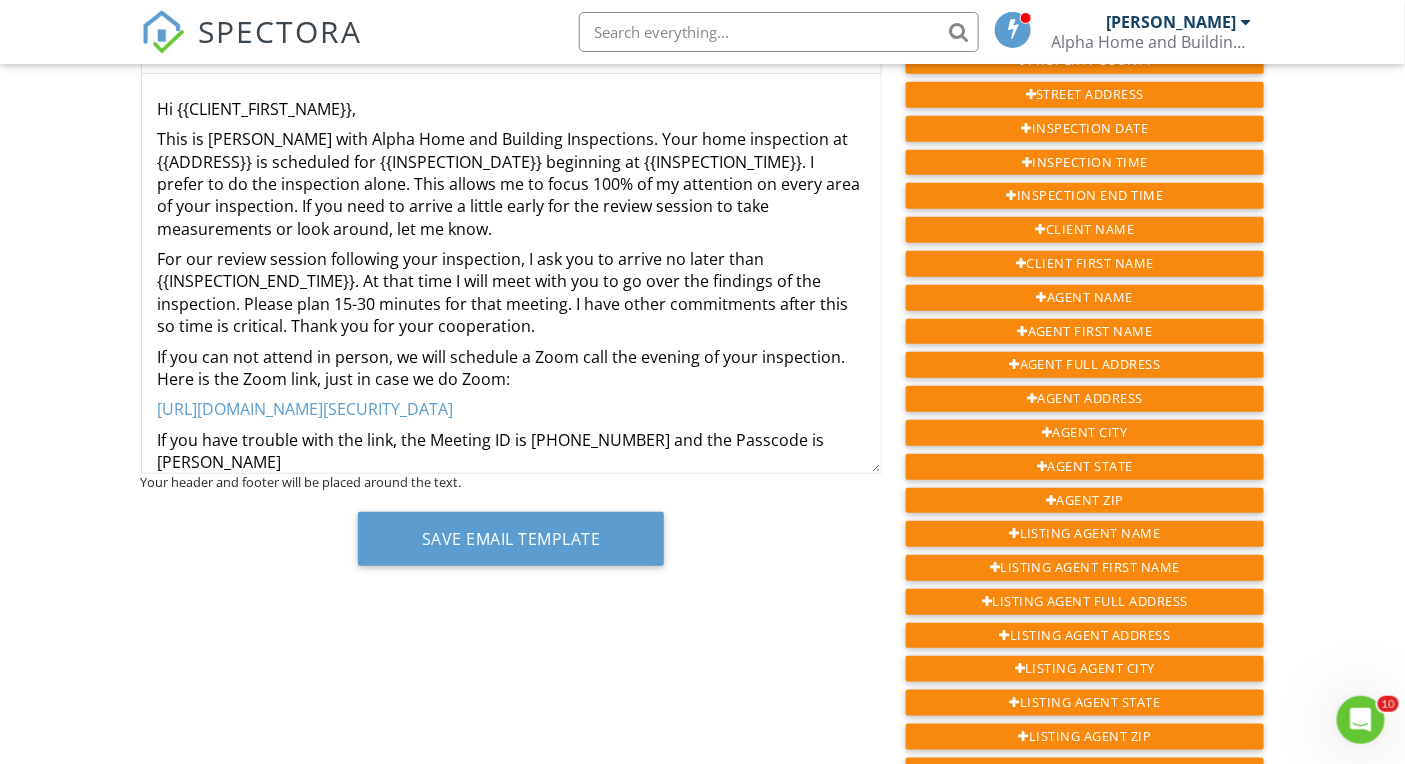 scroll, scrollTop: 293, scrollLeft: 0, axis: vertical 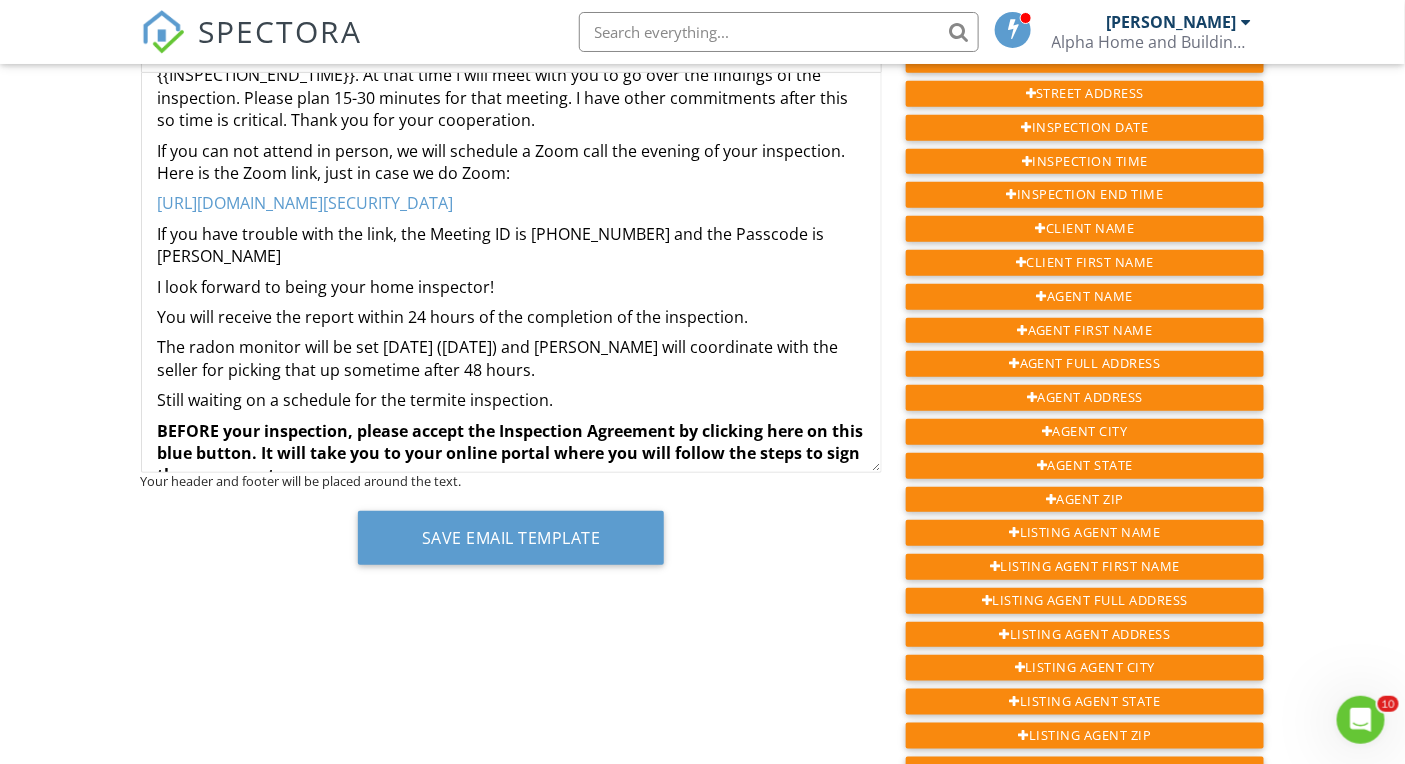 click on "Still waiting on a schedule for the termite inspection." at bounding box center (511, 400) 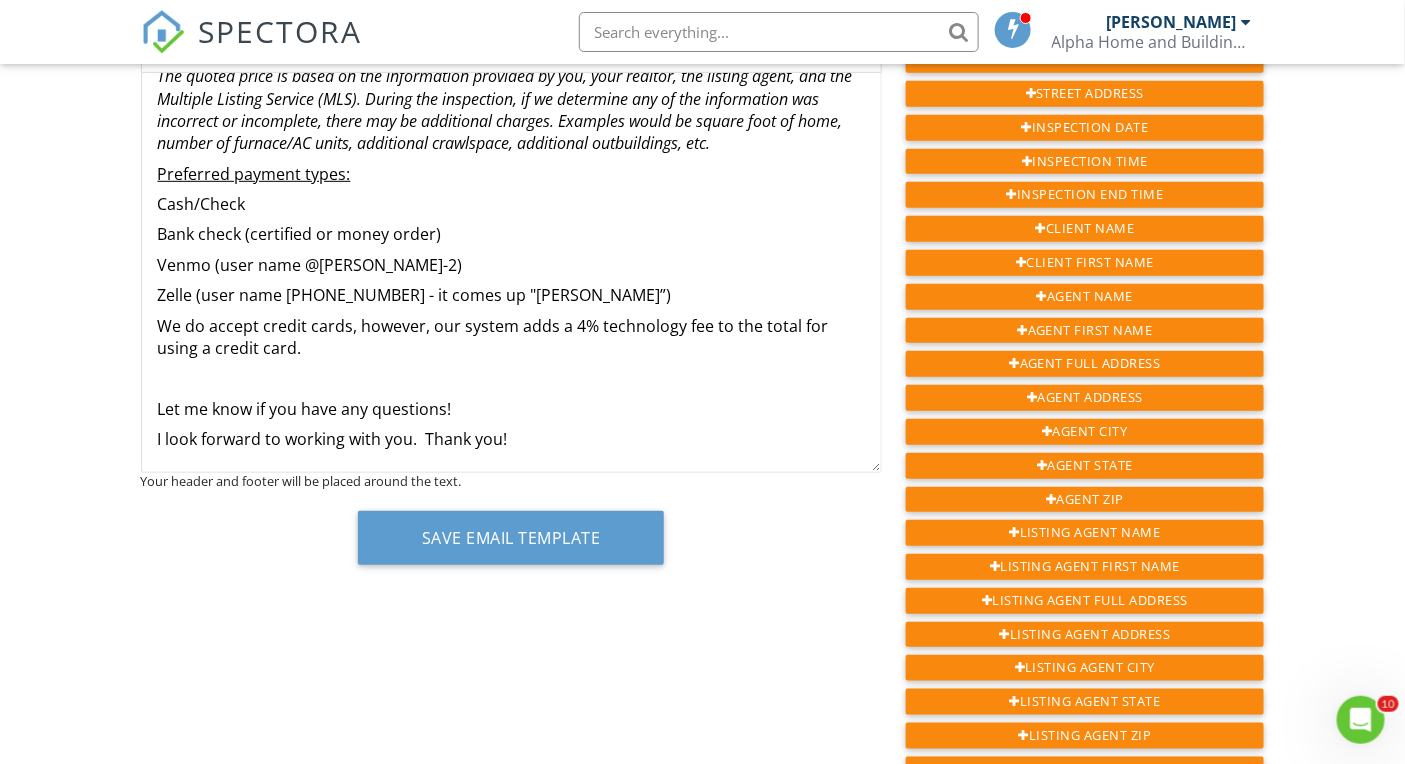 scroll, scrollTop: 675, scrollLeft: 0, axis: vertical 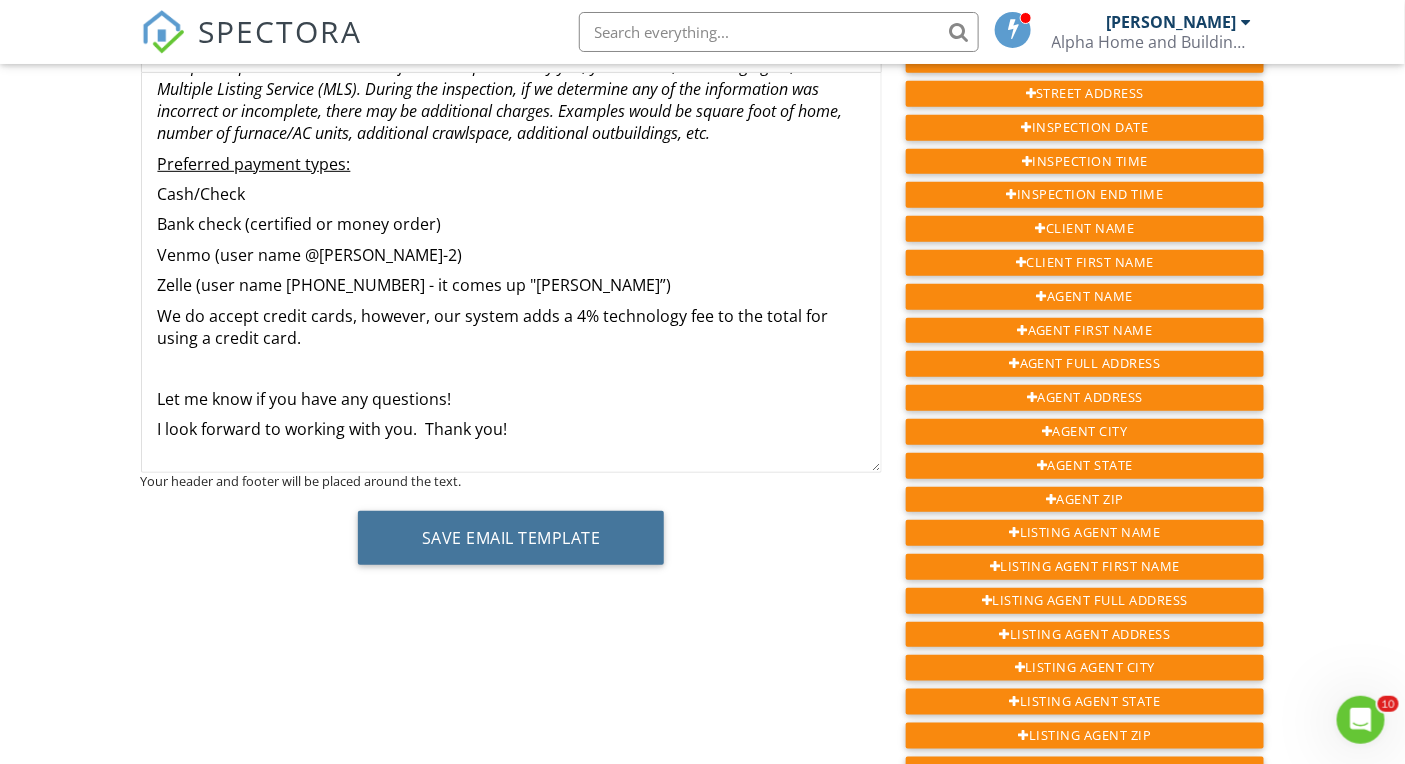 click on "Save Email Template" at bounding box center (511, 538) 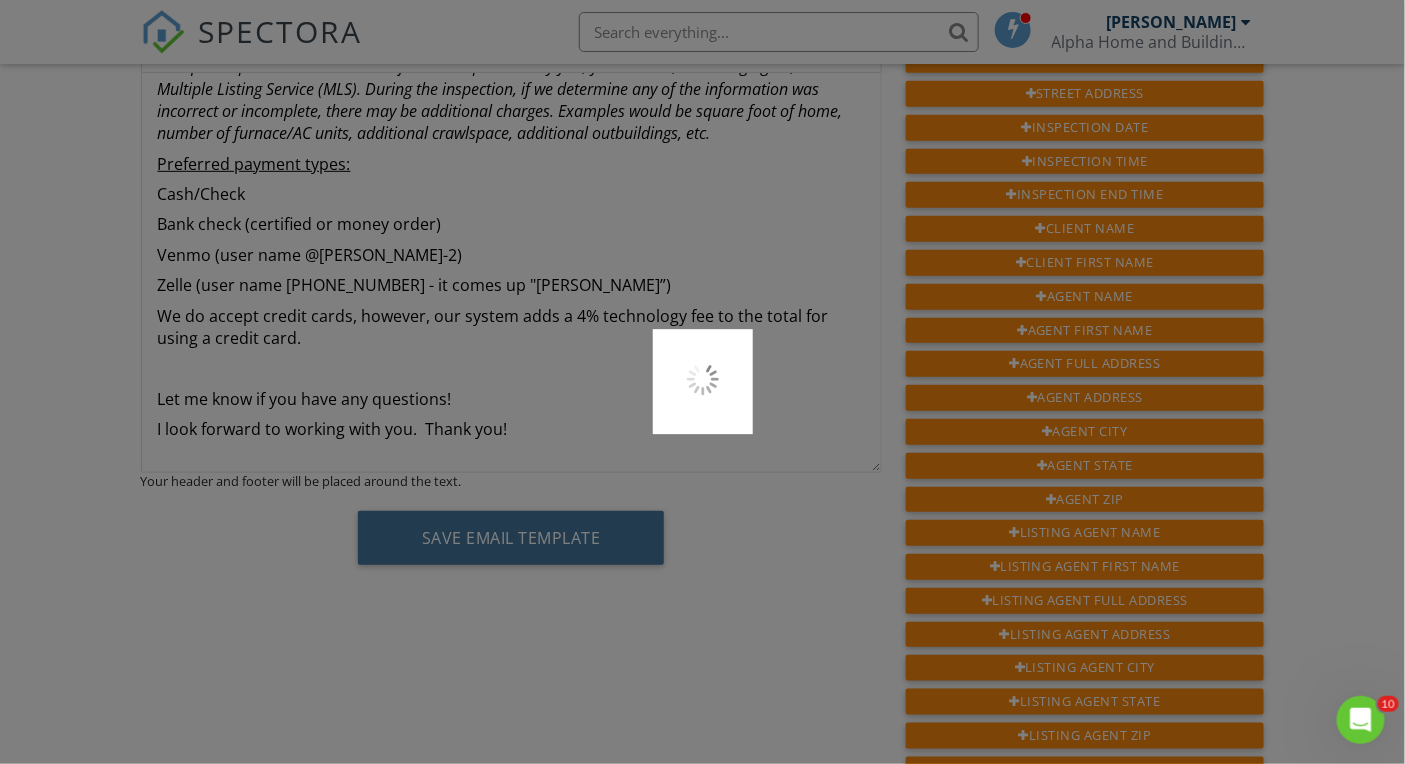 type 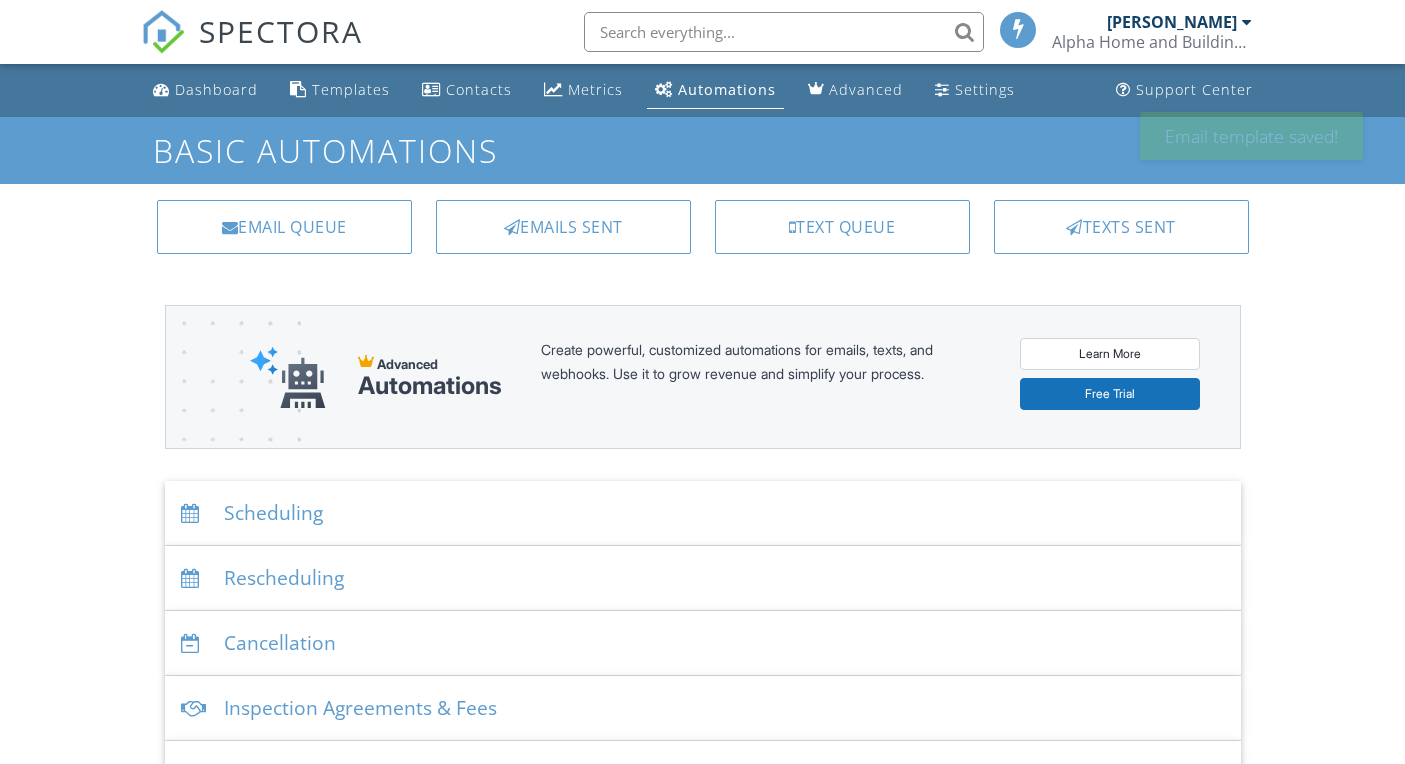scroll, scrollTop: 0, scrollLeft: 0, axis: both 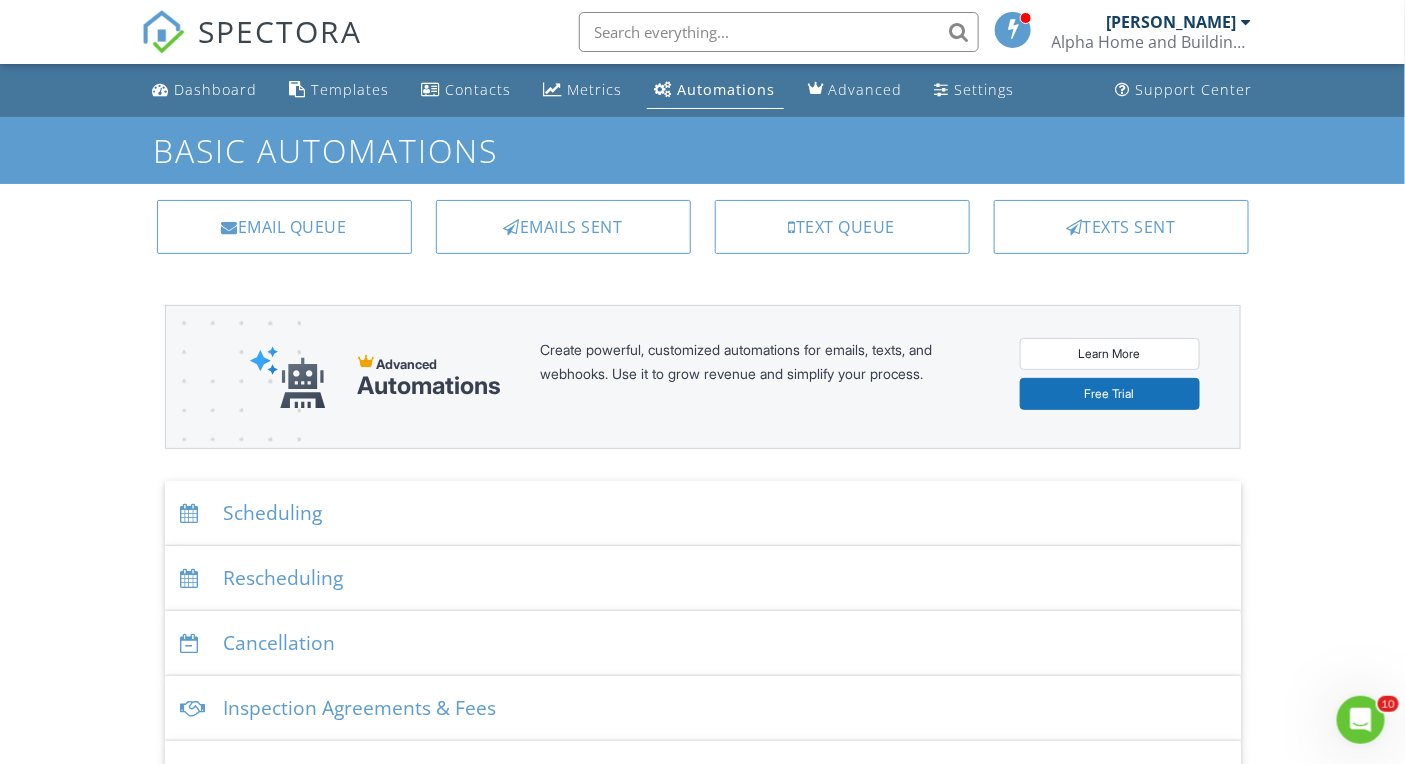 click on "Scheduling" at bounding box center [703, 513] 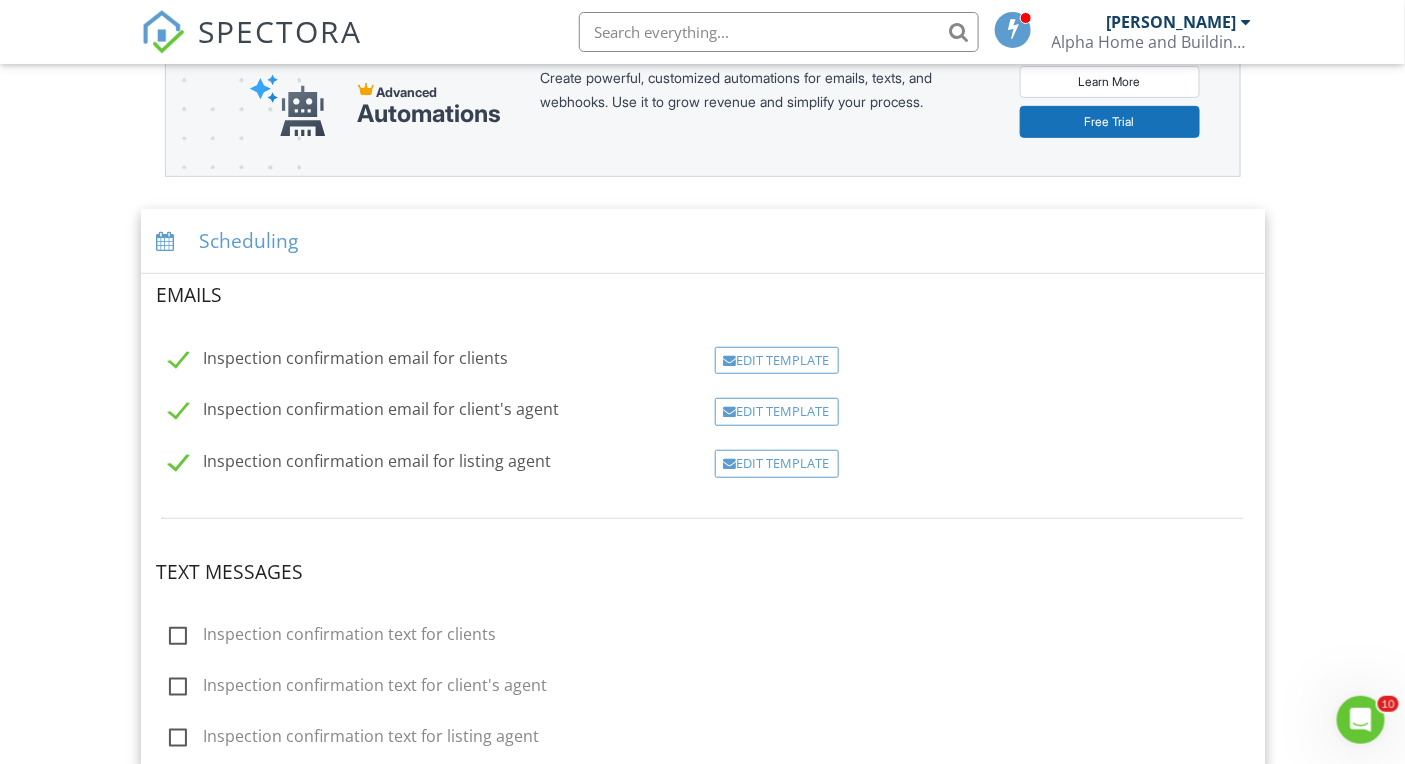 scroll, scrollTop: 425, scrollLeft: 0, axis: vertical 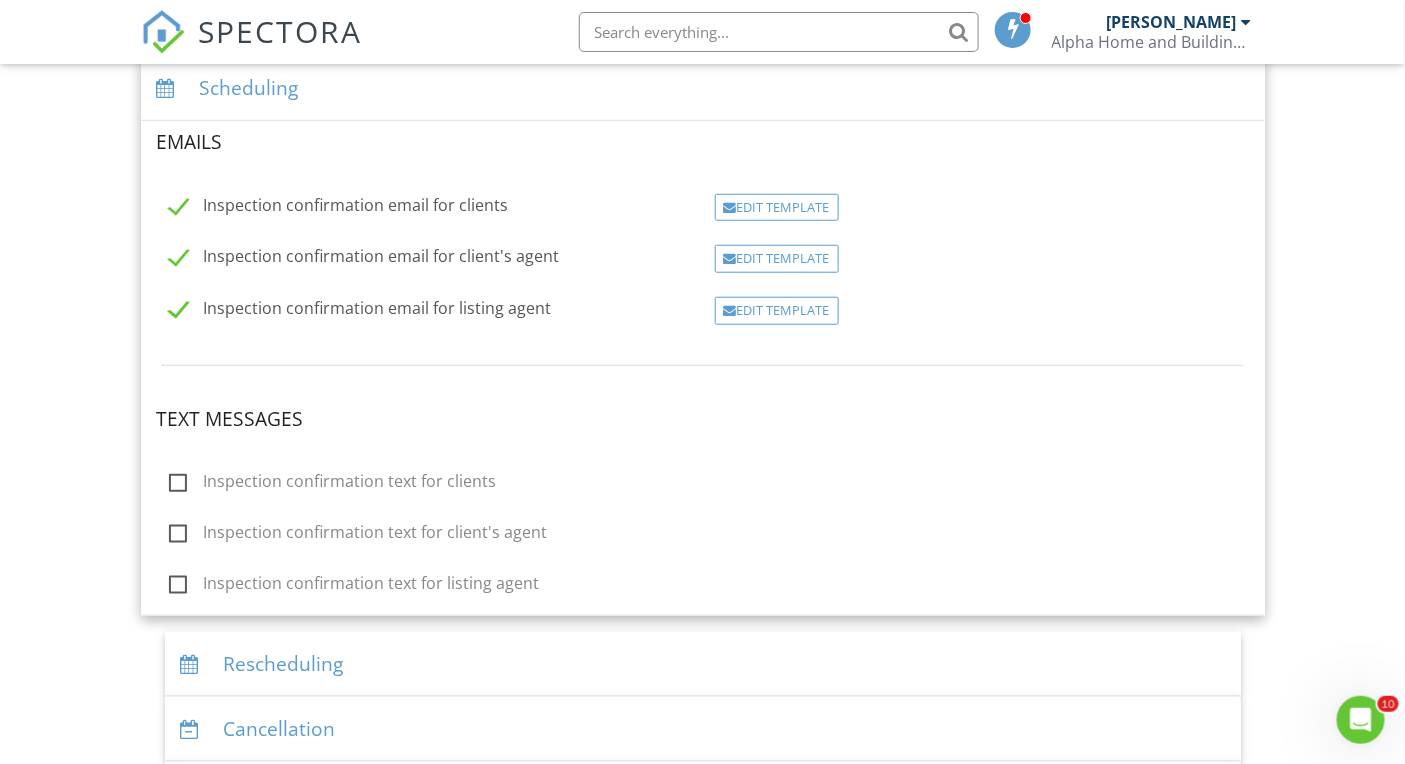 click on "Edit Template" at bounding box center [777, 311] 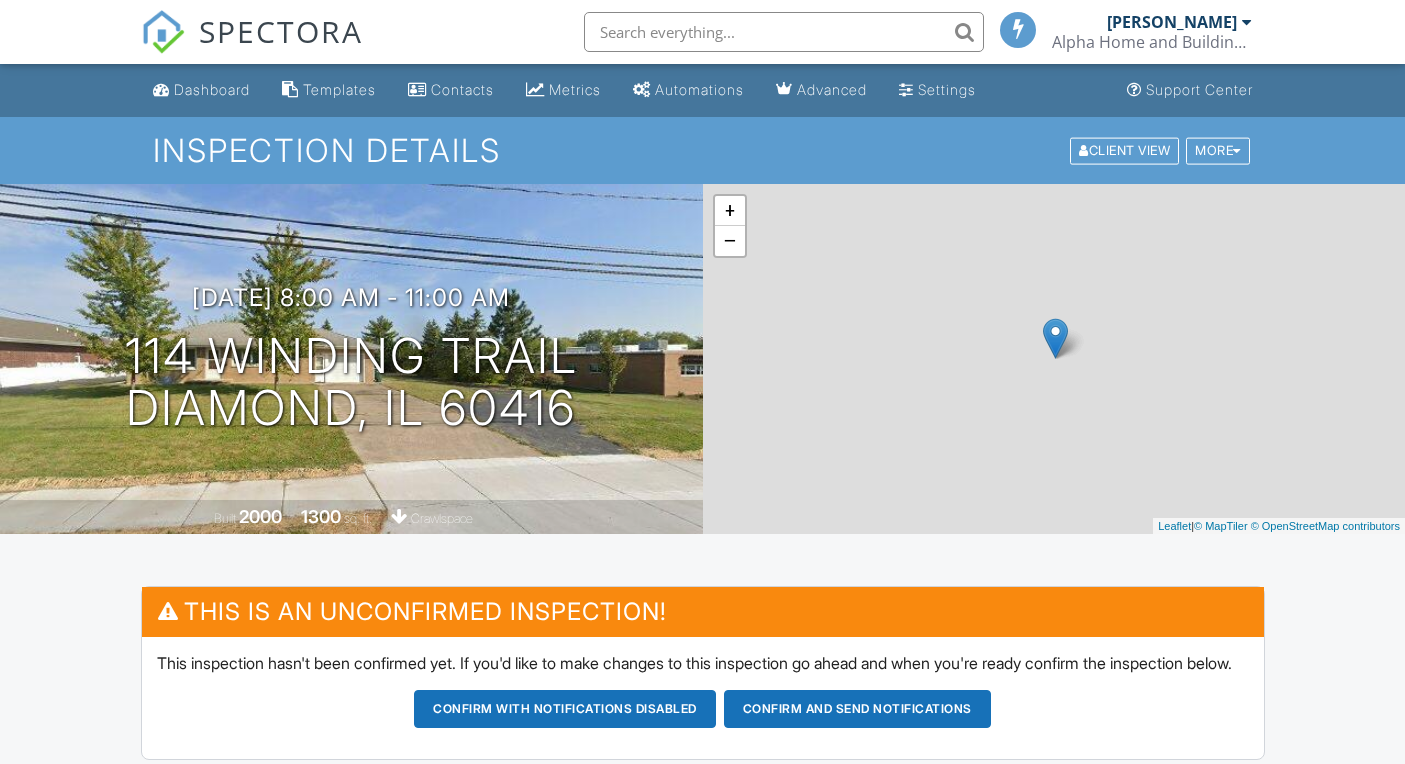 scroll, scrollTop: 0, scrollLeft: 0, axis: both 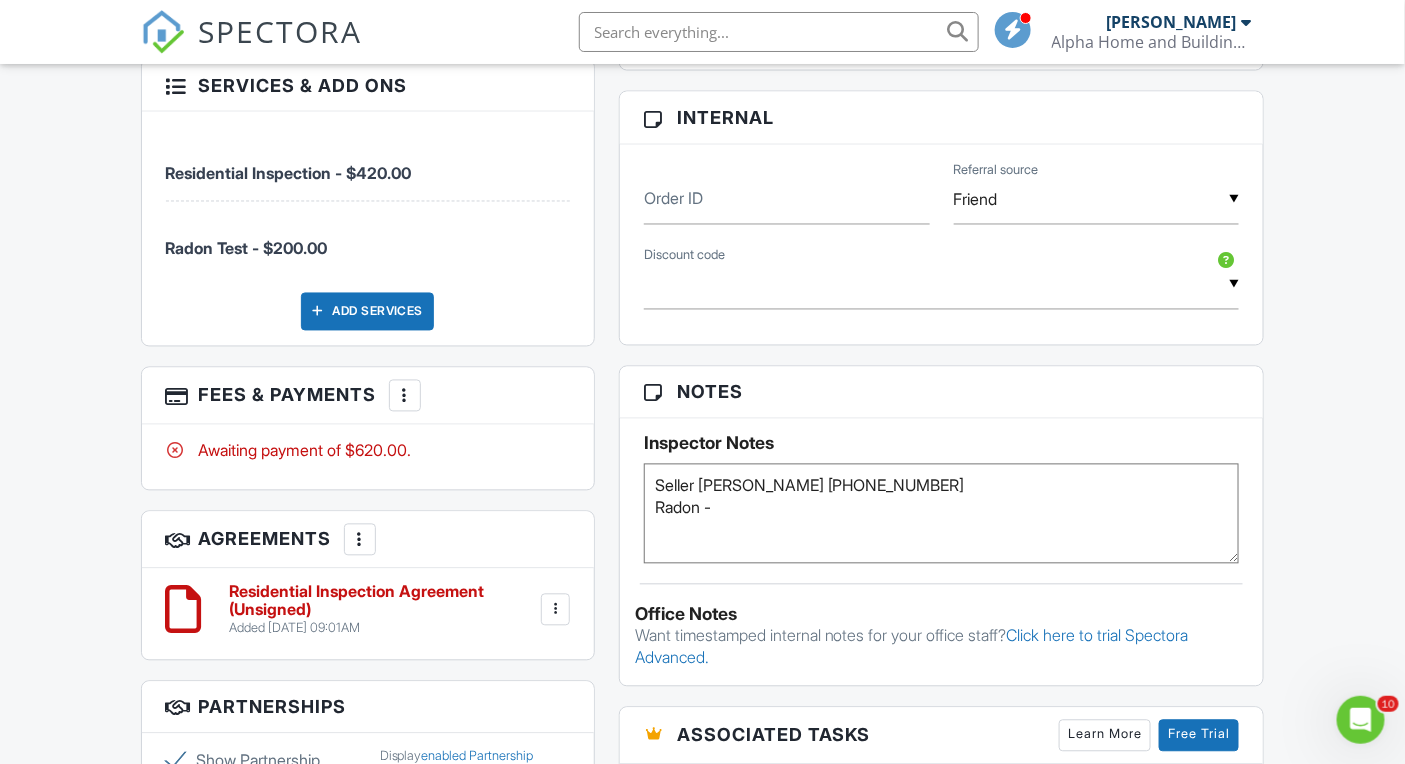 click at bounding box center [405, 396] 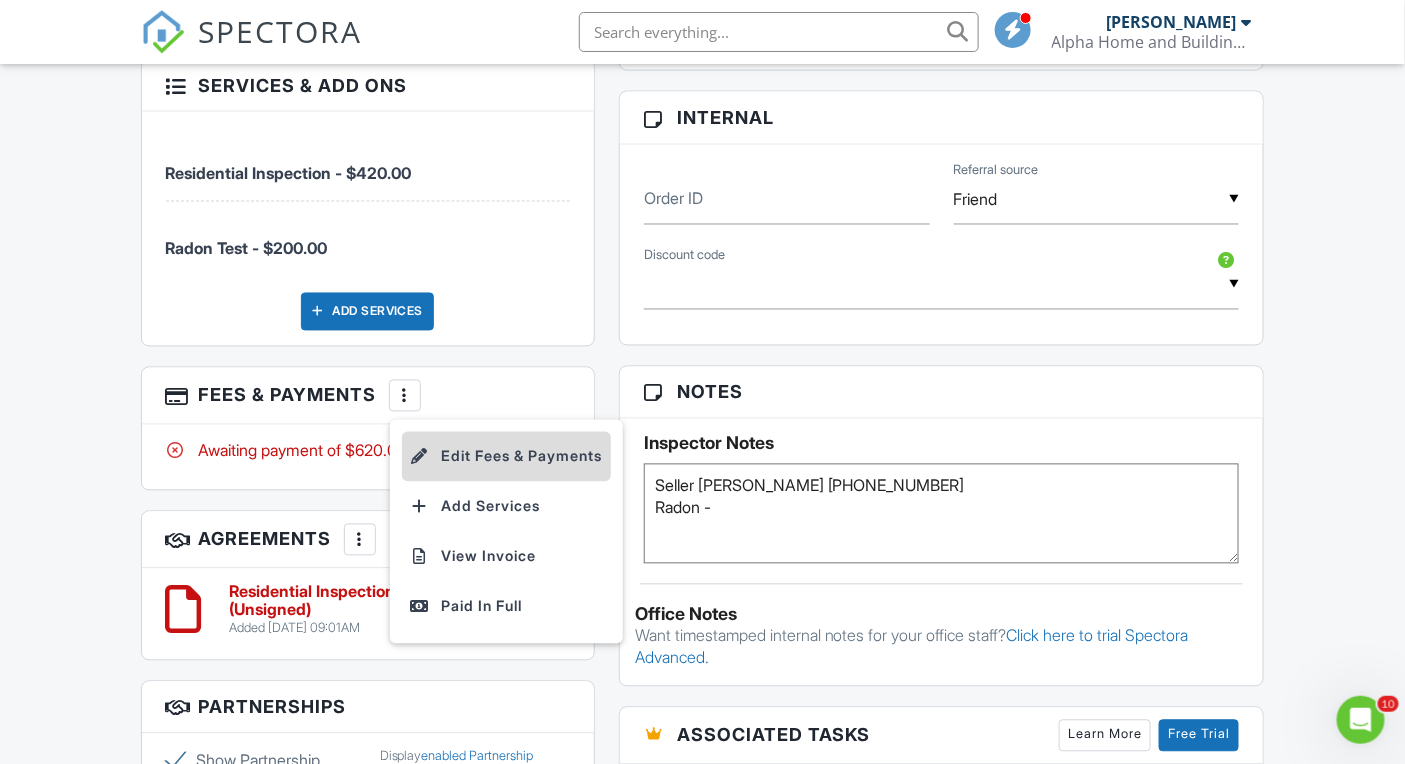 click on "Edit Fees & Payments" at bounding box center (506, 457) 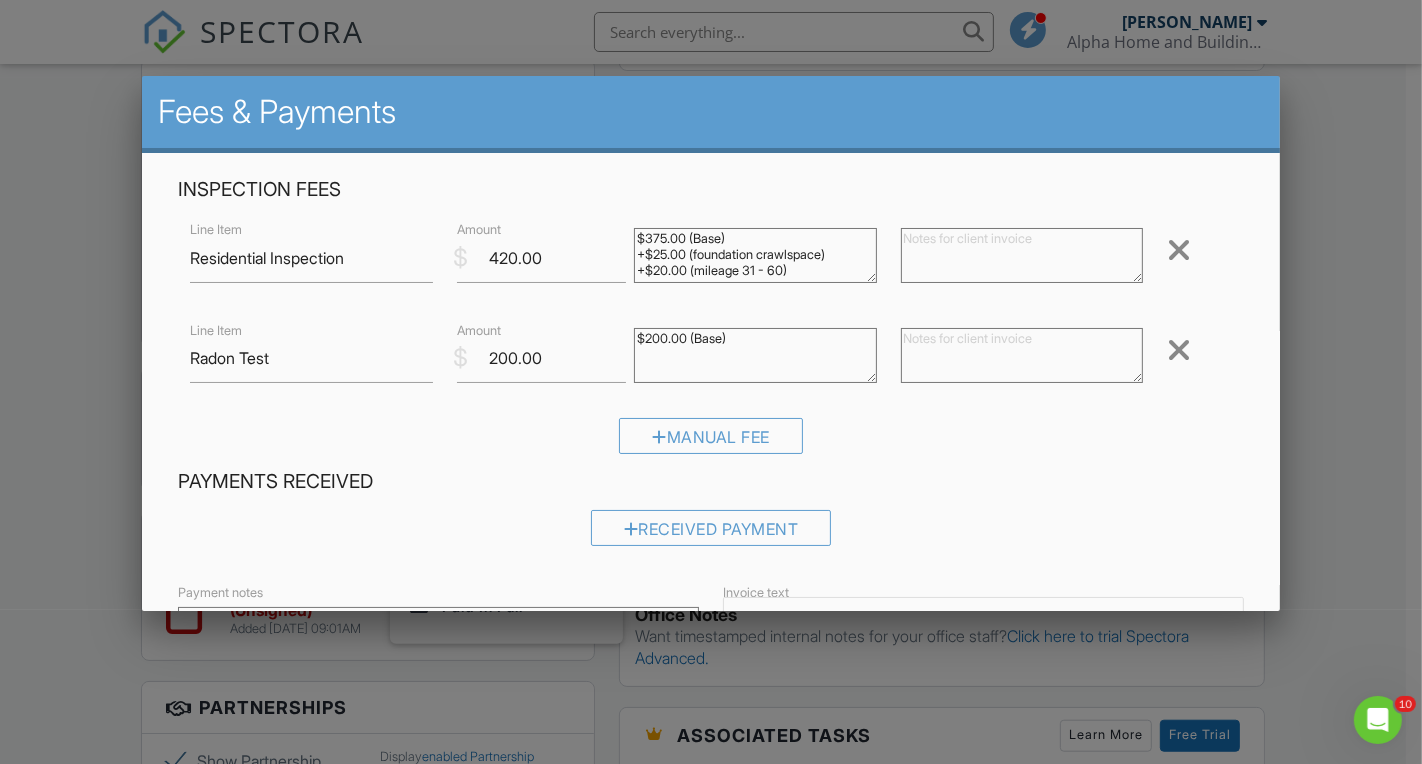 click at bounding box center (711, 377) 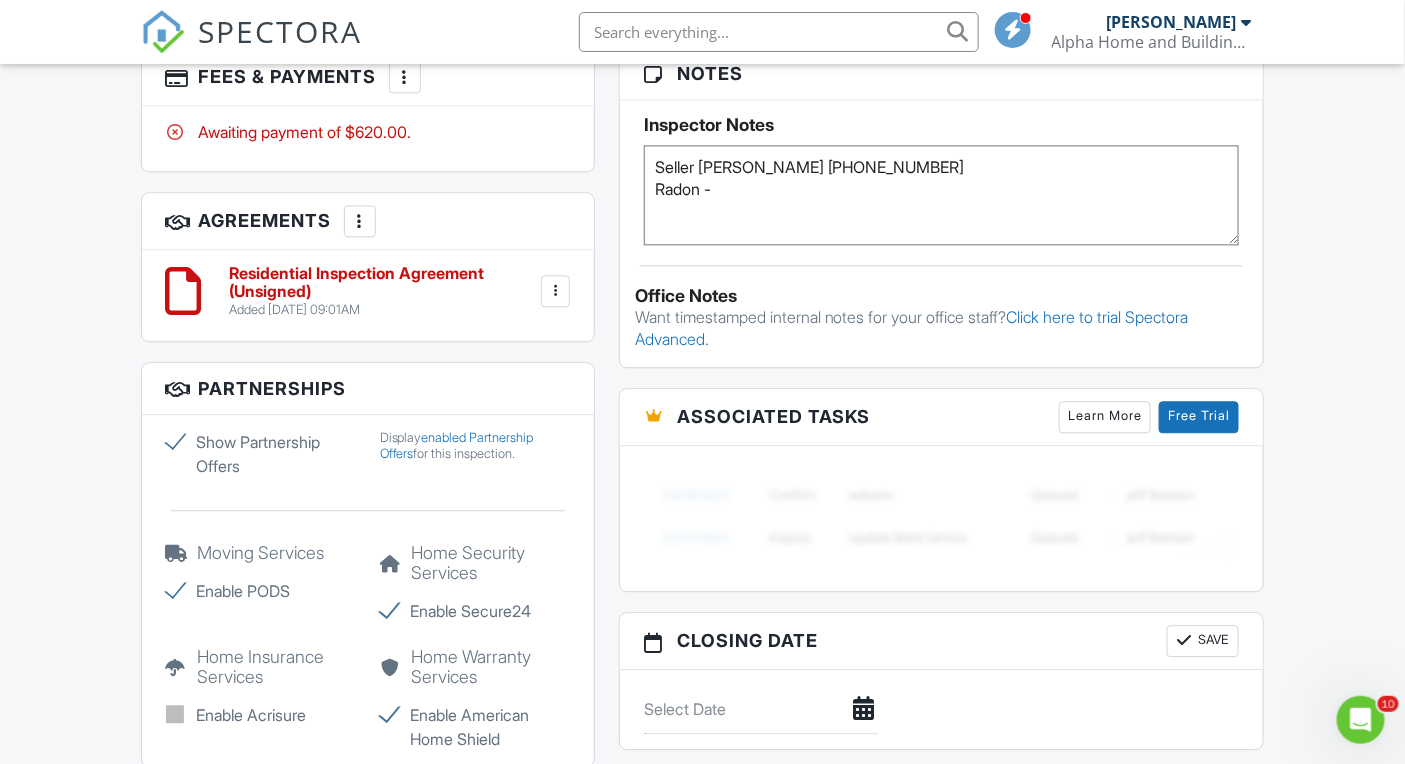 scroll, scrollTop: 1438, scrollLeft: 0, axis: vertical 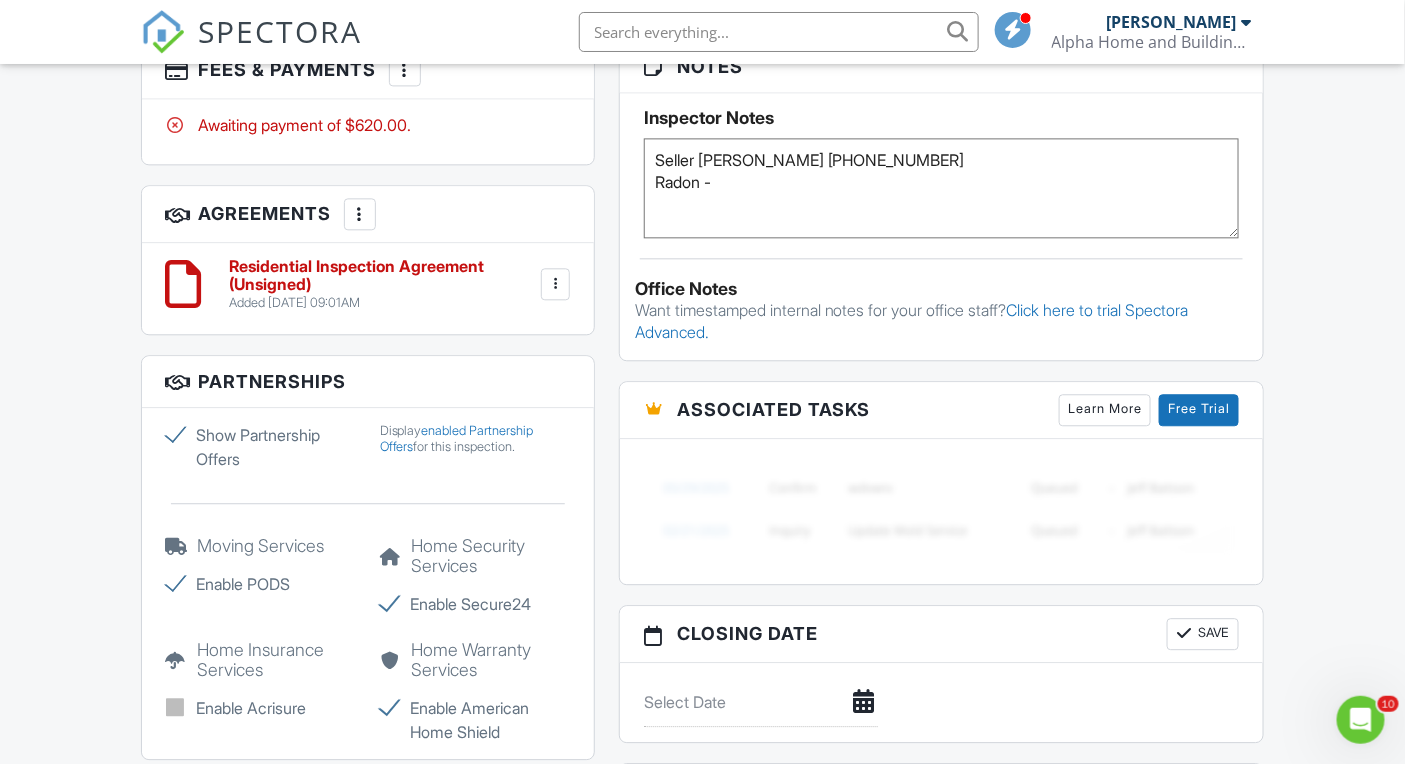 click on "Seller Rick Papesh 815-954-5298
Radon -" at bounding box center (942, 188) 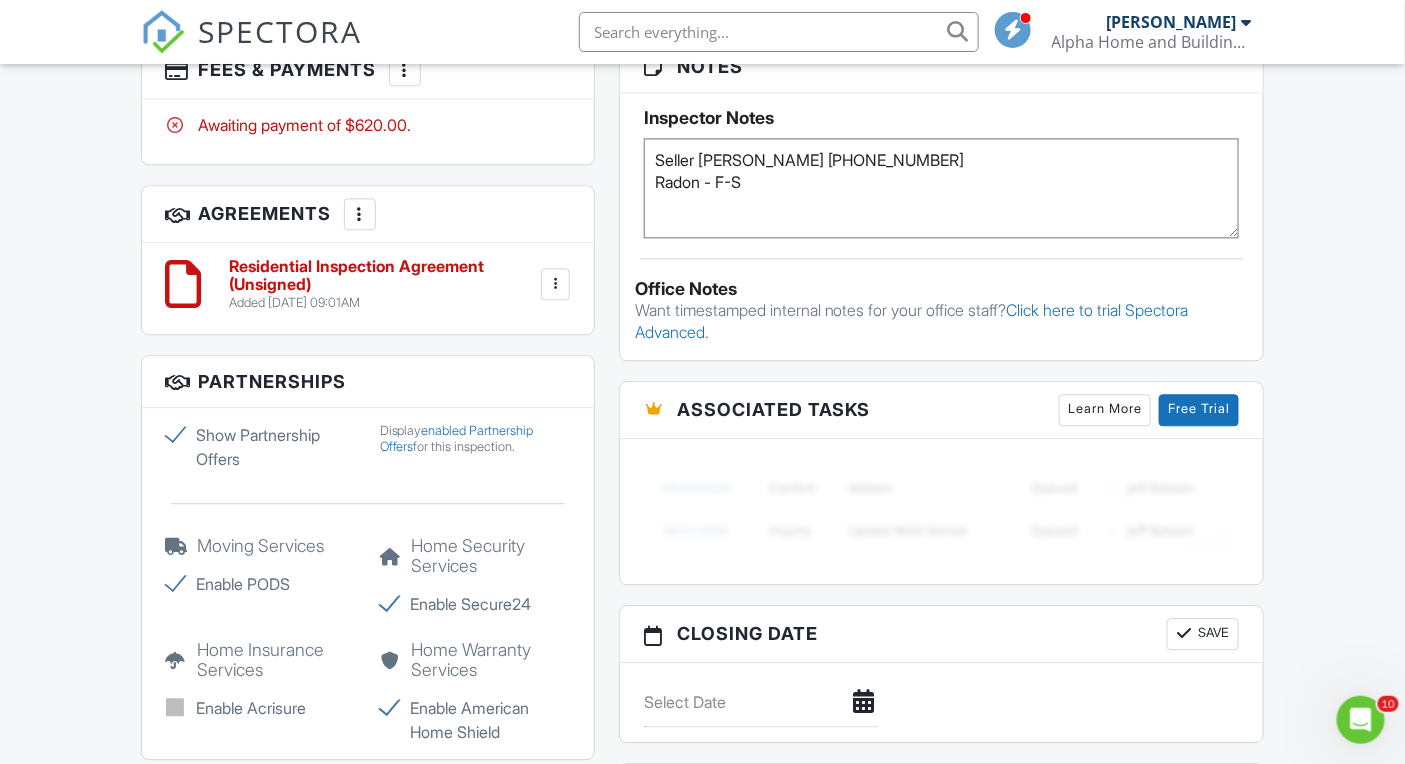 type on "Seller Rick Papesh 815-954-5298
Radon - F-S" 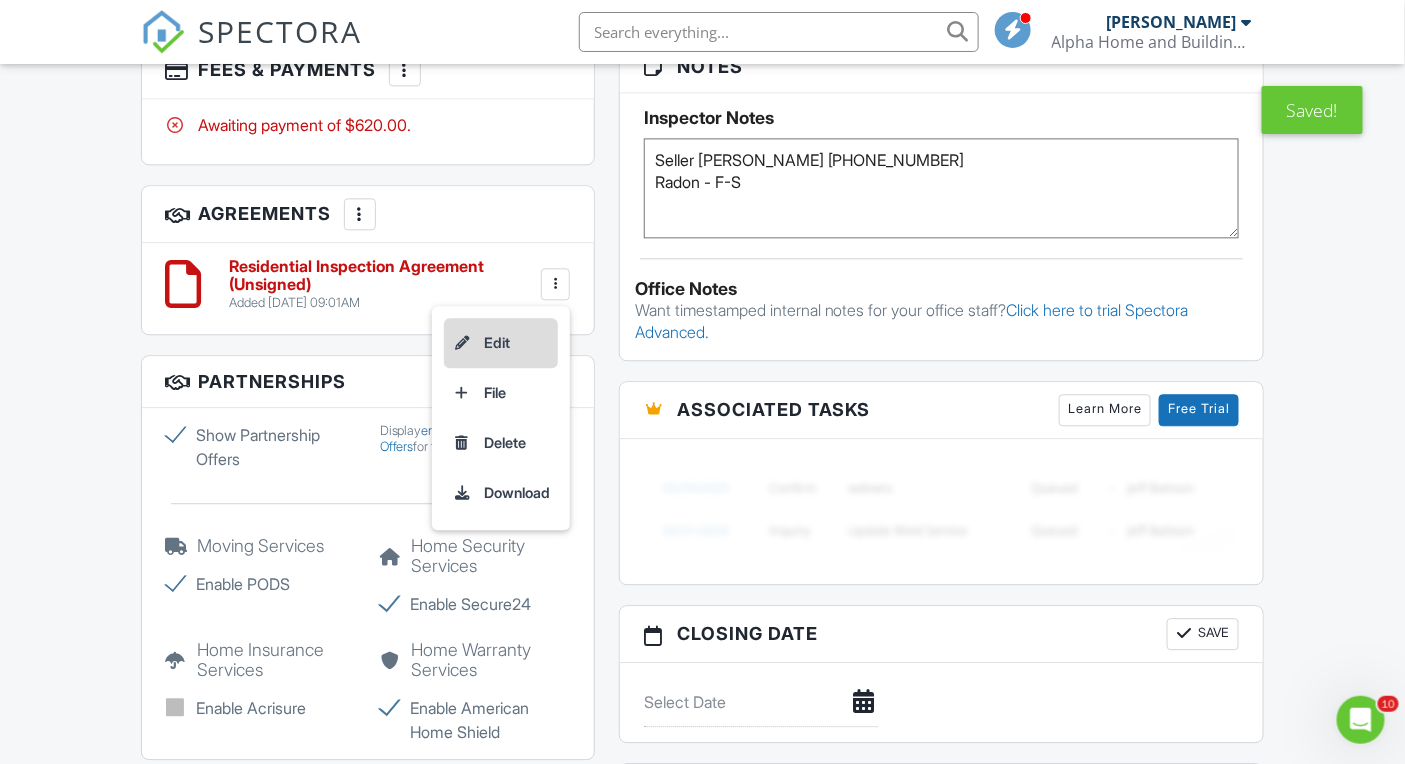 click on "Edit" at bounding box center [501, 343] 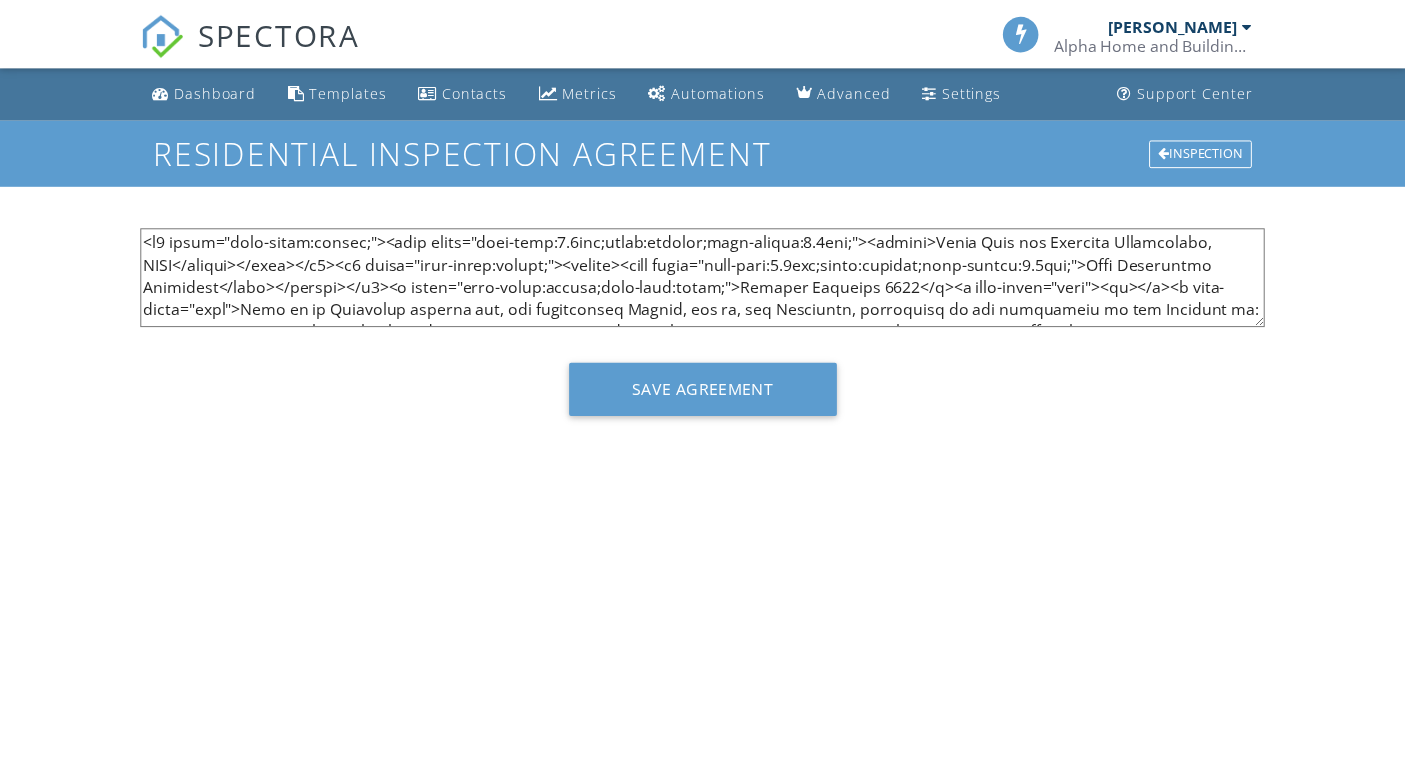 scroll, scrollTop: 0, scrollLeft: 0, axis: both 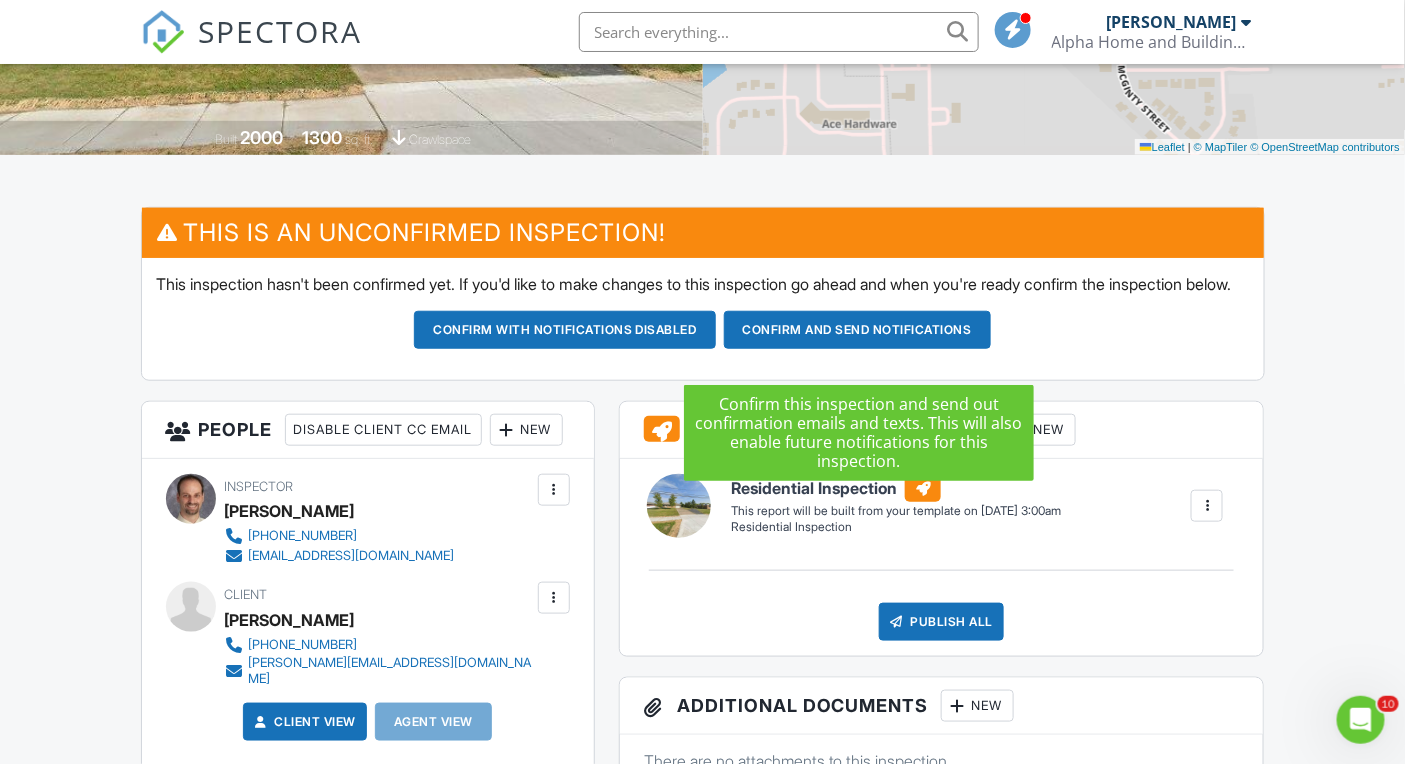 click on "Confirm and send notifications" at bounding box center (565, 330) 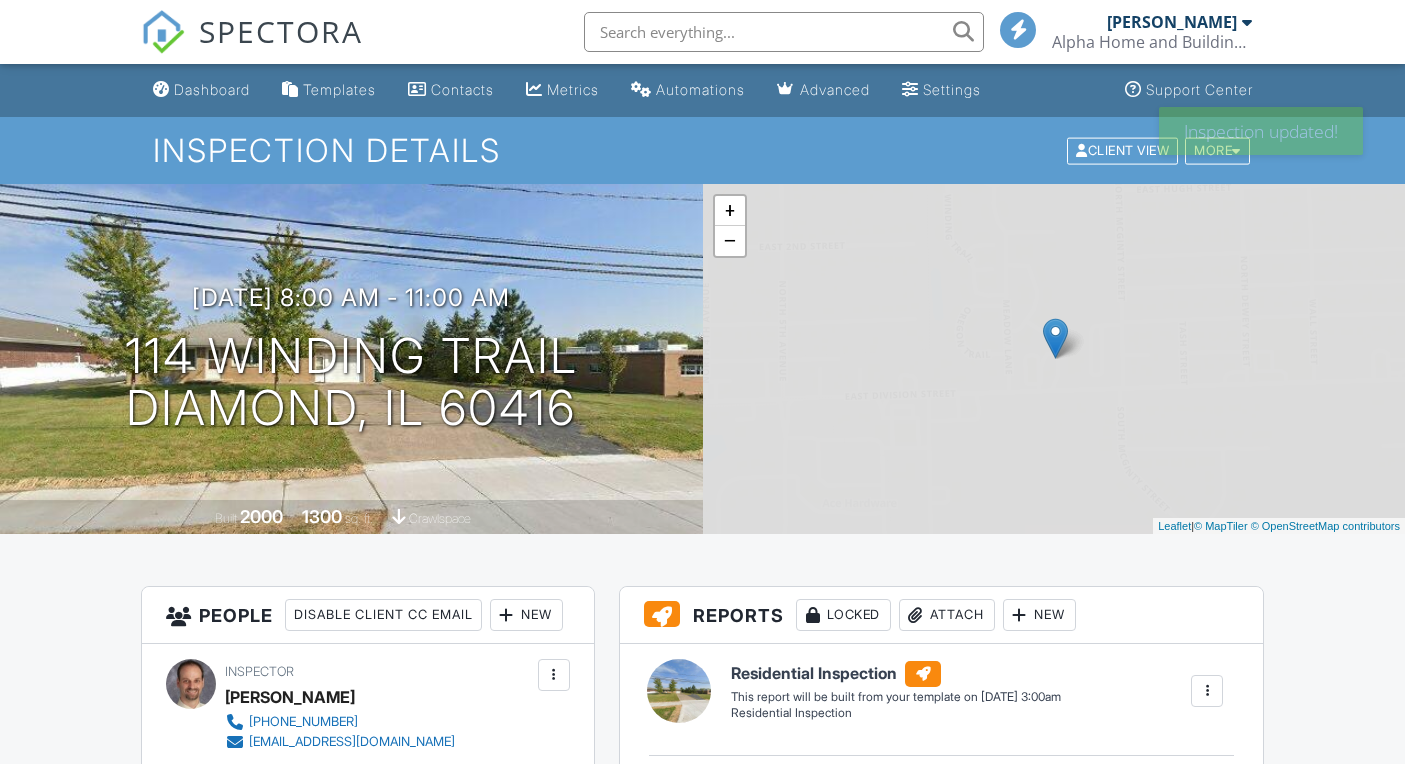 scroll, scrollTop: 0, scrollLeft: 0, axis: both 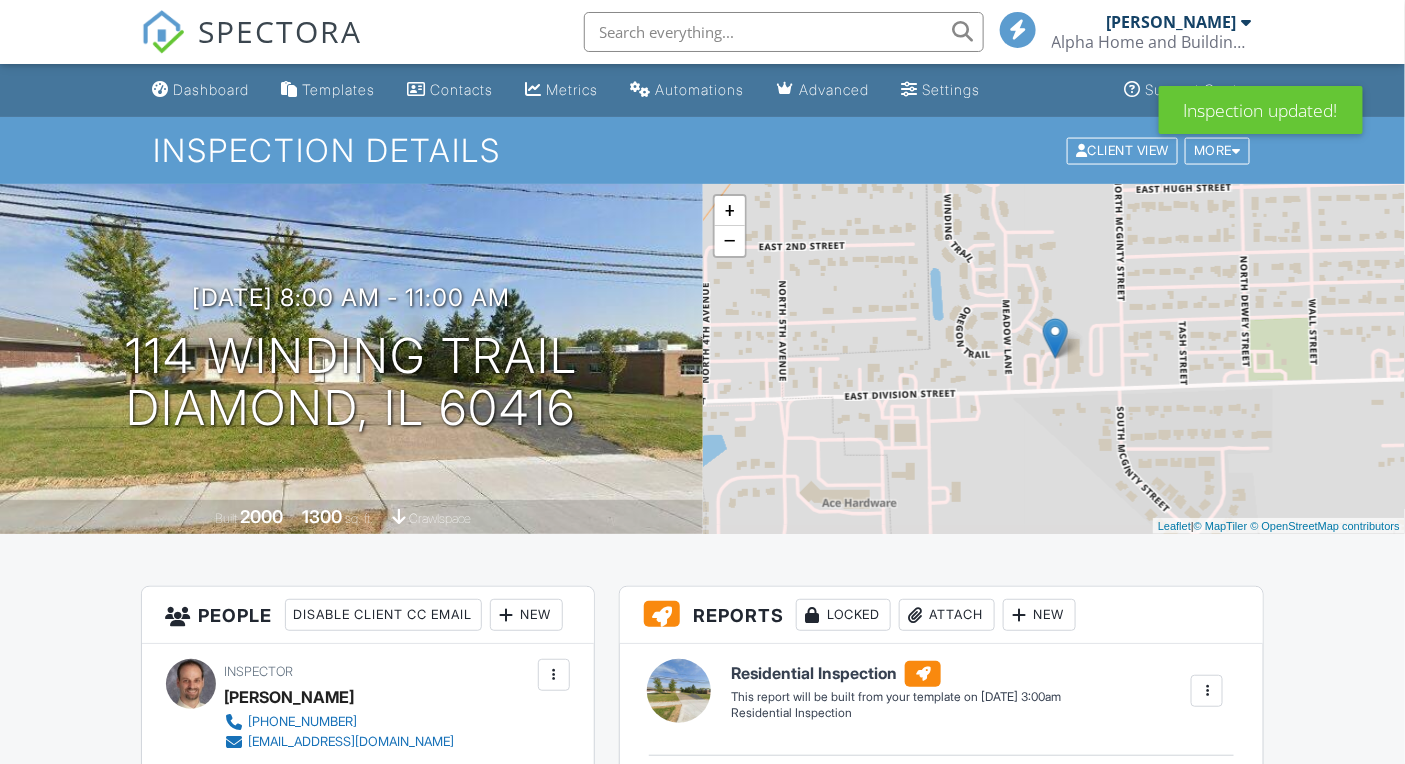 click on "SPECTORA" at bounding box center [281, 31] 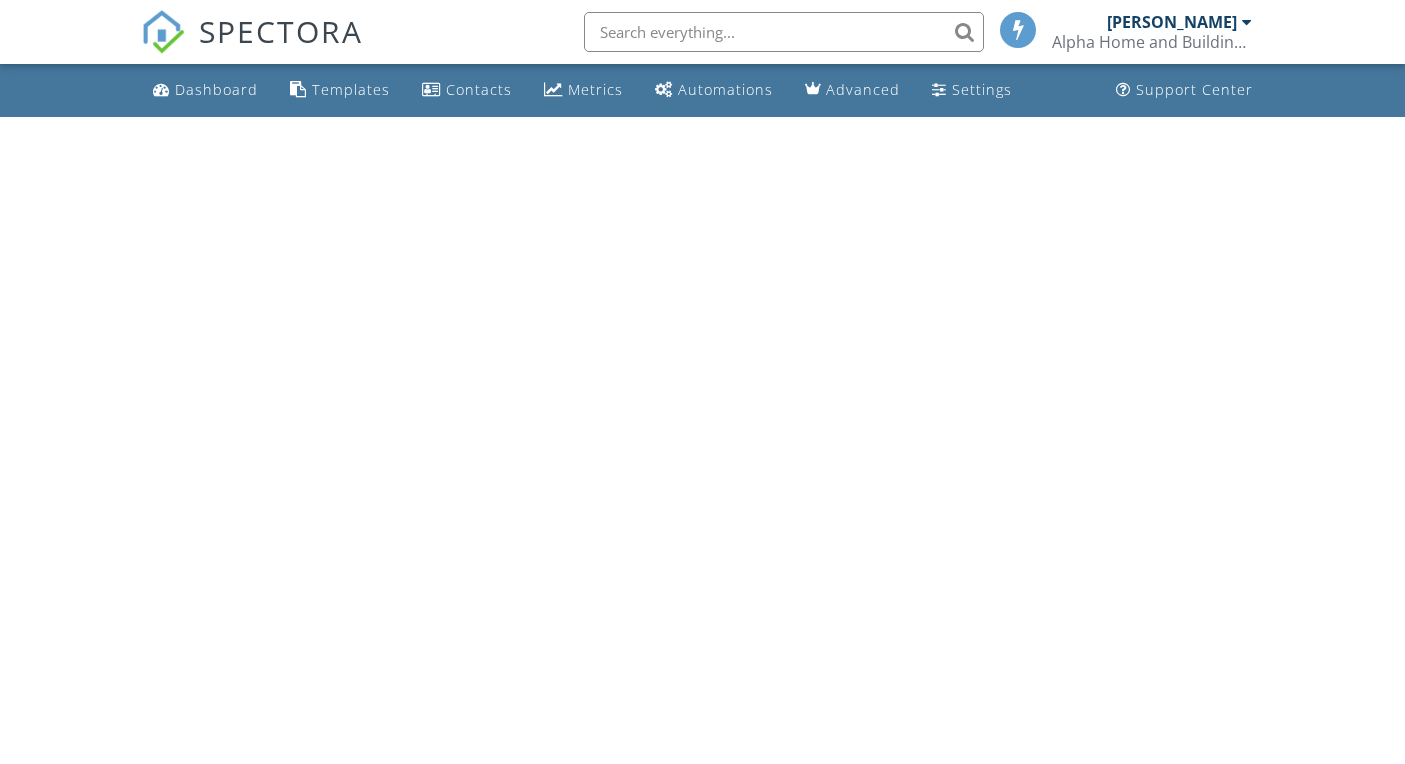 scroll, scrollTop: 0, scrollLeft: 0, axis: both 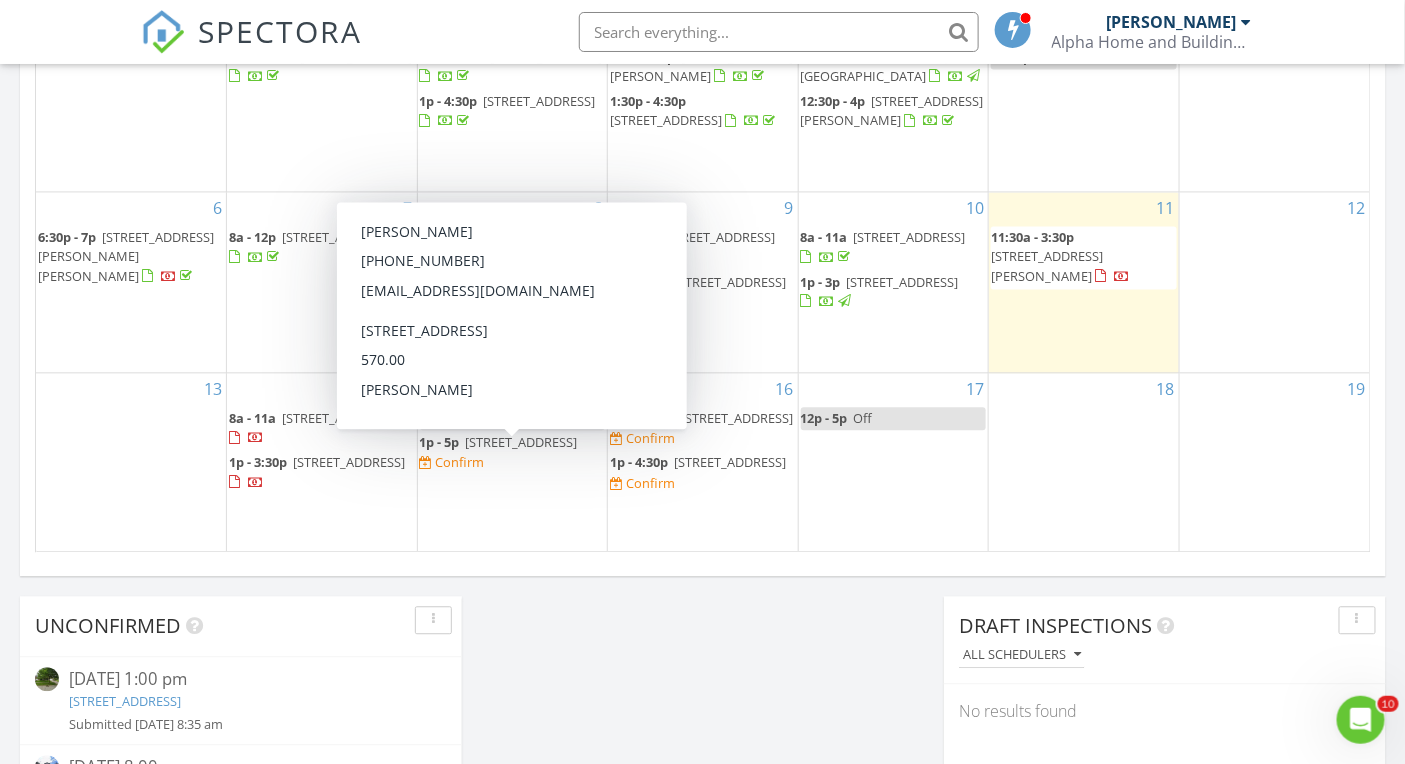 click on "606 Reserve Ln , Joliet 60431" at bounding box center (522, 442) 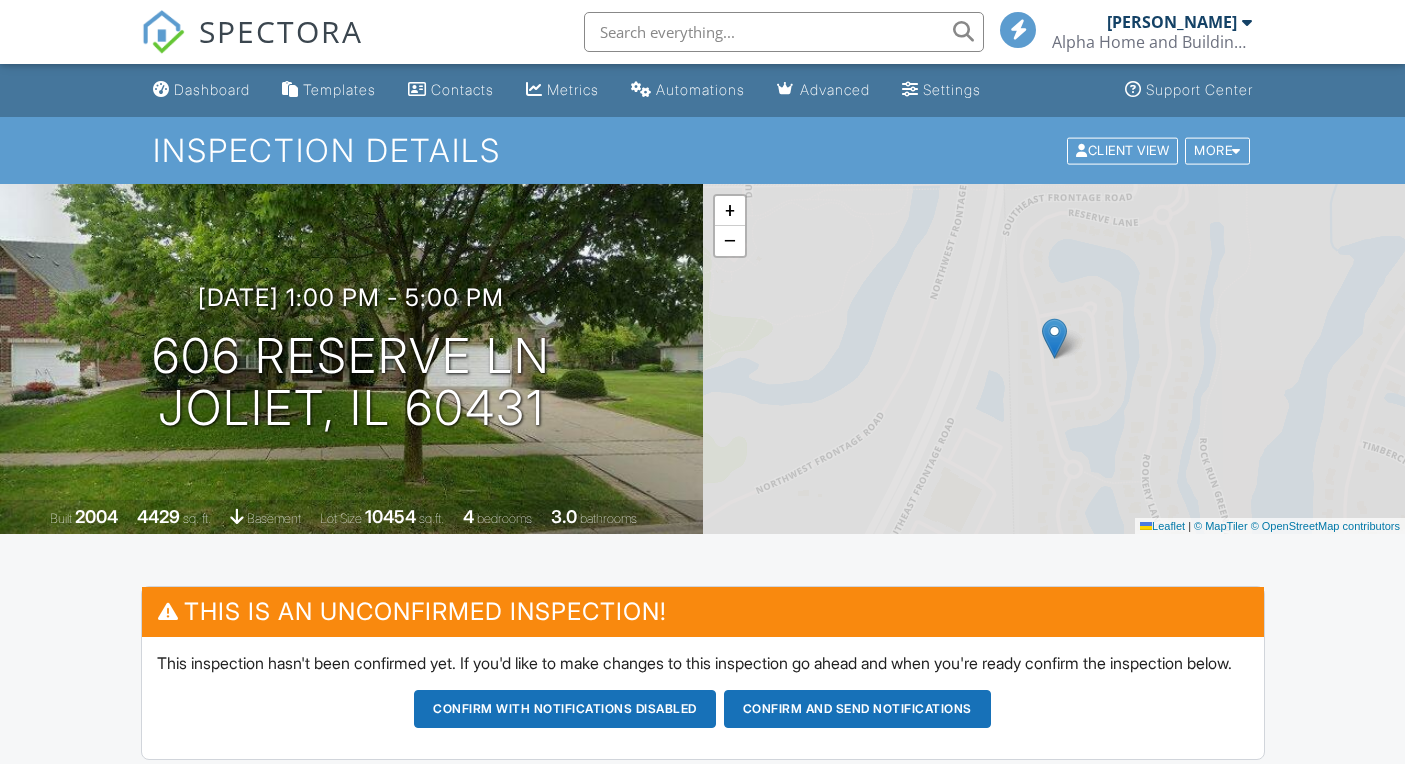 scroll, scrollTop: 579, scrollLeft: 0, axis: vertical 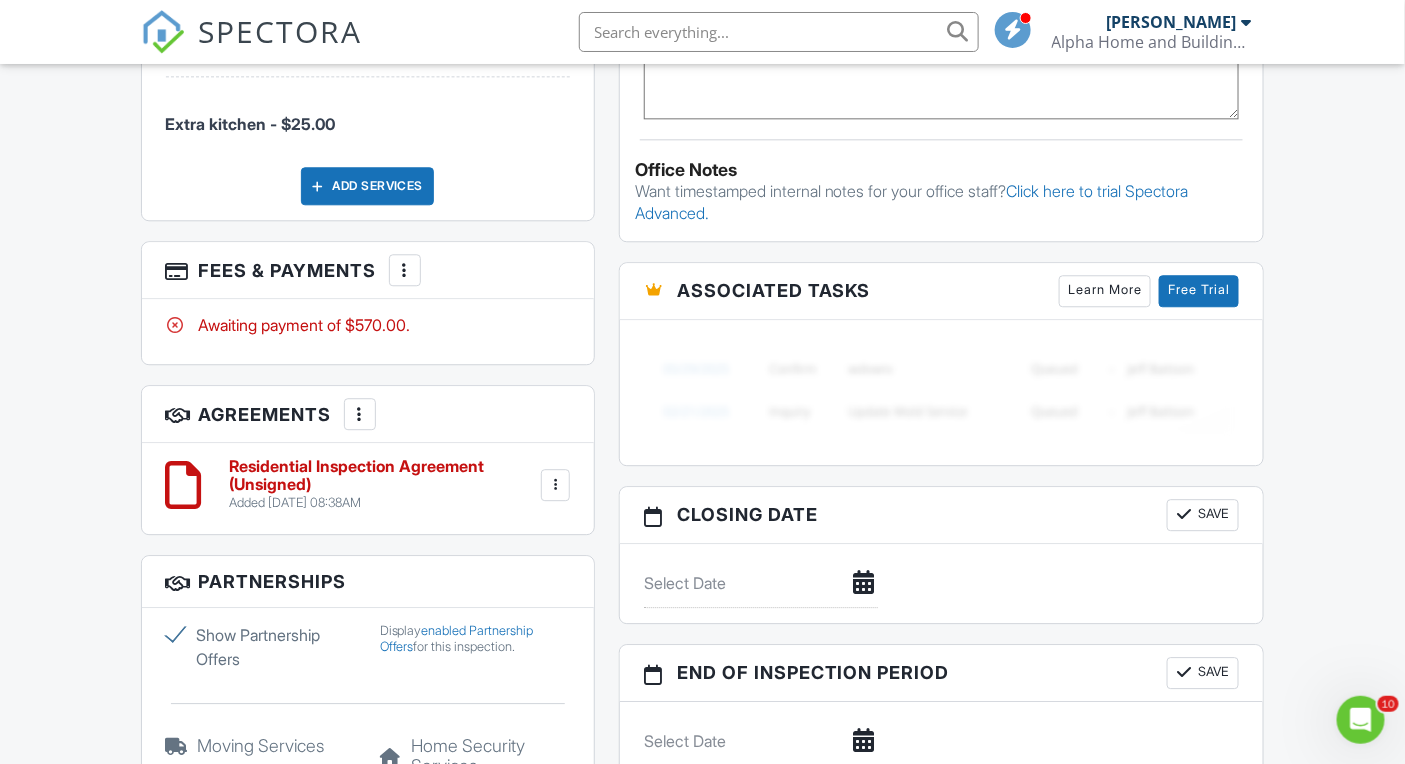 click on "Residential Inspection Agreement
(Unsigned)" at bounding box center [383, 475] 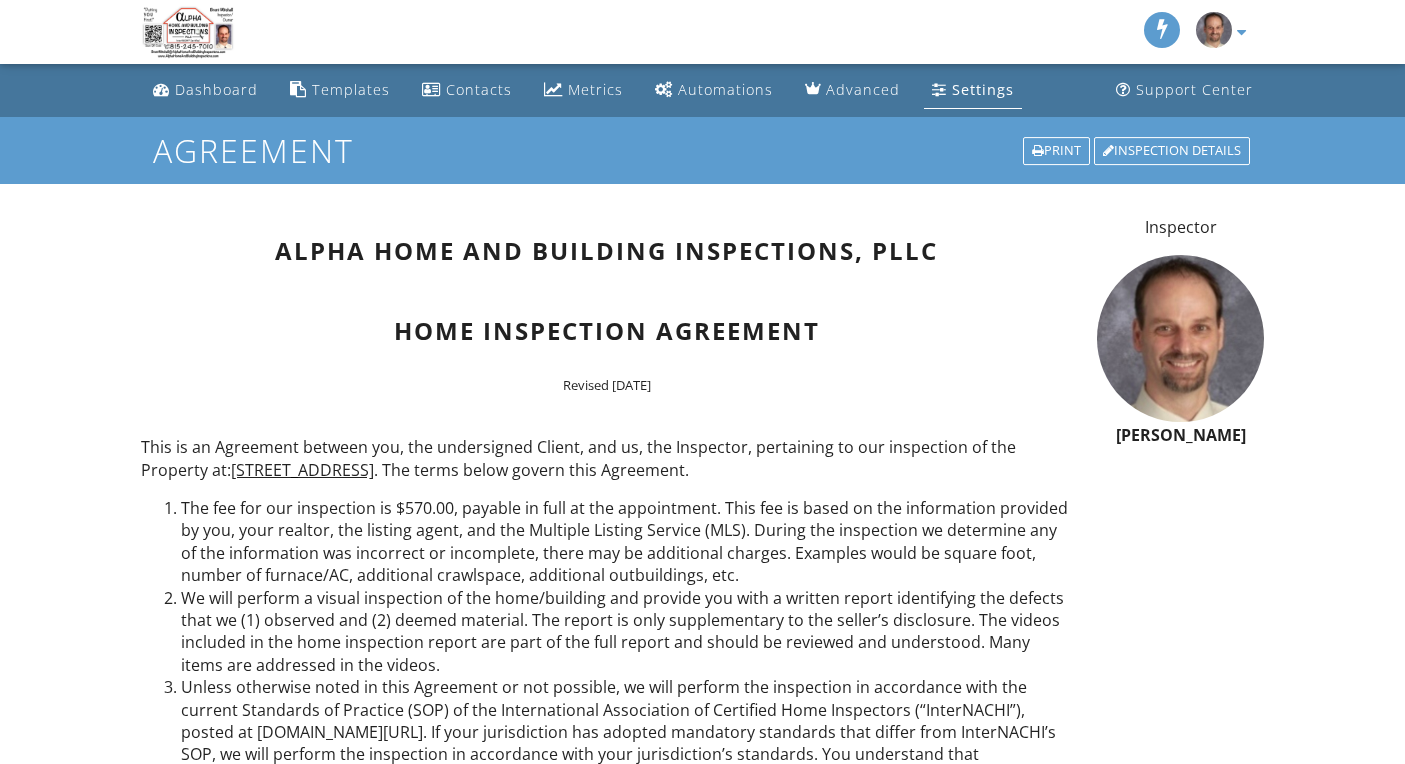 scroll, scrollTop: 0, scrollLeft: 0, axis: both 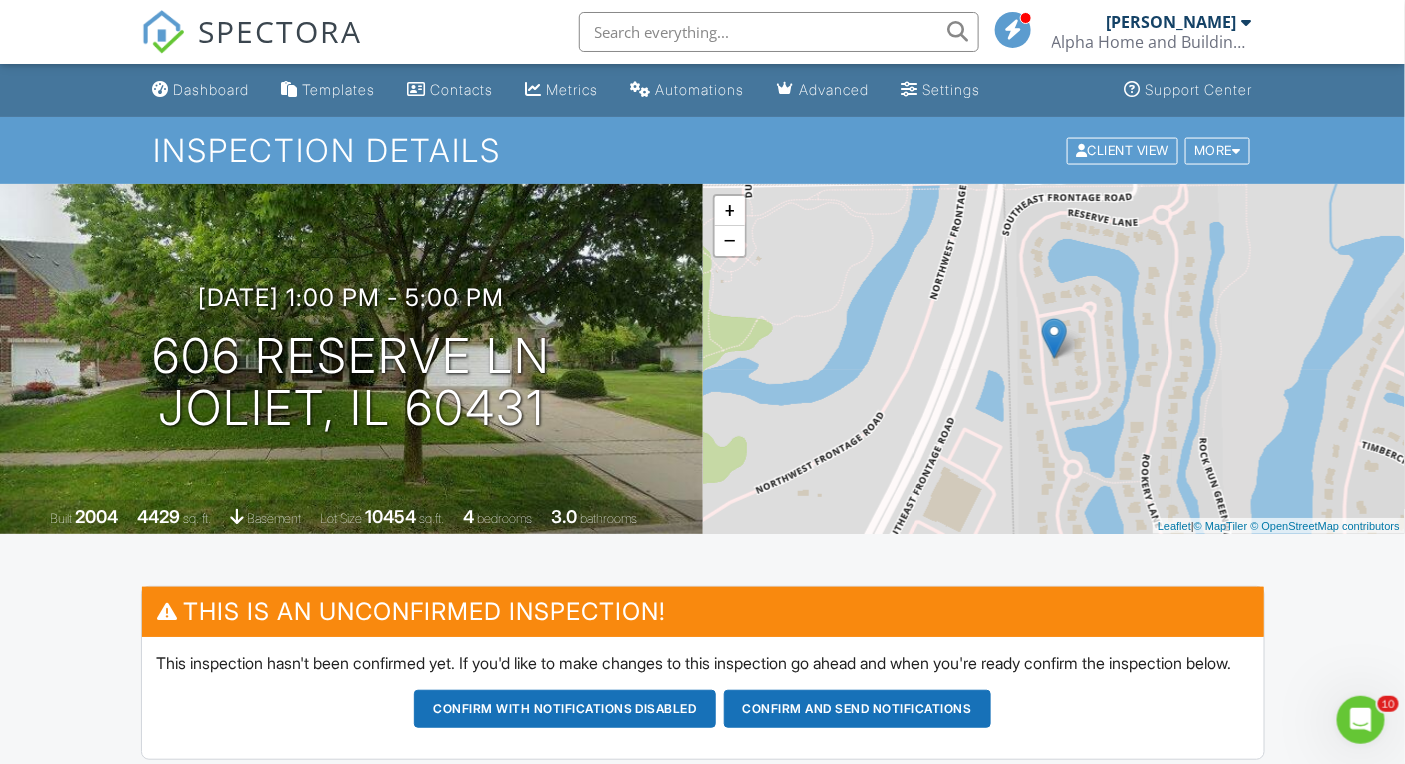drag, startPoint x: 145, startPoint y: 360, endPoint x: 558, endPoint y: 405, distance: 415.44434 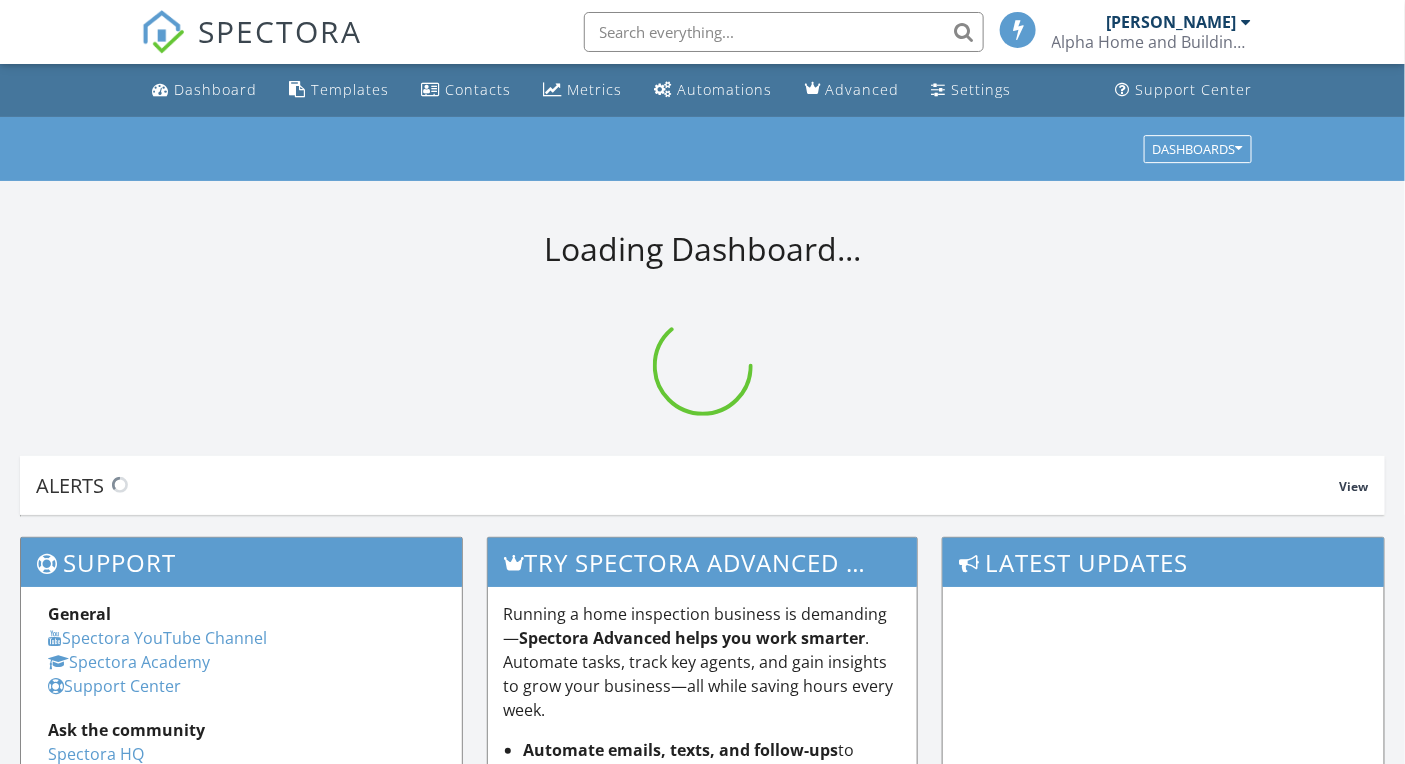 scroll, scrollTop: 310, scrollLeft: 0, axis: vertical 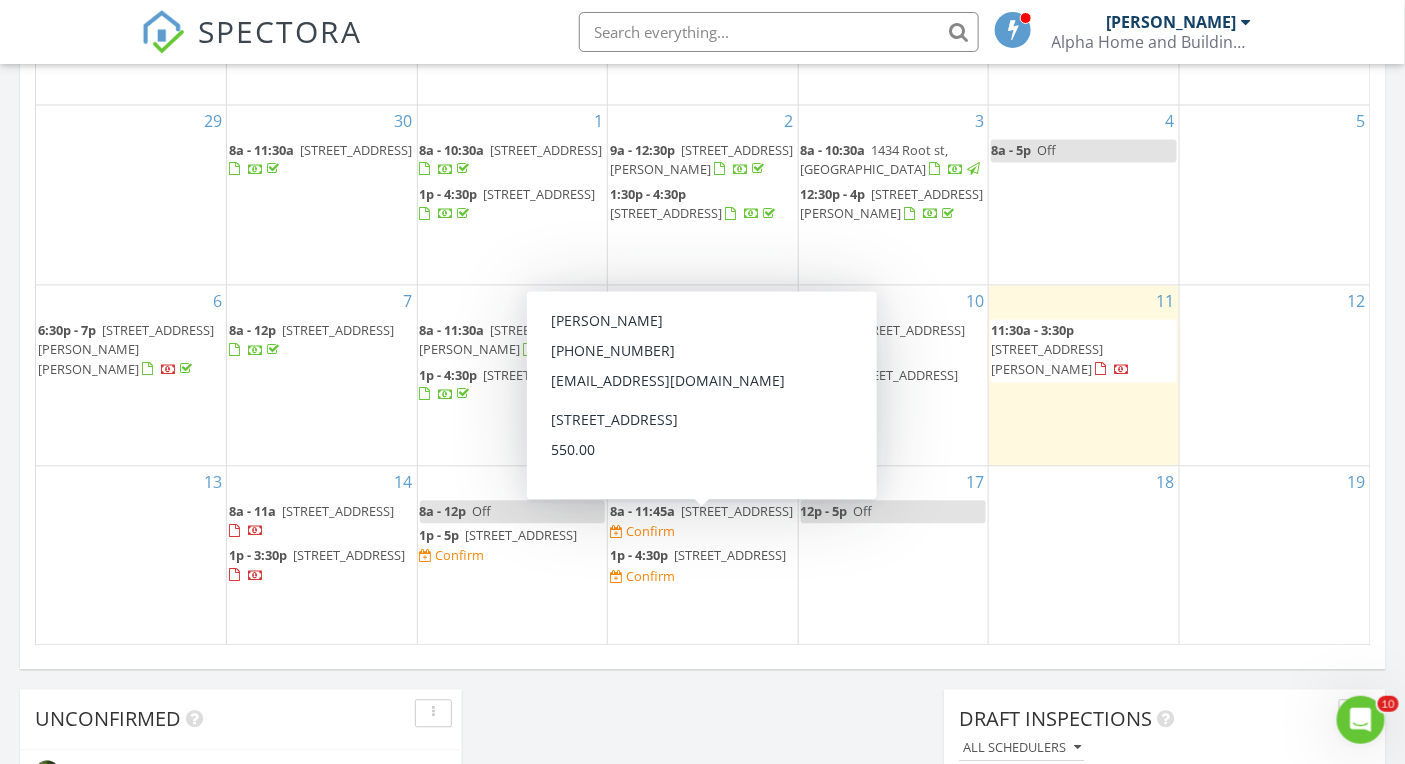 click on "219 Lasalle St, Streator 61364" at bounding box center [737, 512] 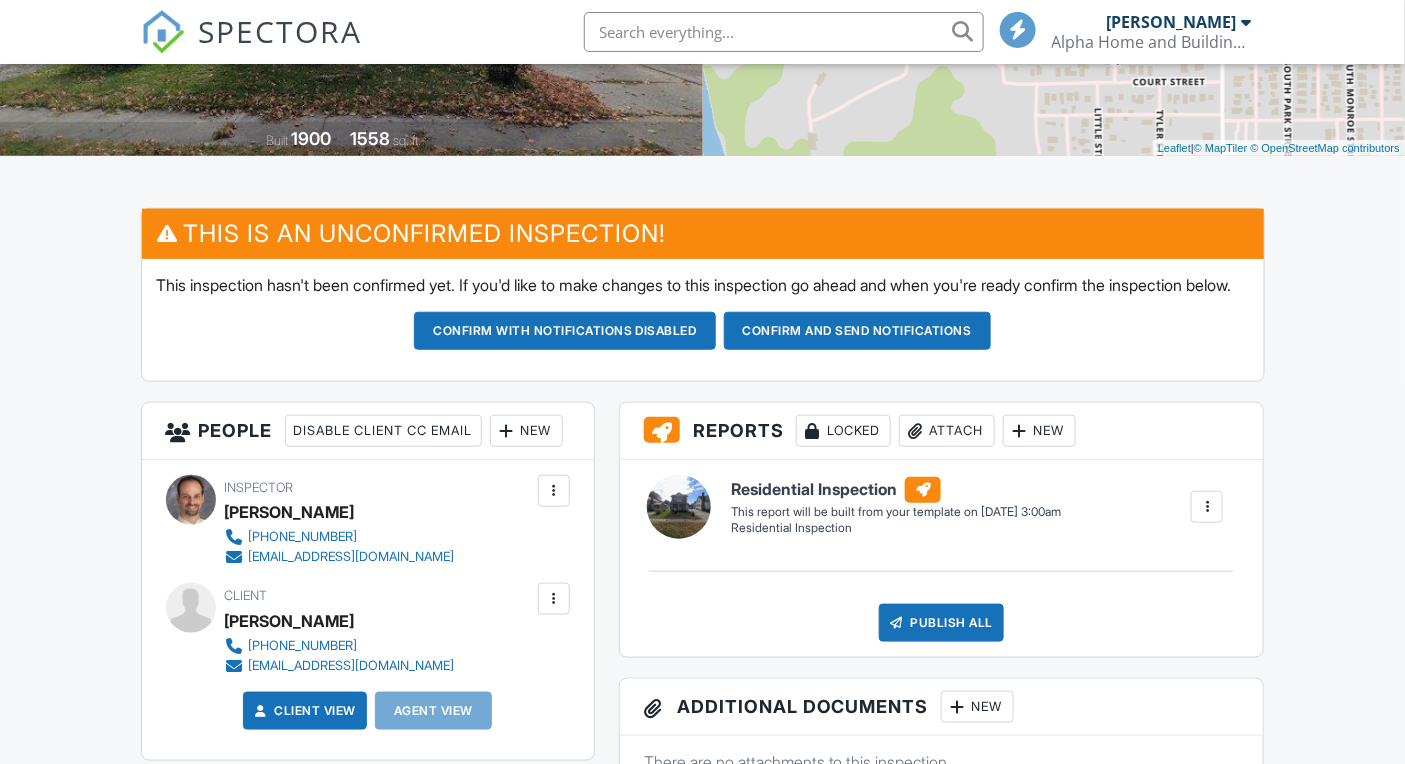 scroll, scrollTop: 796, scrollLeft: 0, axis: vertical 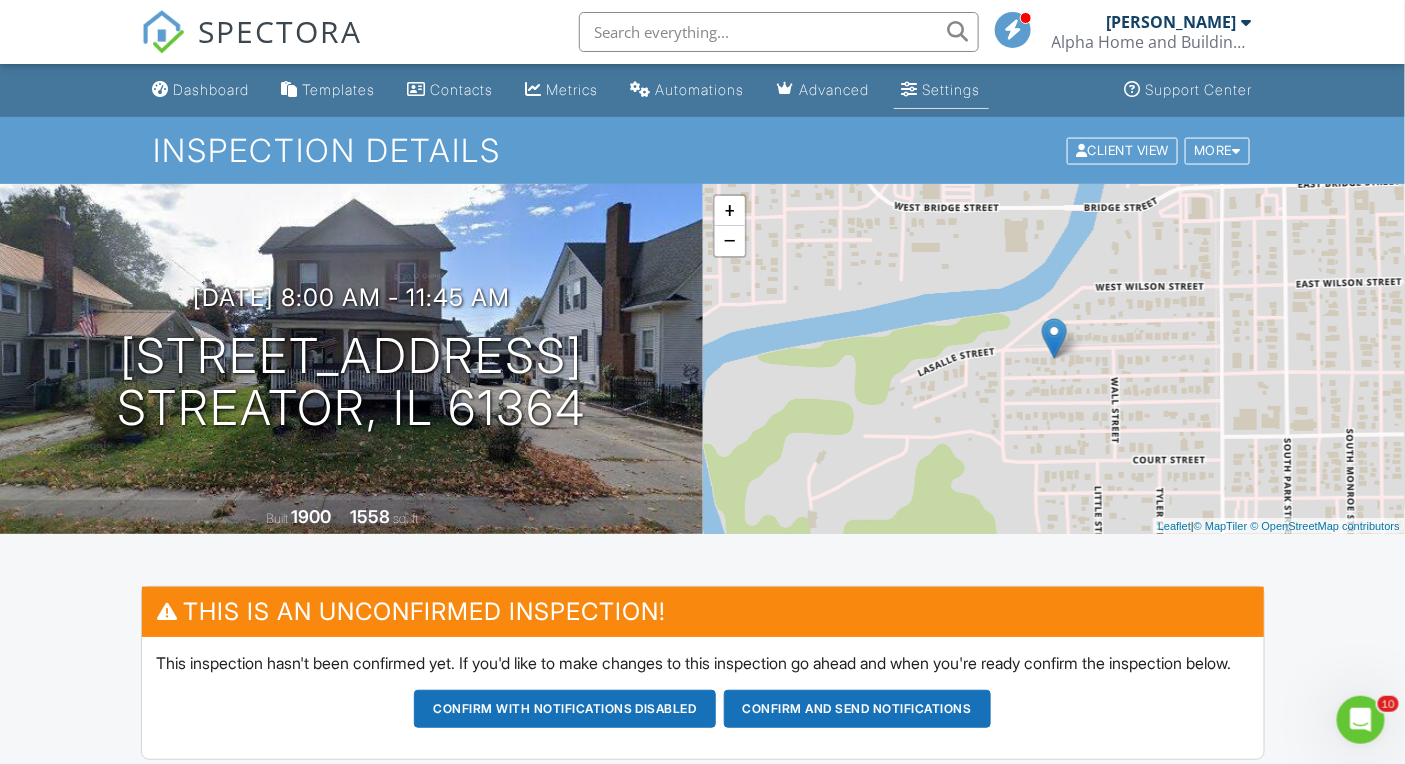 click on "Settings" at bounding box center [952, 89] 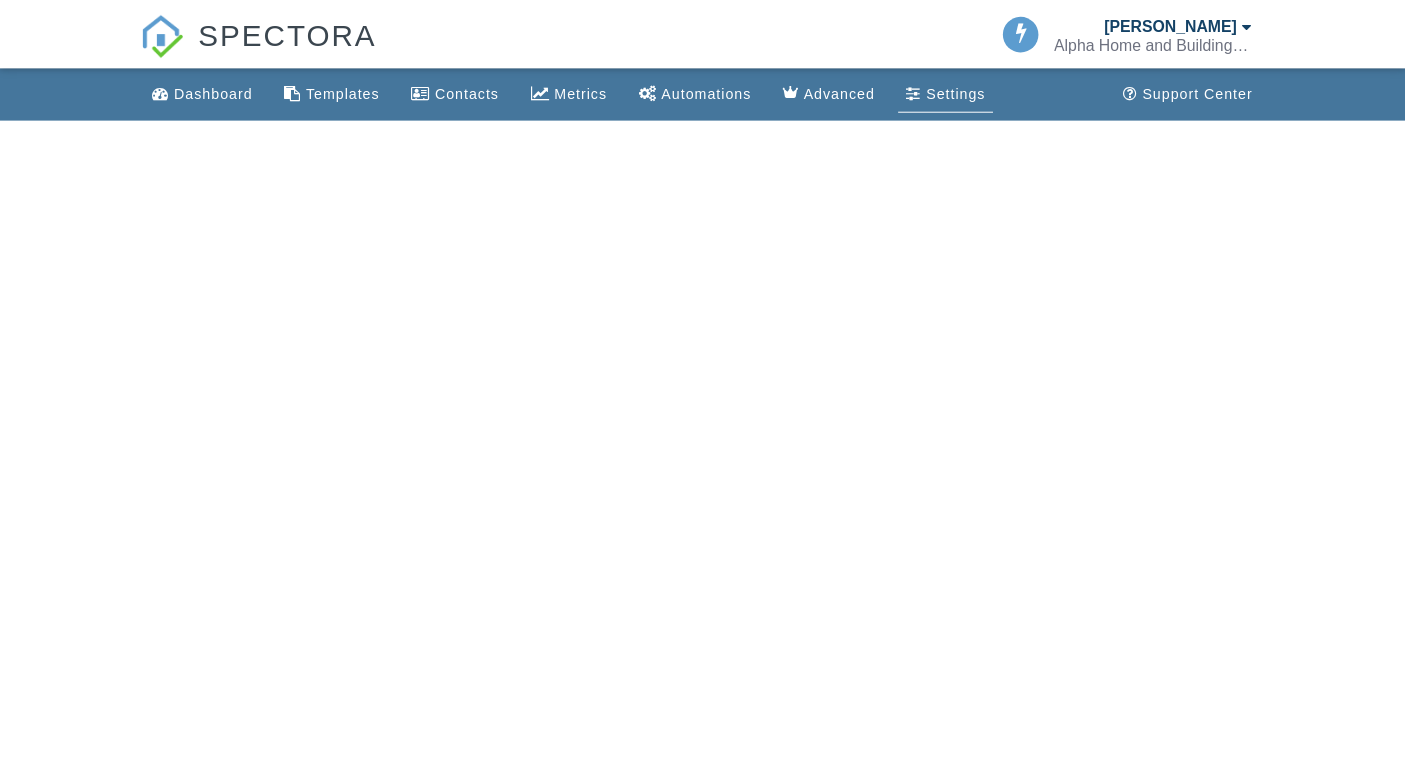 scroll, scrollTop: 0, scrollLeft: 0, axis: both 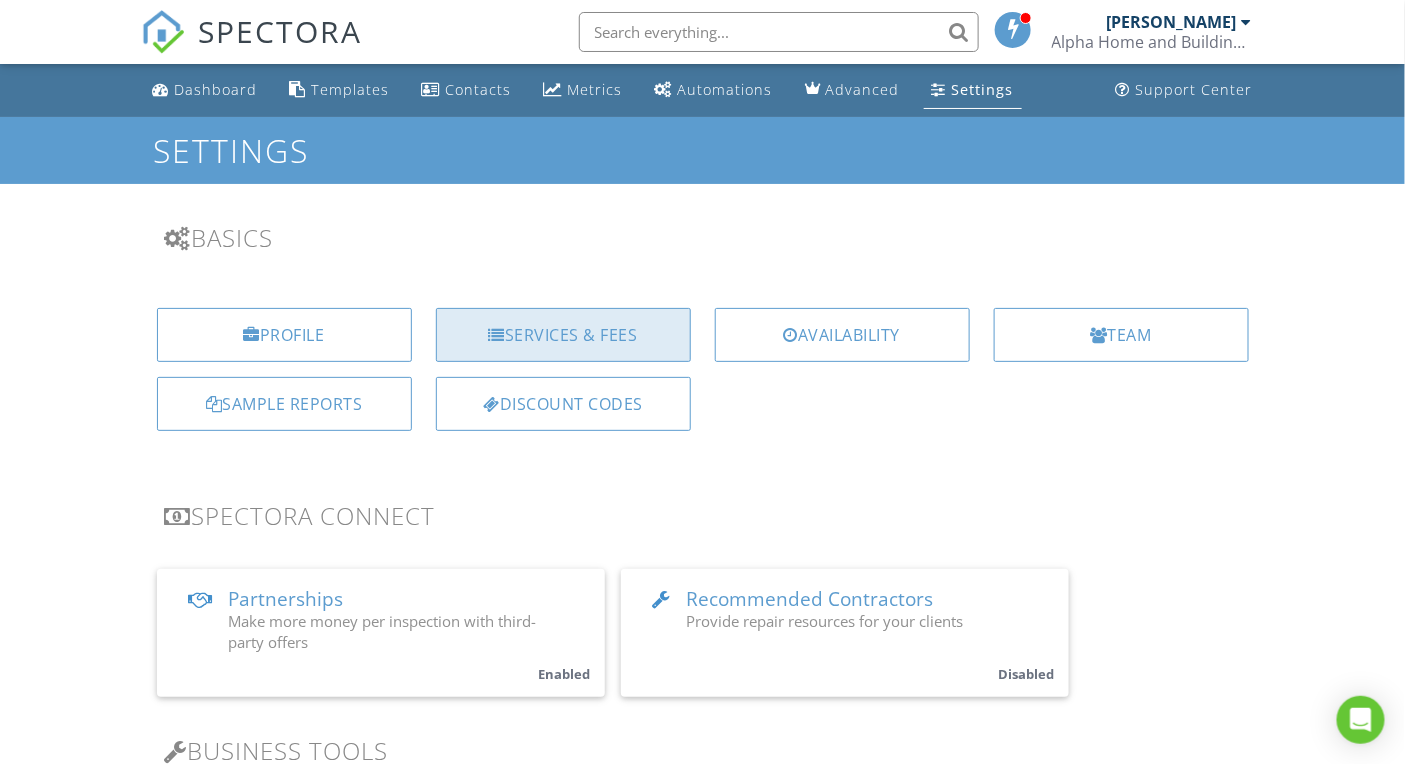 click on "Services & Fees" at bounding box center (563, 335) 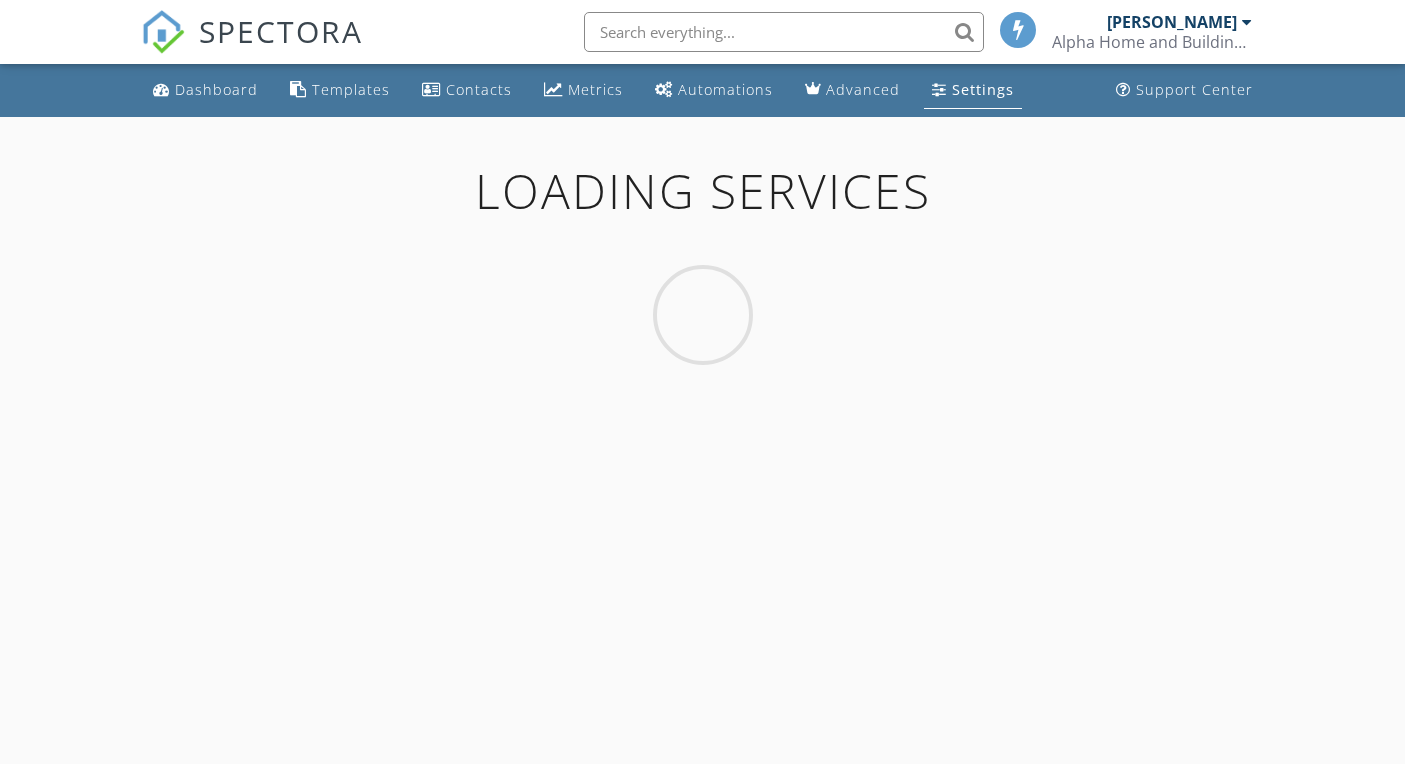 scroll, scrollTop: 0, scrollLeft: 0, axis: both 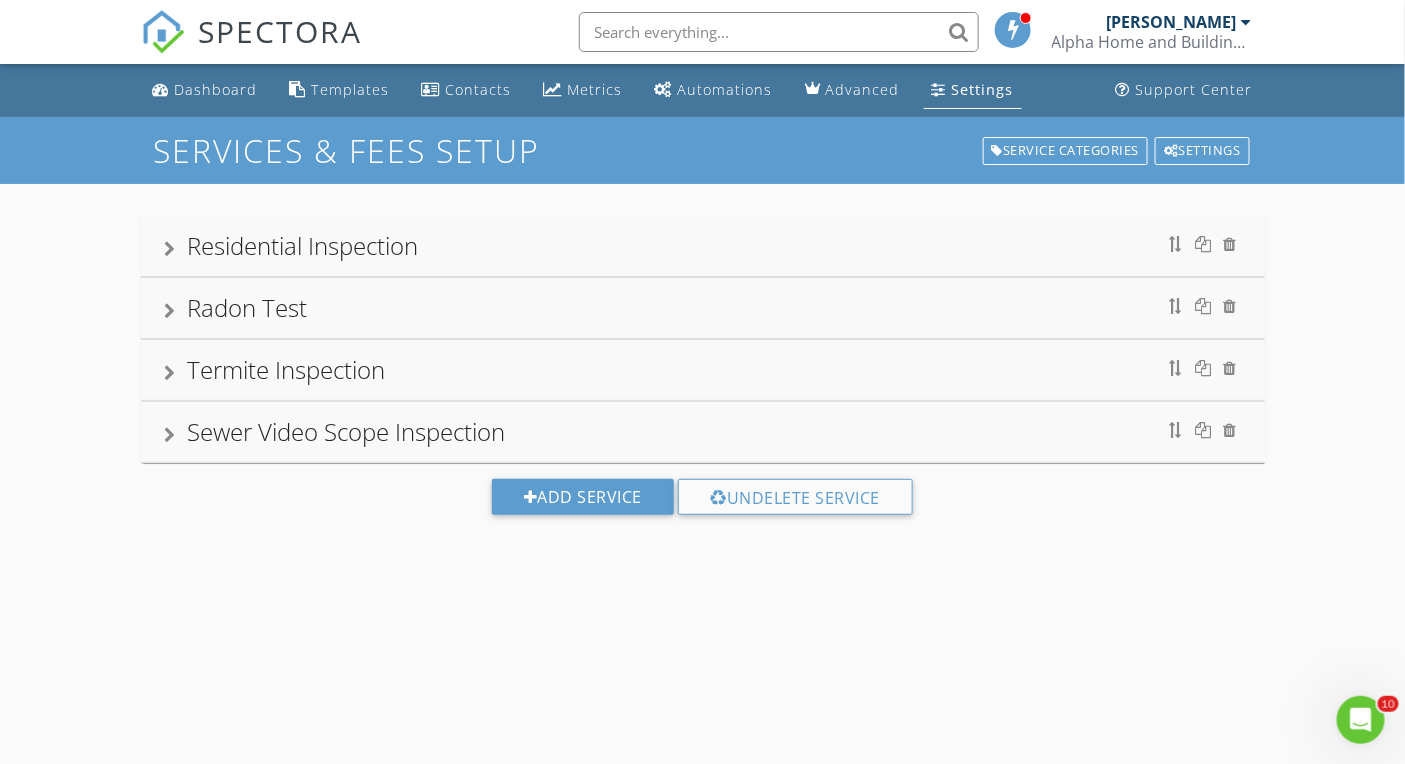 click at bounding box center (170, 311) 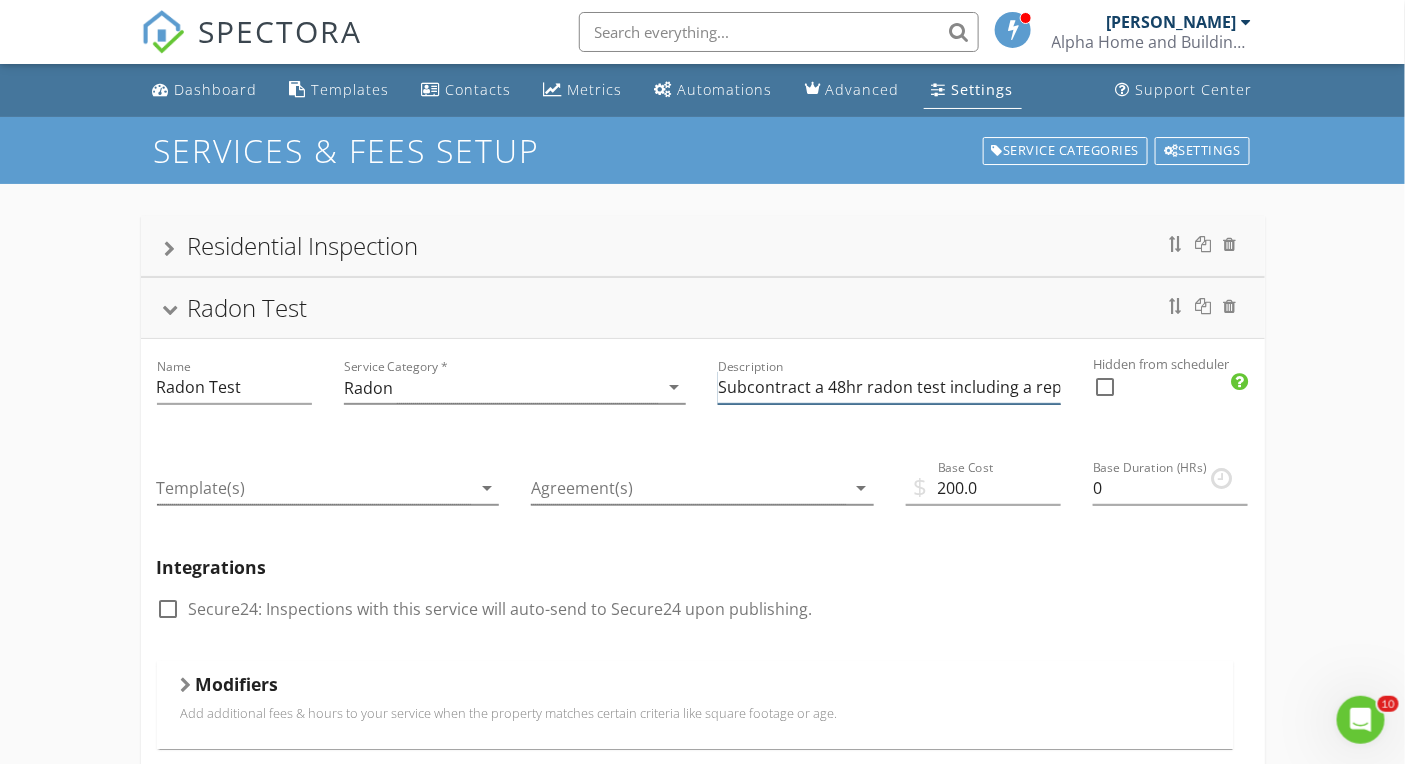 click on "Subcontract a 48hr radon test including a report" at bounding box center [889, 387] 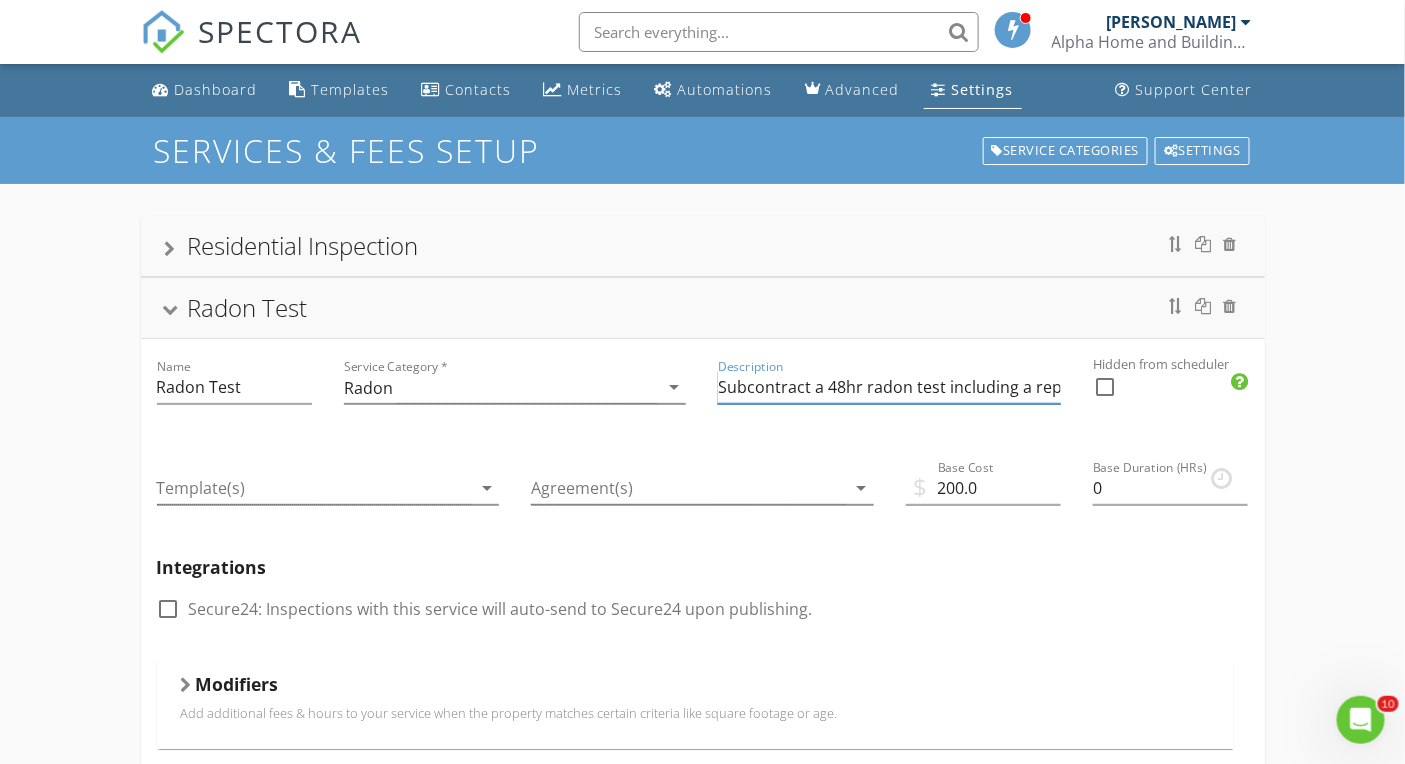 scroll, scrollTop: 0, scrollLeft: 16, axis: horizontal 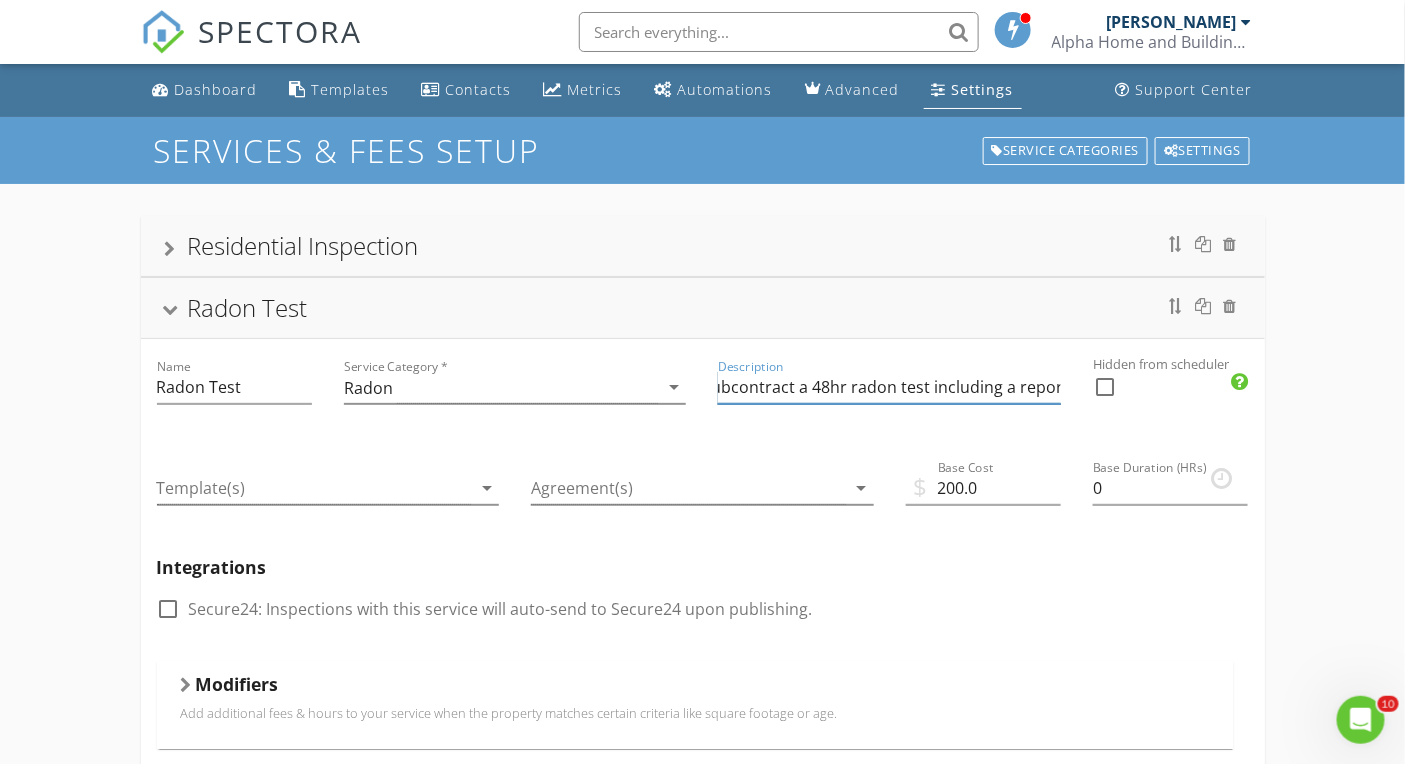 click on "Subcontract a 48hr radon test including a report" at bounding box center [889, 387] 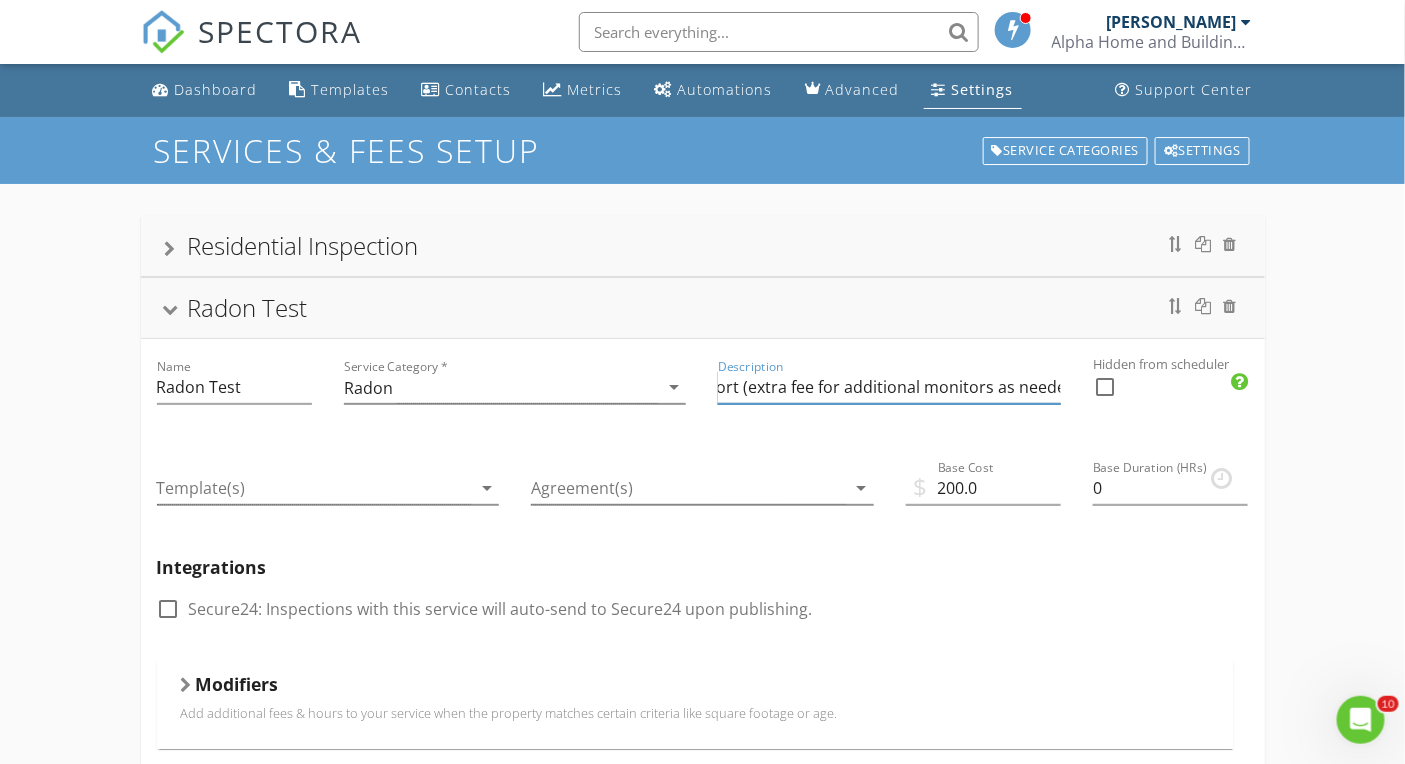scroll, scrollTop: 0, scrollLeft: 475, axis: horizontal 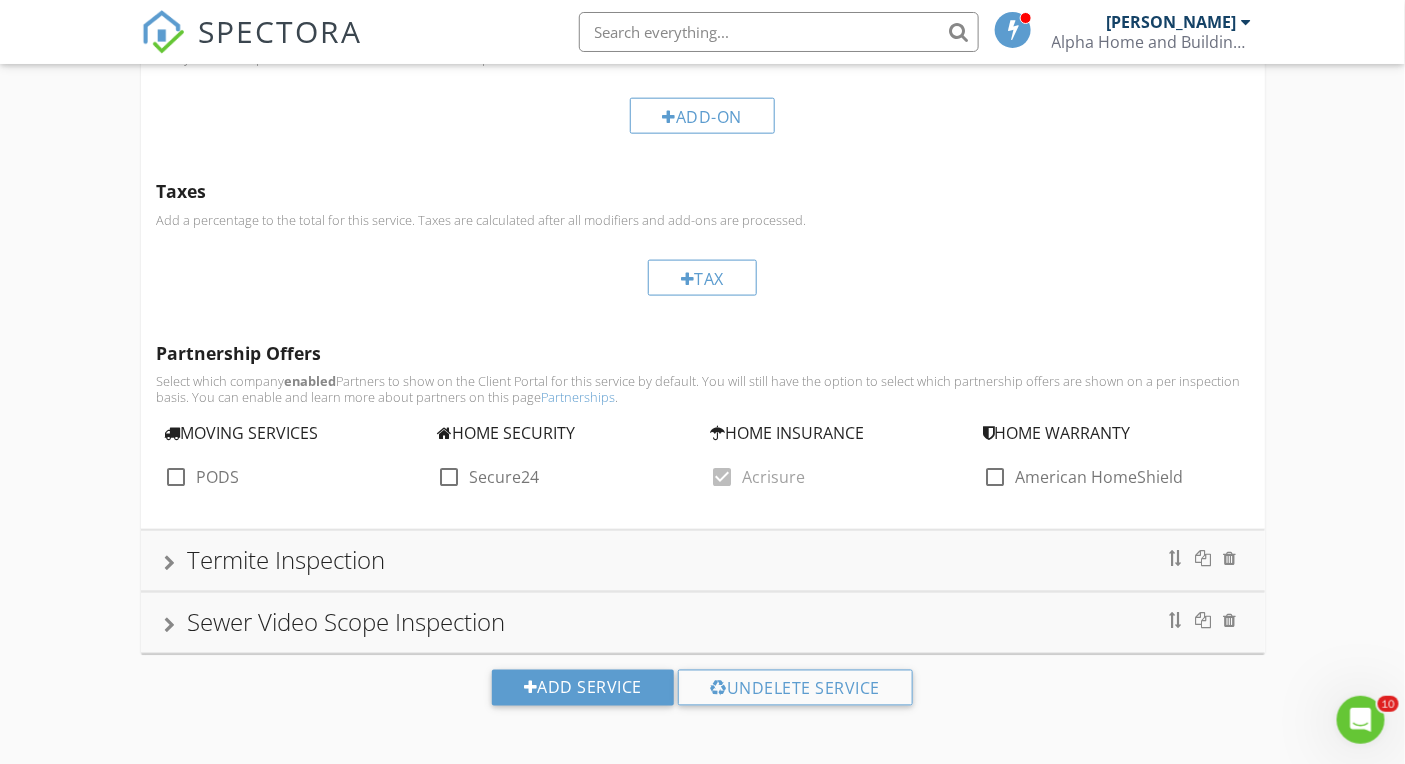 type on "Subcontract a 48hr radon test for one monitor including a report (extra fee for additional monitors as needed)" 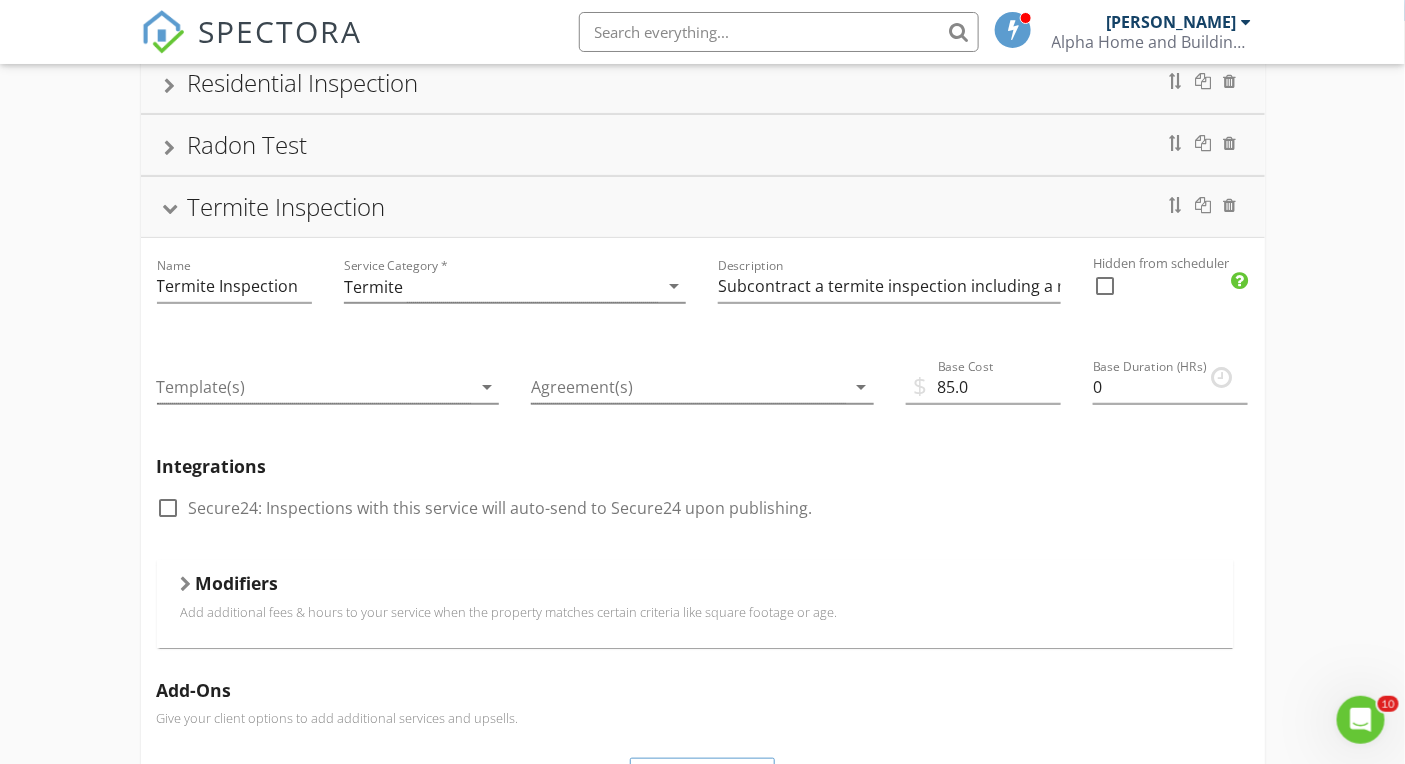 scroll, scrollTop: 0, scrollLeft: 0, axis: both 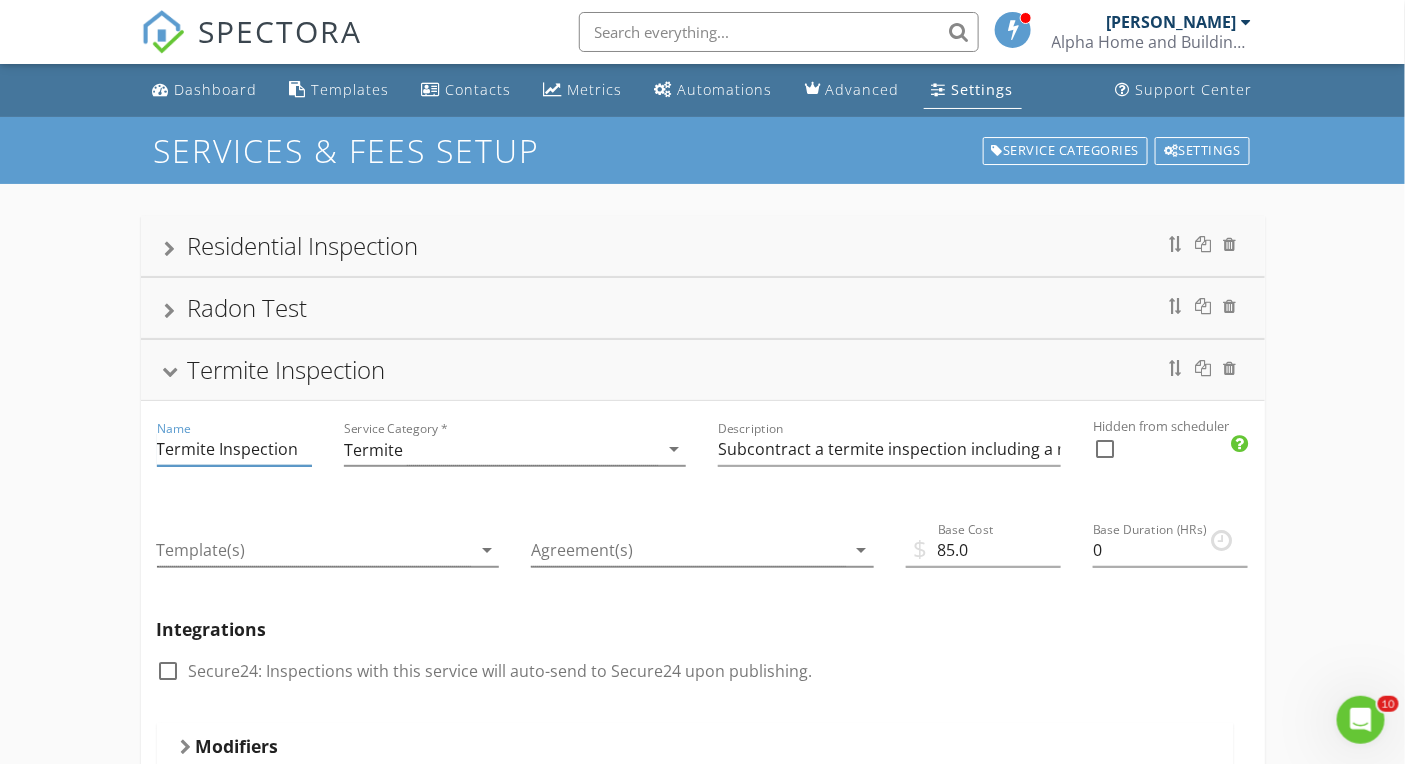 drag, startPoint x: 213, startPoint y: 445, endPoint x: 119, endPoint y: 459, distance: 95.036835 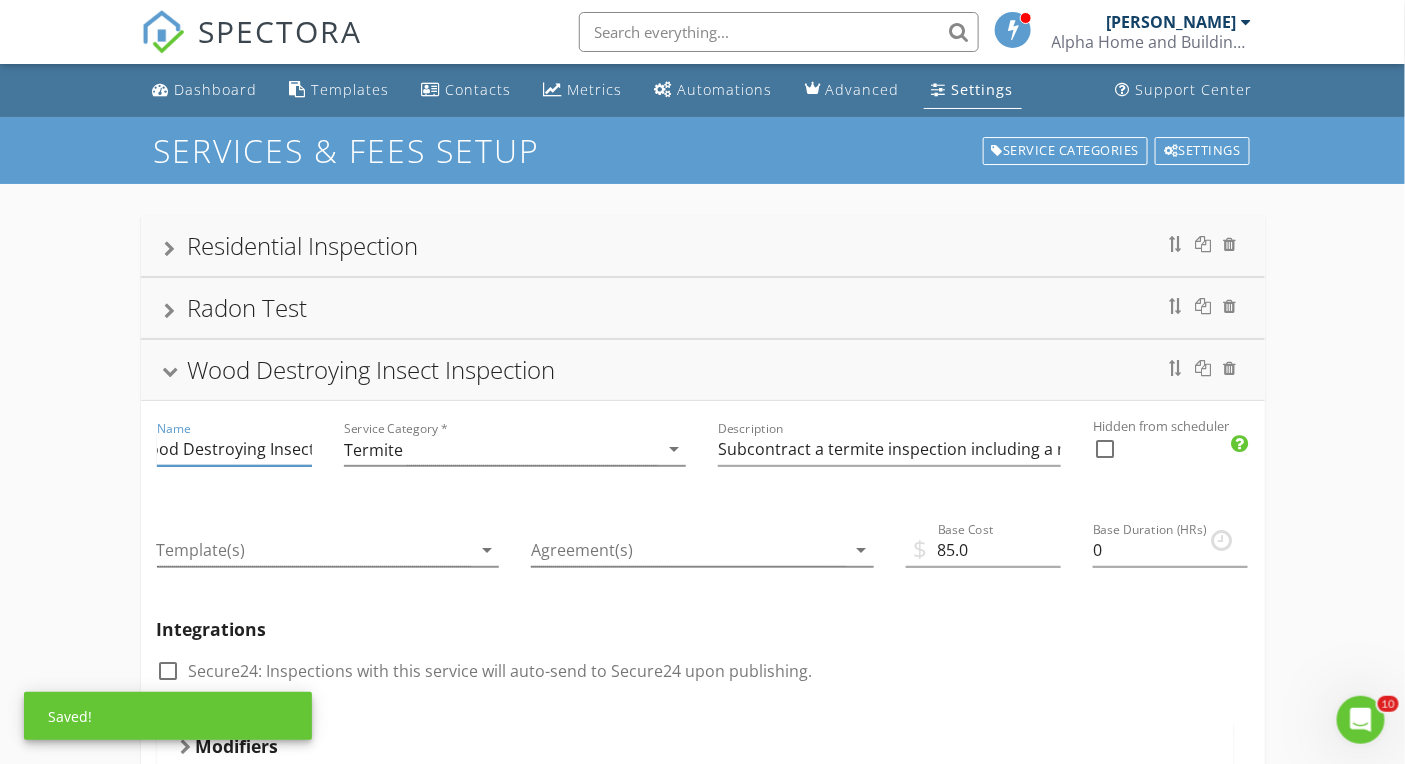 scroll, scrollTop: 0, scrollLeft: 103, axis: horizontal 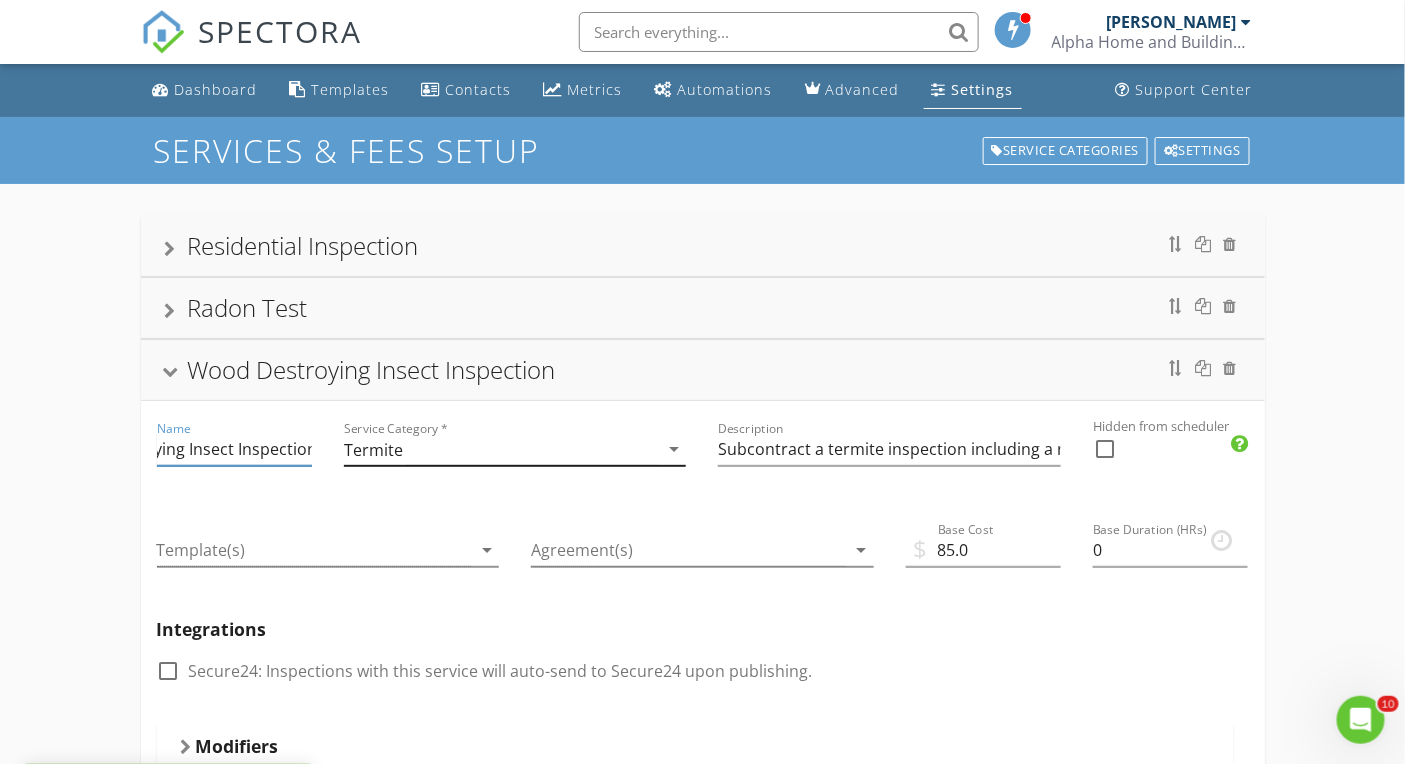 type on "Wood Destroying Insect Inspection" 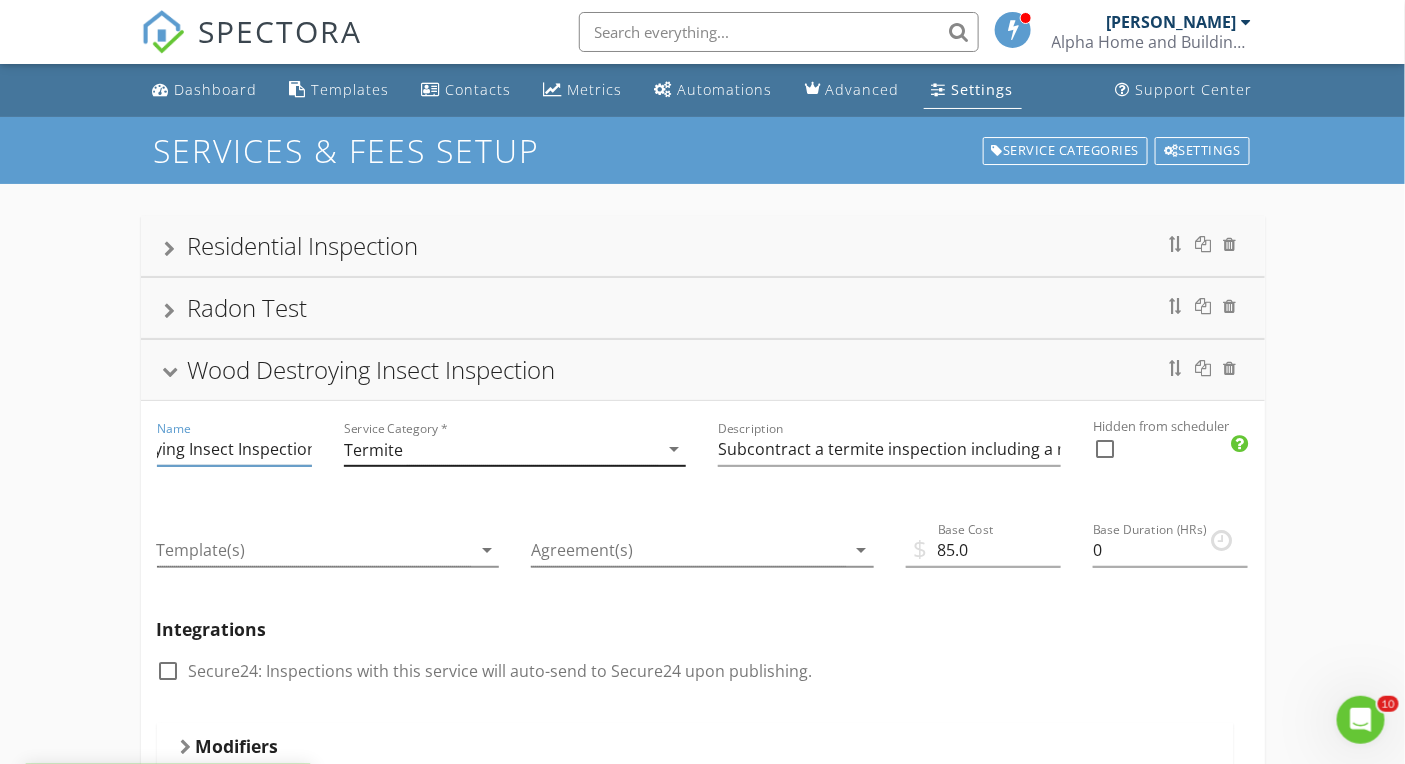 click on "Termite" at bounding box center (501, 449) 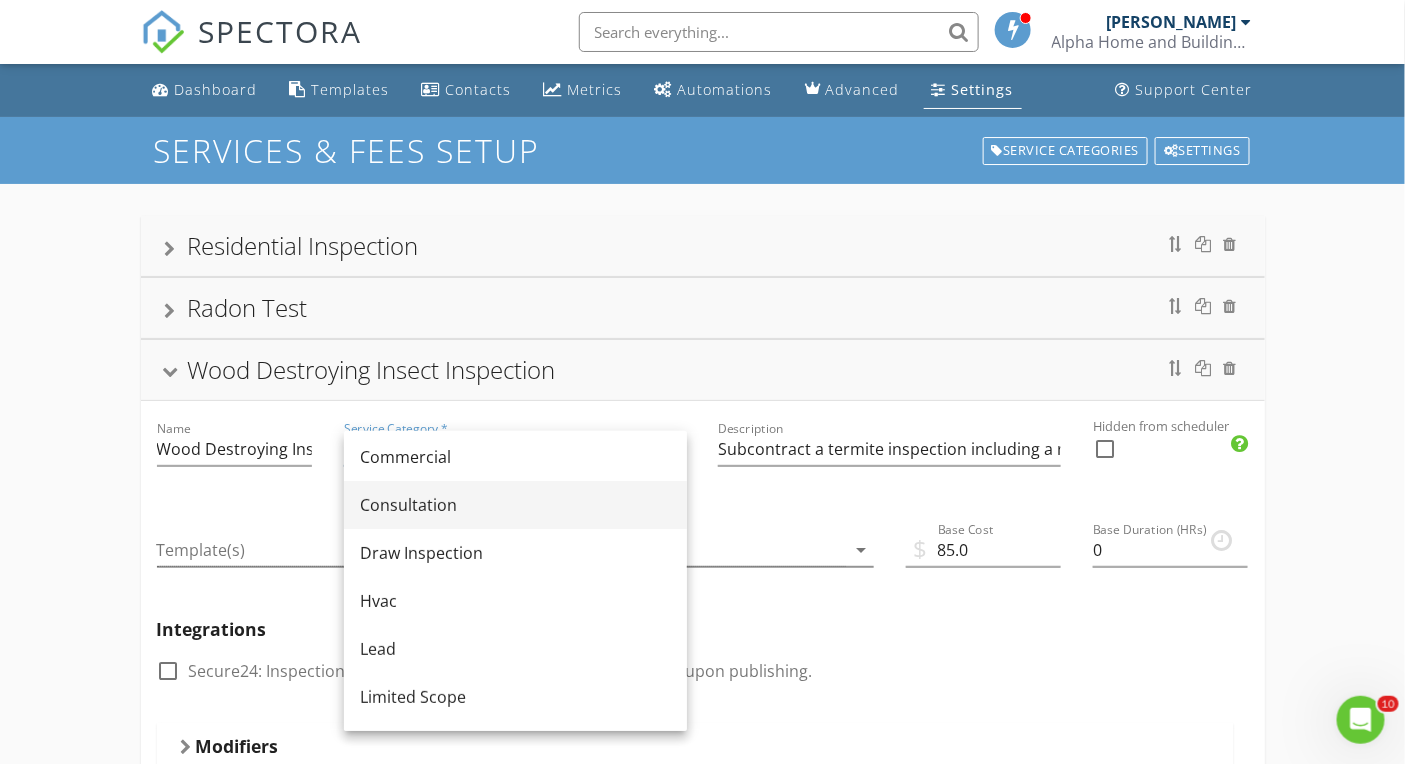 scroll, scrollTop: 0, scrollLeft: 0, axis: both 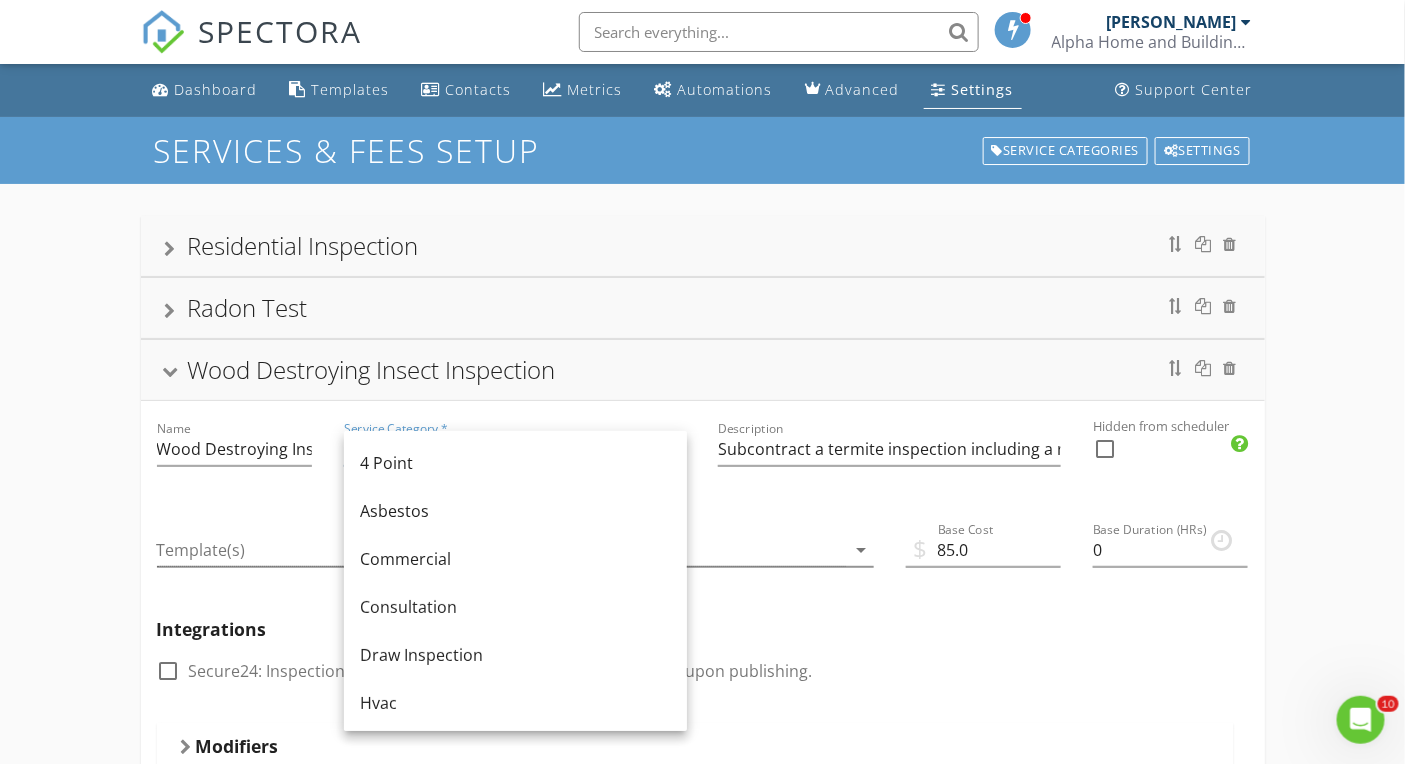 click on "Residential Inspection         Radon Test   Name Radon Test   Service Category * Radon arrow_drop_down   Description Subcontract a 48hr radon test for one monitor including a report (extra fee for additional monitors as needed)   Hidden from scheduler   check_box_outline_blank             Wood Destroying Insect Inspection   Name Wood Destroying Insect Inspection   Service Category * Termite arrow_drop_down   Description Subcontract a termite inspection including a report   Hidden from scheduler   check_box_outline_blank     Template(s) arrow_drop_down   Agreement(s) arrow_drop_down   $   Base Cost 85.0   Base Duration (HRs) 0         Integrations       check_box_outline_blank Secure24: Inspections with this service will auto-send to Secure24 upon publishing.           Modifiers
Add additional fees & hours to your service when the
property matches certain criteria like square footage or age.
Modifiers
Add-Ons" at bounding box center [702, 857] 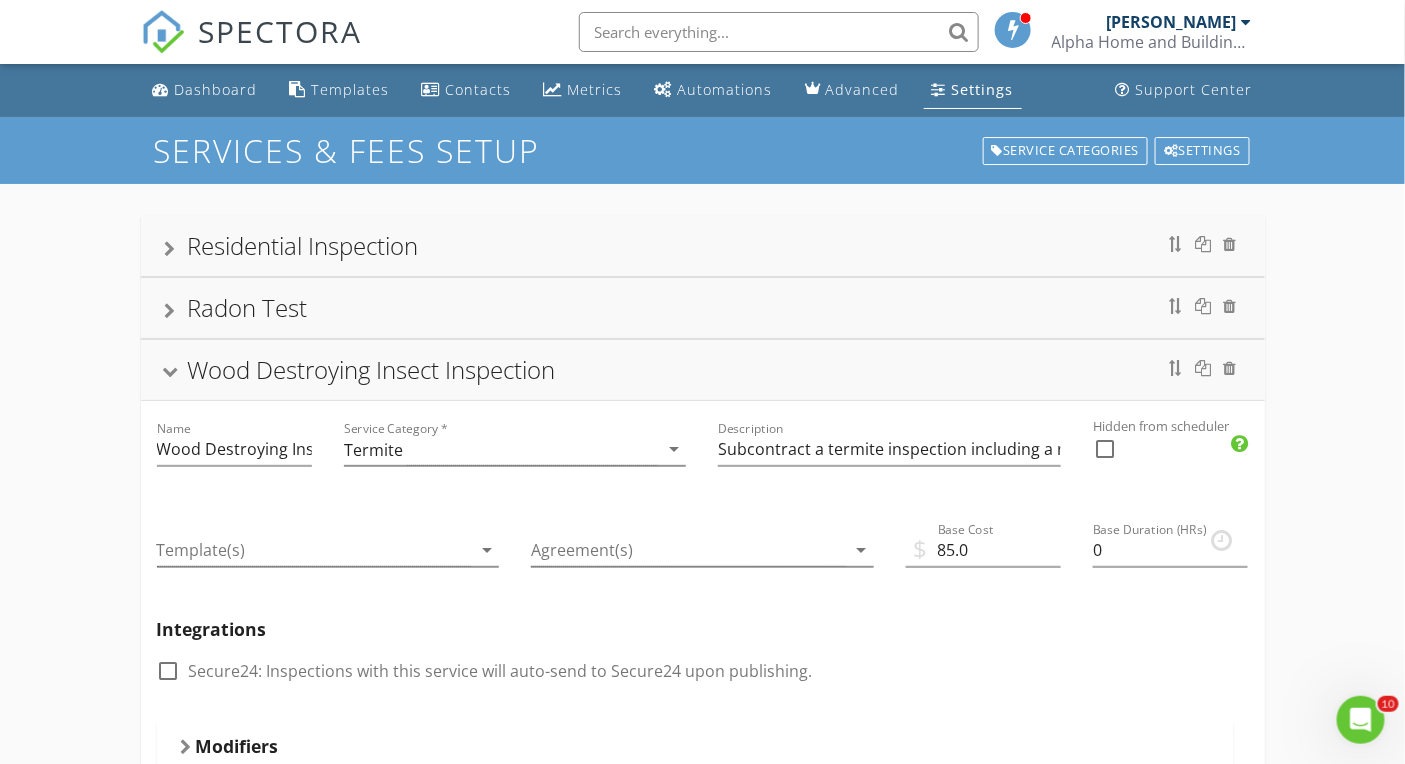 click at bounding box center (170, 311) 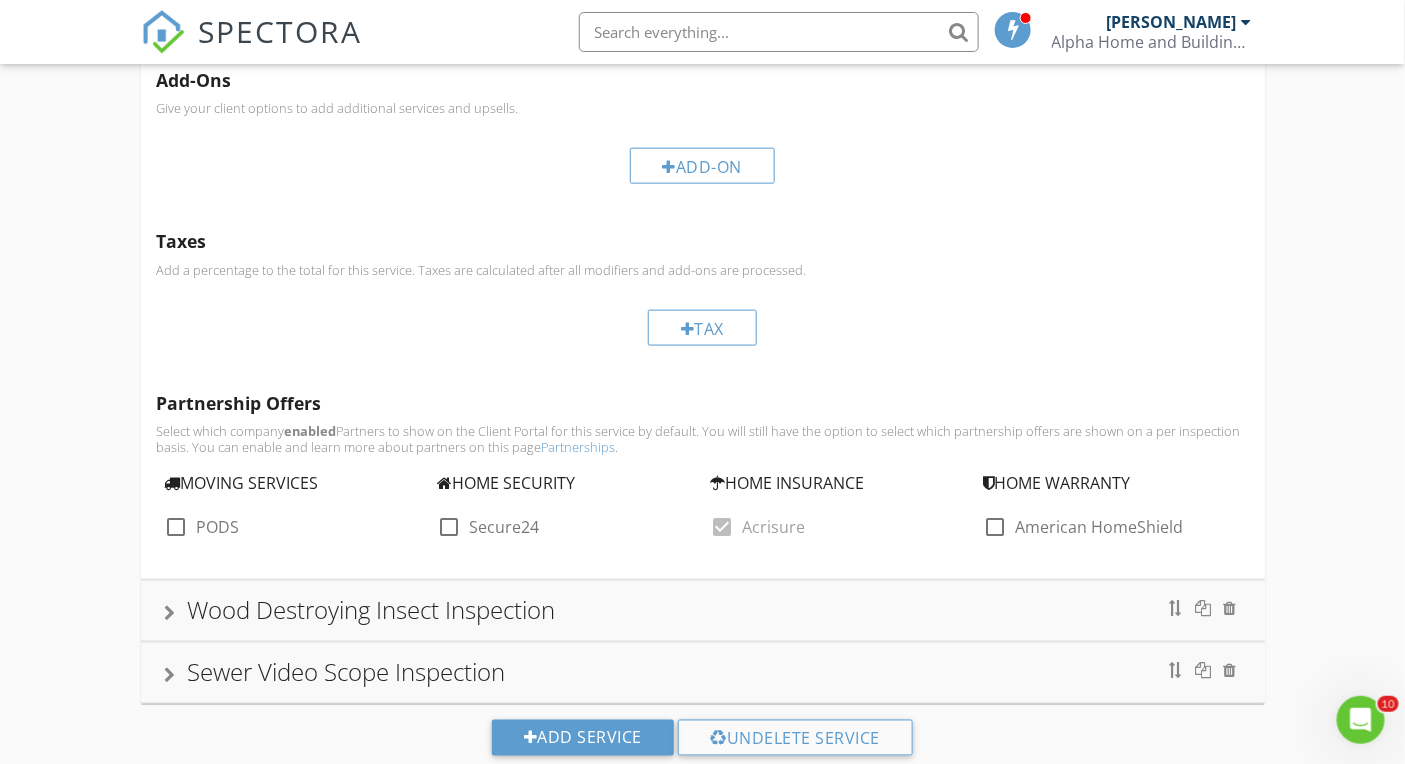 scroll, scrollTop: 761, scrollLeft: 0, axis: vertical 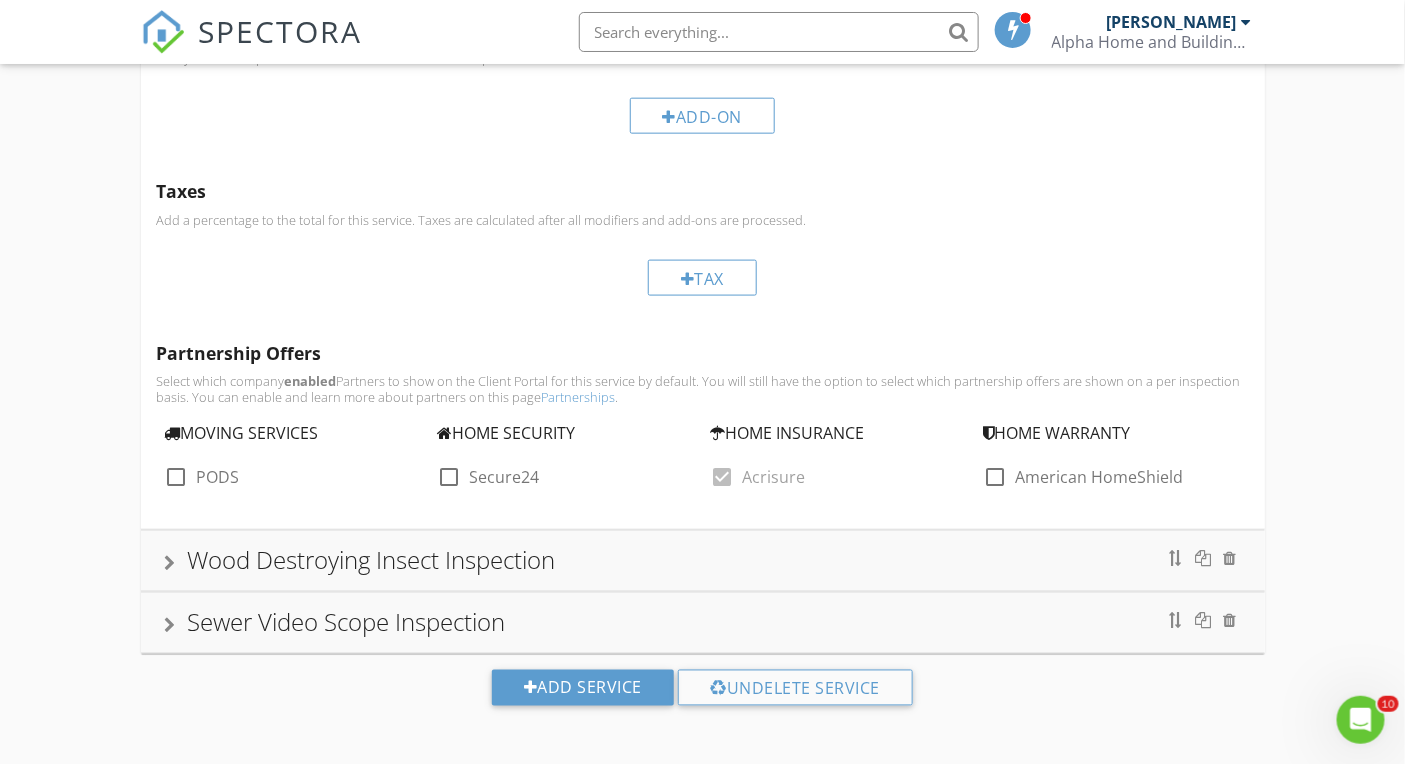 click at bounding box center [170, 564] 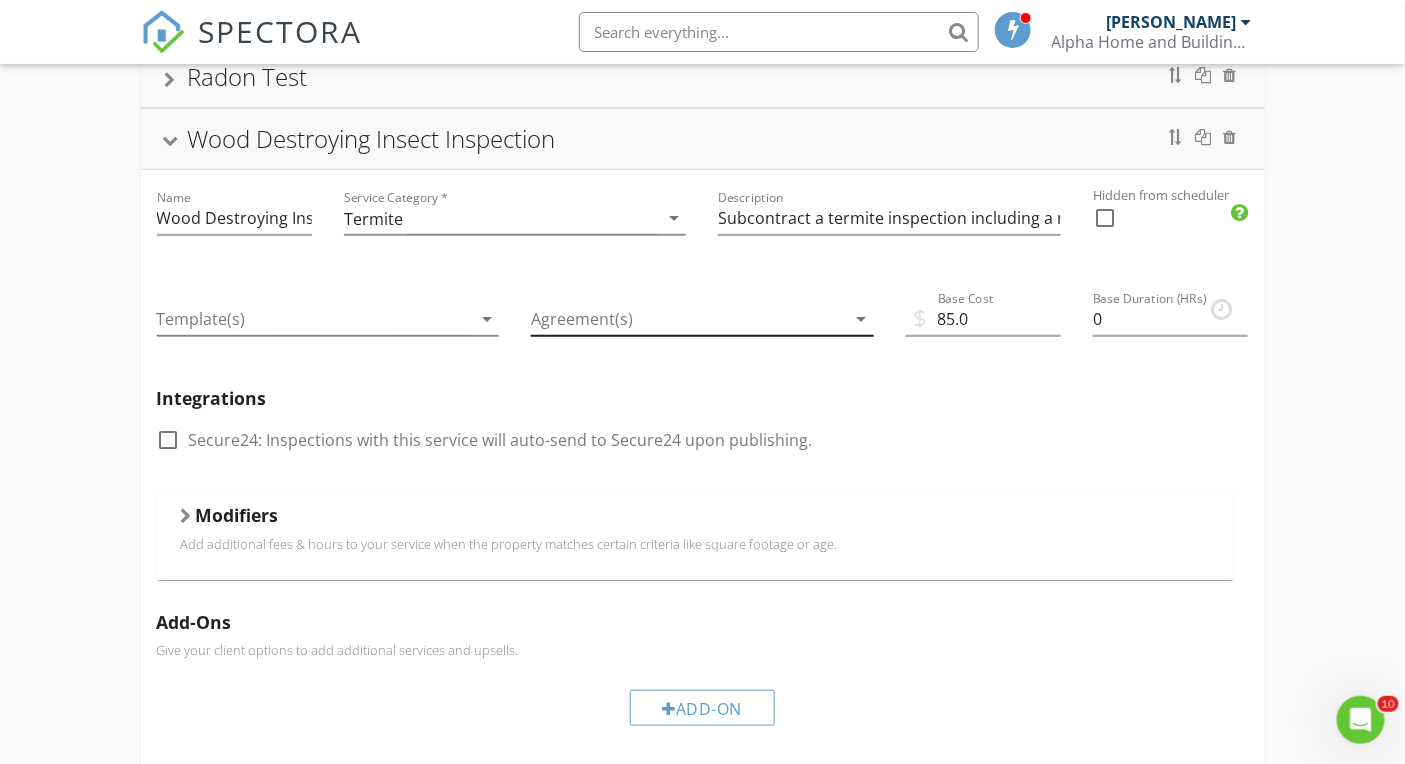scroll, scrollTop: 128, scrollLeft: 0, axis: vertical 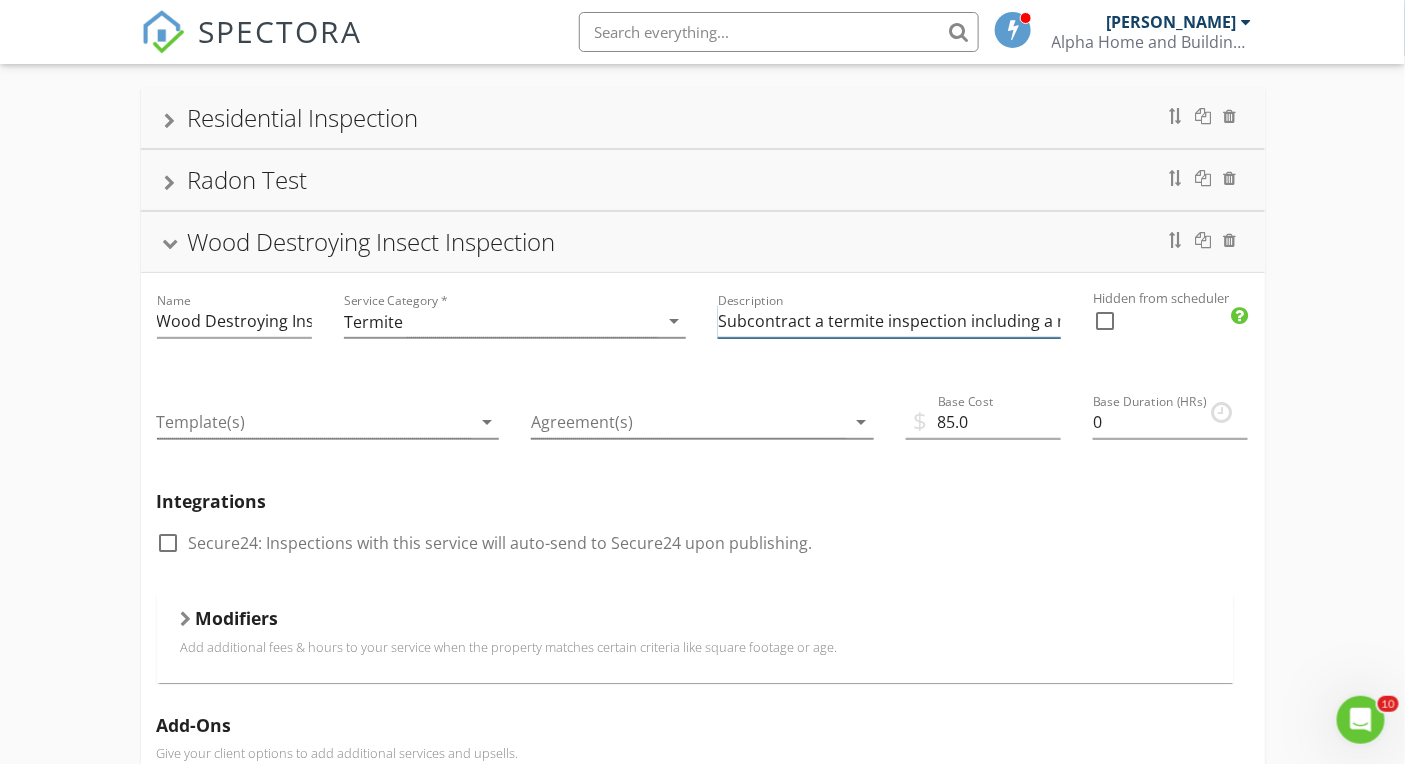 click on "Subcontract a termite inspection including a report" at bounding box center (889, 321) 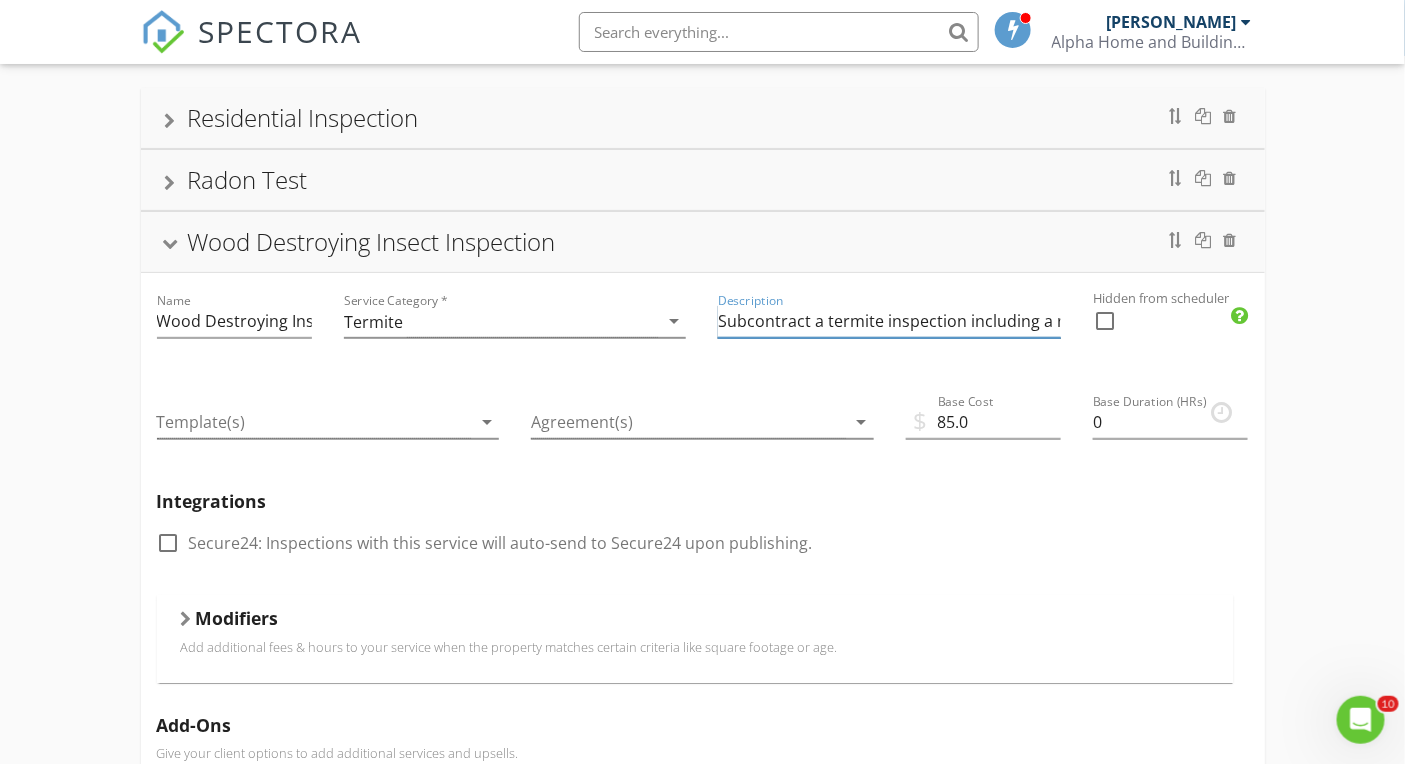click on "Subcontract a termite inspection including a report" at bounding box center [889, 321] 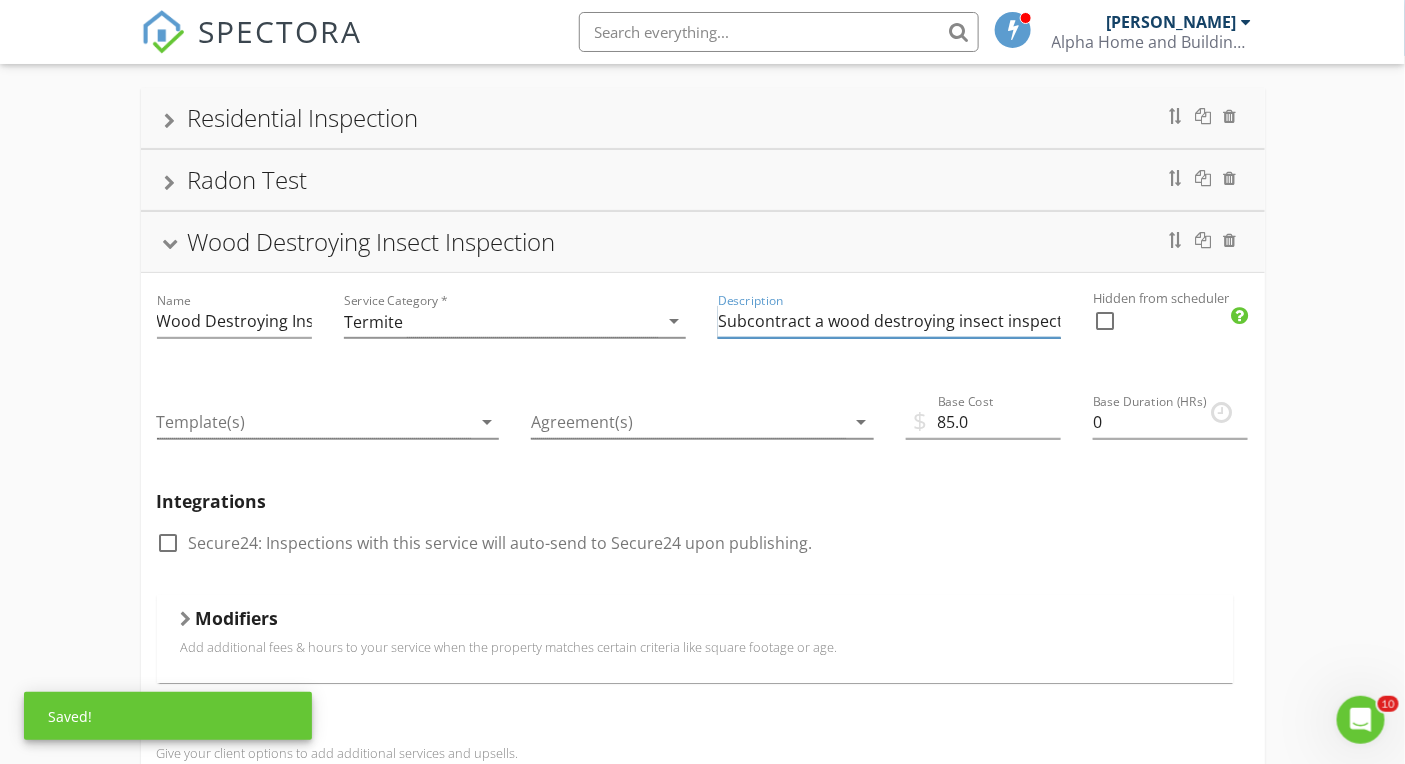 scroll, scrollTop: 0, scrollLeft: 154, axis: horizontal 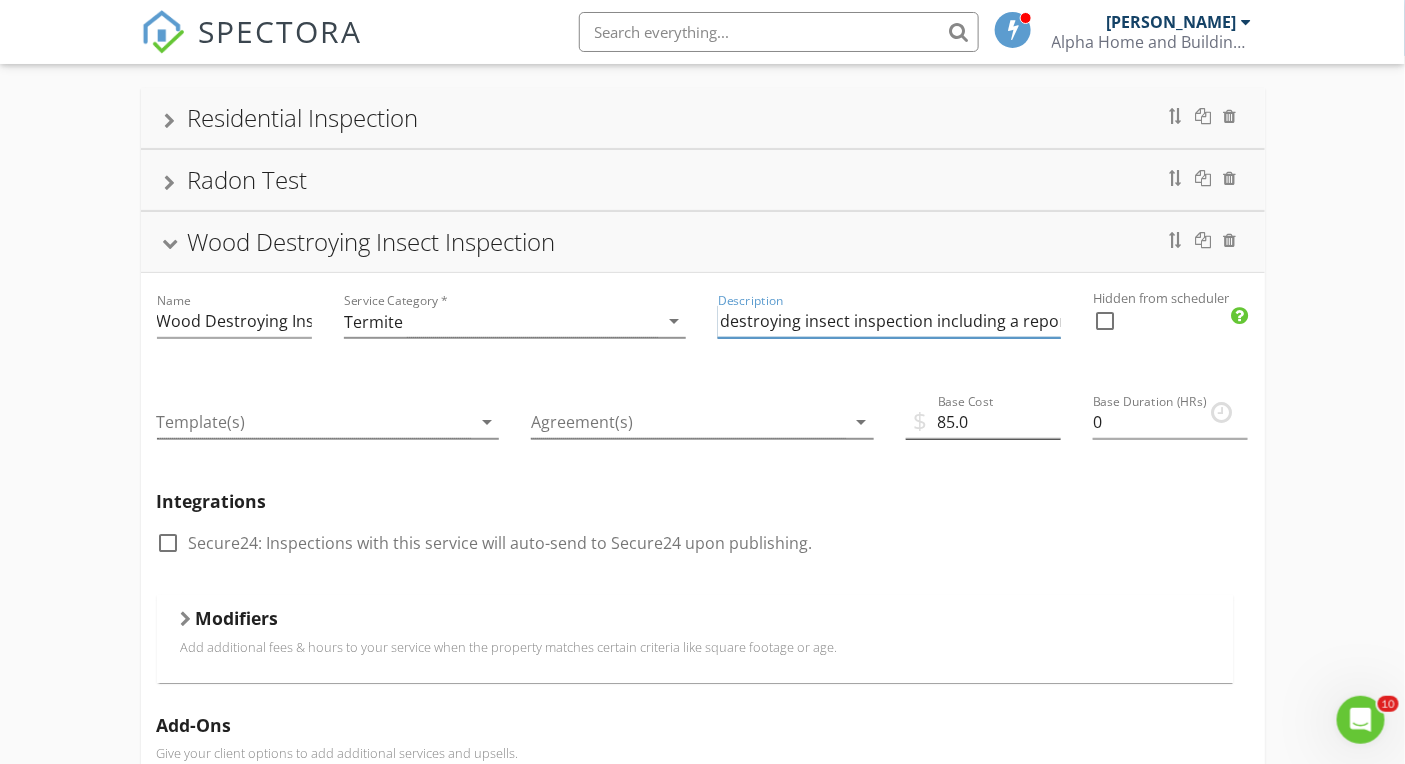 type on "Subcontract a wood destroying insect inspection including a report" 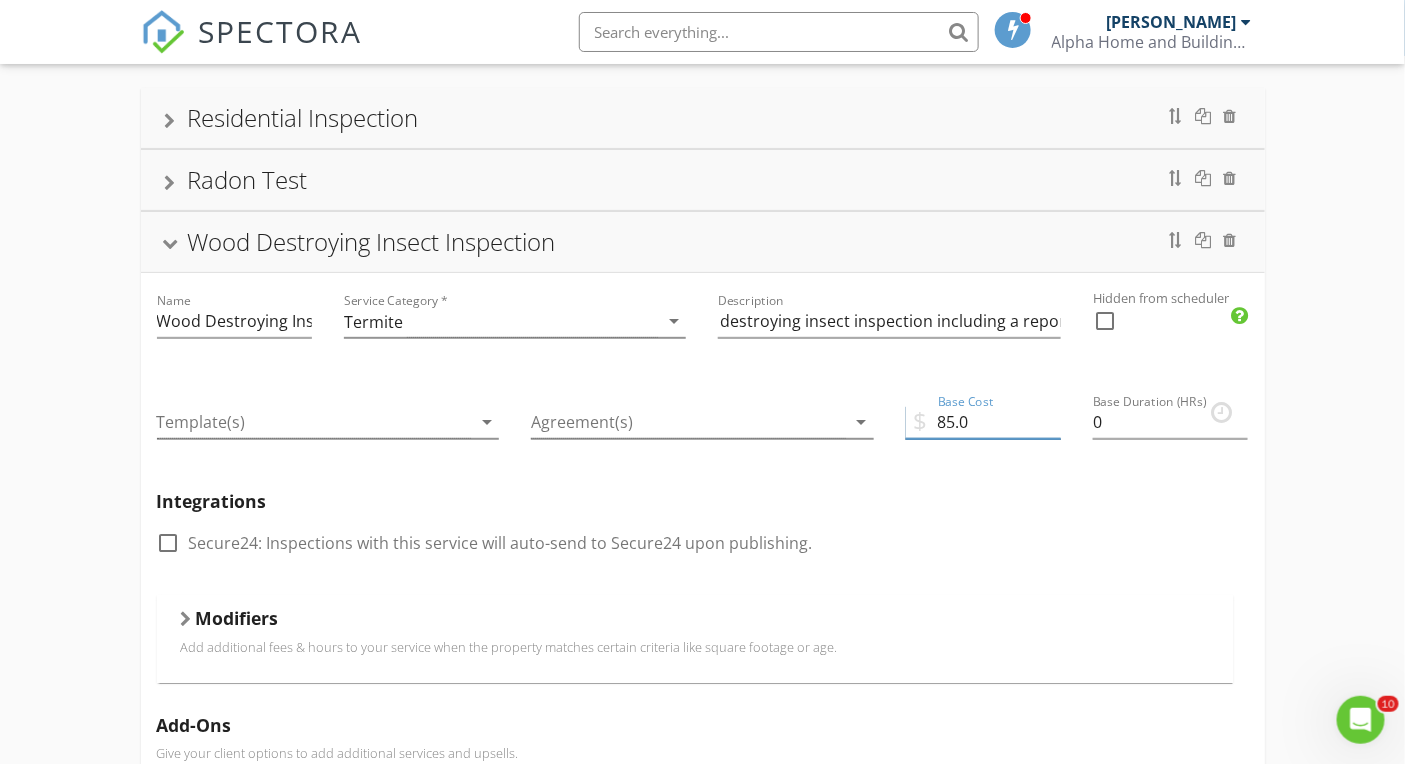 click on "85.0" at bounding box center [983, 422] 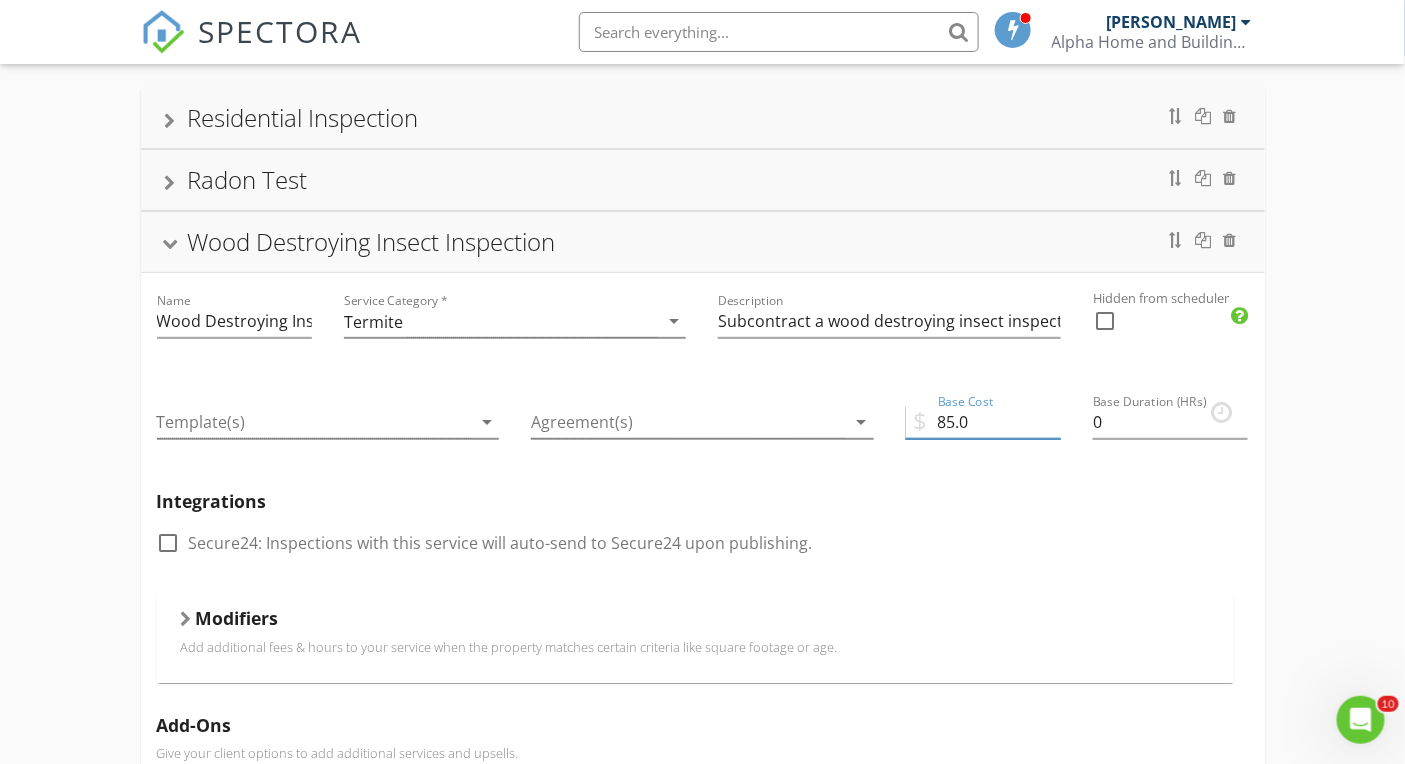 click on "85.0" at bounding box center [983, 422] 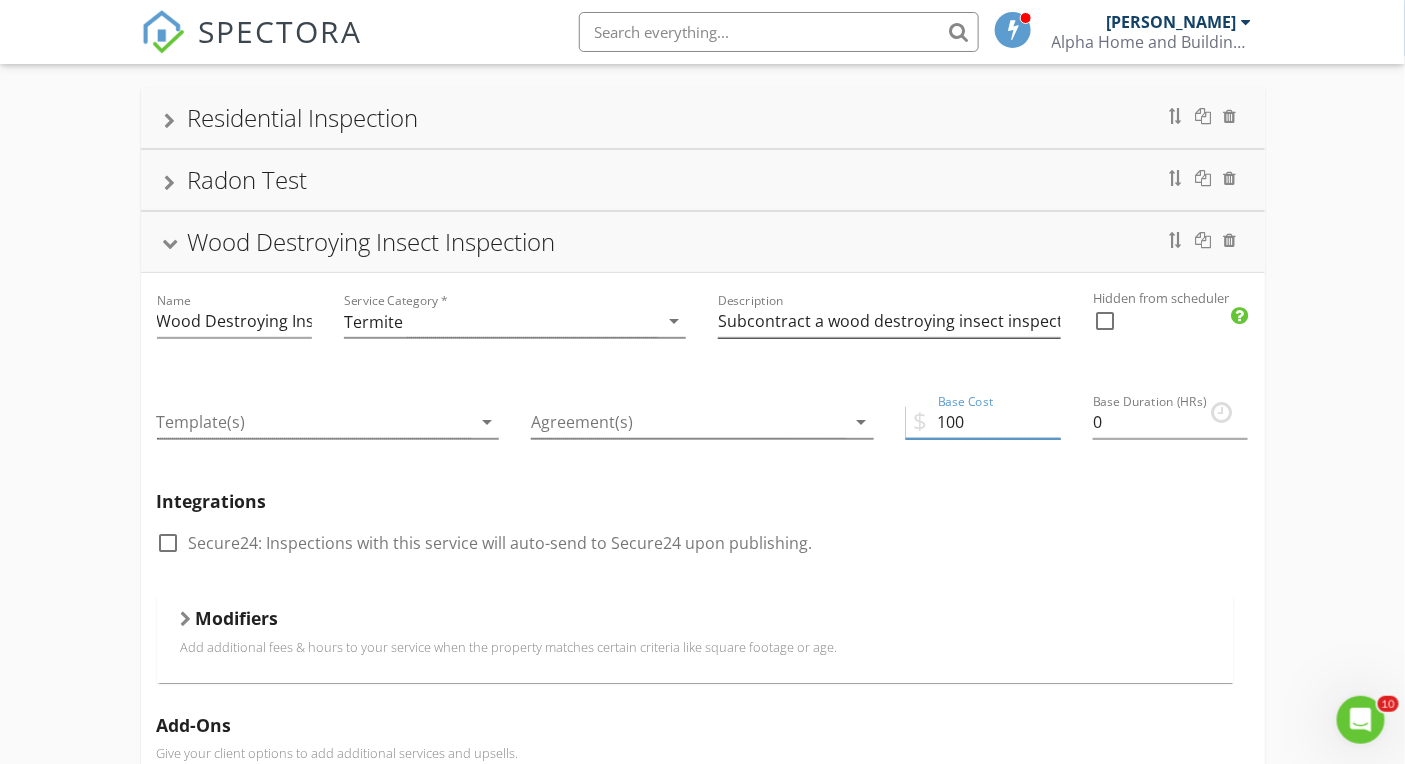 type on "100" 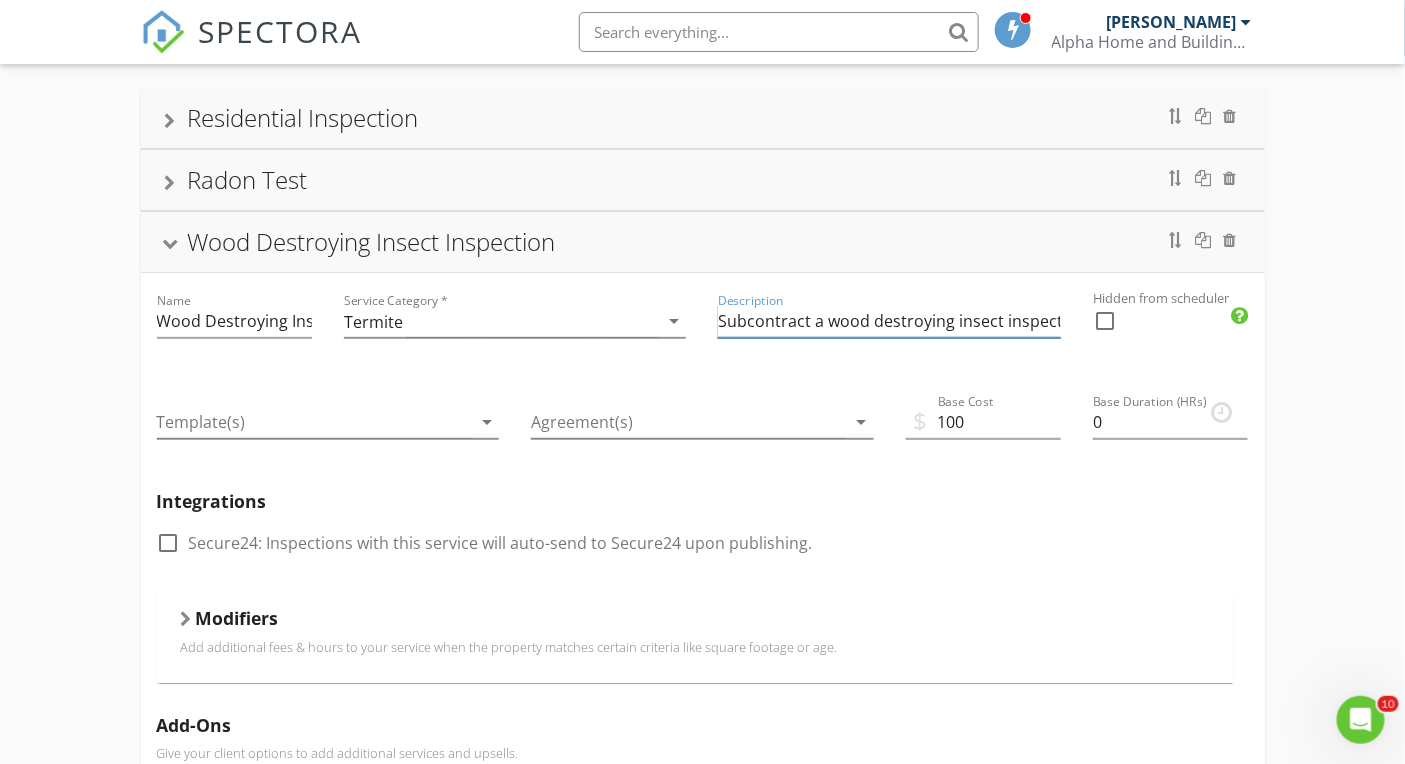 click on "Subcontract a wood destroying insect inspection including a report" at bounding box center (889, 321) 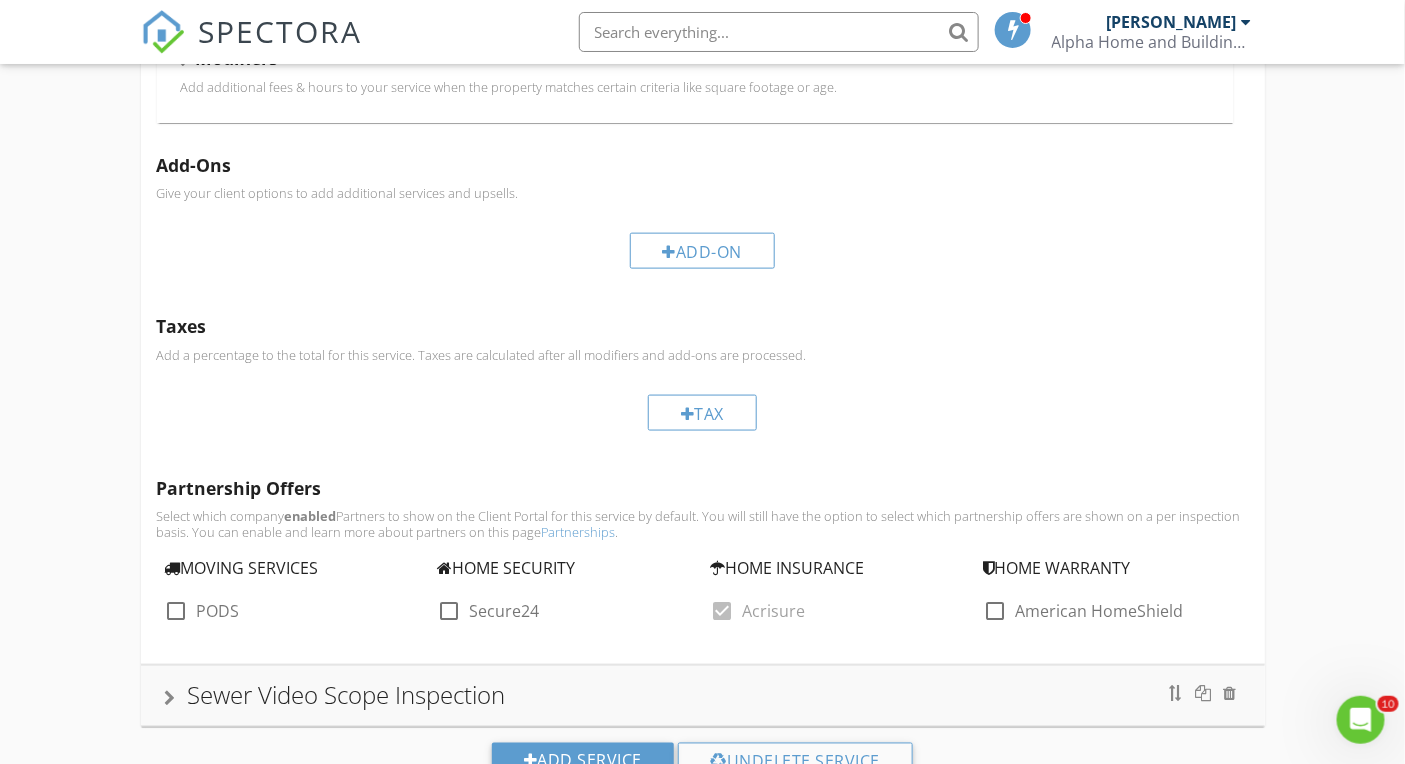 scroll, scrollTop: 761, scrollLeft: 0, axis: vertical 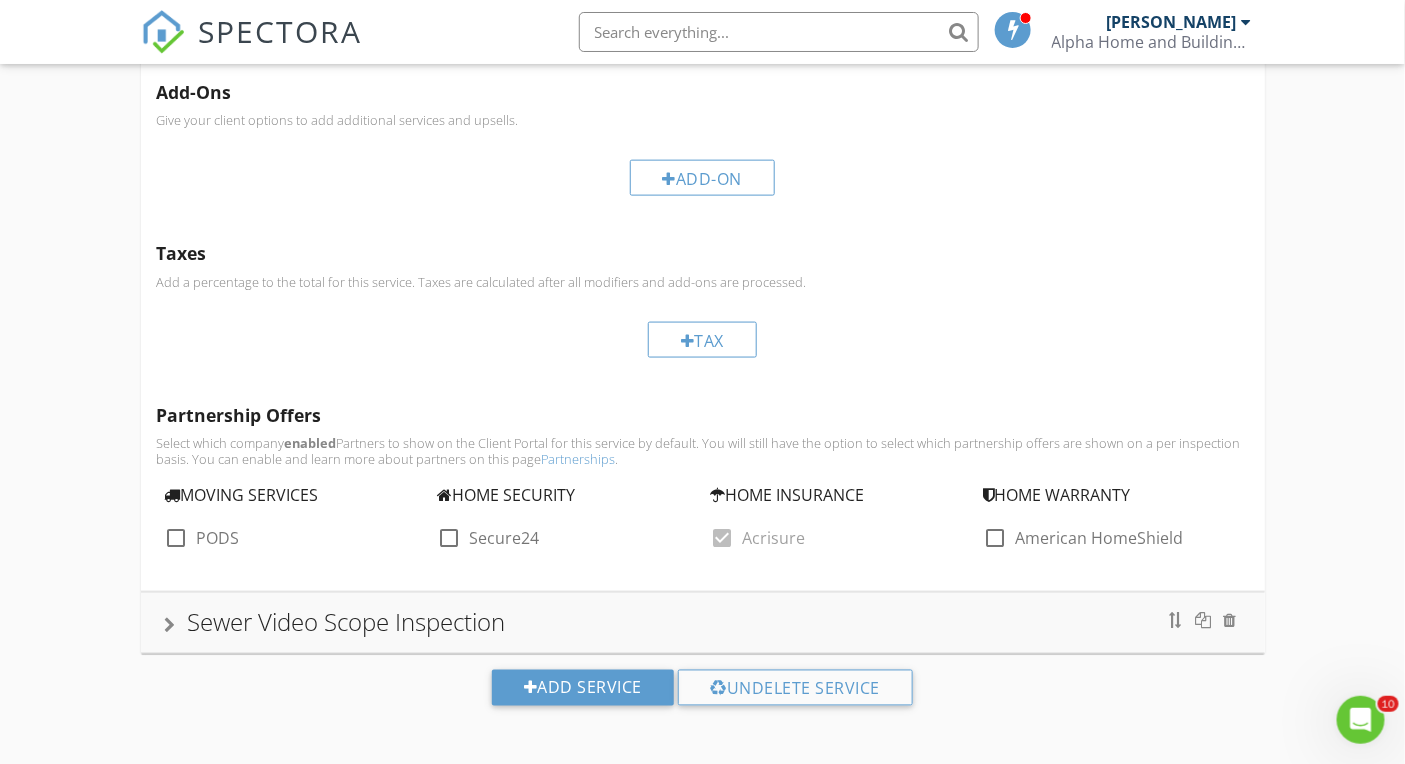 click at bounding box center [170, 626] 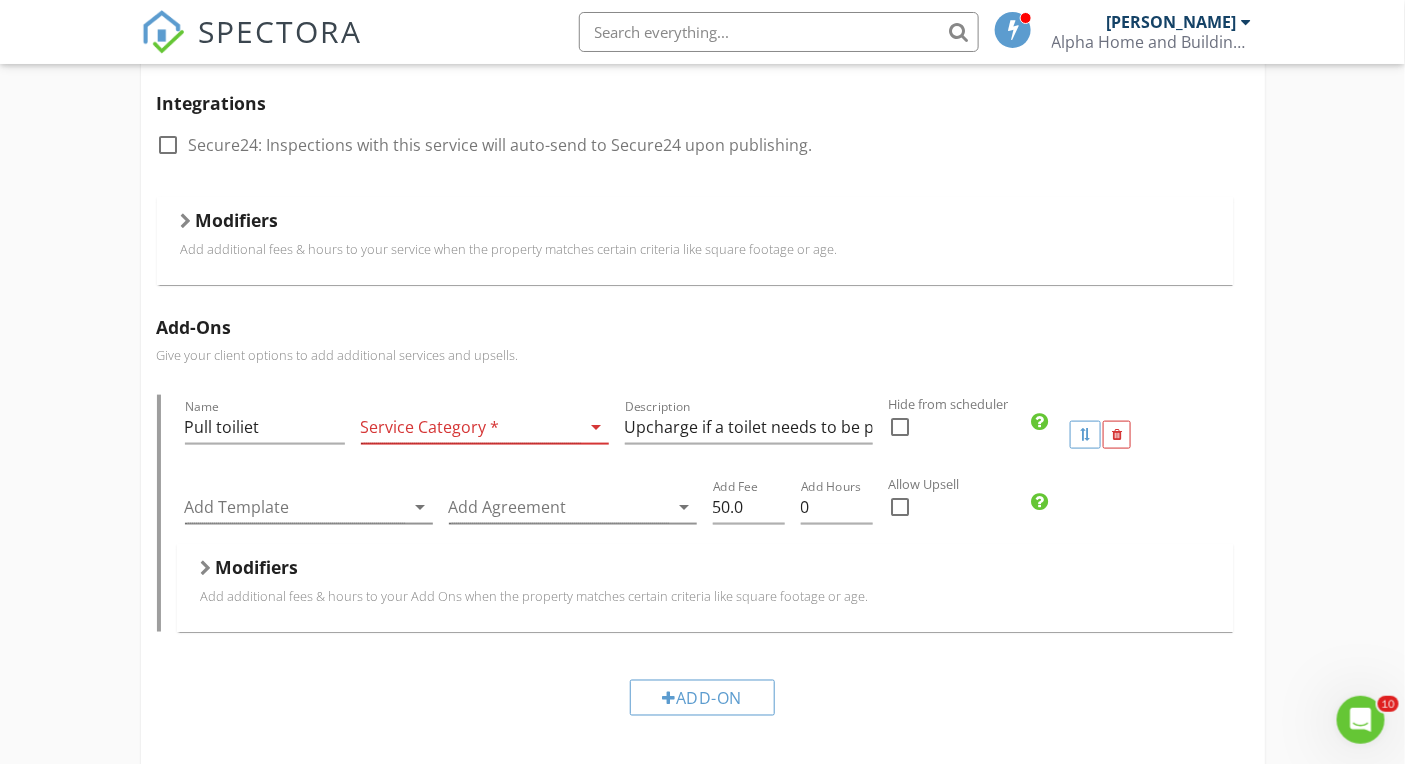 scroll, scrollTop: 606, scrollLeft: 0, axis: vertical 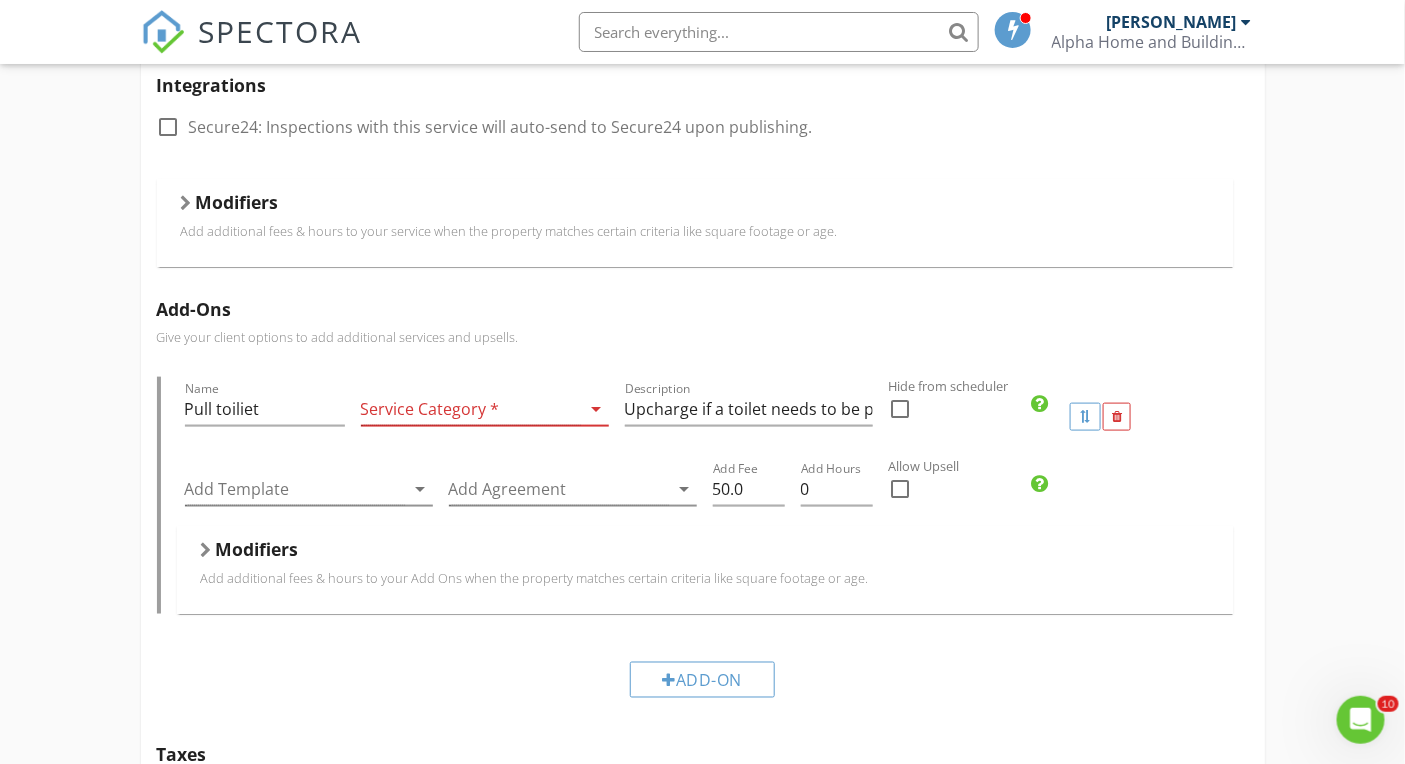 click at bounding box center [471, 409] 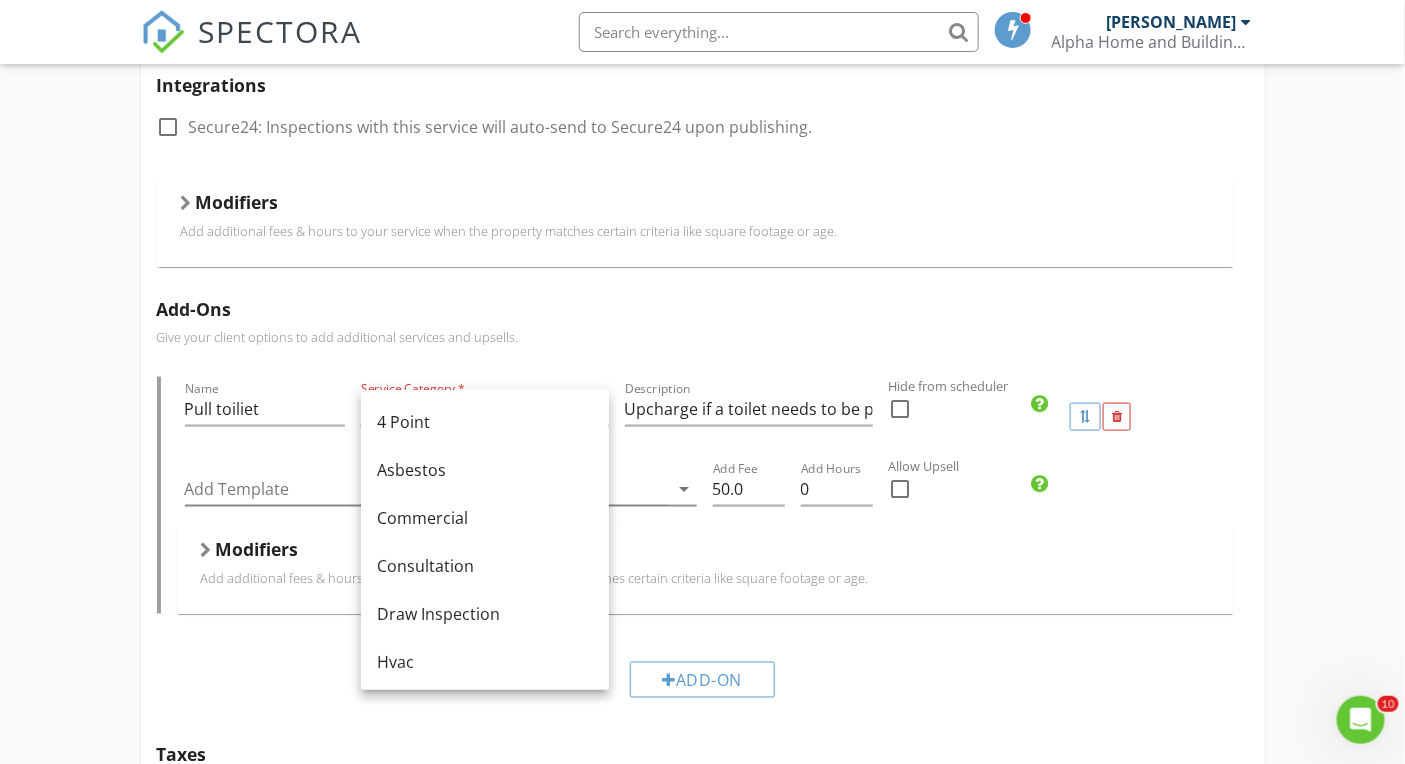 click on "Residential Inspection         Radon Test   Name Radon Test   Service Category * Radon arrow_drop_down   Description Subcontract a 48hr radon test for one monitor including a report (extra fee for additional monitors as needed)   Hidden from scheduler   check_box_outline_blank             Wood Destroying Insect Inspection   Name Wood Destroying Insect Inspection   Service Category * Termite arrow_drop_down   Description Subcontract a wood destroying insect inspection including a report   Hidden from scheduler   check_box_outline_blank             Sewer Video Scope Inspection   Name Sewer Video Scope Inspection   Service Category * Sewer Septic arrow_drop_down   Description Subcontract a sewer video scope inspection including a report   Hidden from scheduler   check_box_outline_blank     Template(s) arrow_drop_down   Agreement(s) arrow_drop_down   $   Base Cost 400.0   Base Duration (HRs) 0         Integrations       check_box_outline_blank           Modifiers         Add-Ons     Name Pull toiliet" at bounding box center [702, 393] 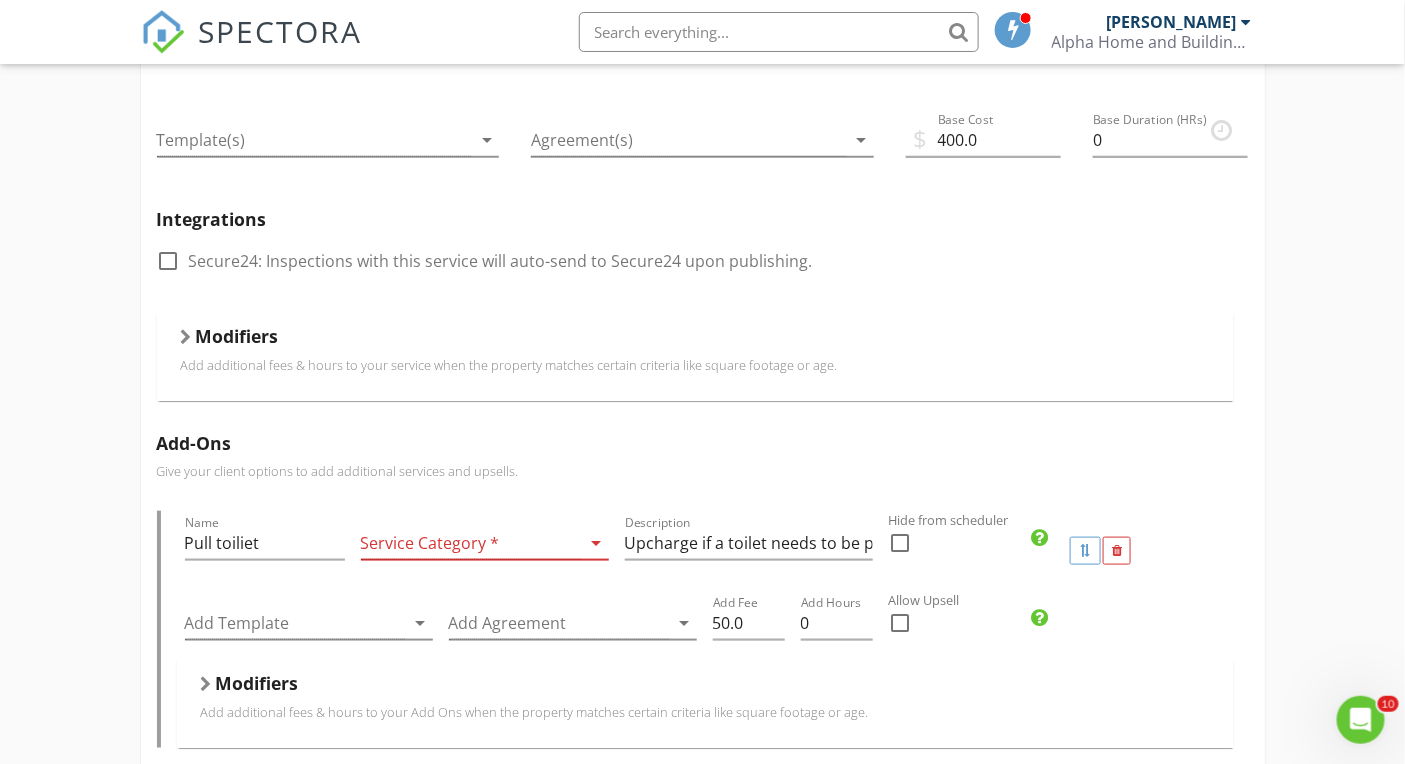scroll, scrollTop: 631, scrollLeft: 0, axis: vertical 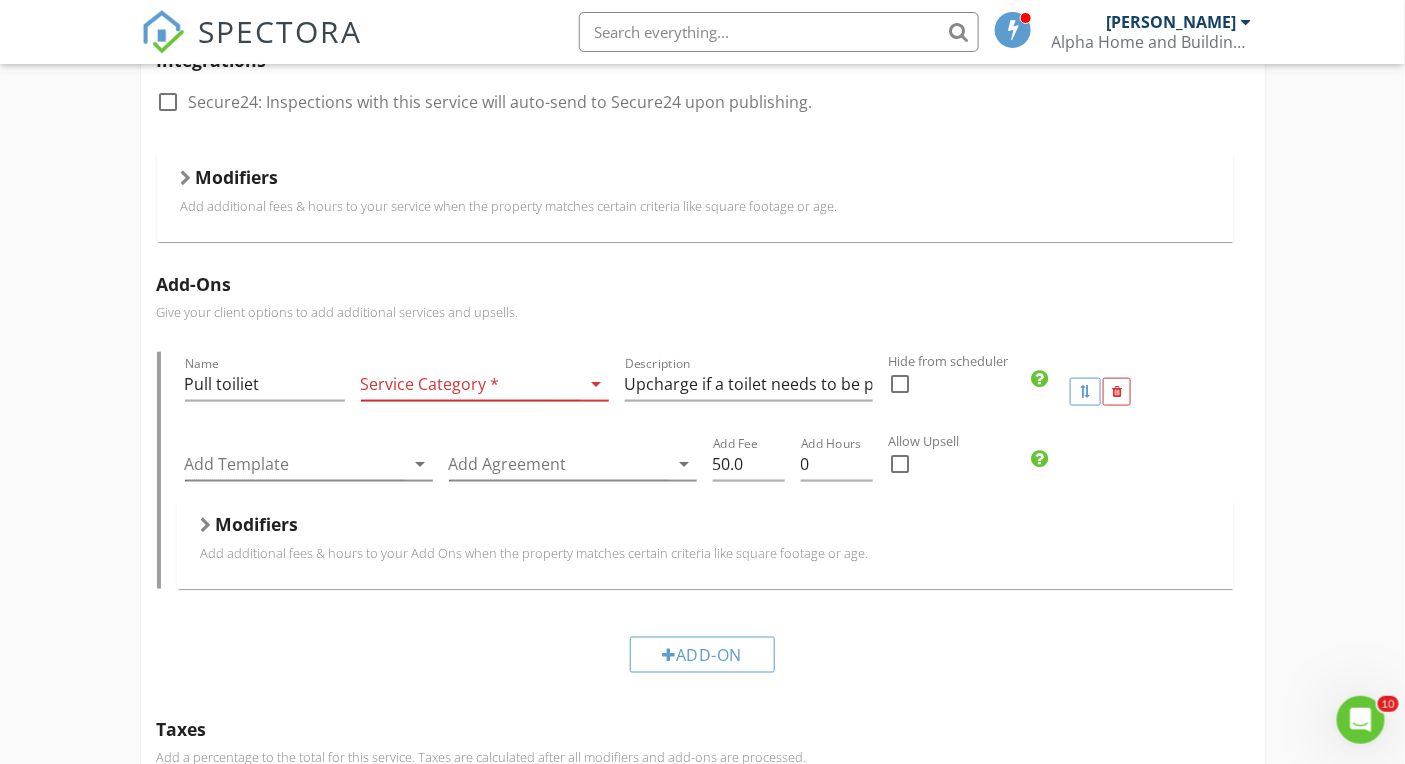 click at bounding box center [471, 384] 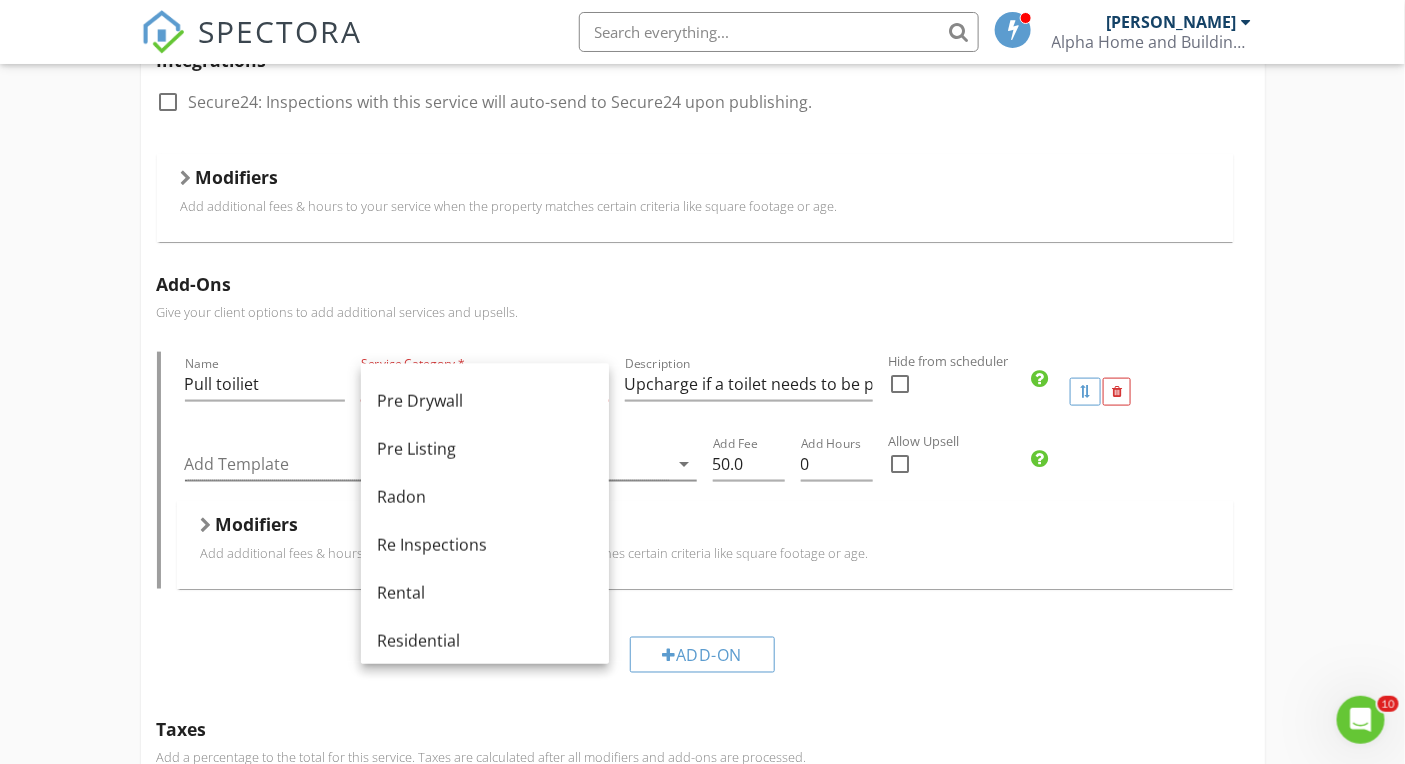 scroll, scrollTop: 896, scrollLeft: 0, axis: vertical 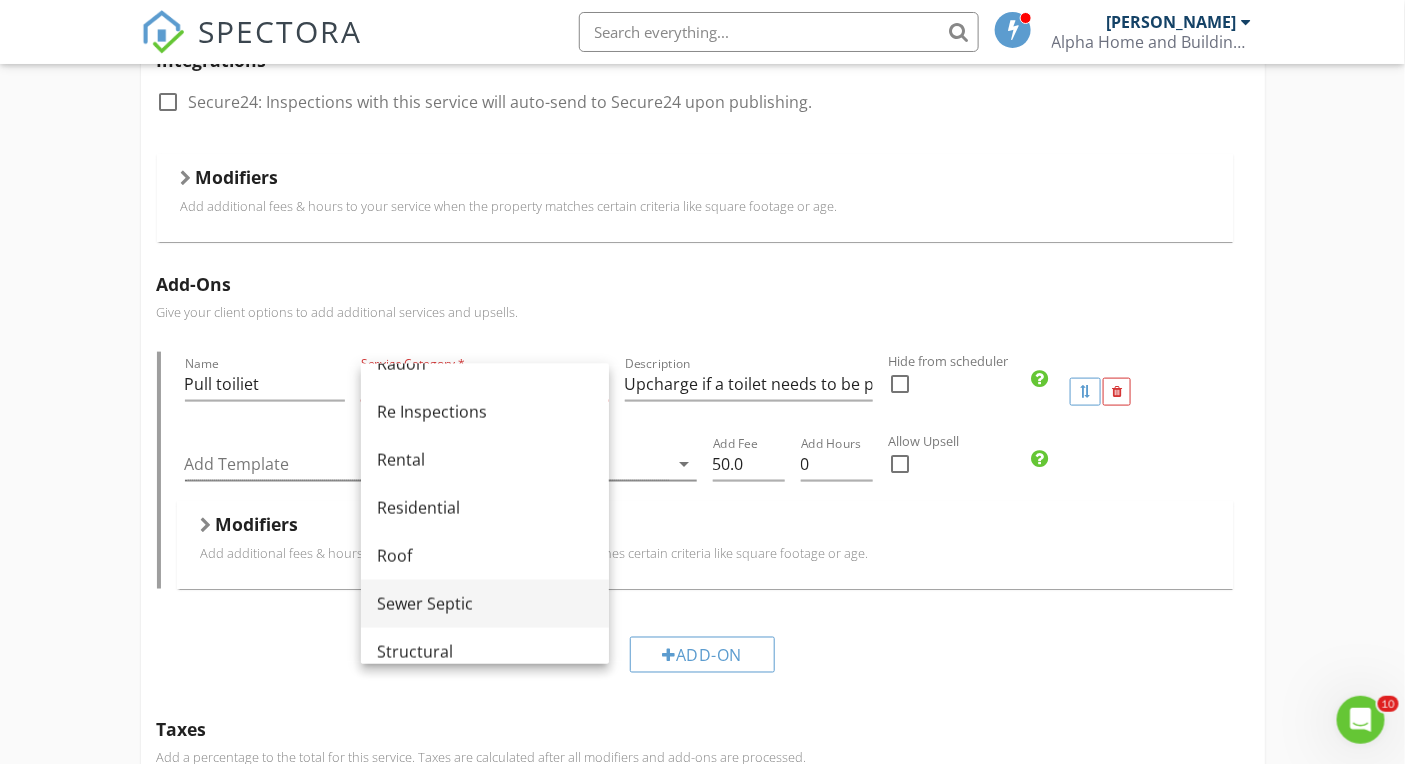 click on "Sewer Septic" at bounding box center [485, 604] 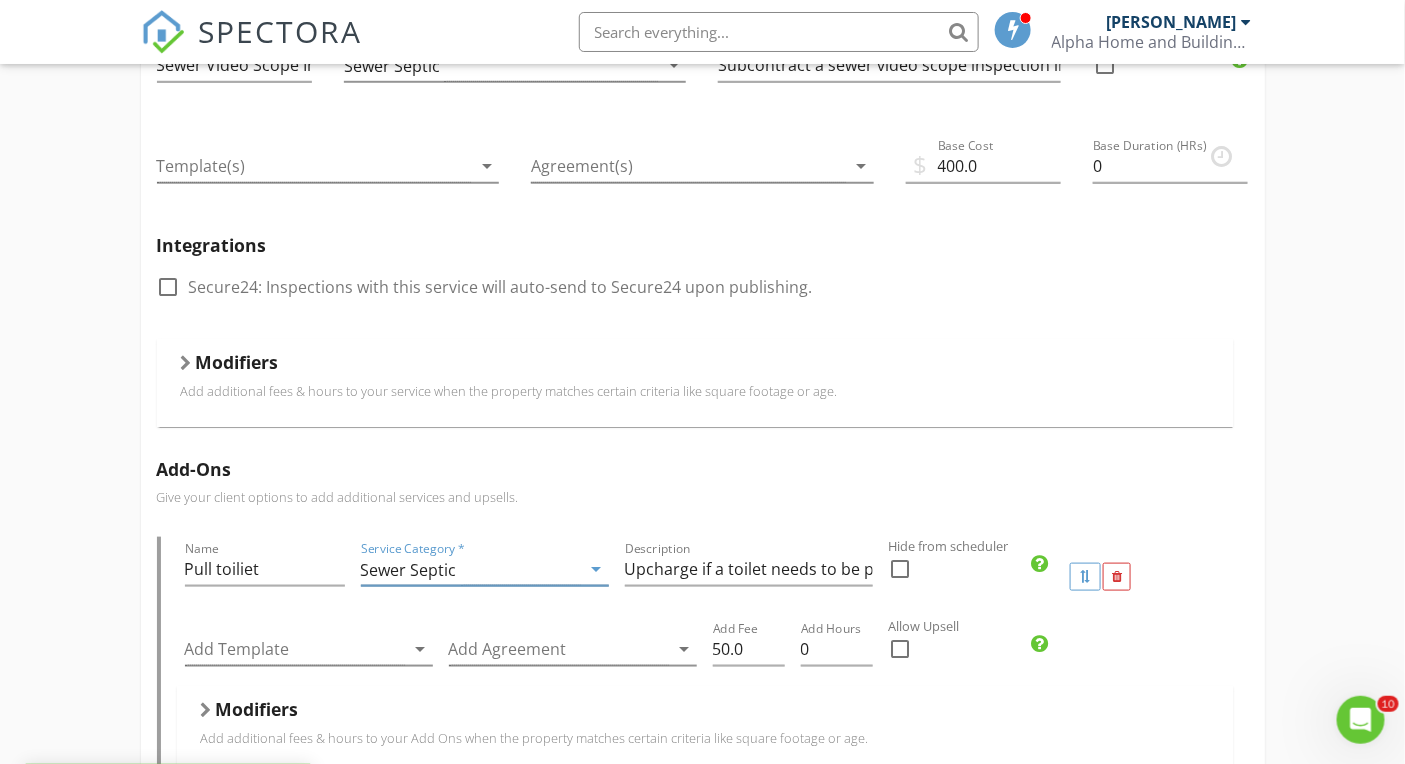 scroll, scrollTop: 0, scrollLeft: 0, axis: both 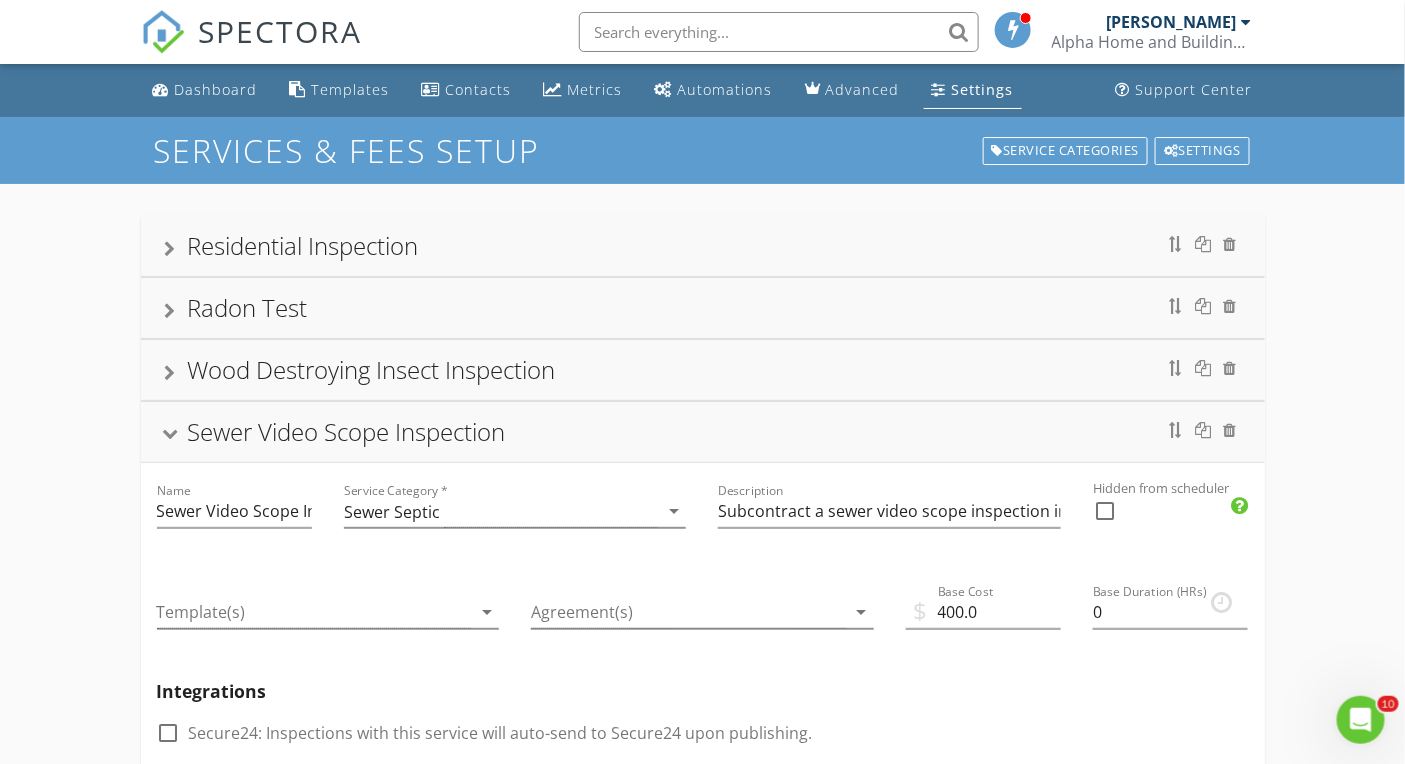 click on "SPECTORA" at bounding box center [281, 31] 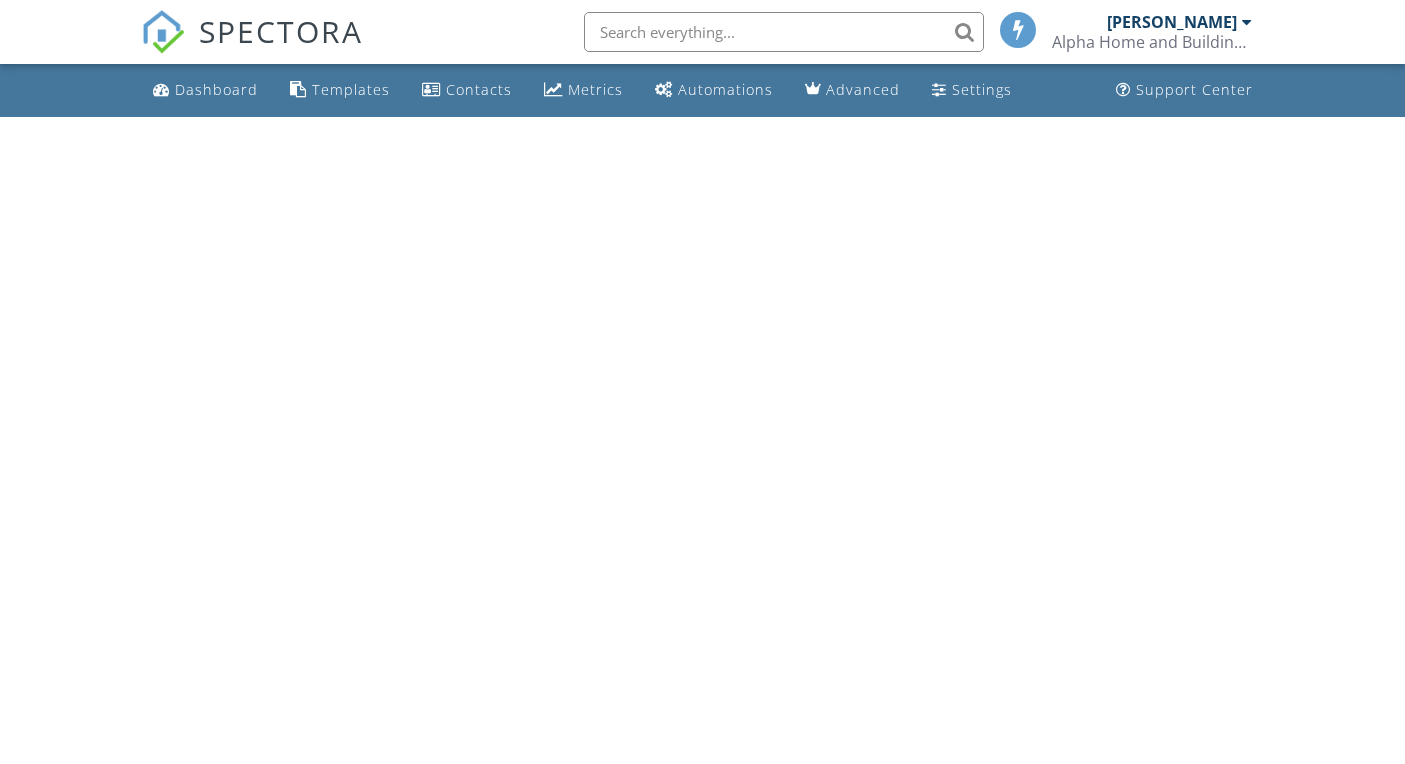 scroll, scrollTop: 0, scrollLeft: 0, axis: both 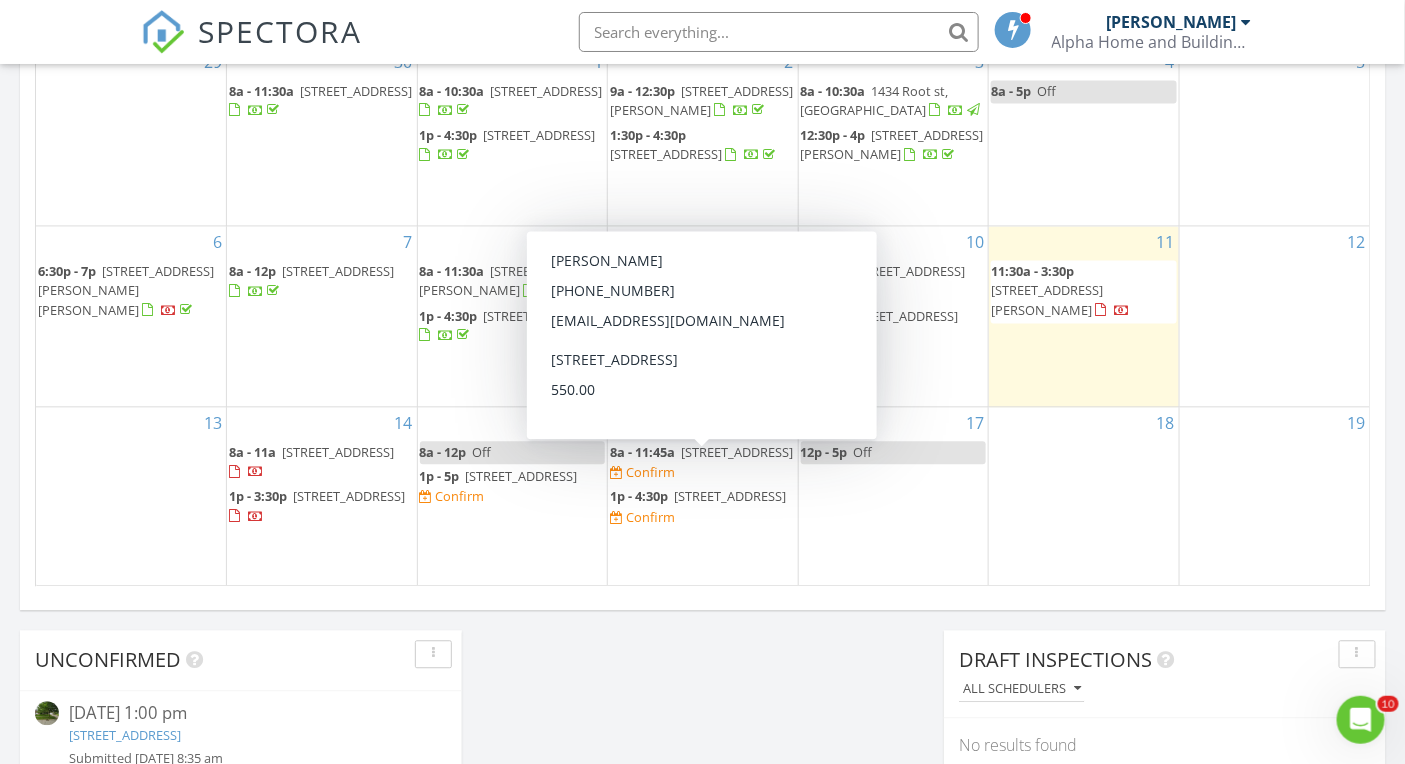 click on "219 Lasalle St, Streator 61364" at bounding box center [737, 453] 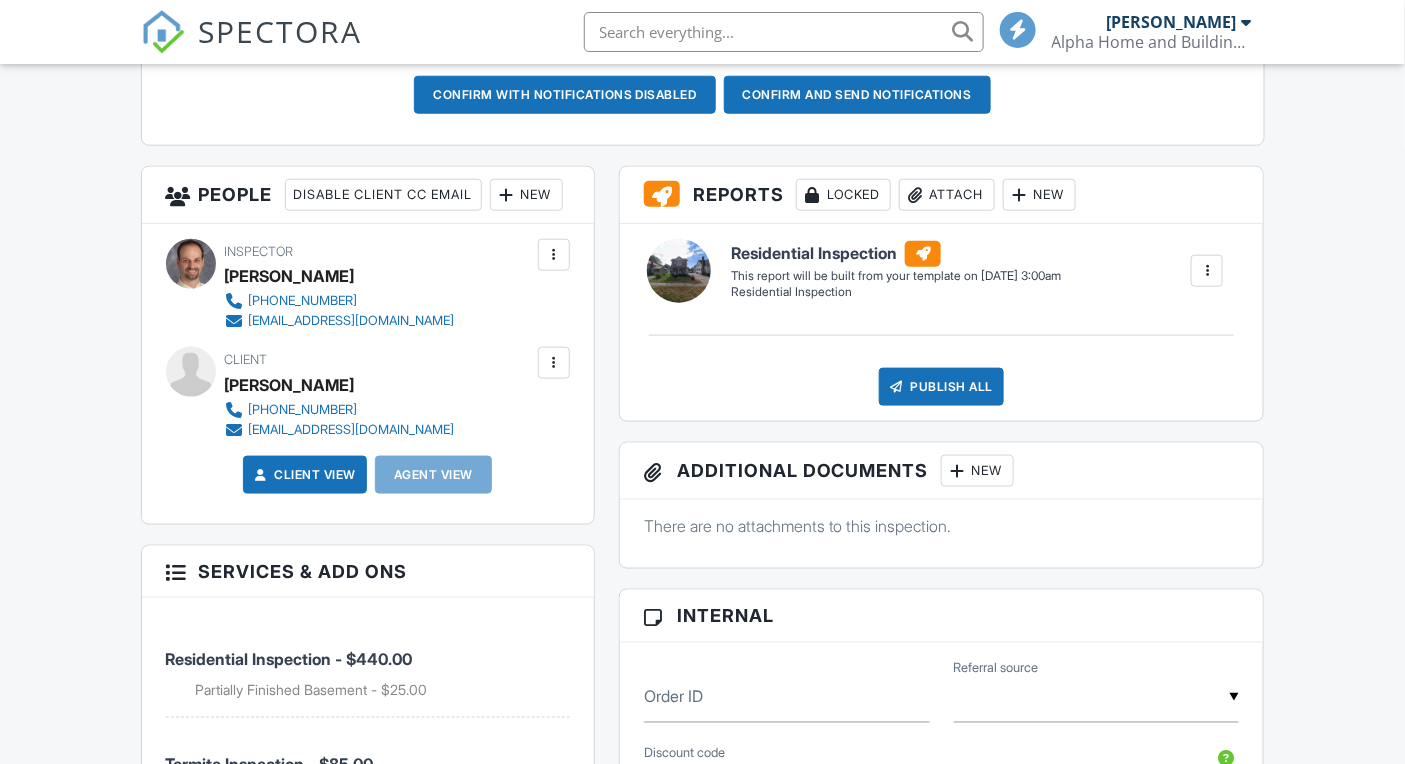 scroll, scrollTop: 965, scrollLeft: 0, axis: vertical 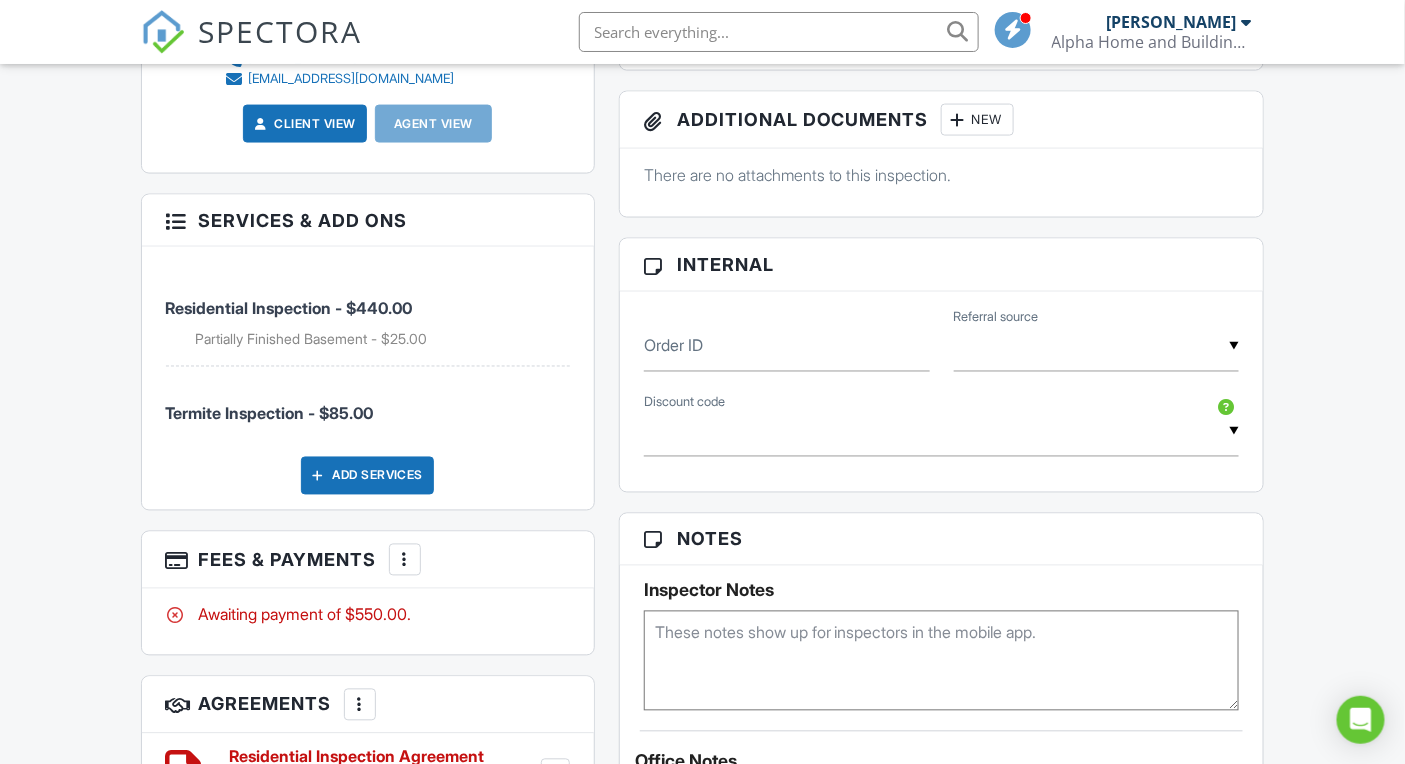 click at bounding box center [405, 560] 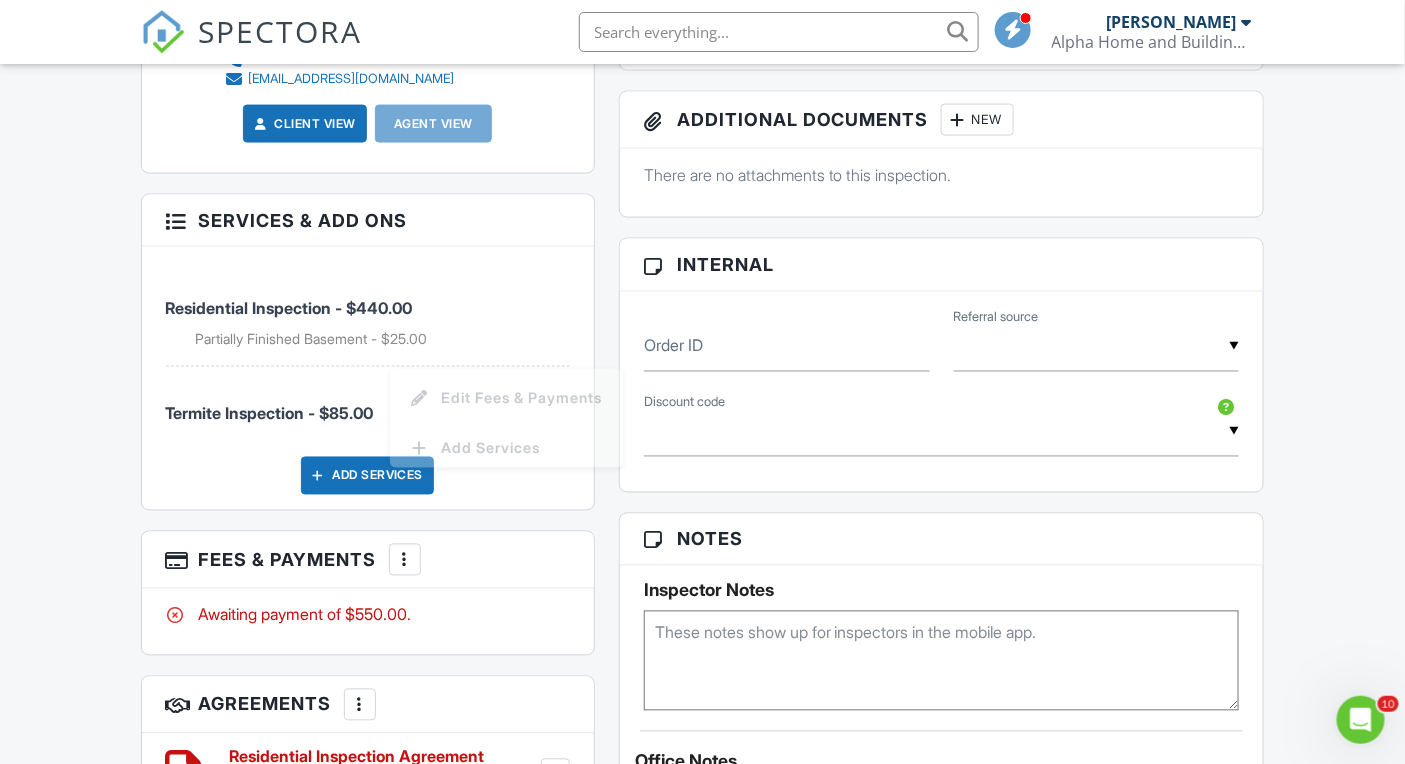 scroll, scrollTop: 0, scrollLeft: 0, axis: both 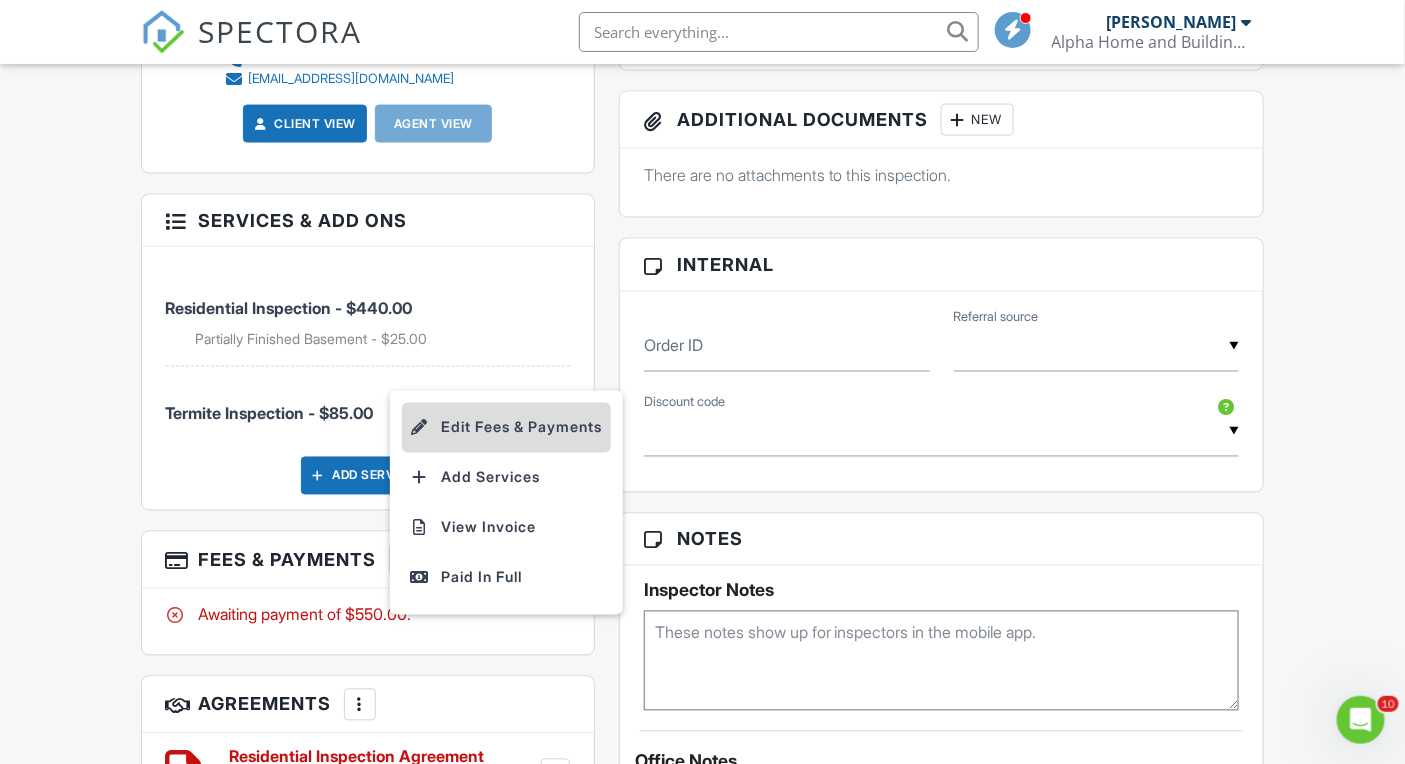 click on "Edit Fees & Payments" at bounding box center (506, 428) 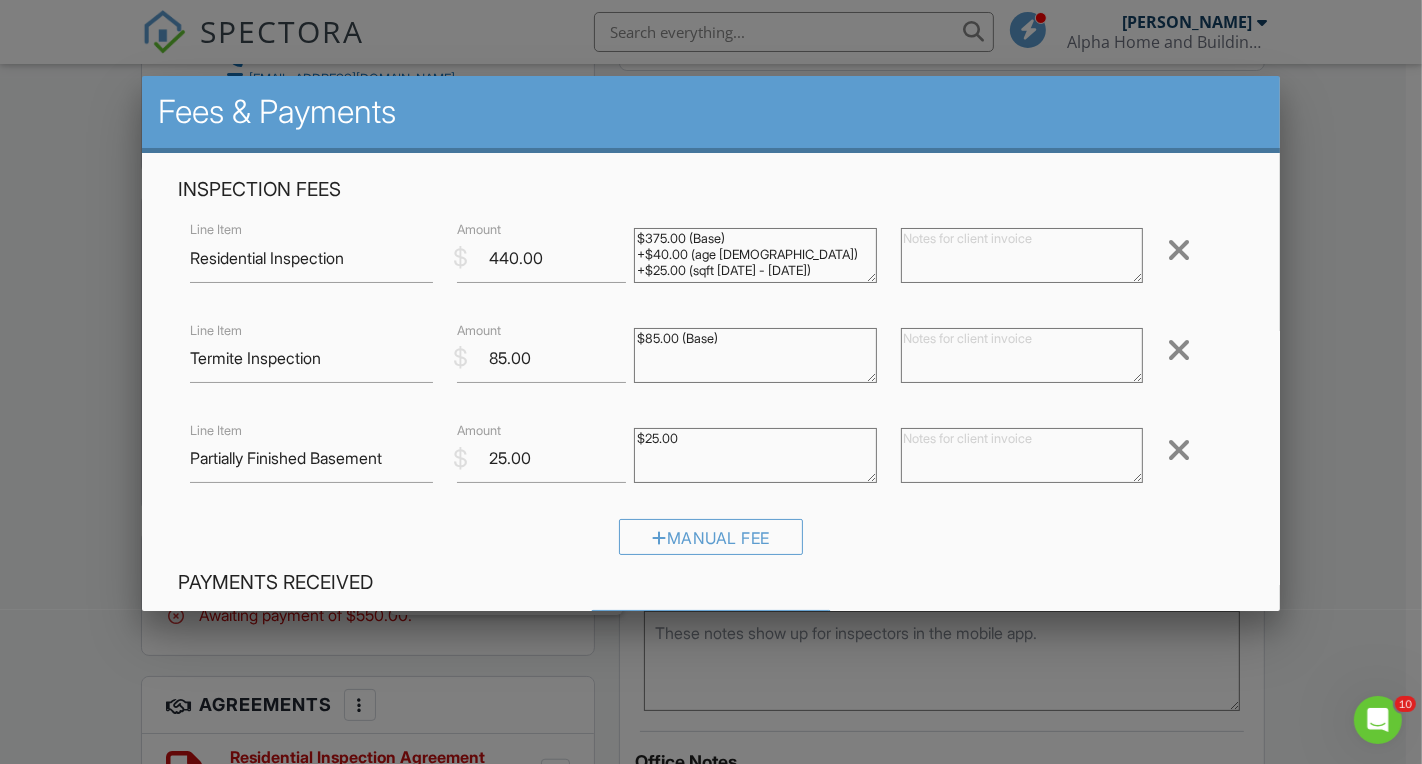 click at bounding box center [711, 377] 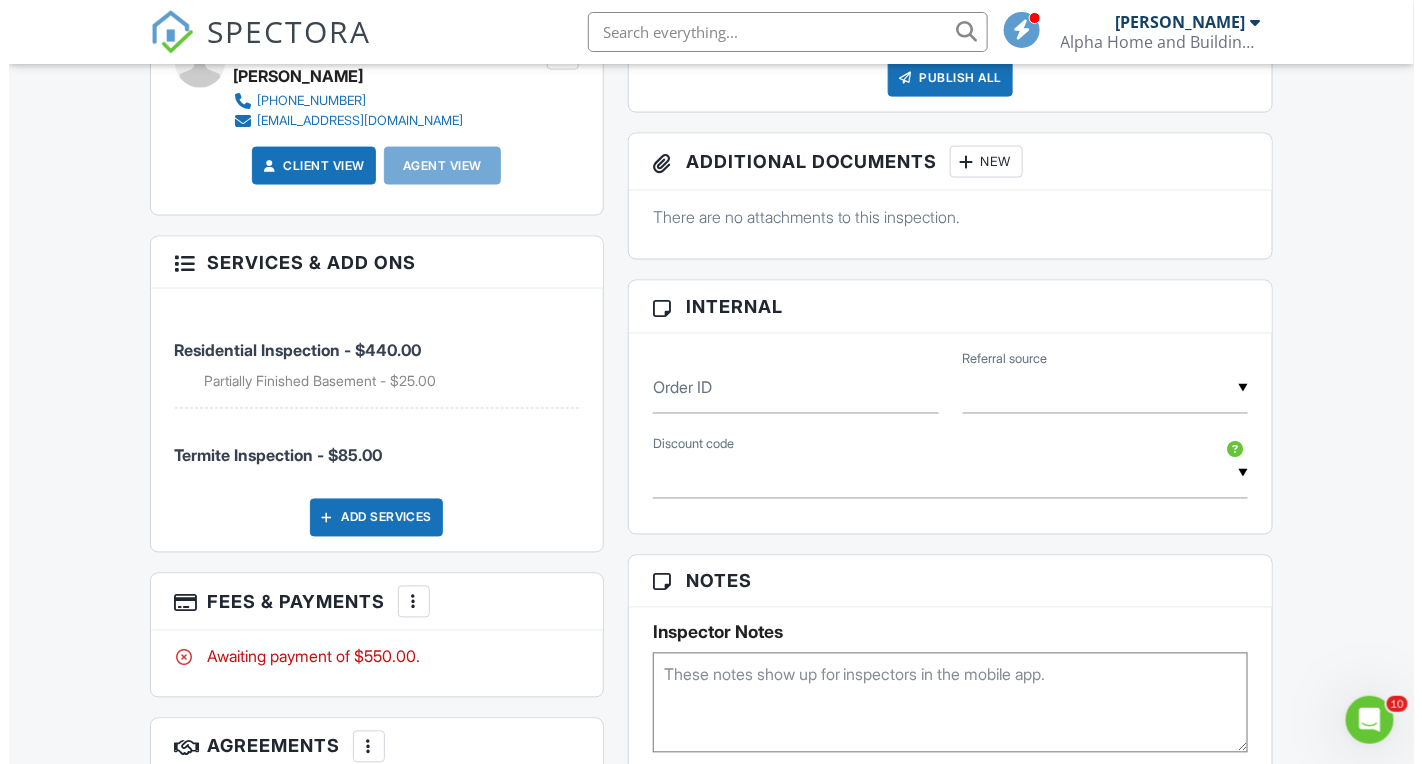 scroll, scrollTop: 1059, scrollLeft: 0, axis: vertical 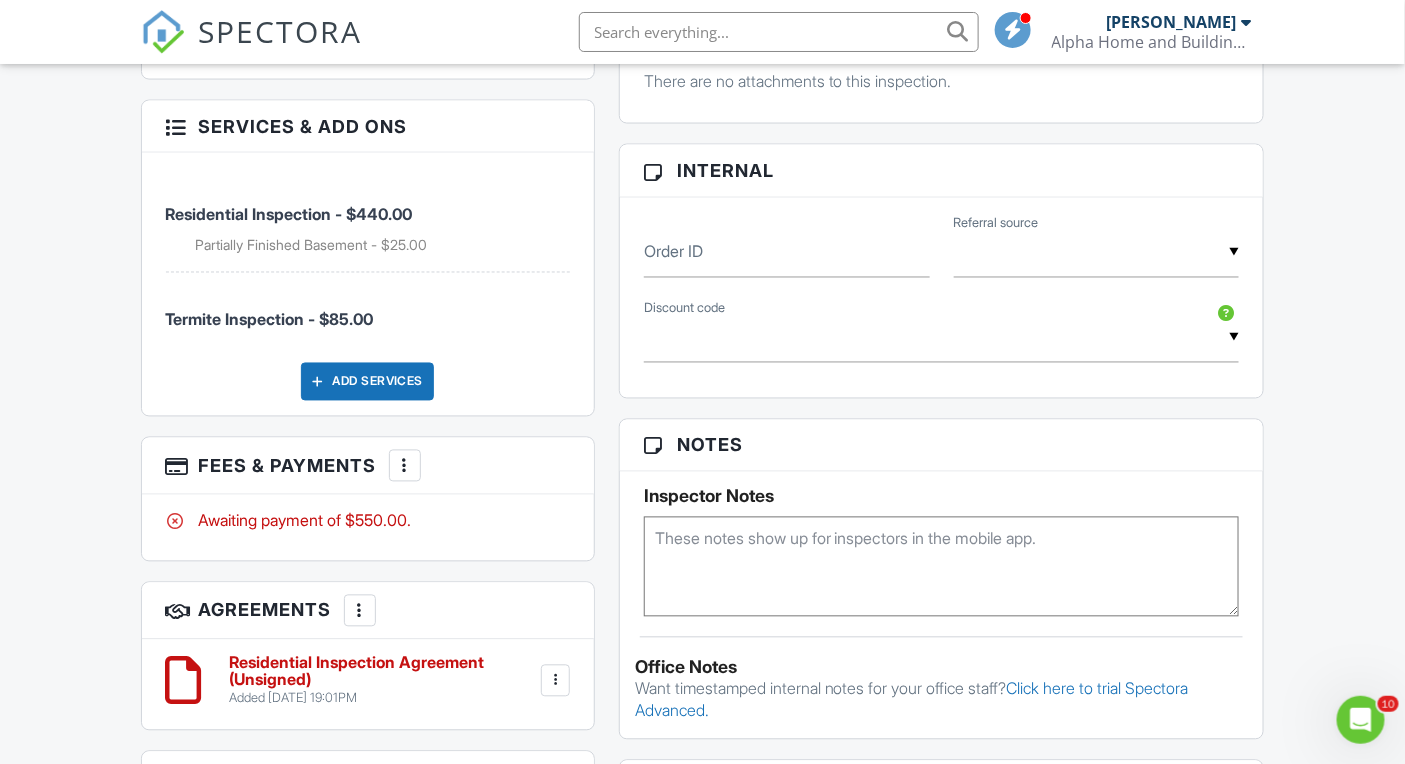 click at bounding box center (405, 466) 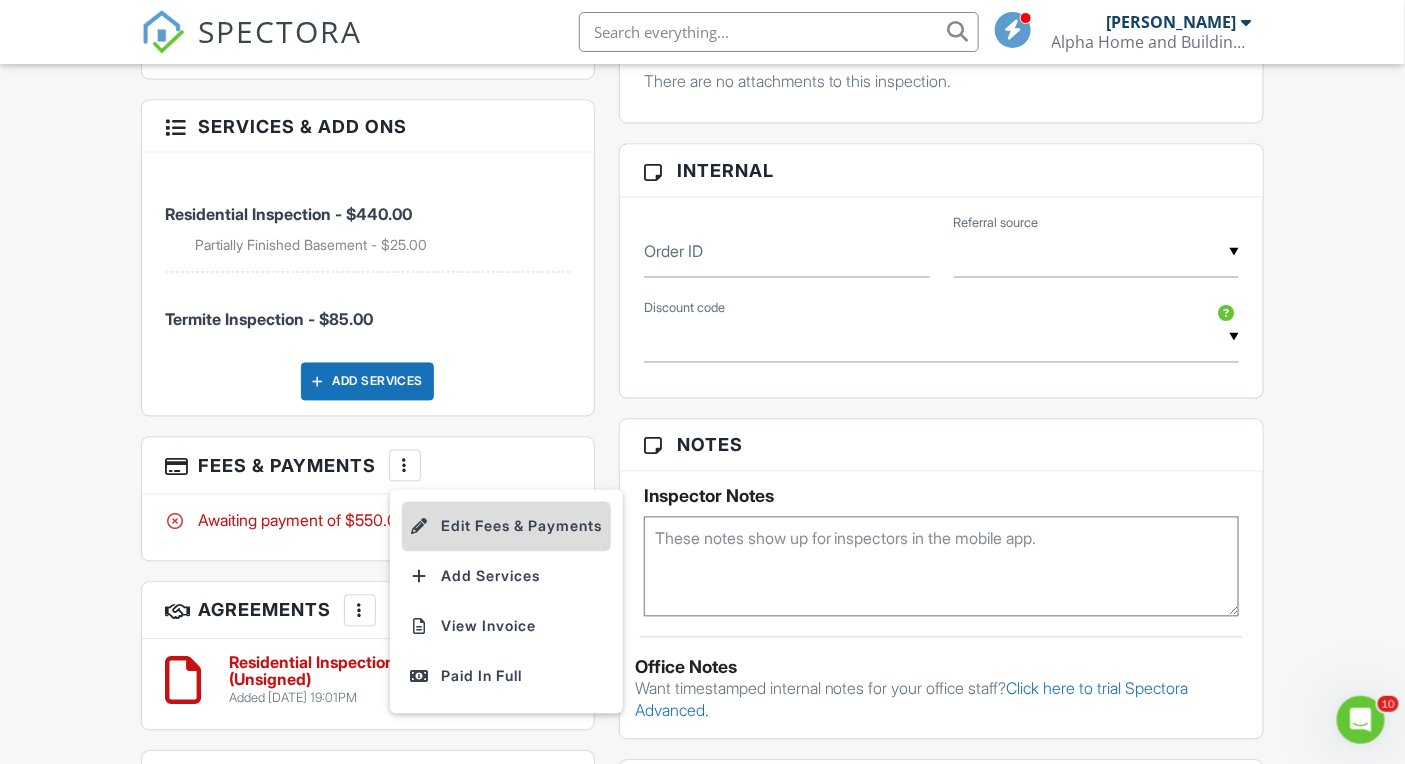 click on "Edit Fees & Payments" at bounding box center [506, 527] 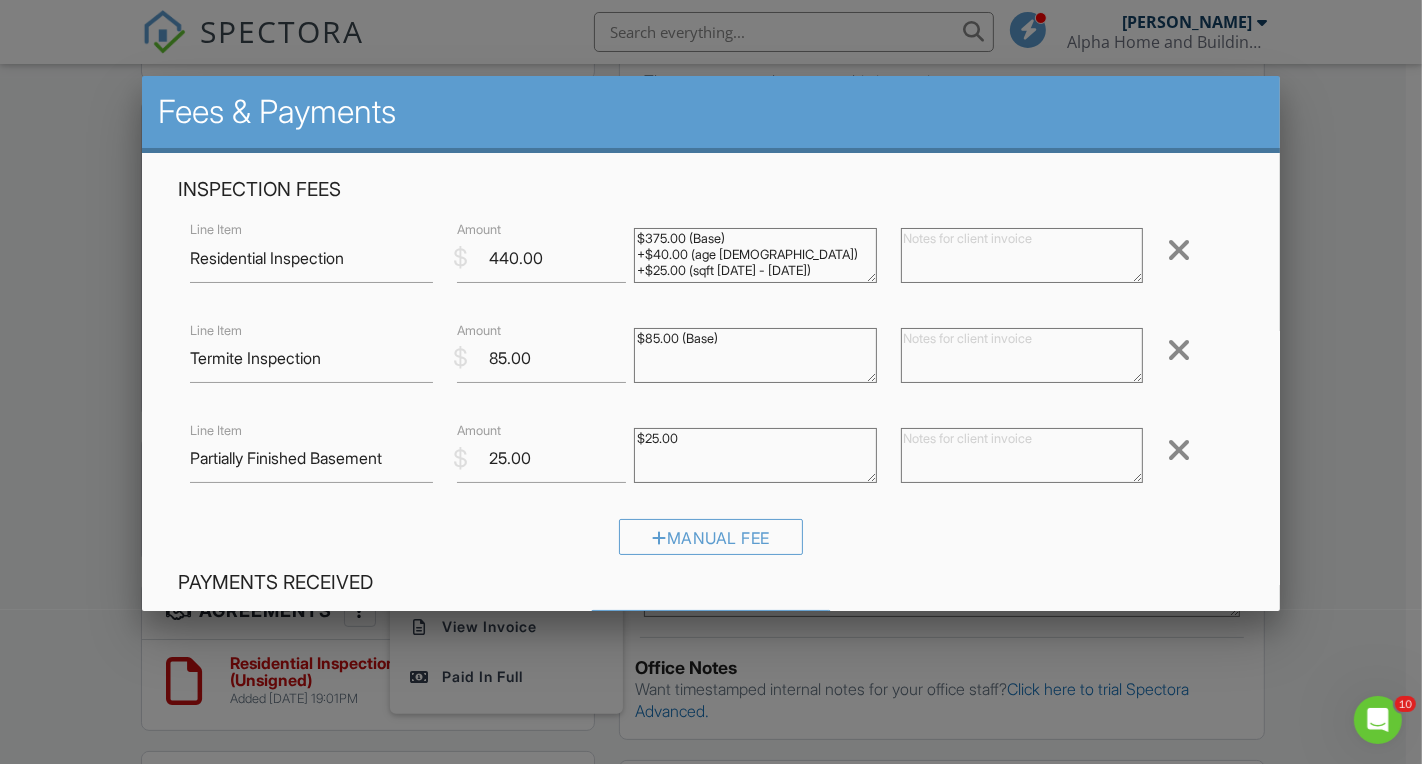 click at bounding box center [1179, 450] 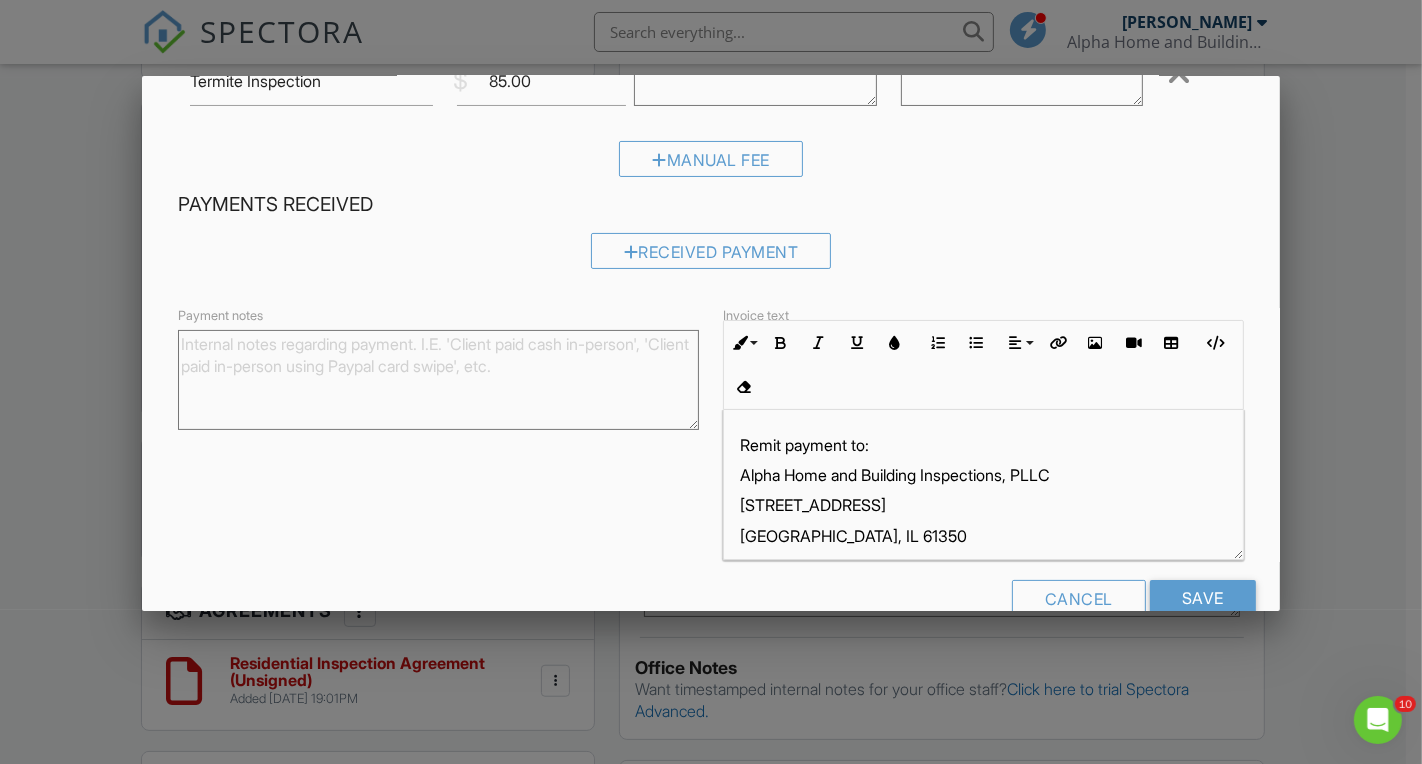 scroll, scrollTop: 319, scrollLeft: 0, axis: vertical 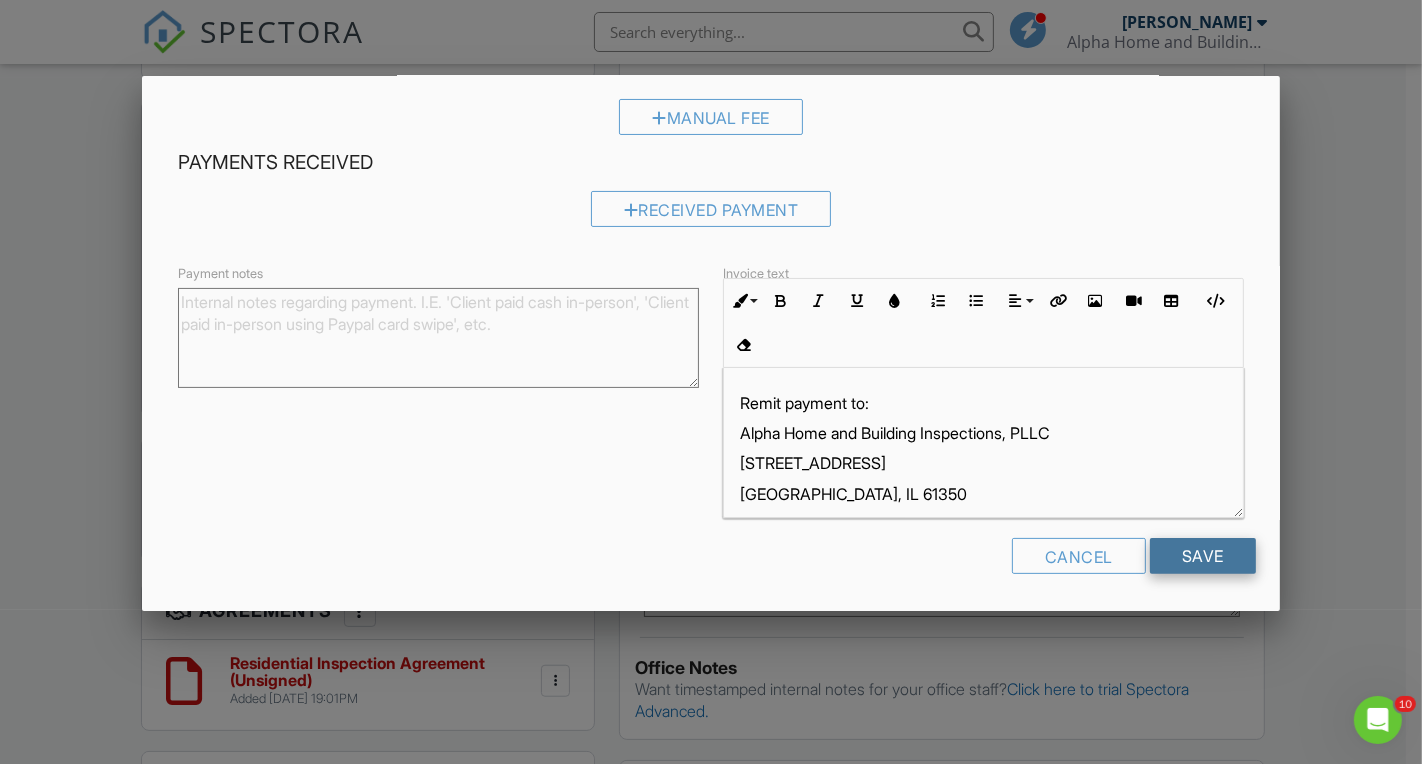 click on "Save" at bounding box center (1203, 556) 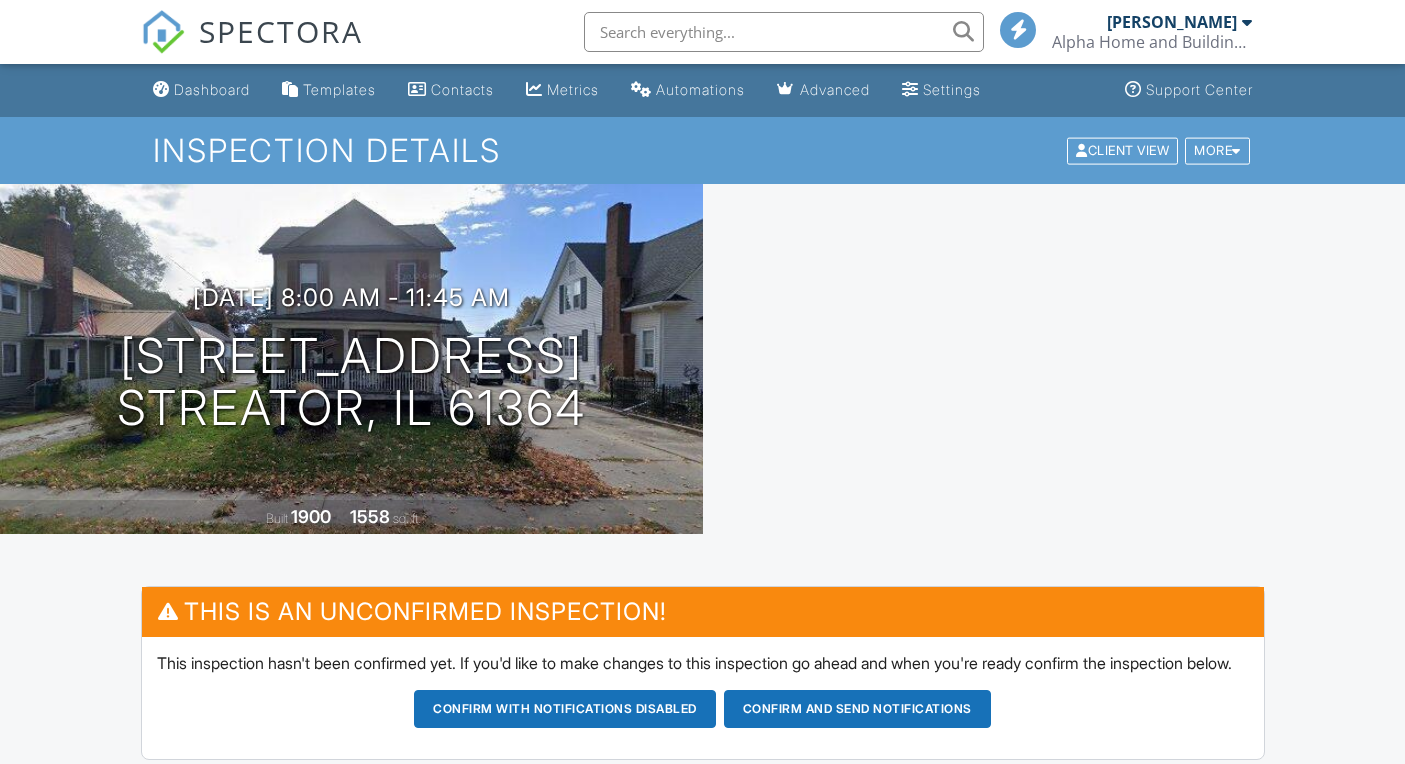 scroll, scrollTop: 0, scrollLeft: 0, axis: both 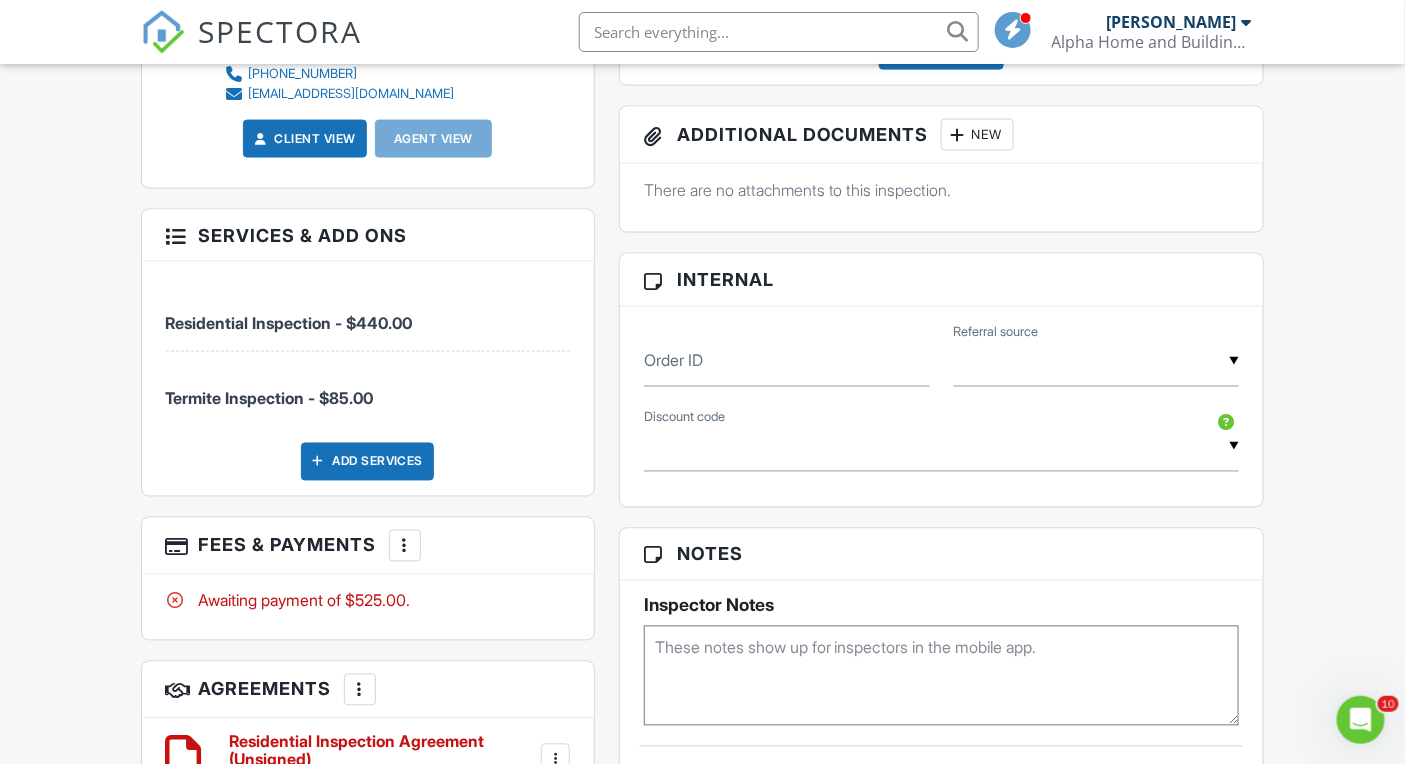 click at bounding box center [405, 546] 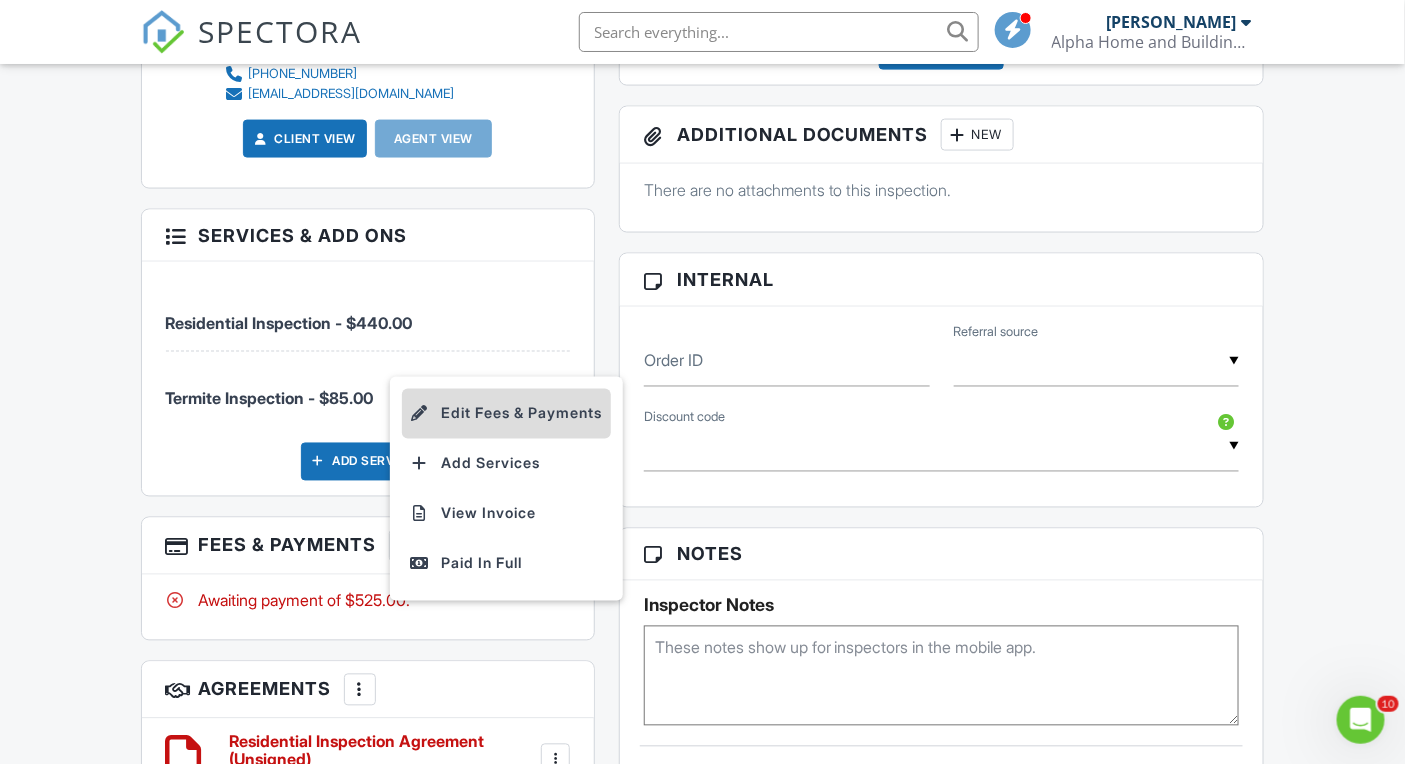 click on "Edit Fees & Payments" at bounding box center (506, 414) 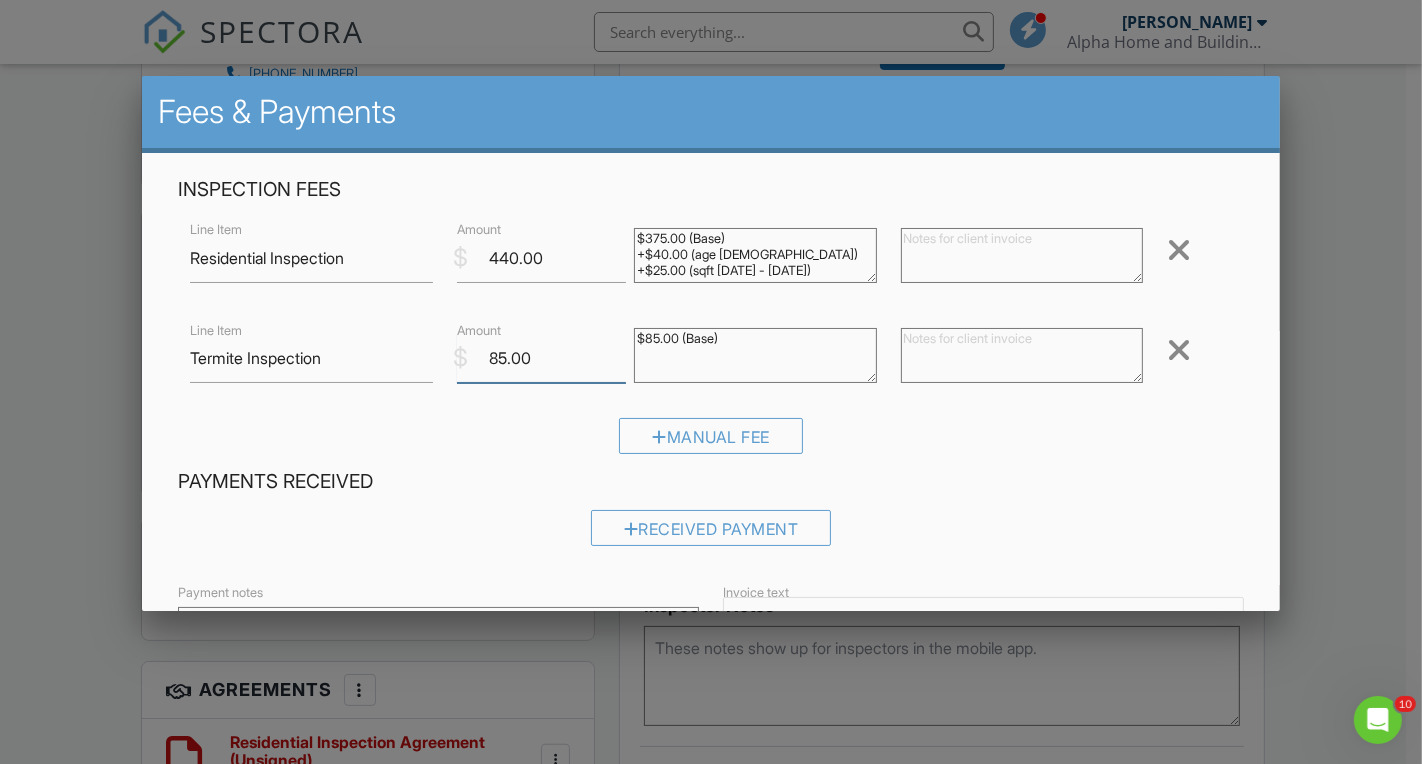 click on "85.00" at bounding box center (542, 358) 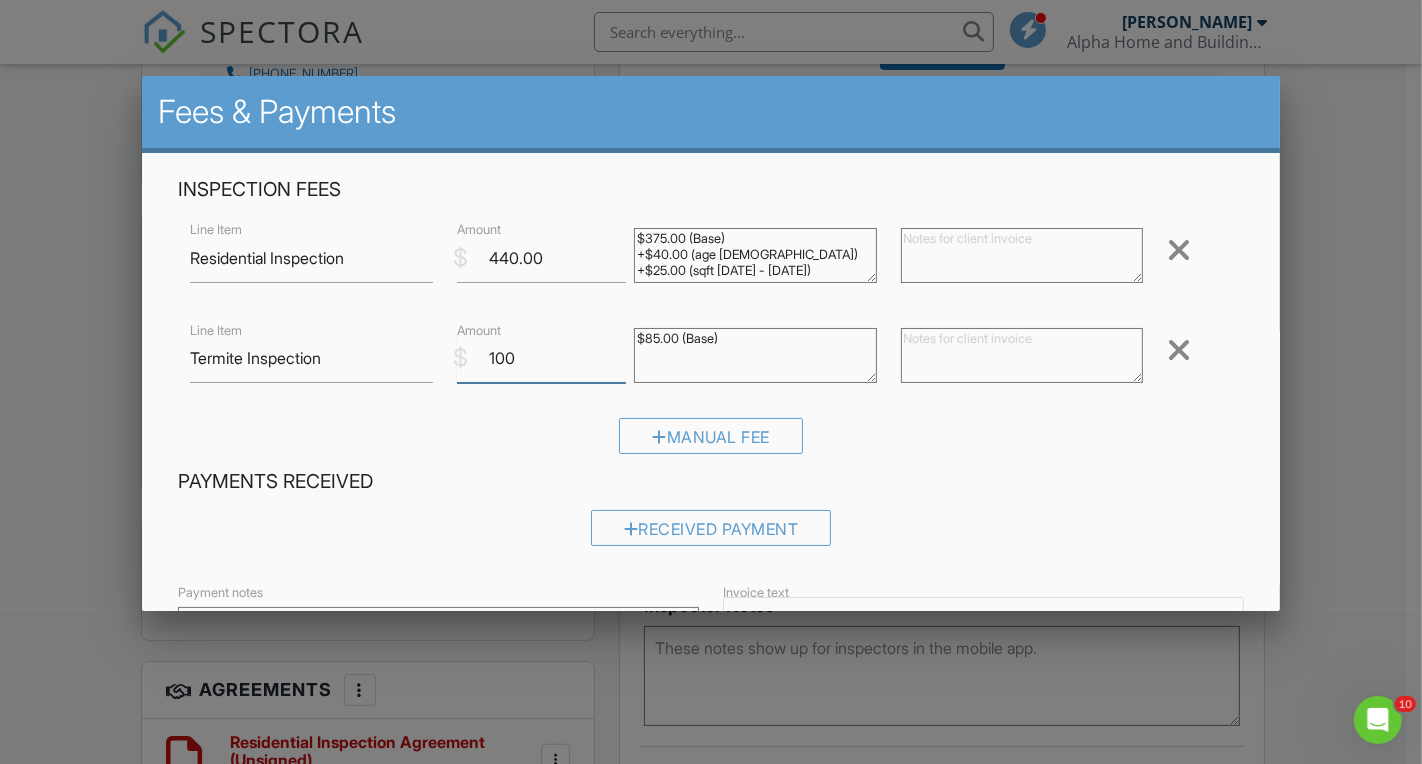 type on "100" 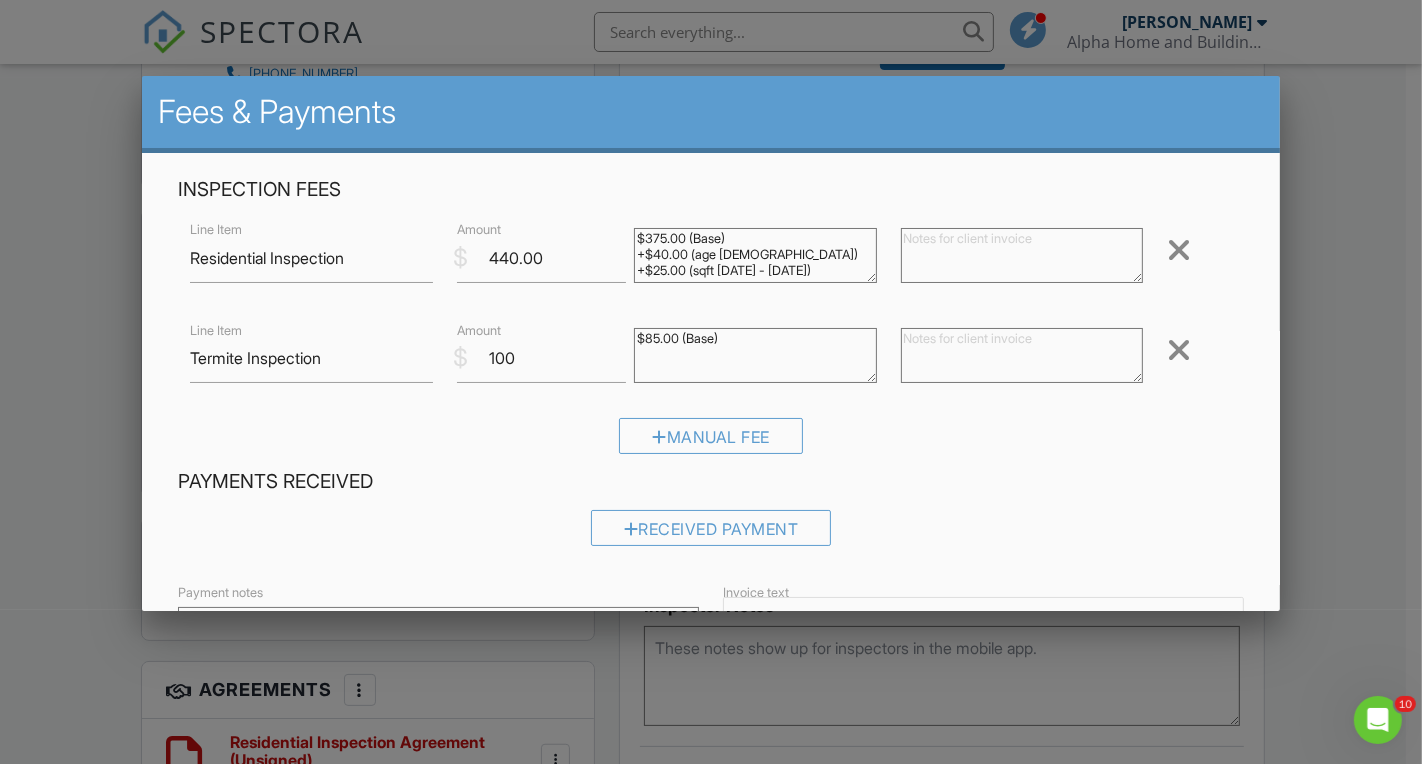 drag, startPoint x: 748, startPoint y: 333, endPoint x: 609, endPoint y: 344, distance: 139.43457 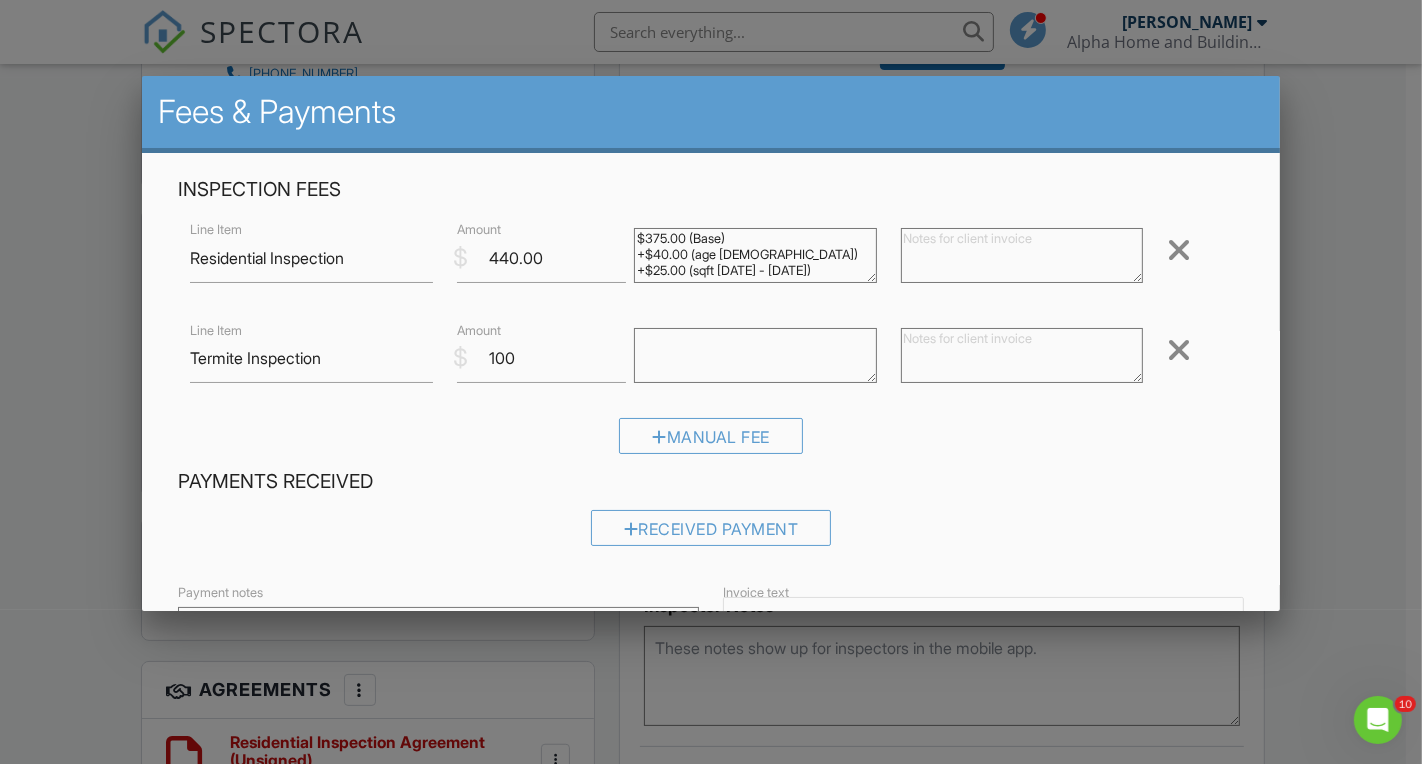 scroll, scrollTop: 319, scrollLeft: 0, axis: vertical 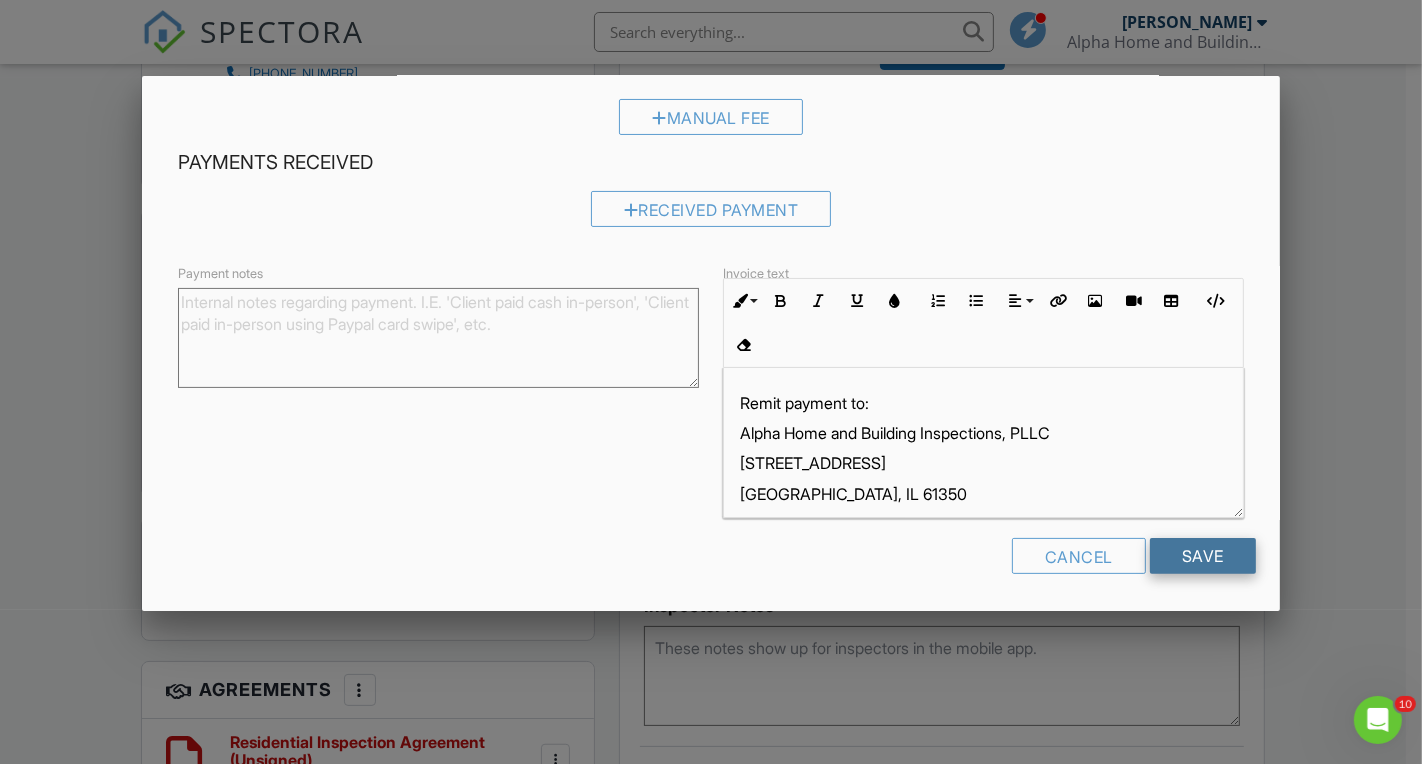 type 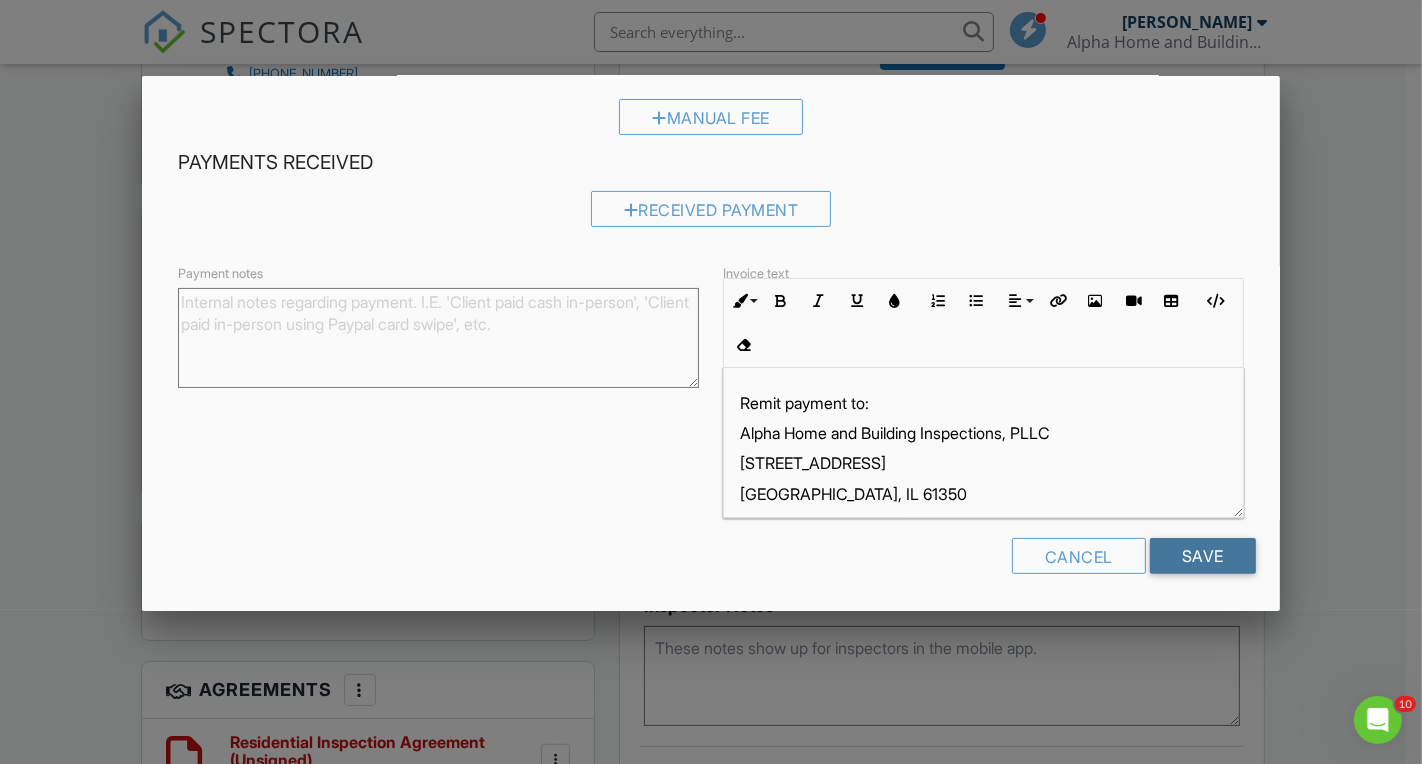 drag, startPoint x: 1147, startPoint y: 547, endPoint x: 1157, endPoint y: 554, distance: 12.206555 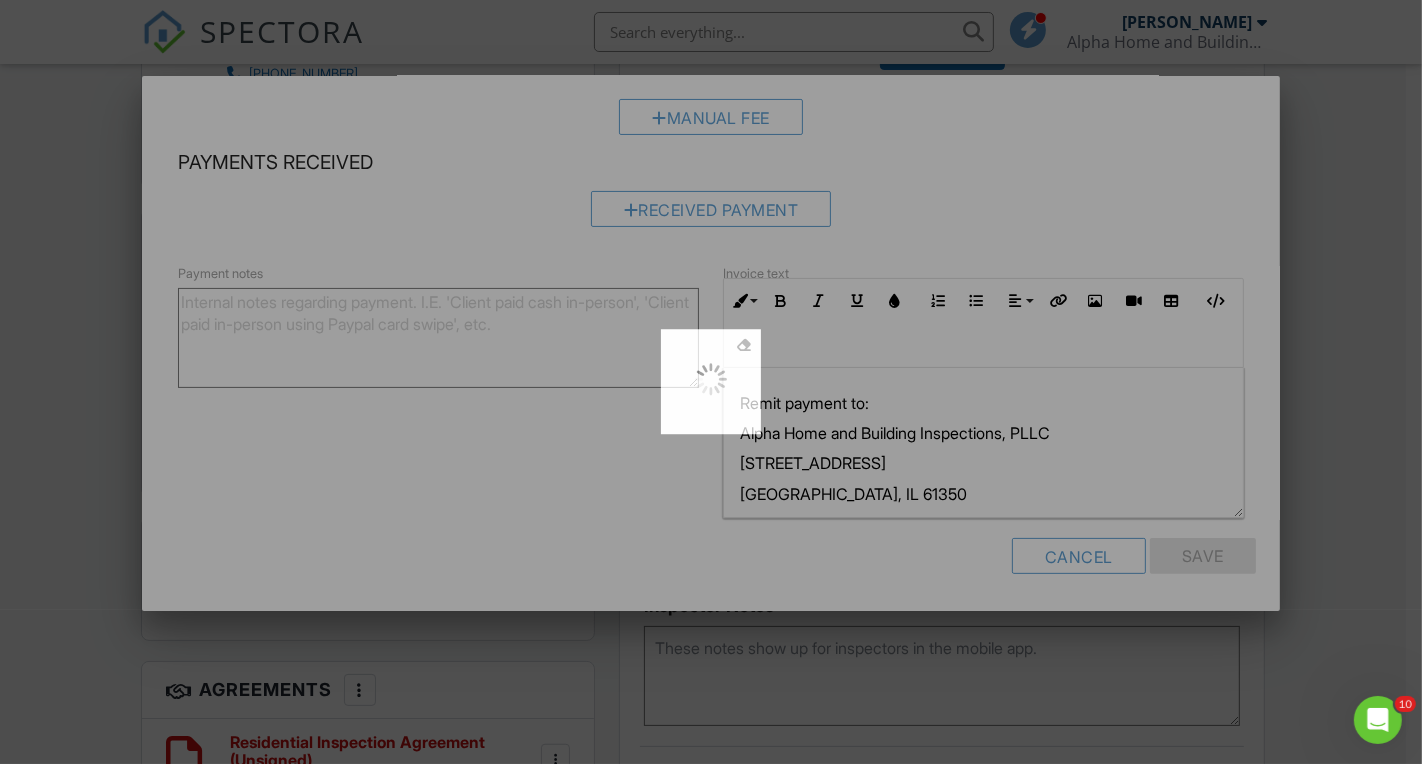 click at bounding box center [711, 382] 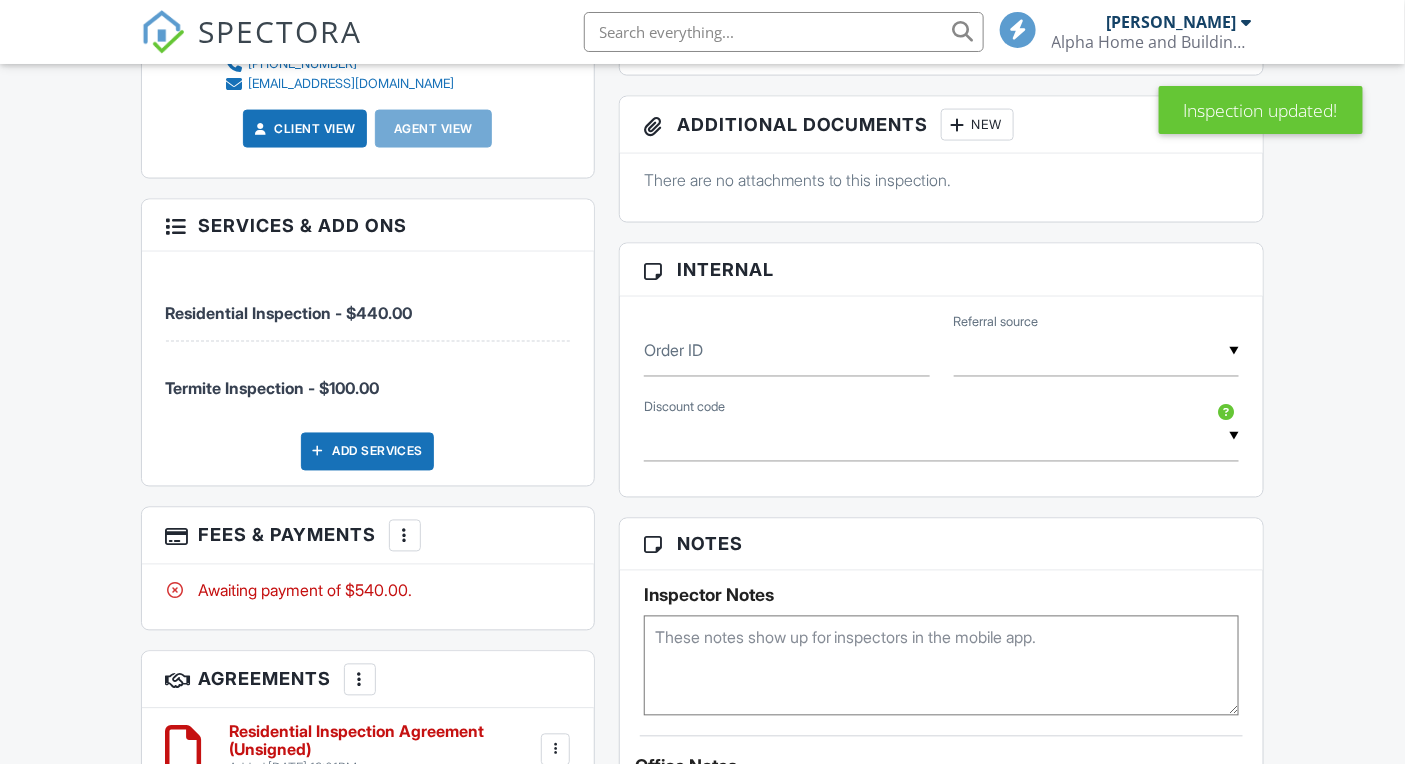 scroll, scrollTop: 1152, scrollLeft: 0, axis: vertical 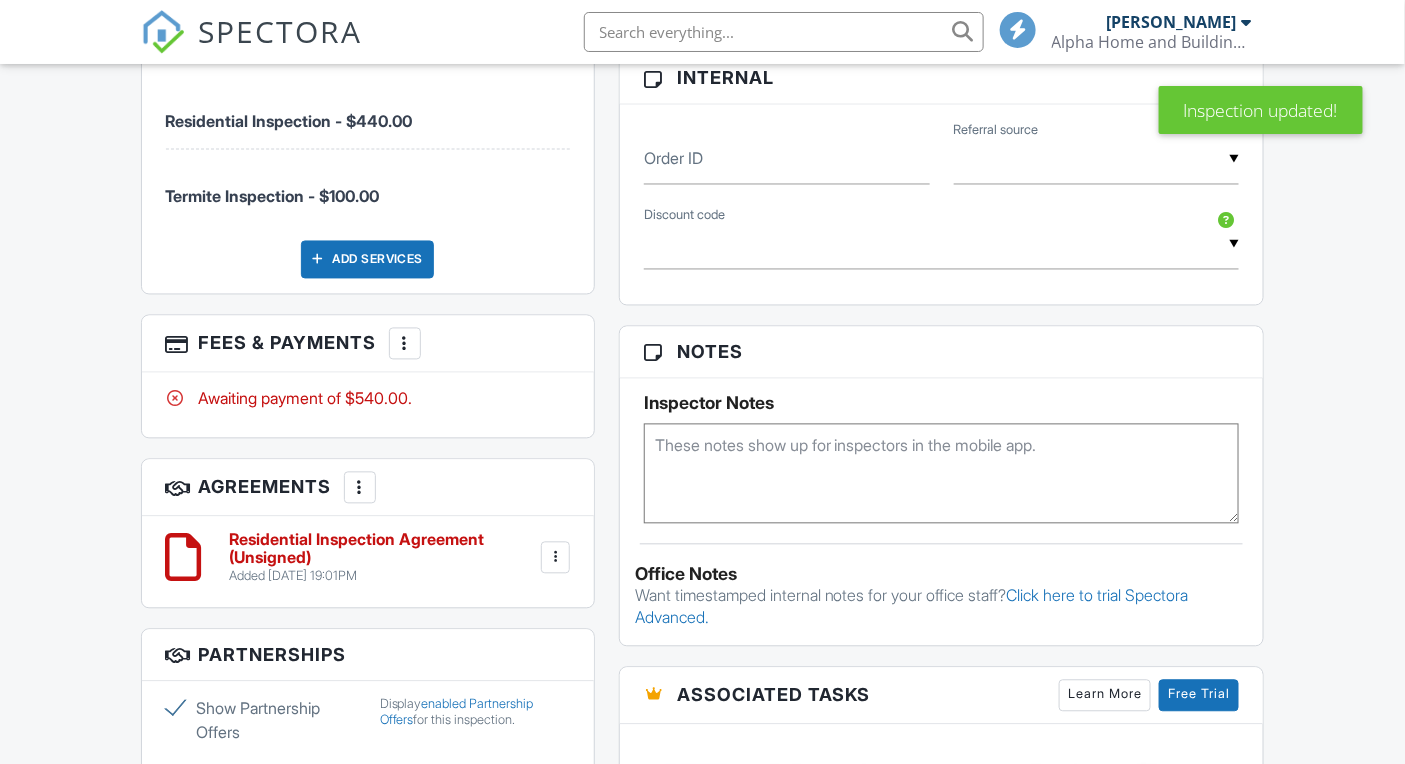 click at bounding box center (942, 474) 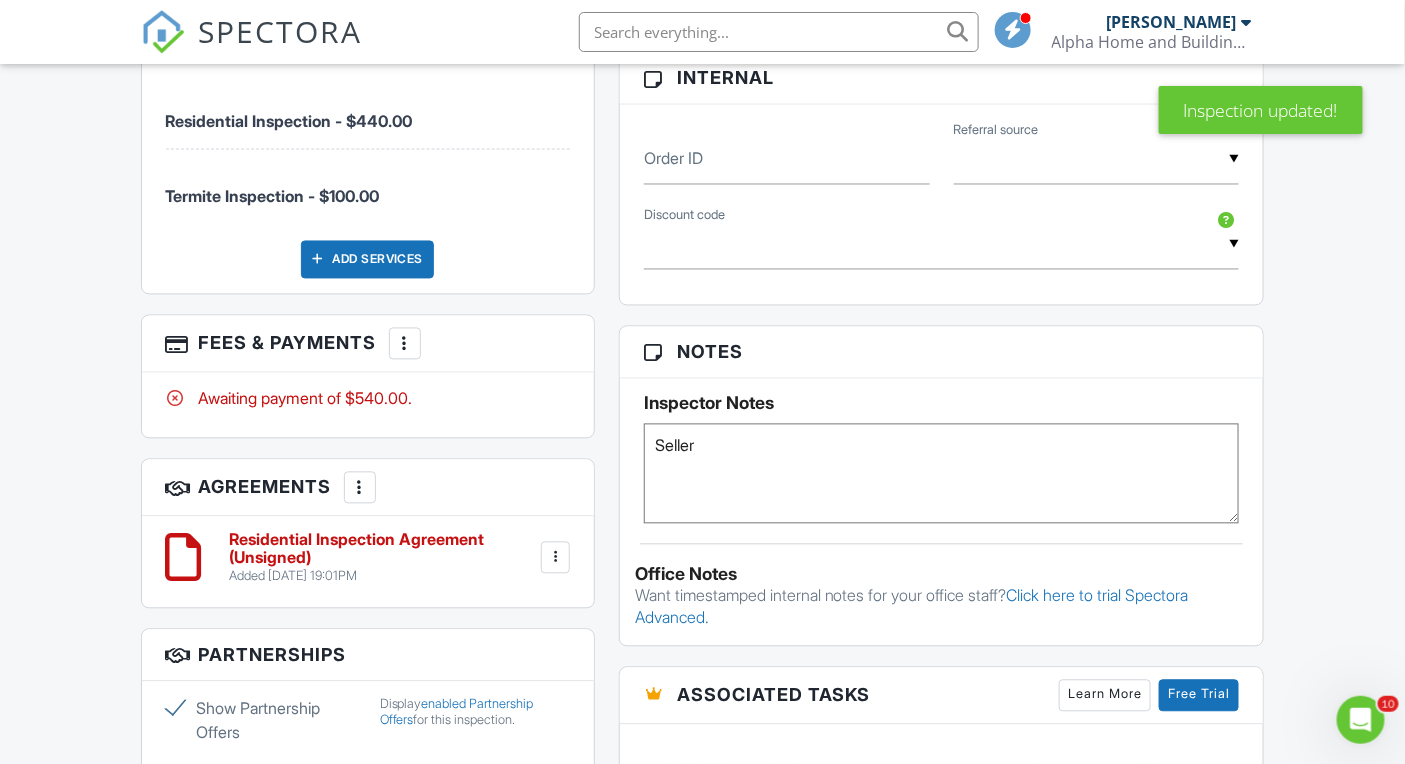 scroll, scrollTop: 0, scrollLeft: 0, axis: both 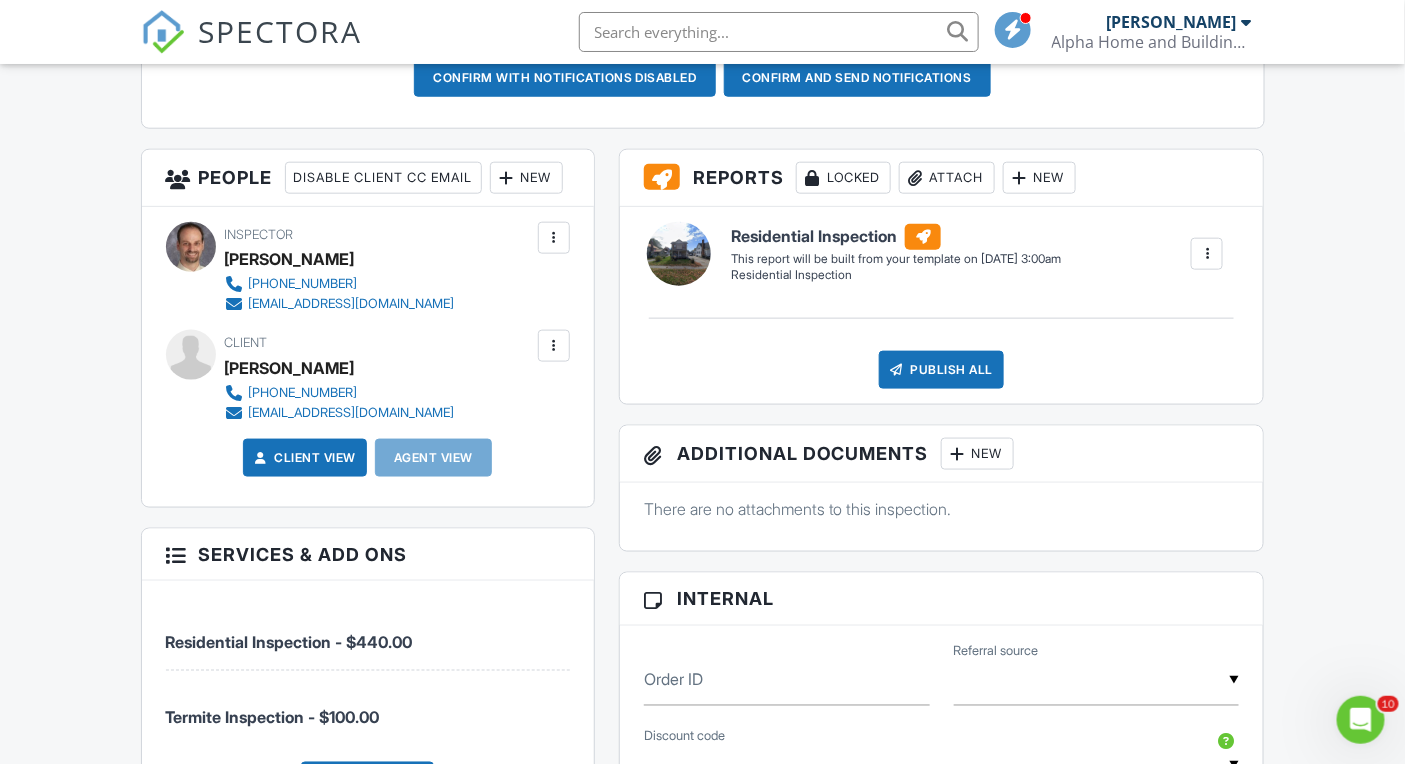 type on "Seller Bob Dusablon 779-237-0435" 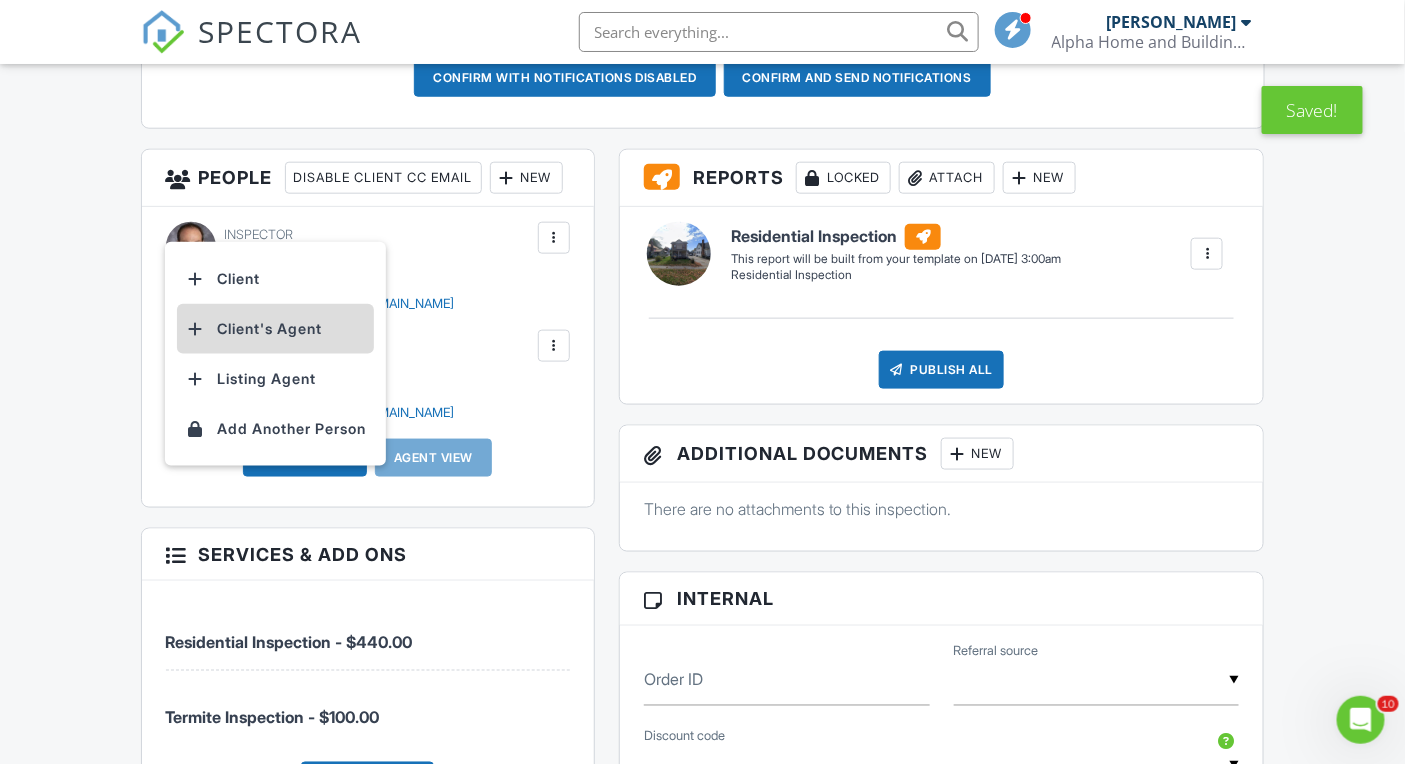 click on "Client's Agent" 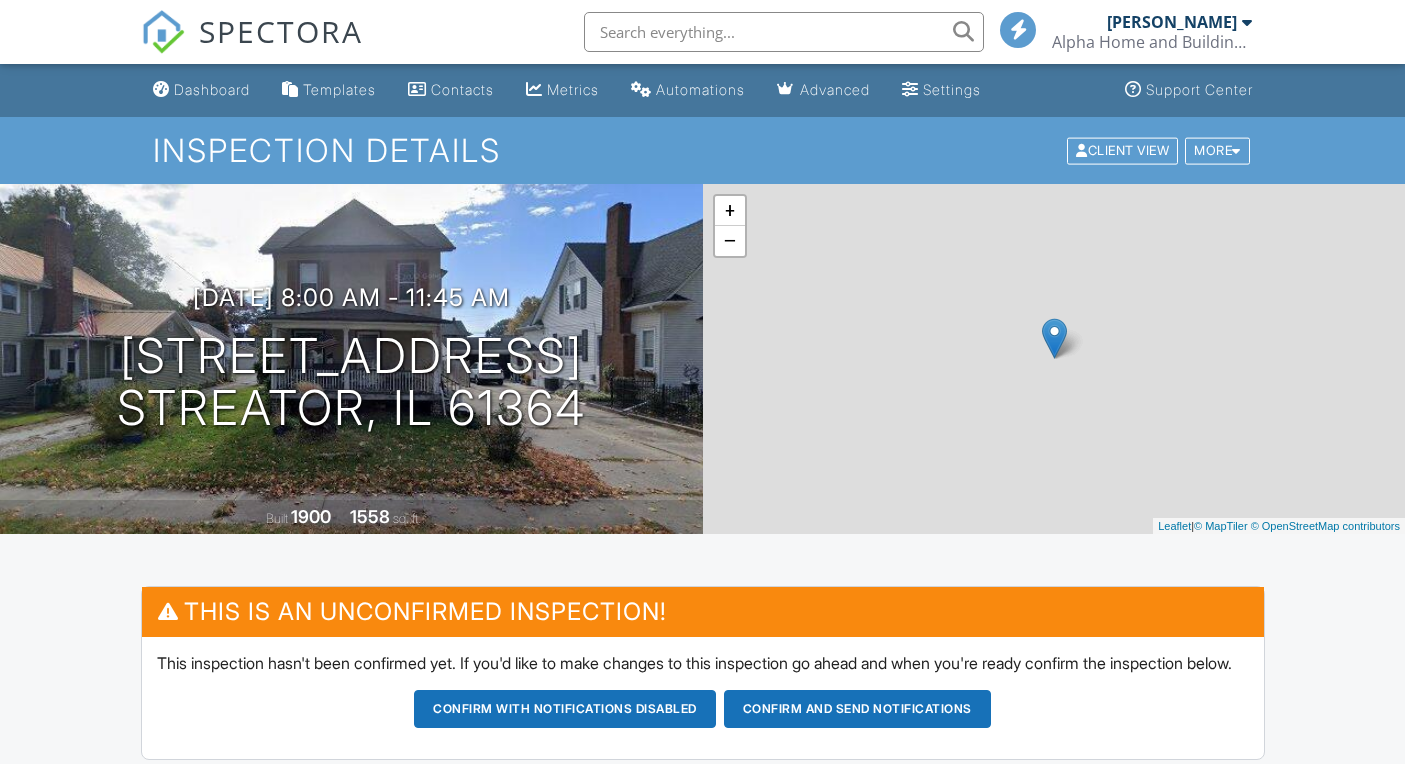 scroll, scrollTop: 631, scrollLeft: 0, axis: vertical 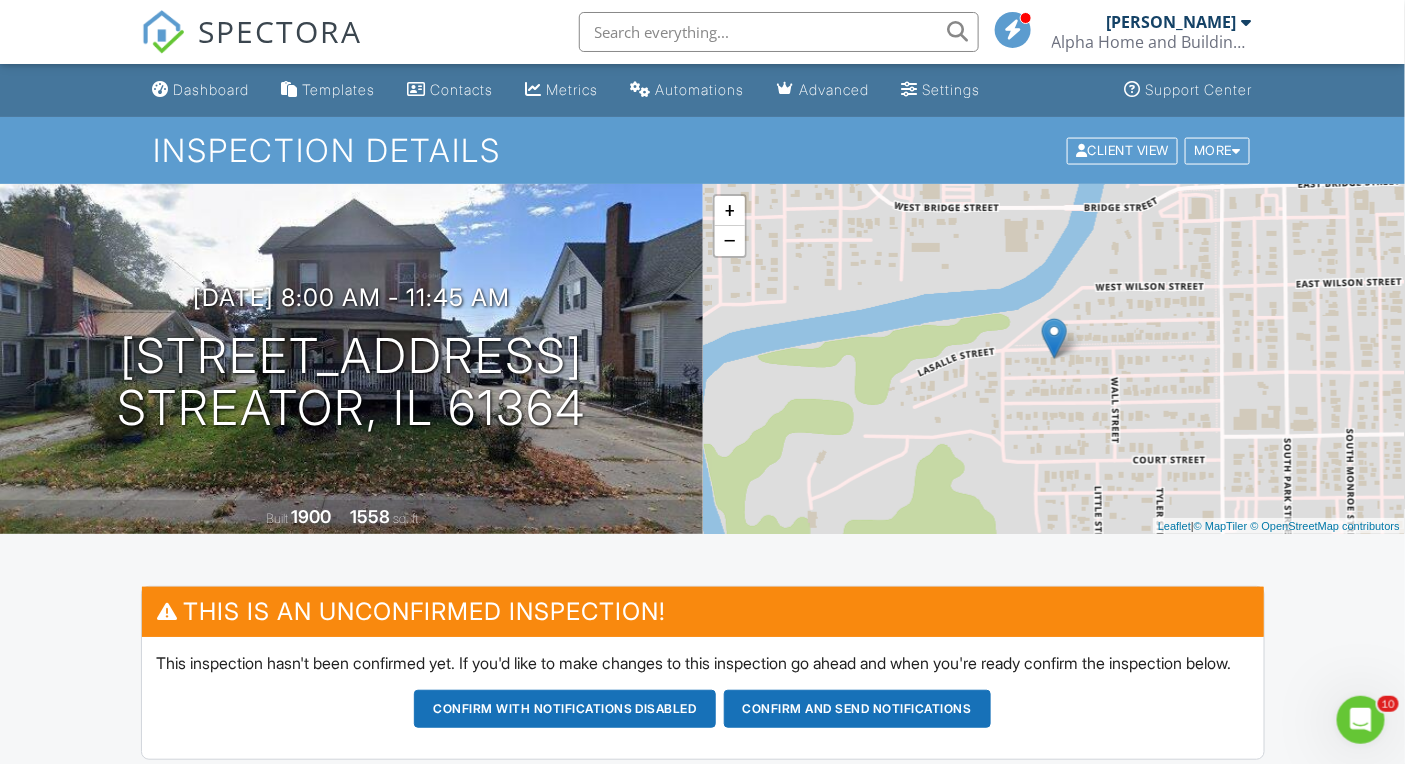 click on "SPECTORA" at bounding box center (281, 31) 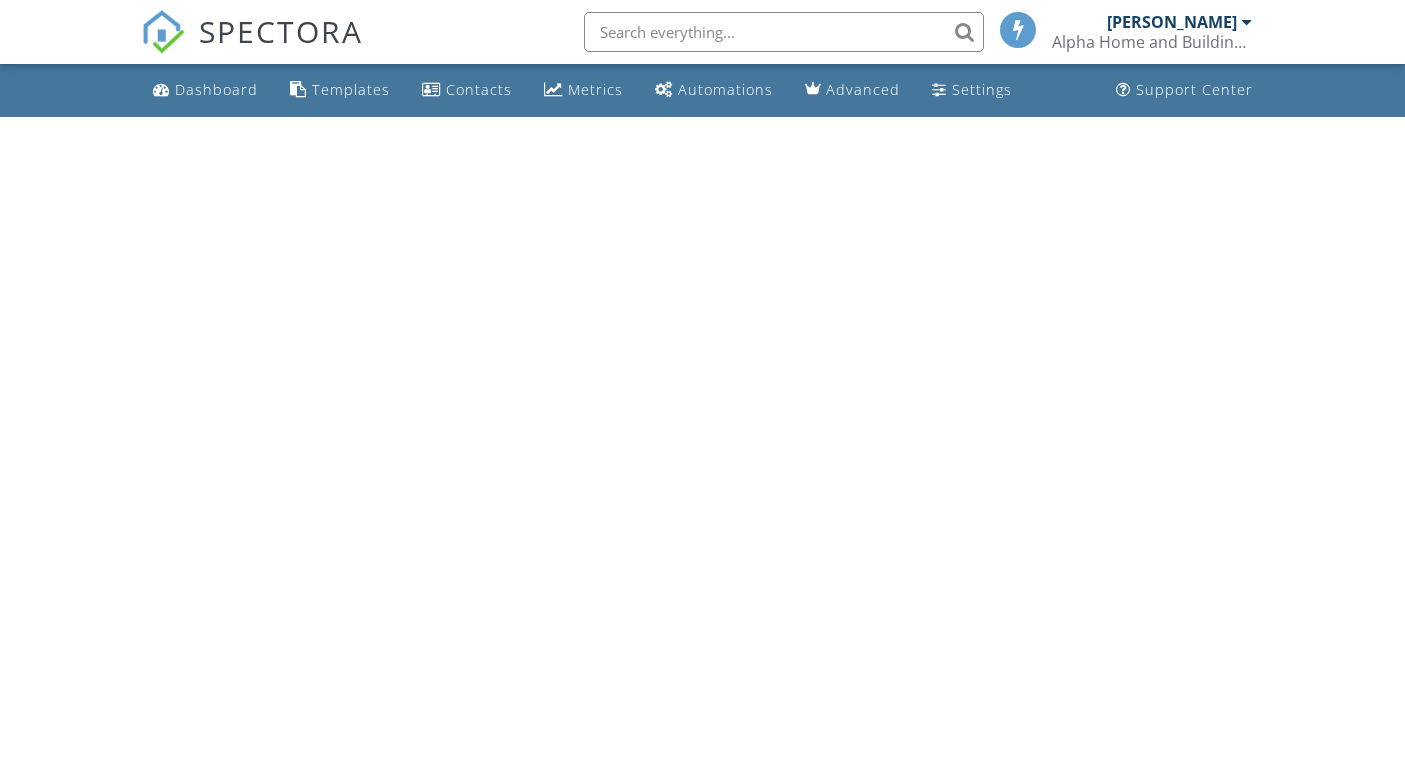 scroll, scrollTop: 0, scrollLeft: 0, axis: both 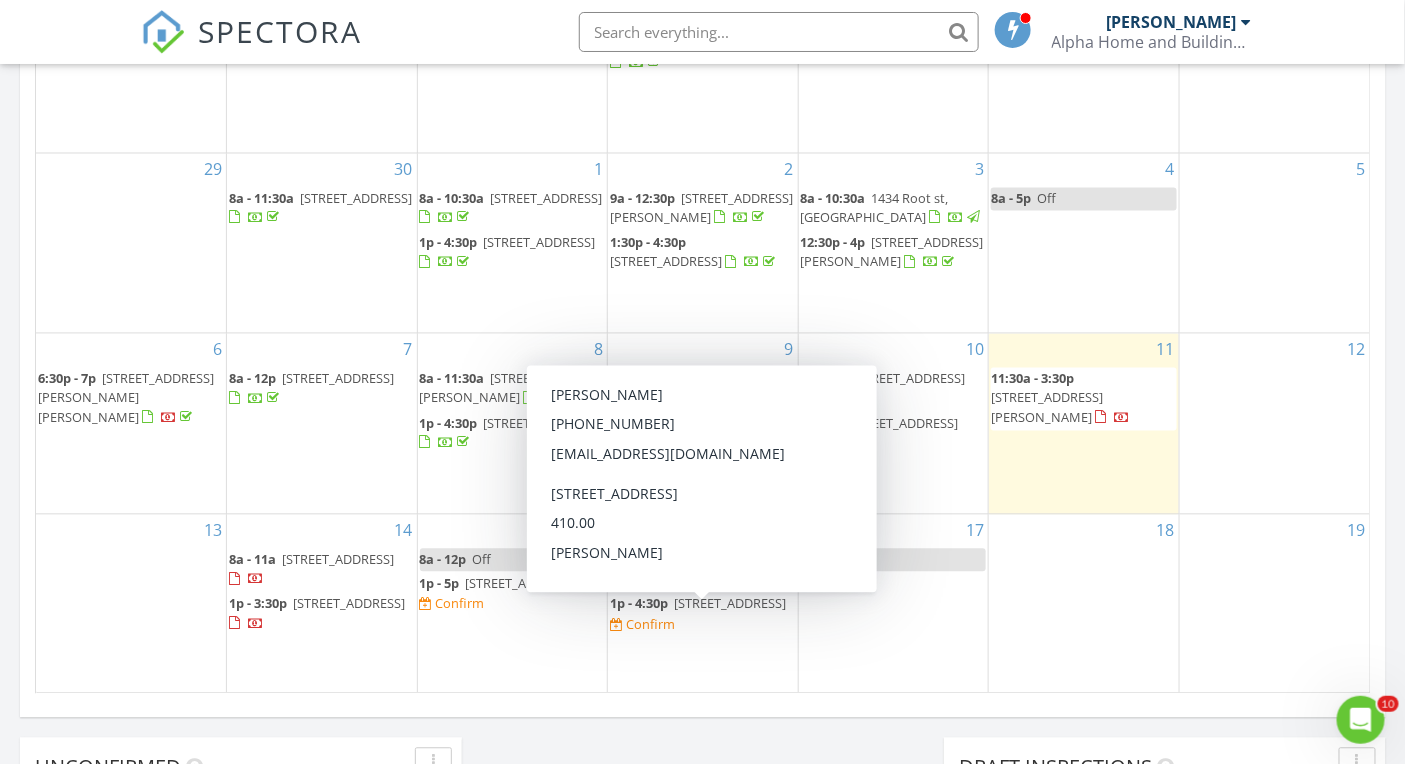 click on "901 4-H Rd, Ottawa 61350" at bounding box center [730, 604] 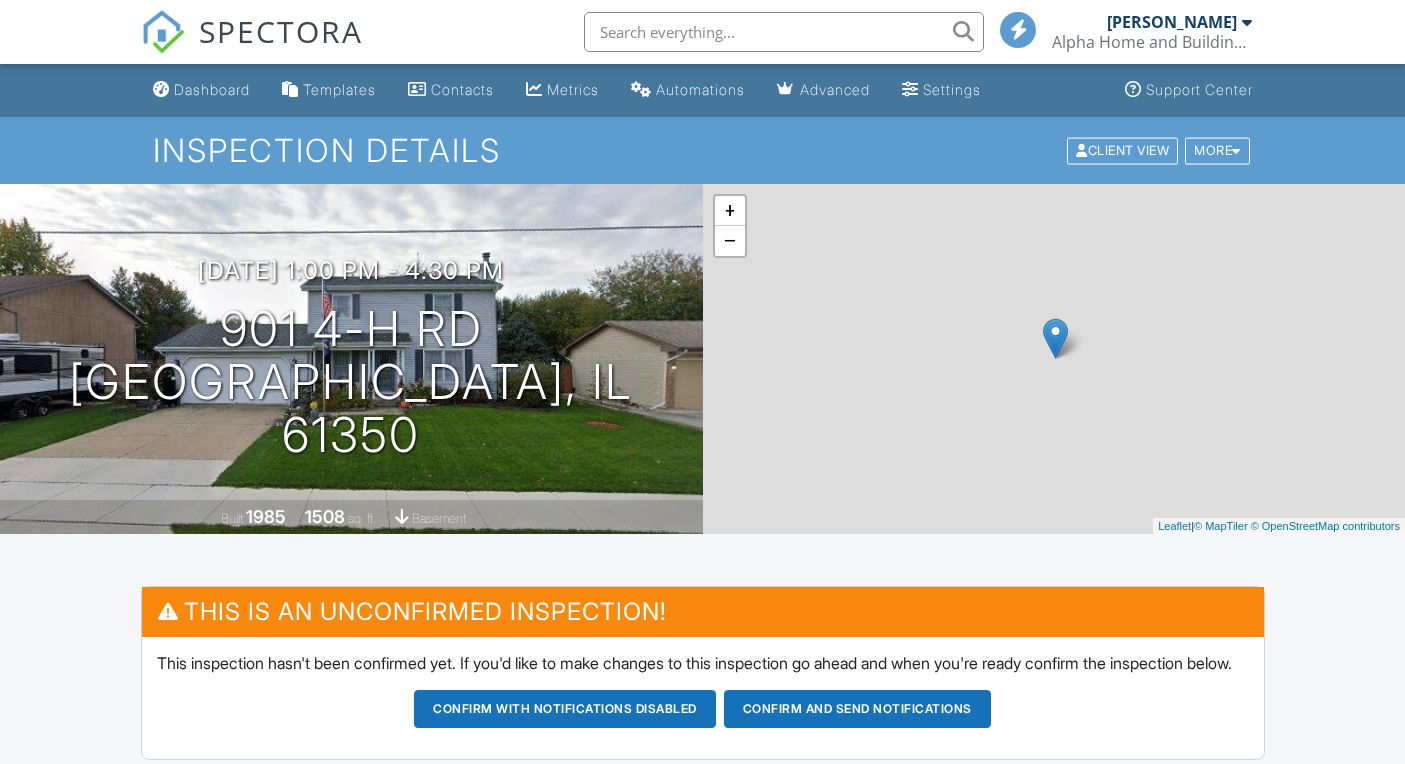 scroll, scrollTop: 0, scrollLeft: 0, axis: both 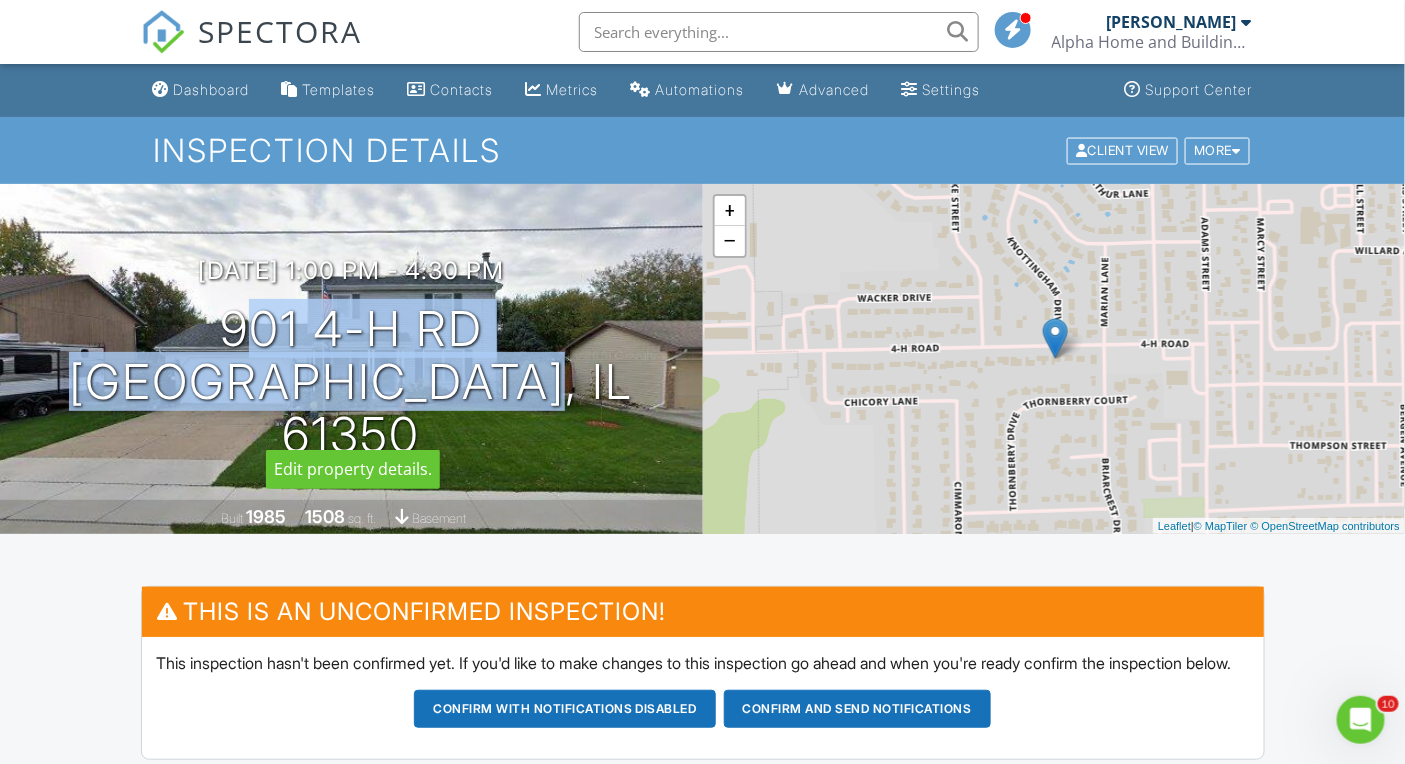 drag, startPoint x: 271, startPoint y: 371, endPoint x: 563, endPoint y: 398, distance: 293.24564 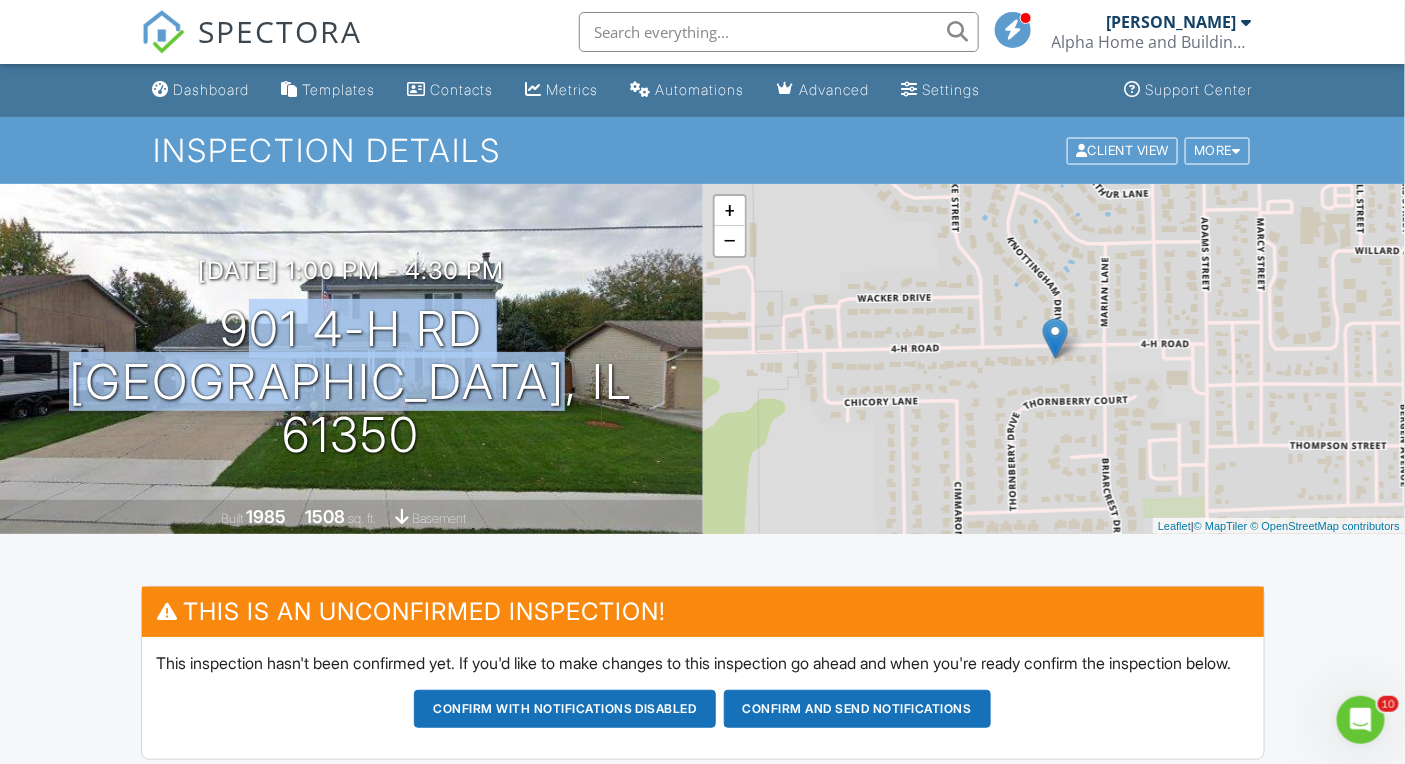 copy on "901 4-H Rd
Ottawa, IL 61350" 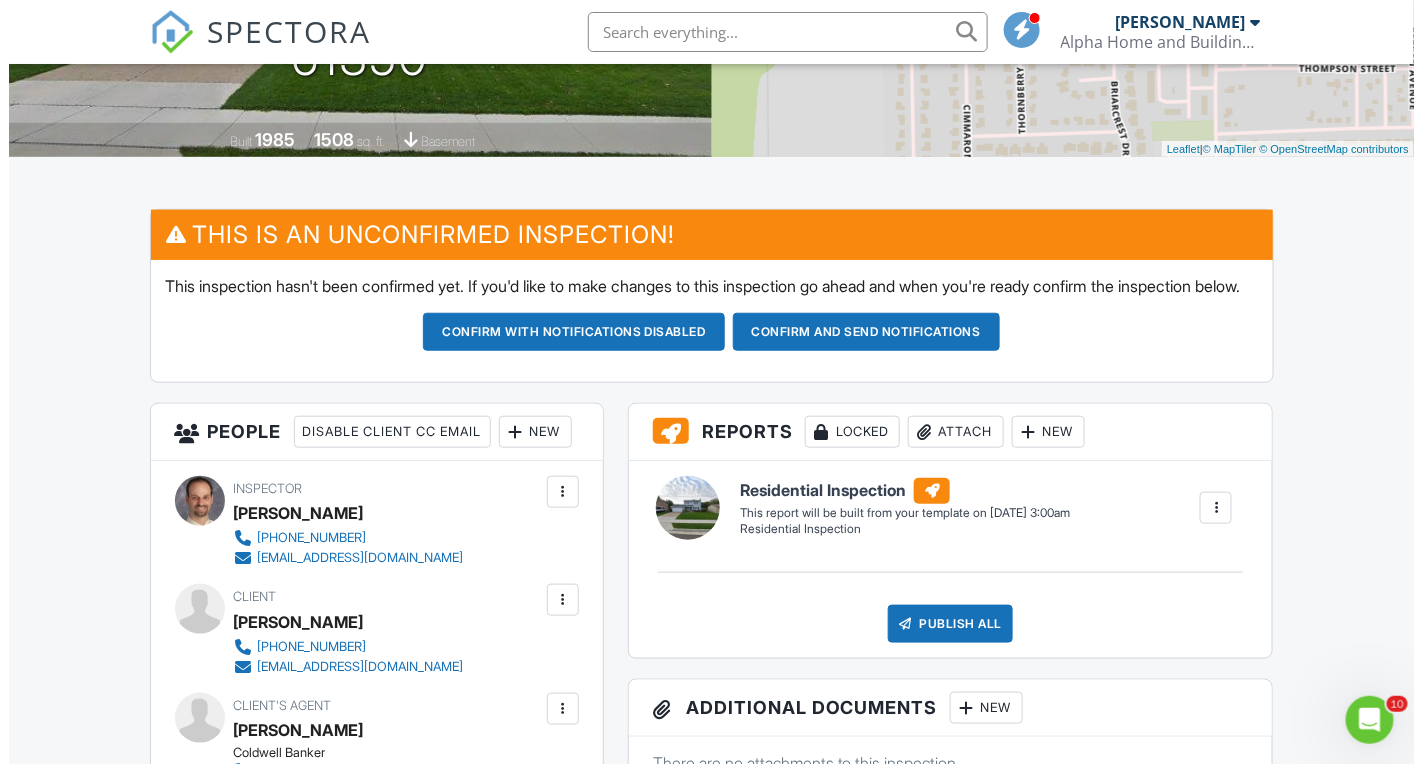 scroll, scrollTop: 628, scrollLeft: 0, axis: vertical 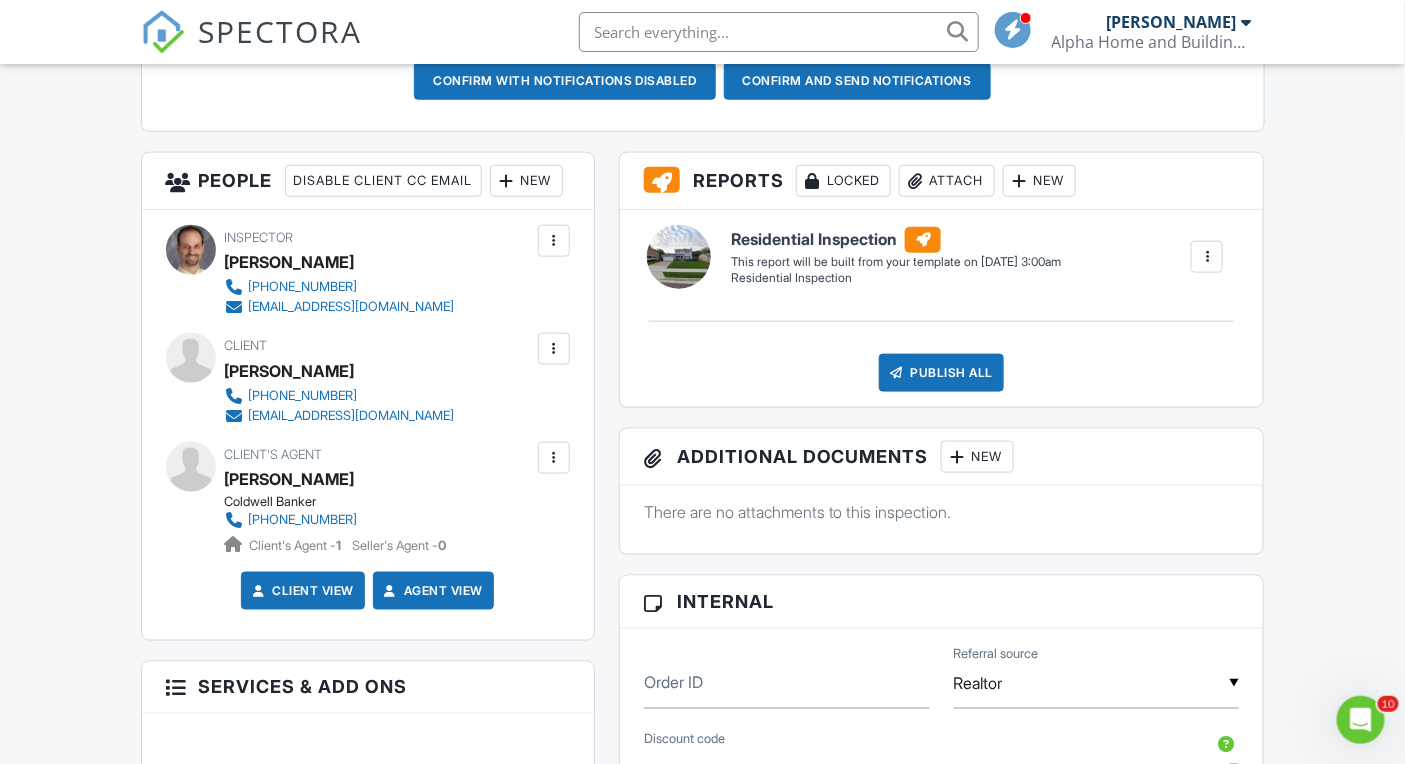 click on "New" at bounding box center (526, 181) 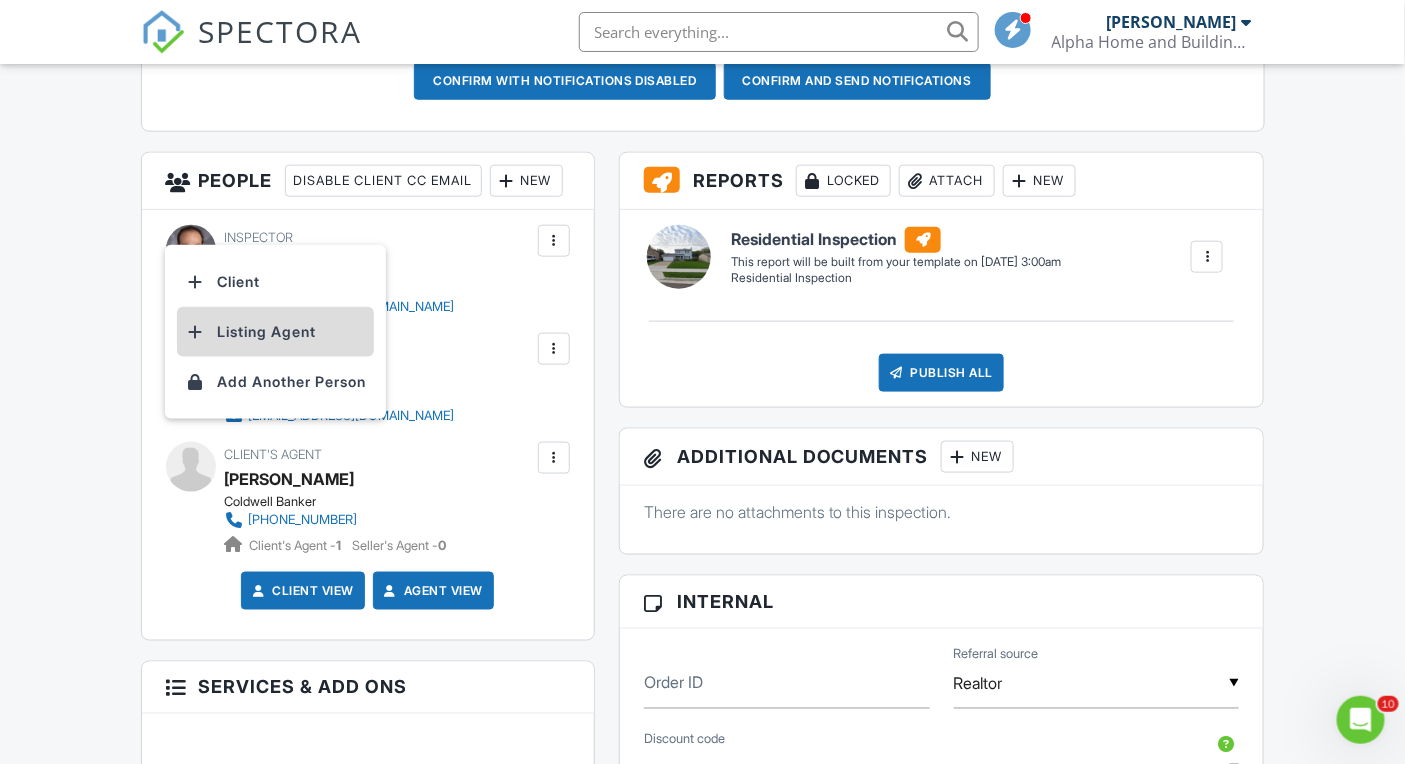 click on "Listing Agent" at bounding box center [275, 332] 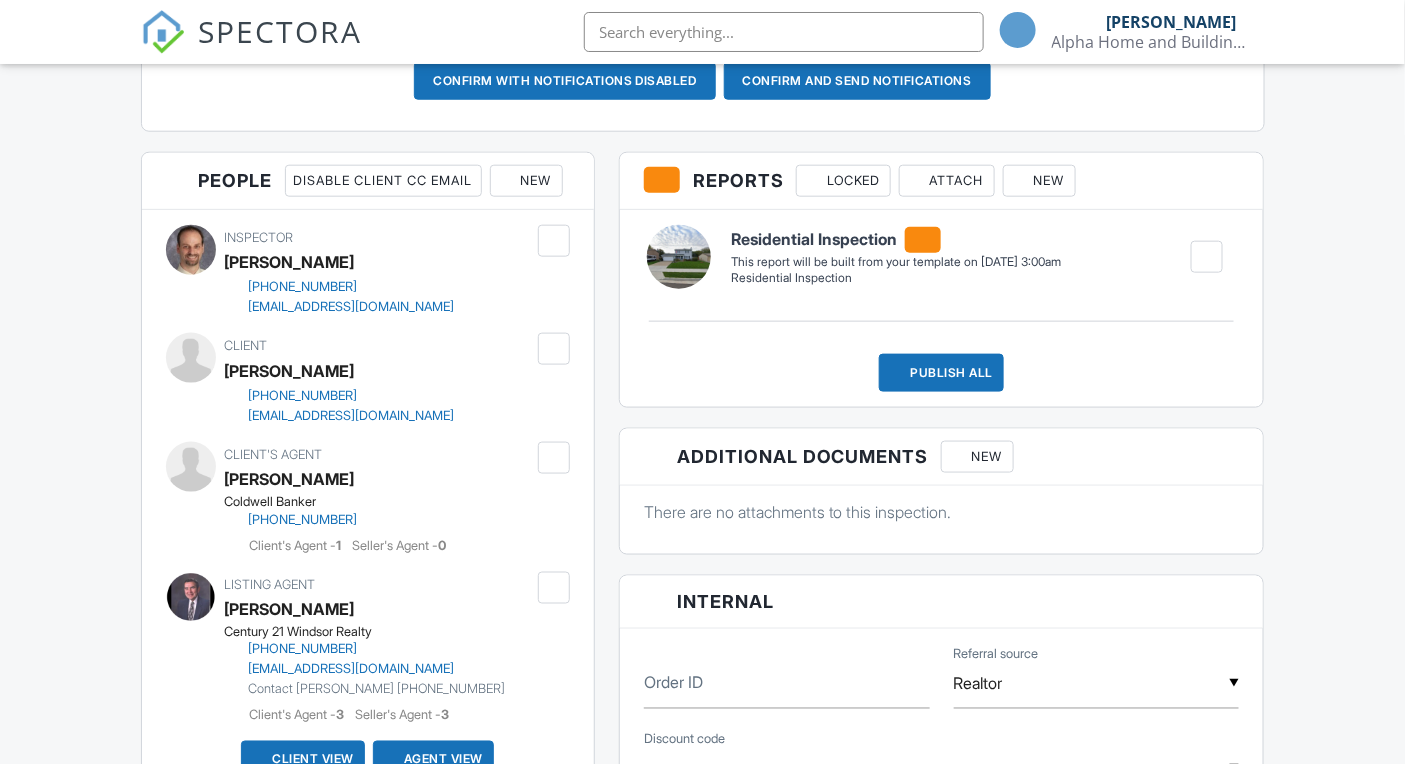 scroll, scrollTop: 628, scrollLeft: 0, axis: vertical 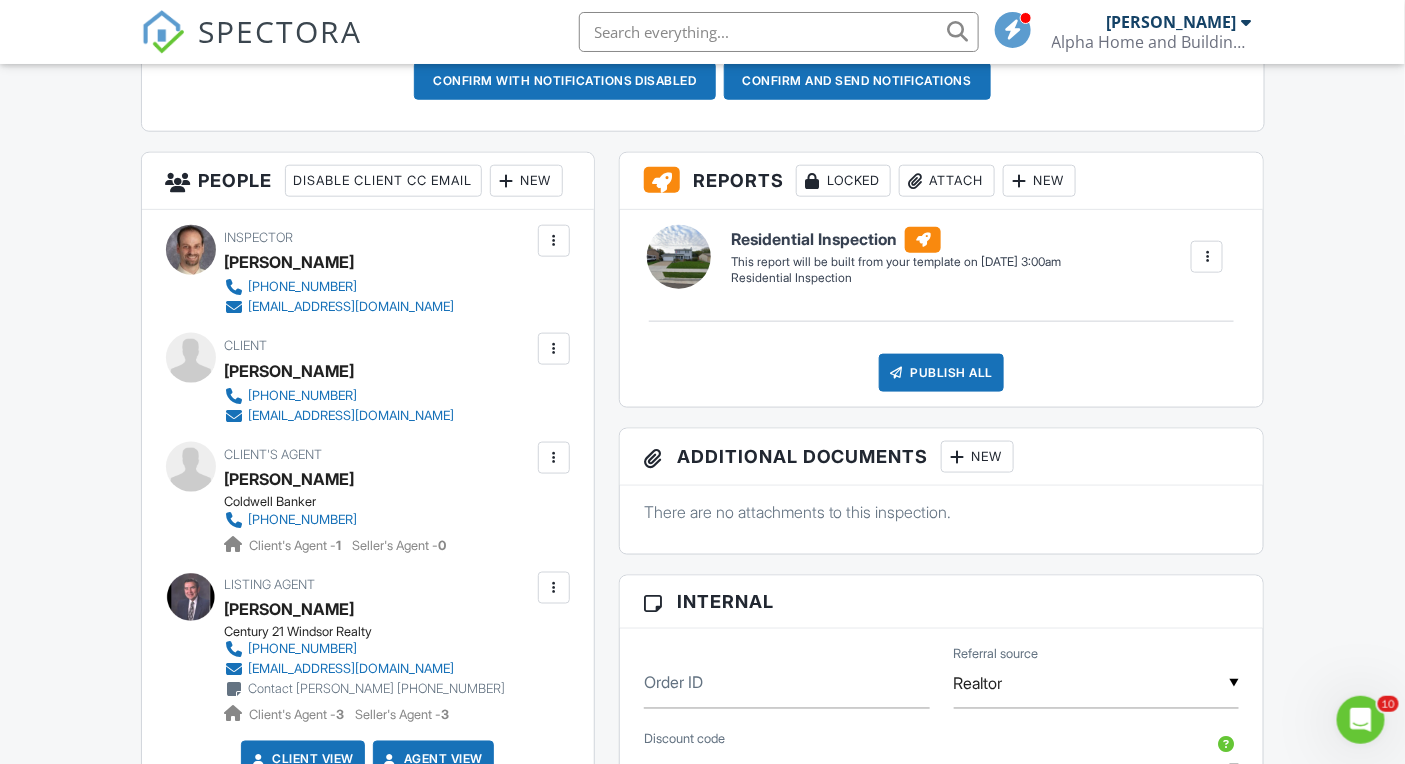 click on "Dashboard
Templates
Contacts
Metrics
Automations
Advanced
Settings
Support Center
Inspection Details
Client View
More
Property Details
Reschedule
Reorder / Copy
Share
Cancel
Delete
Print Order
Convert to V9
Disable Pass on CC Fees
View Change Log
07/16/2025  1:00 pm
- 4:30 pm
901 4-H Rd
Ottawa, IL 61350
Built
1985
1508
sq. ft.
basement
+ − Leaflet  |  © MapTiler   © OpenStreetMap contributors
This is an Unconfirmed Inspection!
This inspection hasn't been confirmed yet. If you'd like to make changes to this inspection go ahead and when you're ready confirm the inspection below.
Confirm with notifications disabled
Confirm and send notifications
Reports" at bounding box center (702, 872) 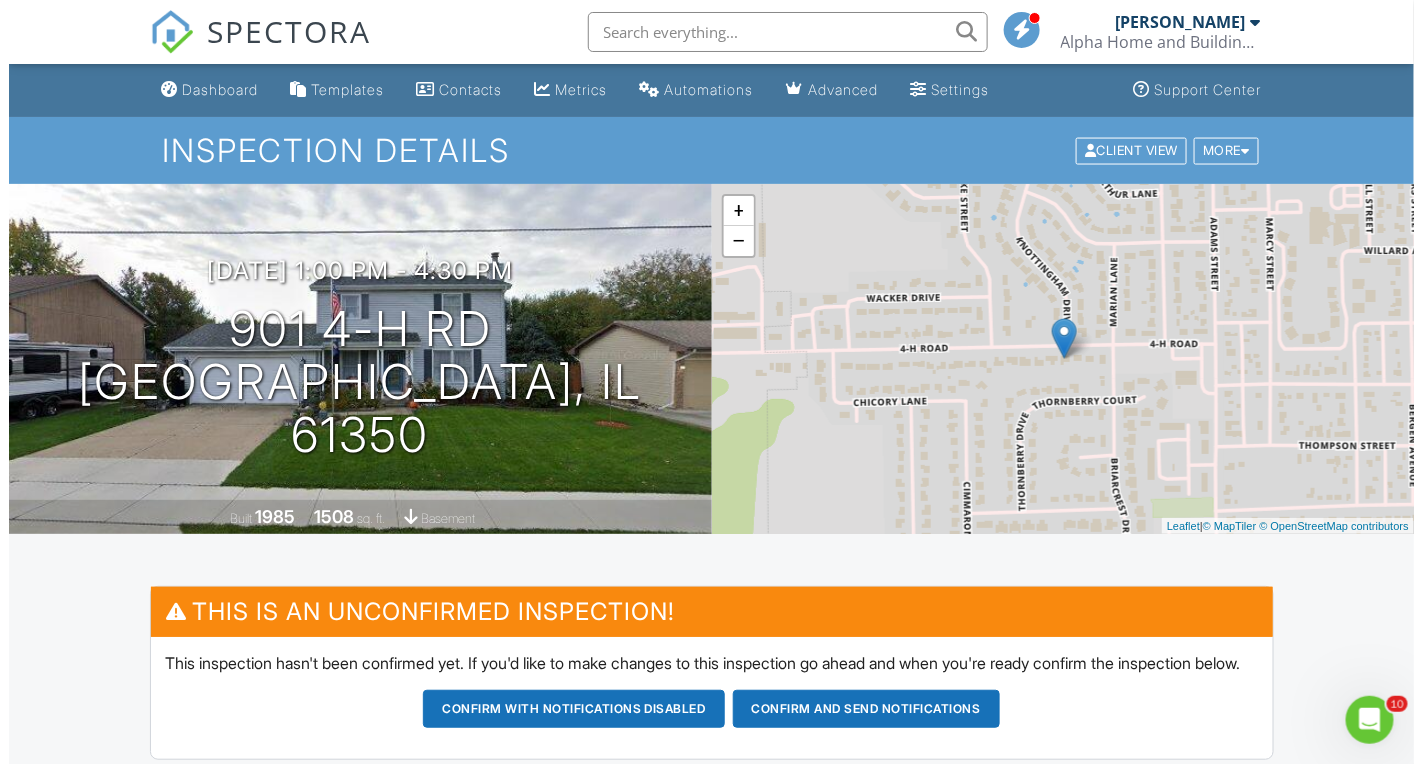scroll, scrollTop: 38, scrollLeft: 0, axis: vertical 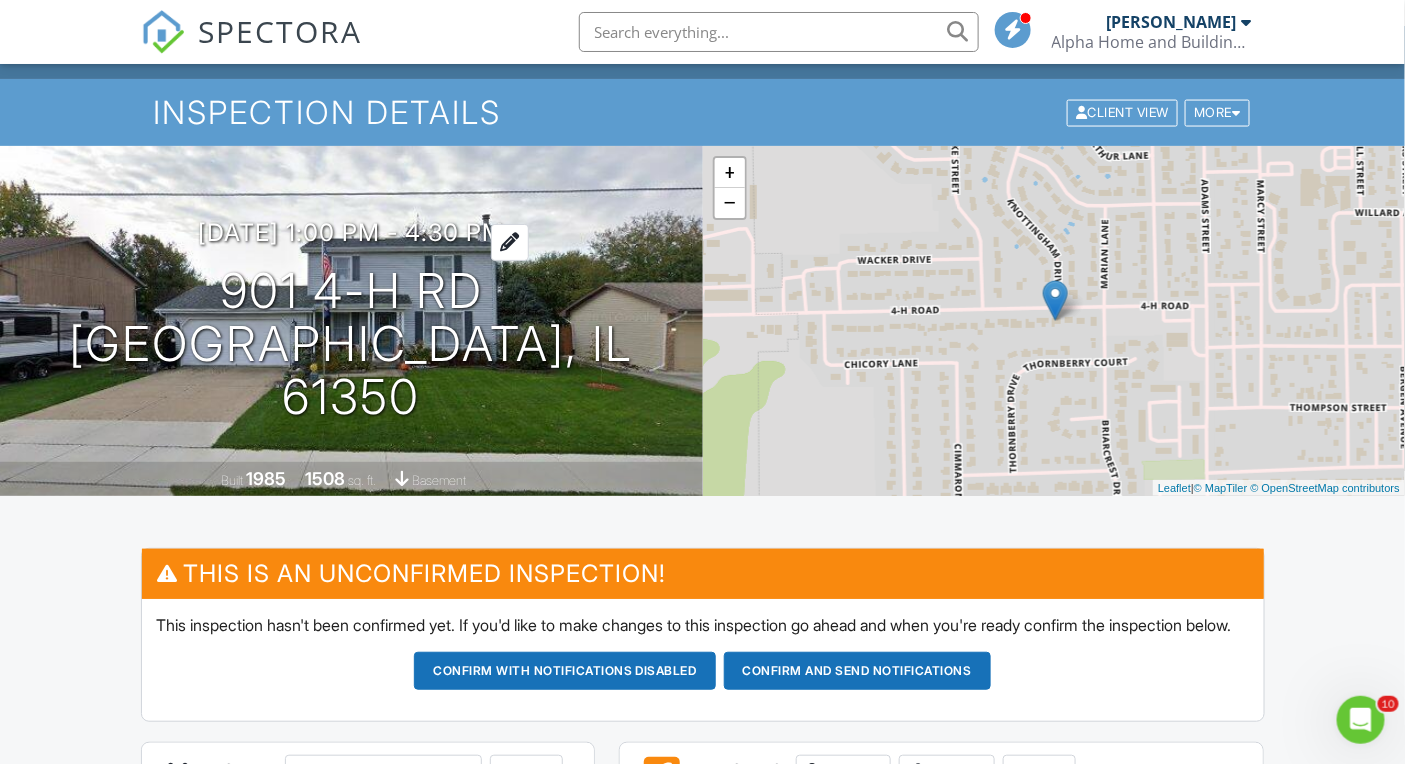 click on "07/16/2025  1:00 pm
- 4:30 pm" at bounding box center (351, 232) 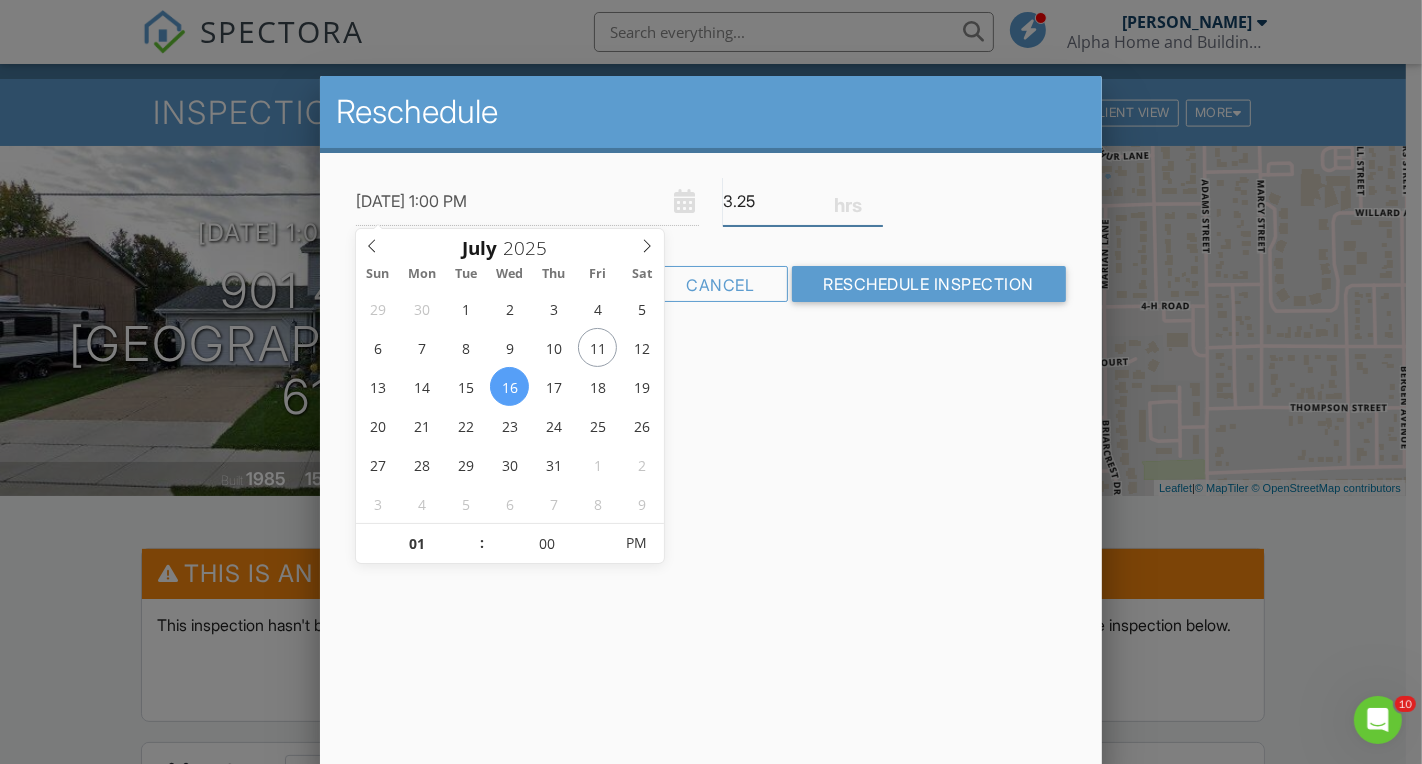 click on "3.25" at bounding box center (803, 201) 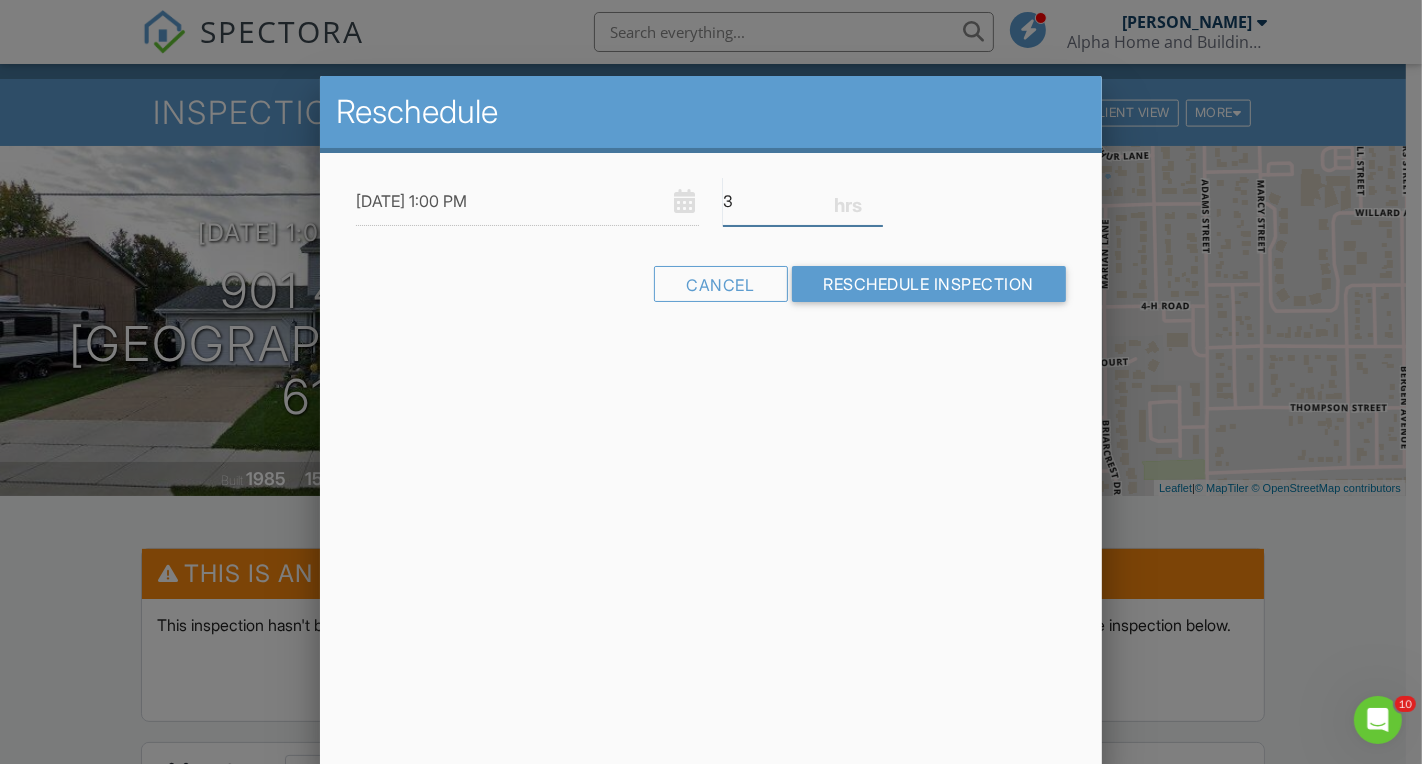 type on "3" 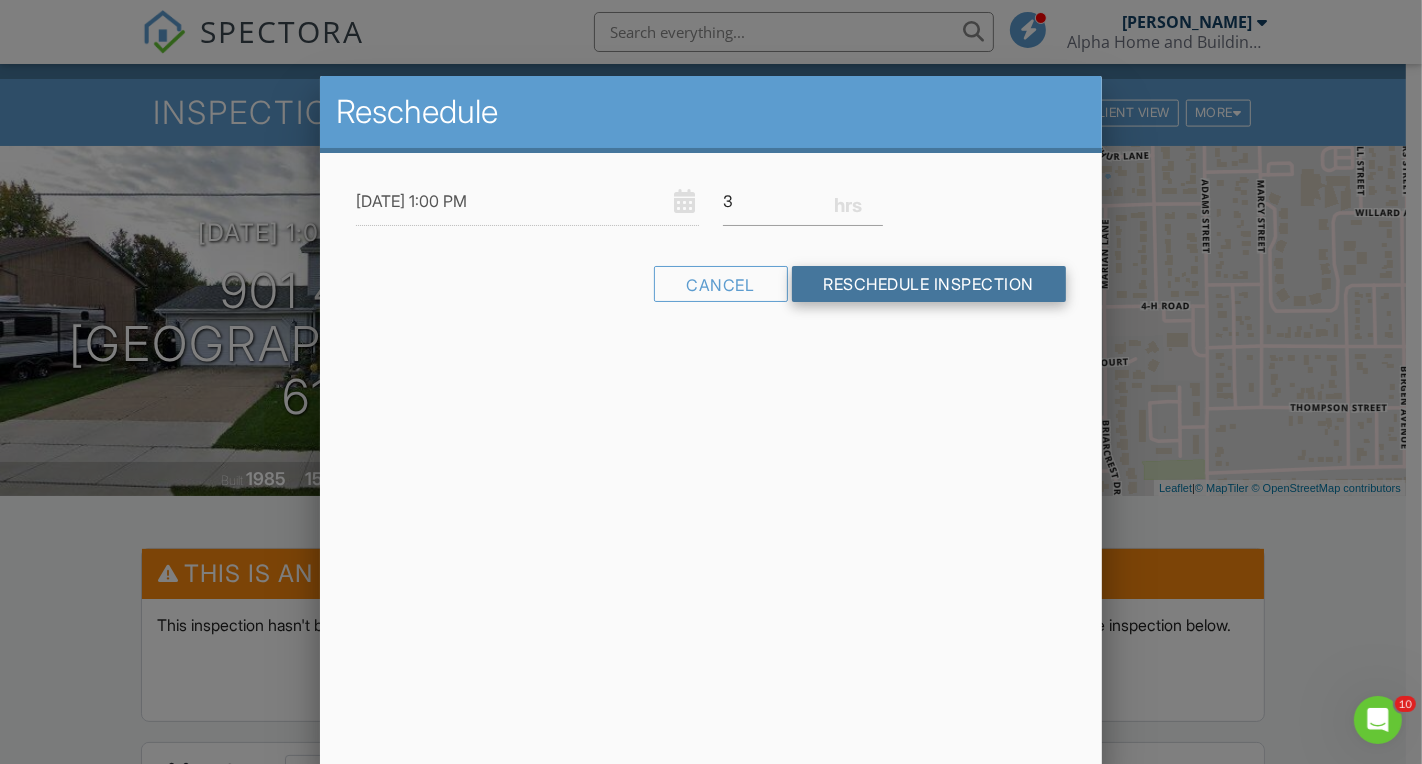 click on "Reschedule Inspection" at bounding box center (929, 284) 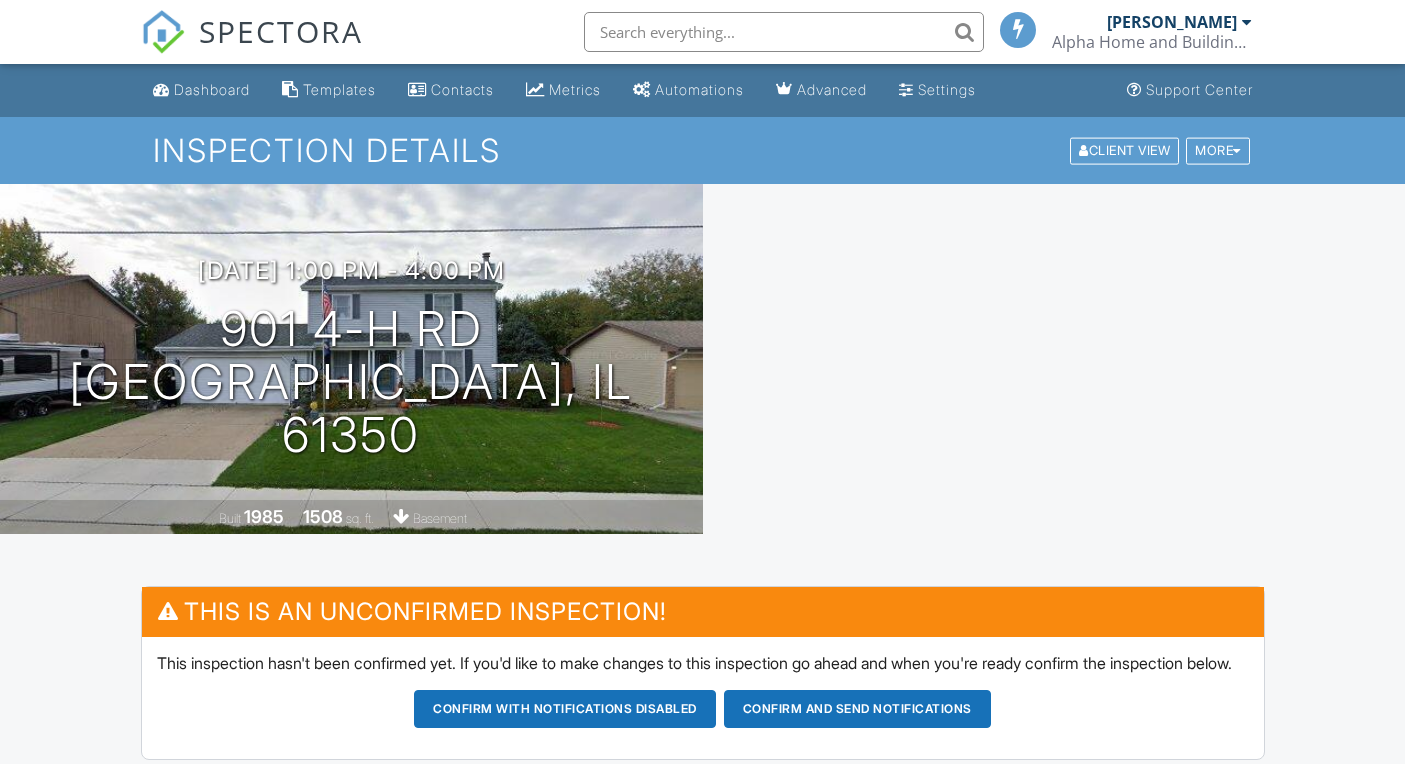 scroll, scrollTop: 0, scrollLeft: 0, axis: both 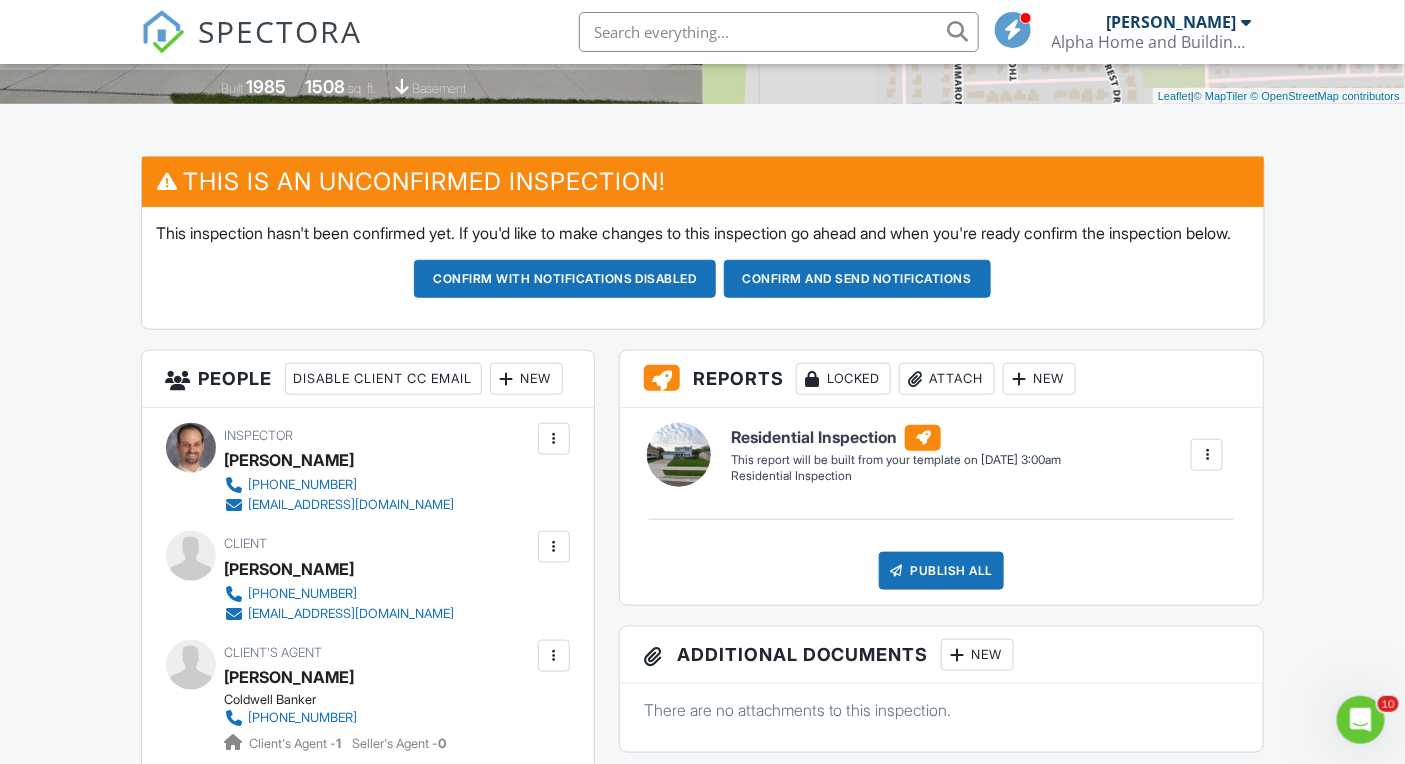 click on "SPECTORA" at bounding box center [281, 31] 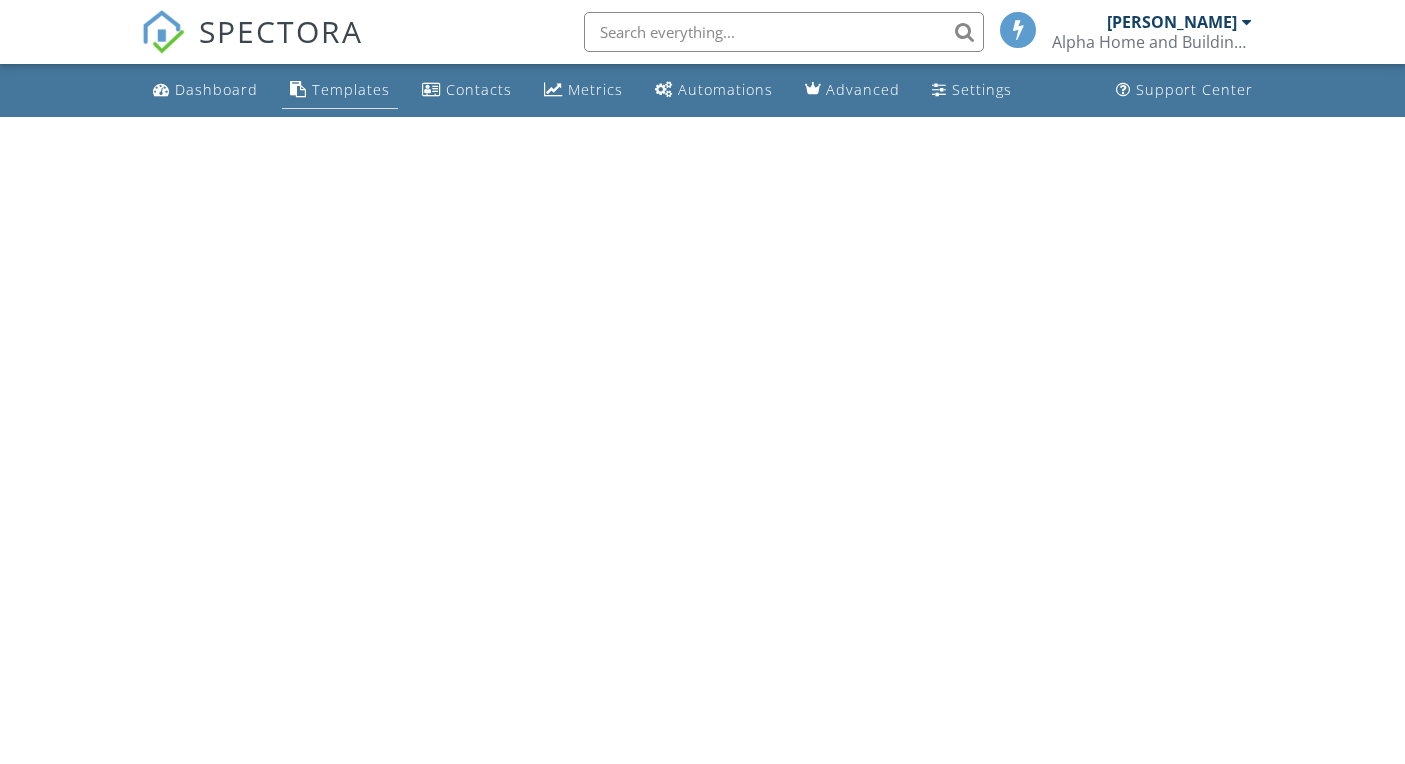 scroll, scrollTop: 0, scrollLeft: 0, axis: both 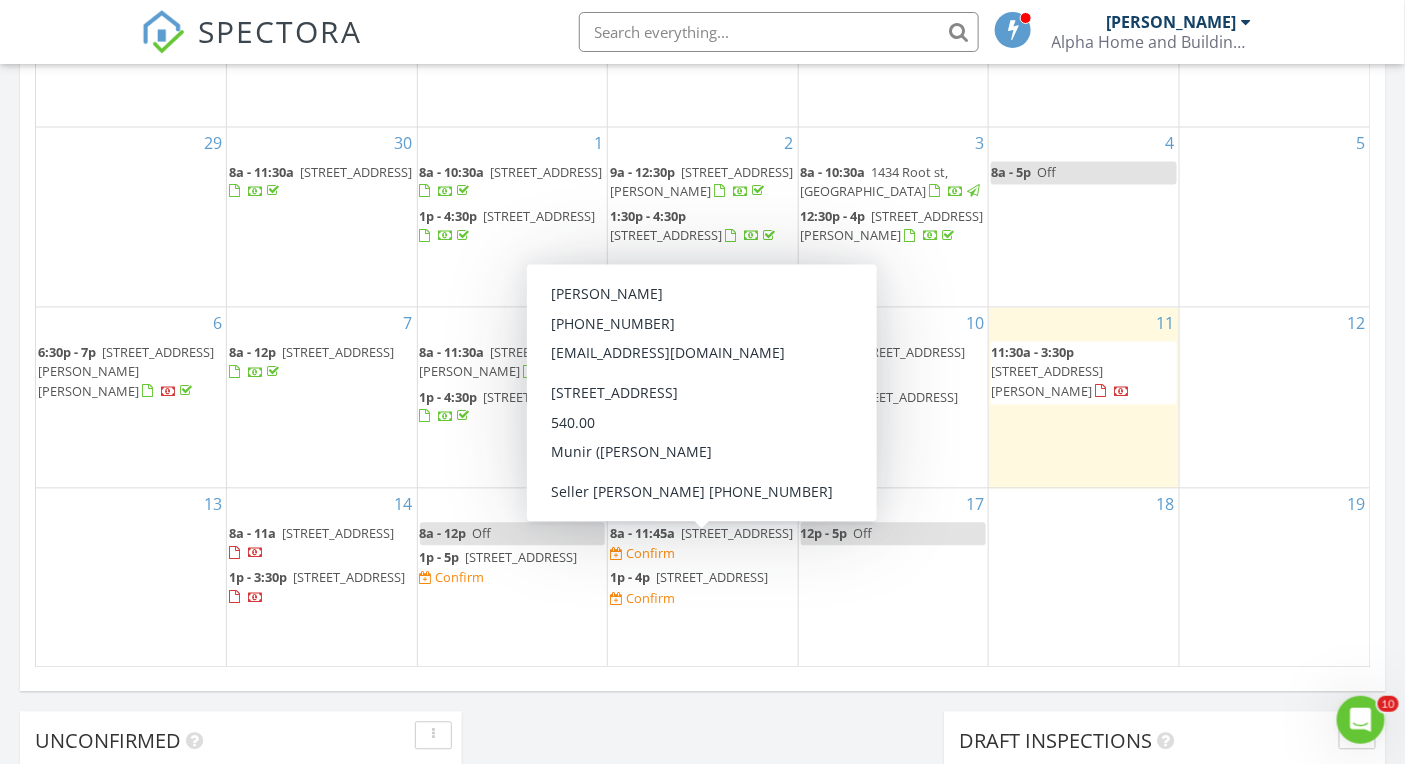 click on "[STREET_ADDRESS]" at bounding box center (737, 534) 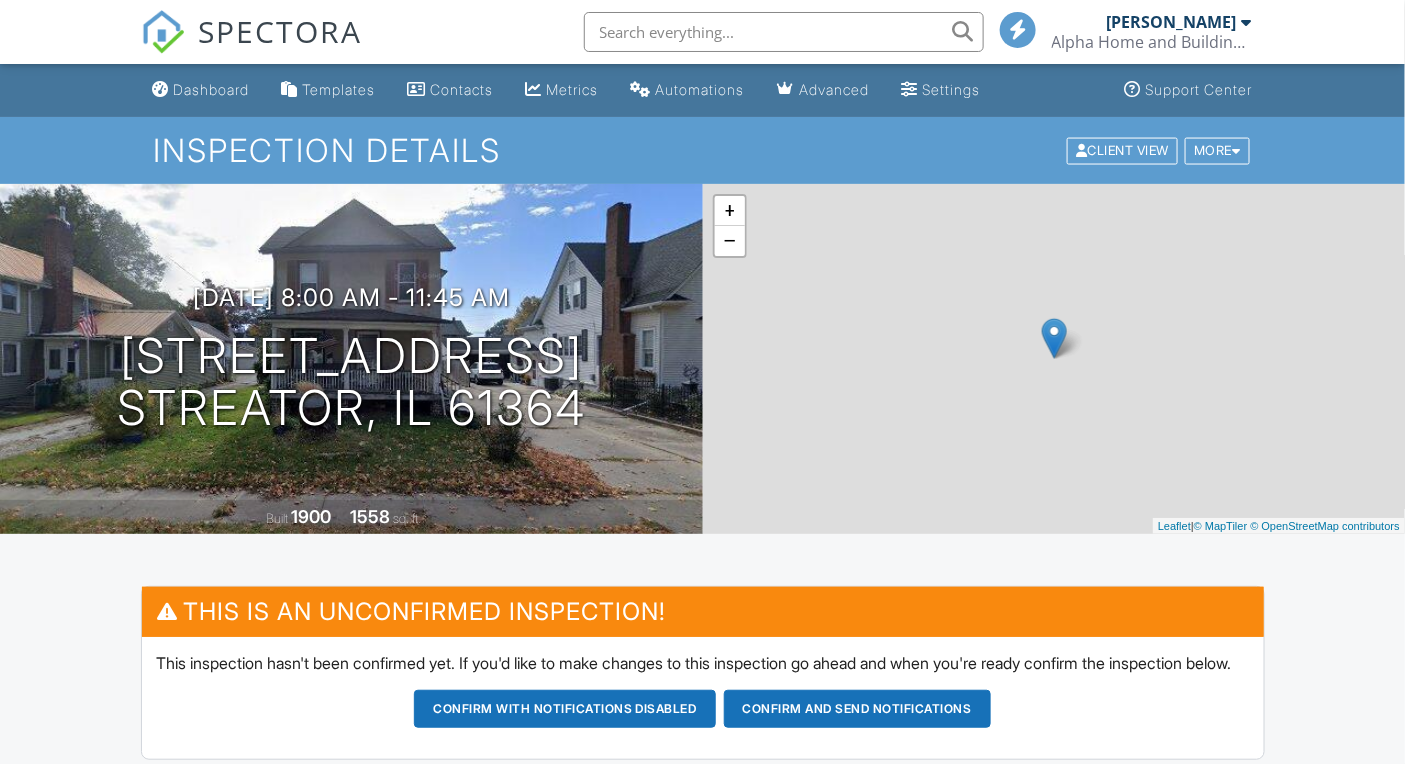 scroll, scrollTop: 245, scrollLeft: 0, axis: vertical 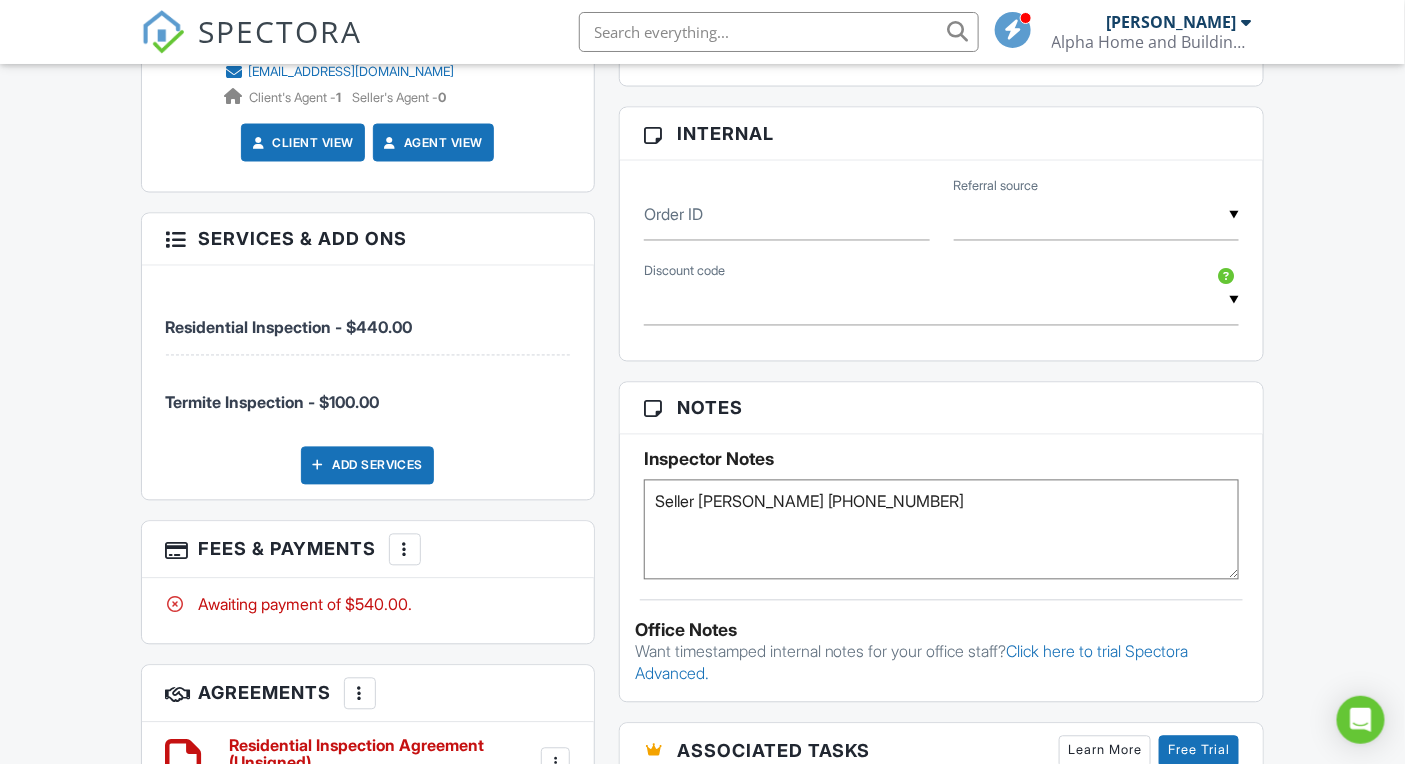 click on "Seller Bob Dusablon 779-237-0435" at bounding box center [942, 530] 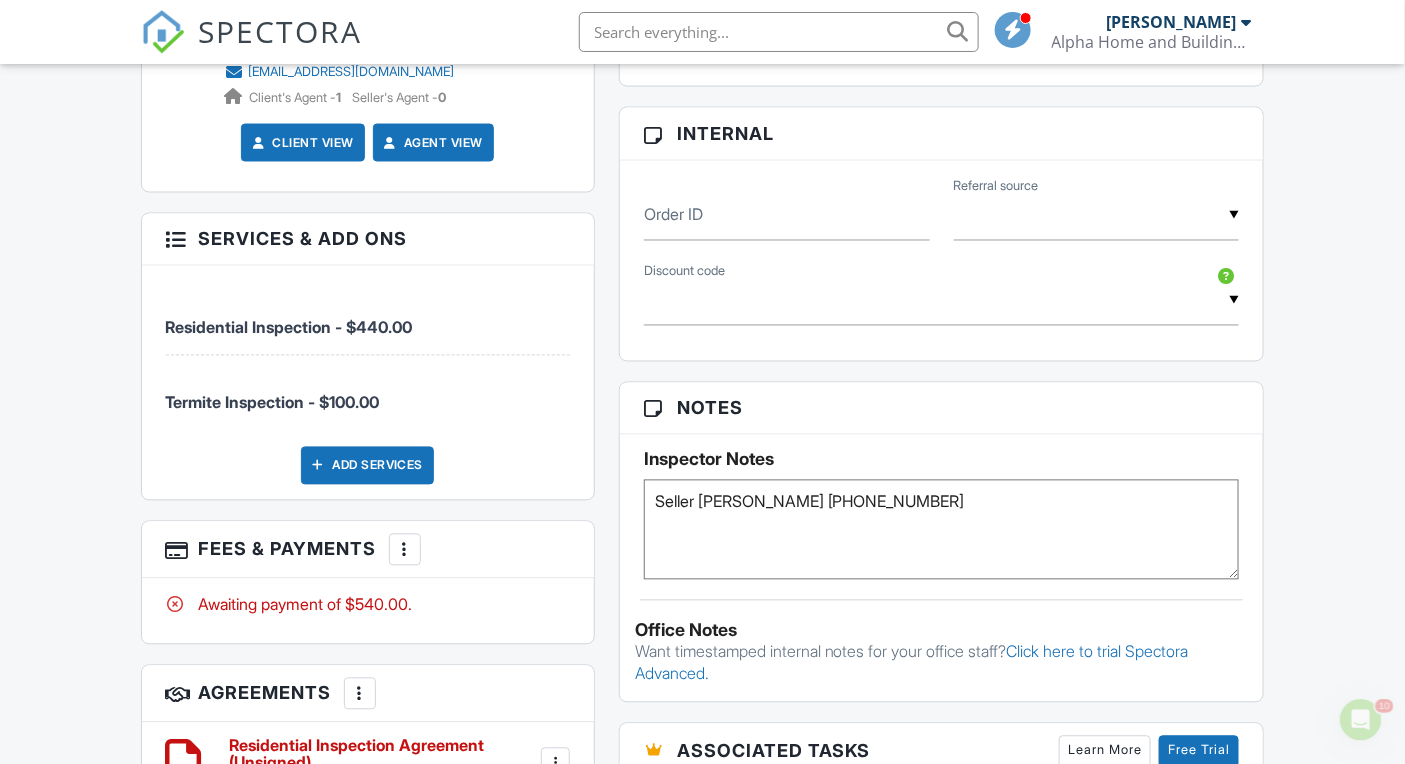 scroll, scrollTop: 0, scrollLeft: 0, axis: both 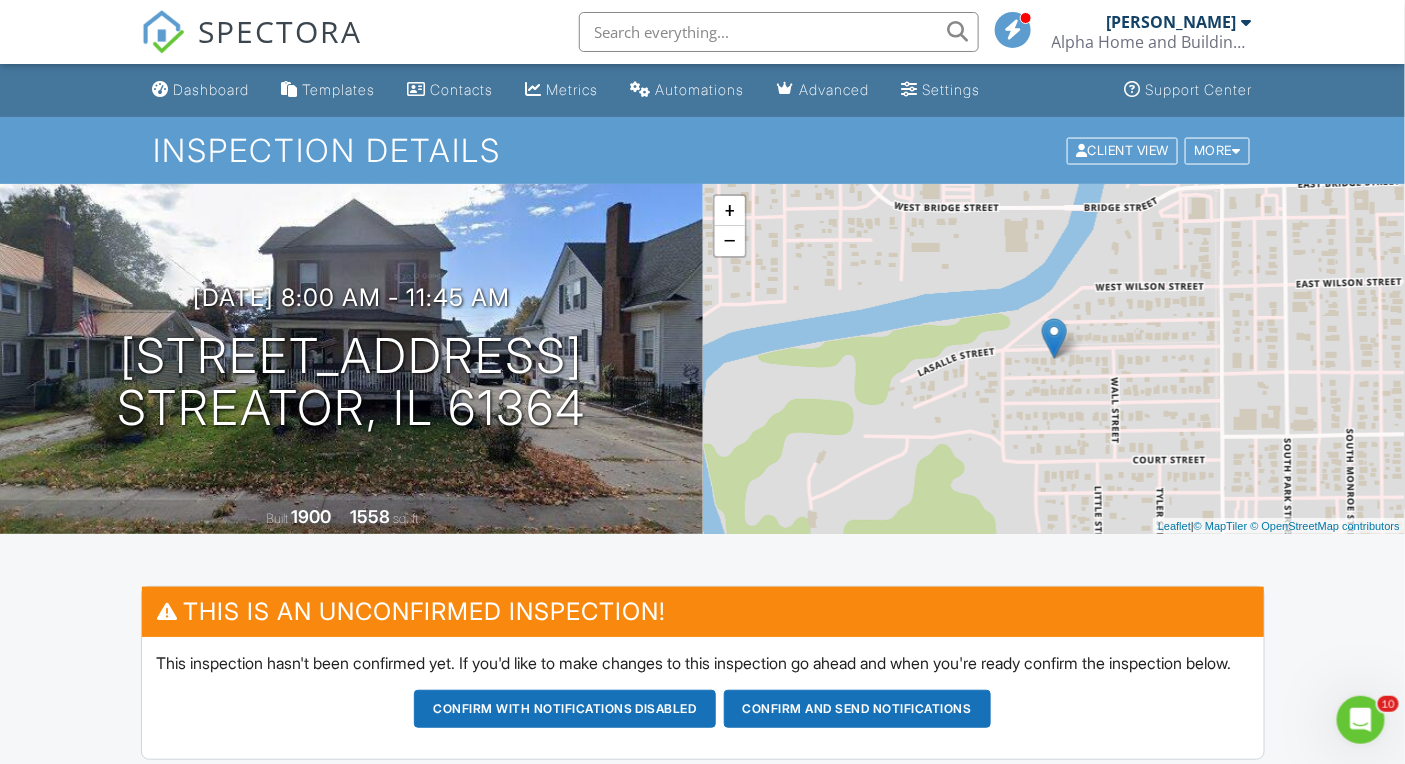 click on "SPECTORA" at bounding box center (281, 31) 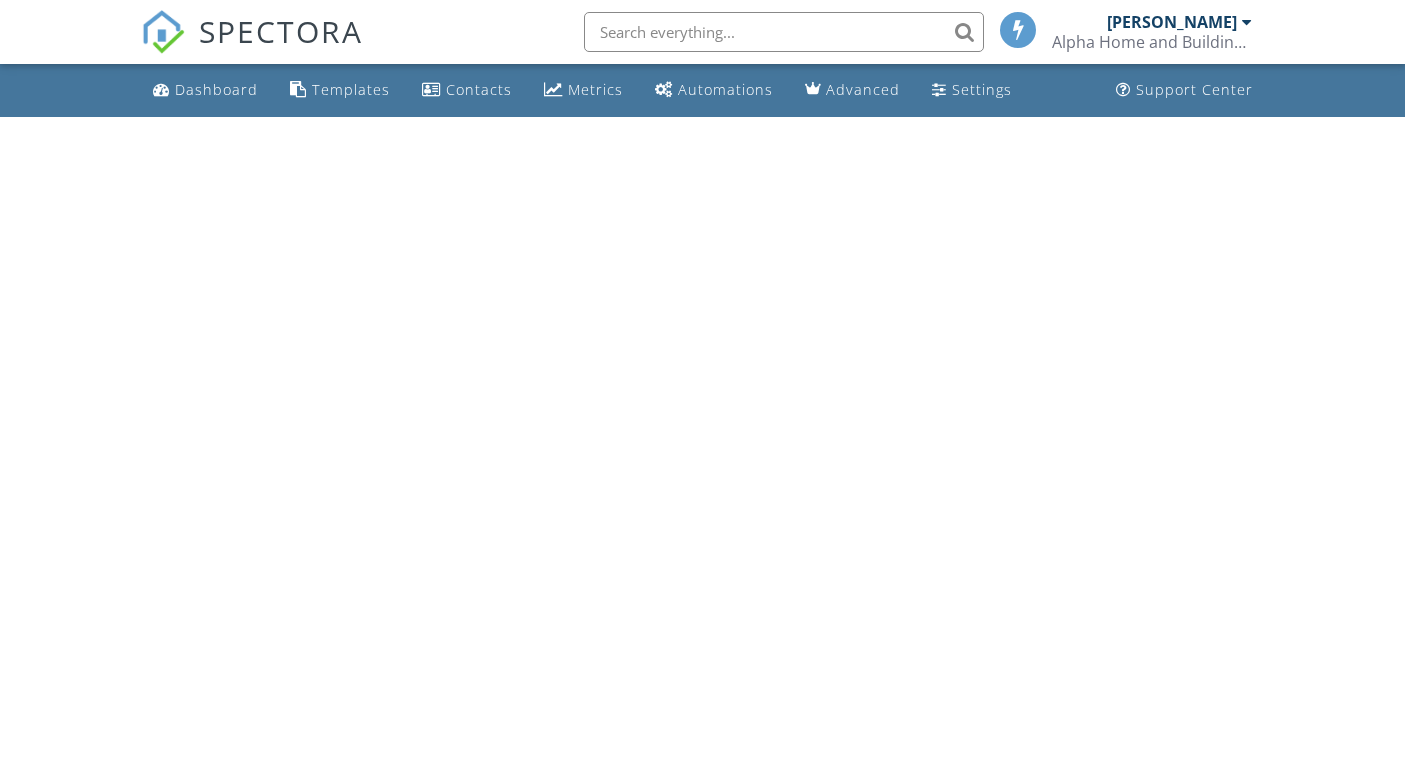 scroll, scrollTop: 0, scrollLeft: 0, axis: both 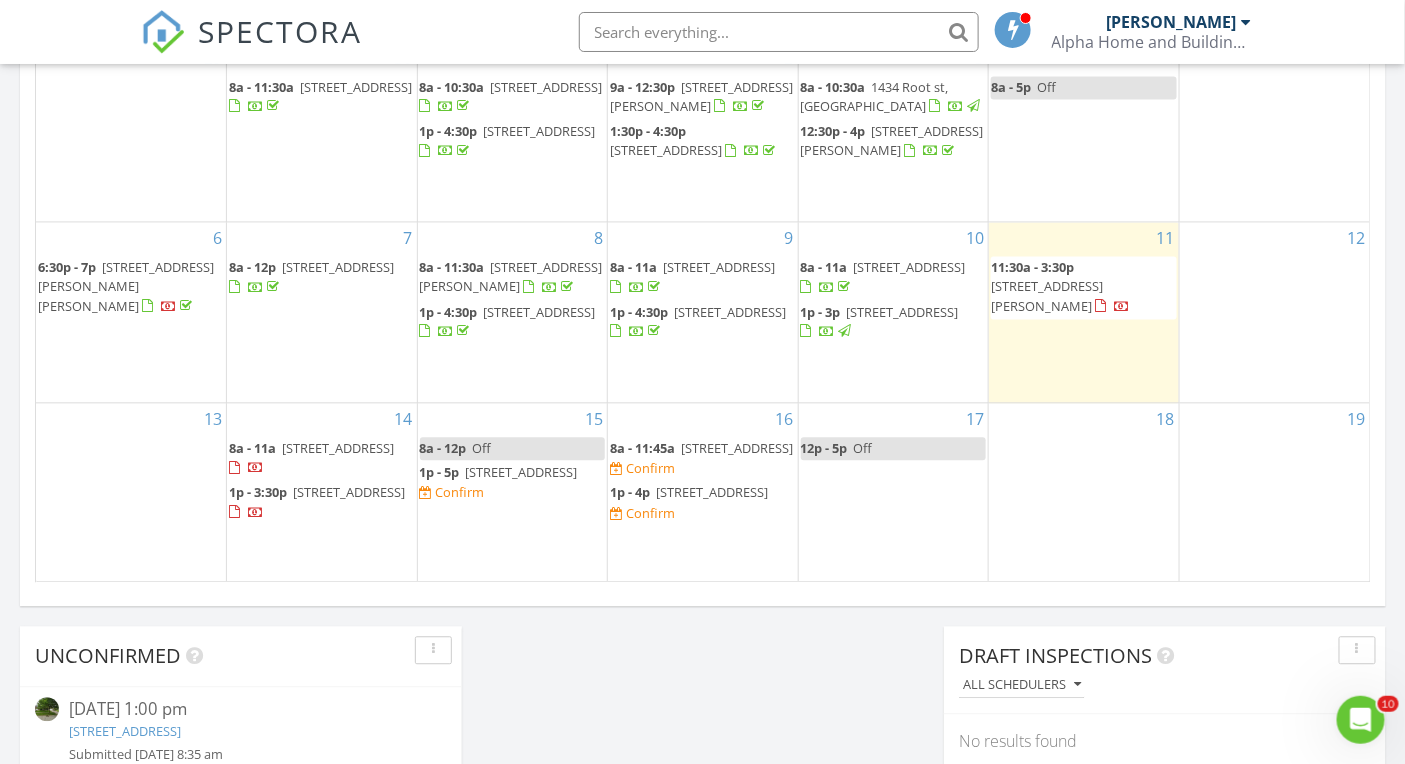 click on "[STREET_ADDRESS]" at bounding box center (522, 473) 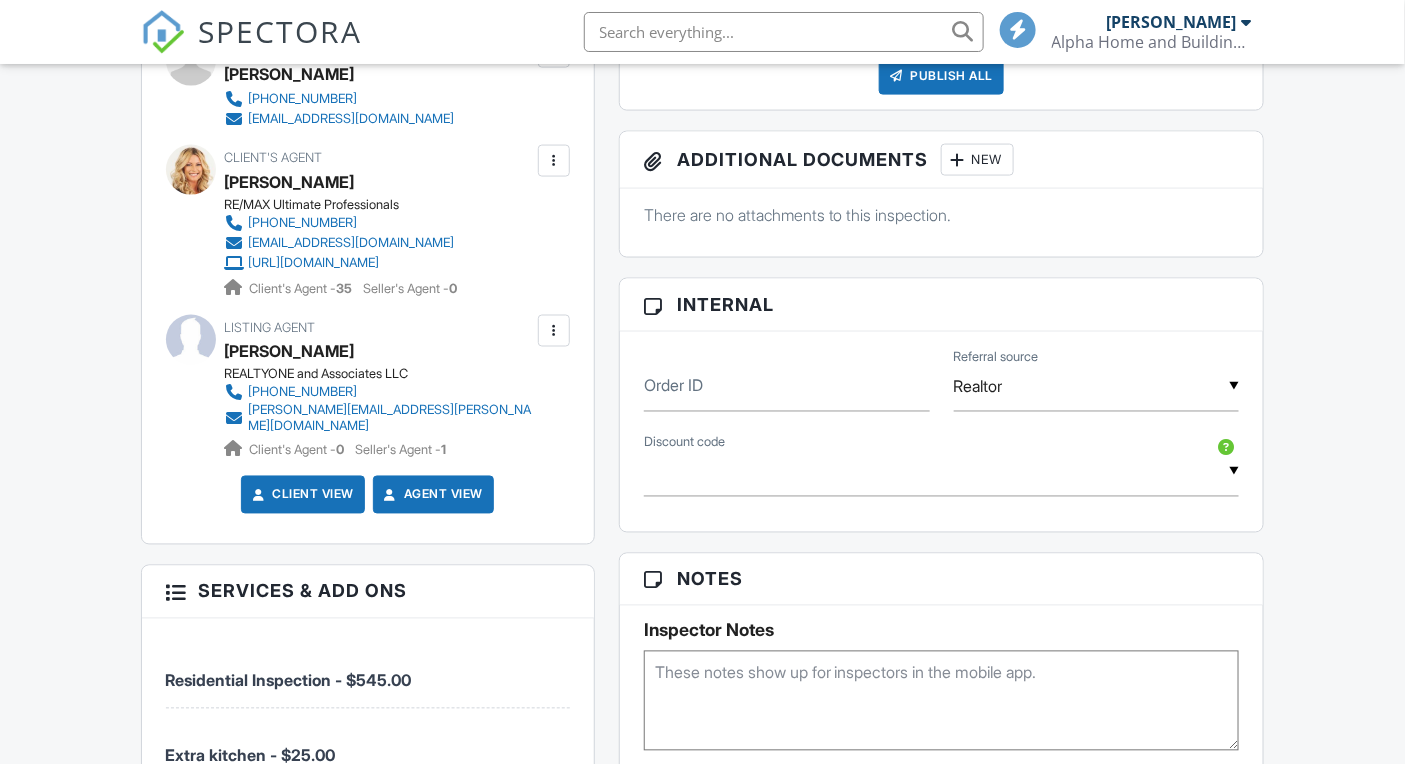 scroll, scrollTop: 925, scrollLeft: 0, axis: vertical 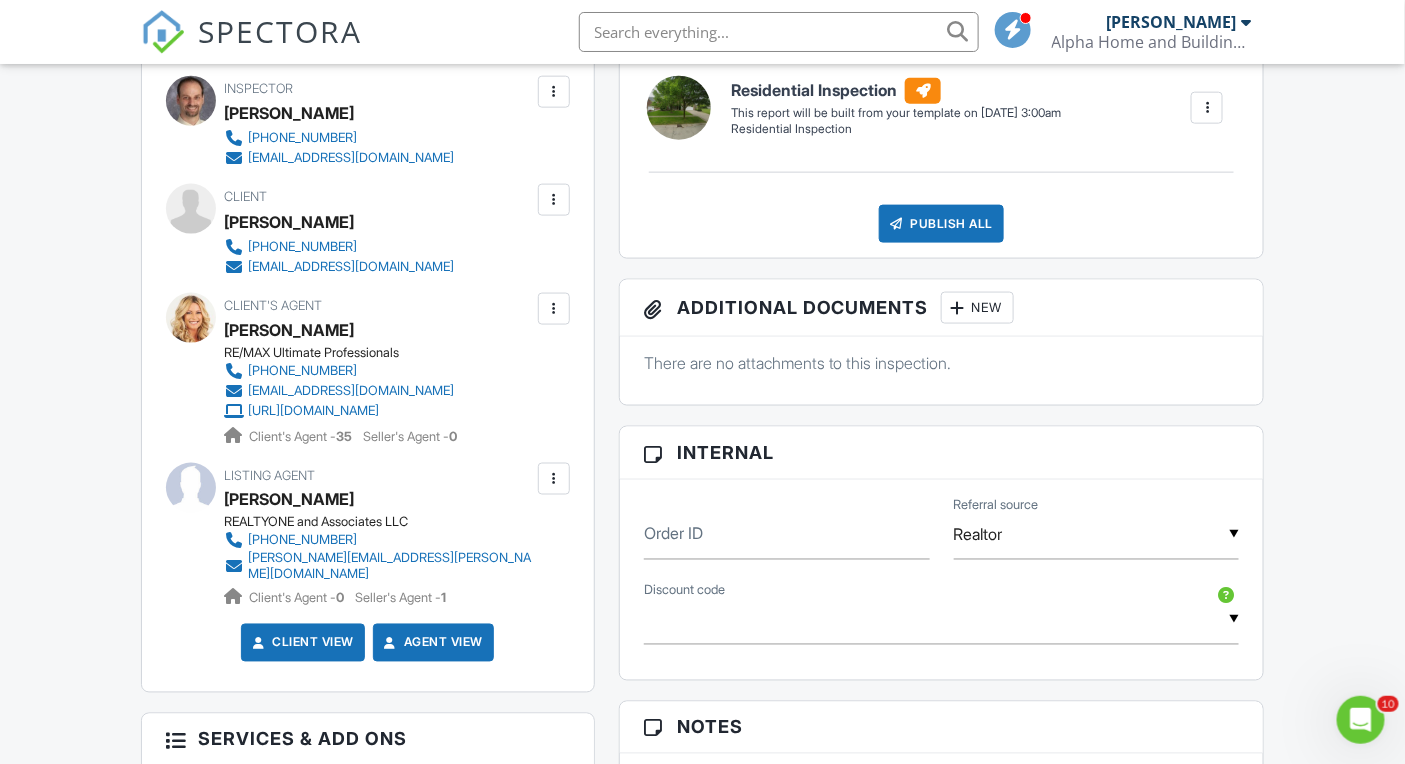 click on "SPECTORA" at bounding box center [281, 31] 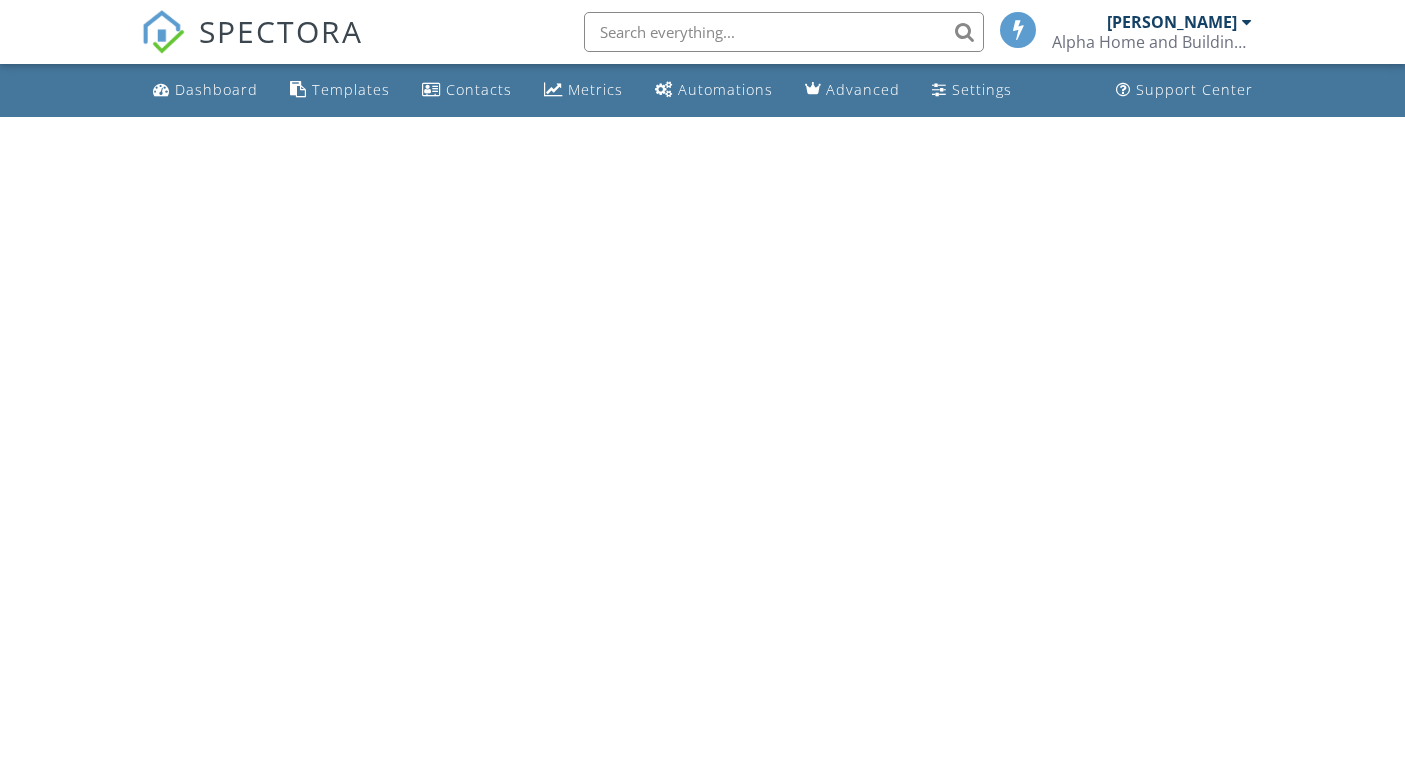 scroll, scrollTop: 0, scrollLeft: 0, axis: both 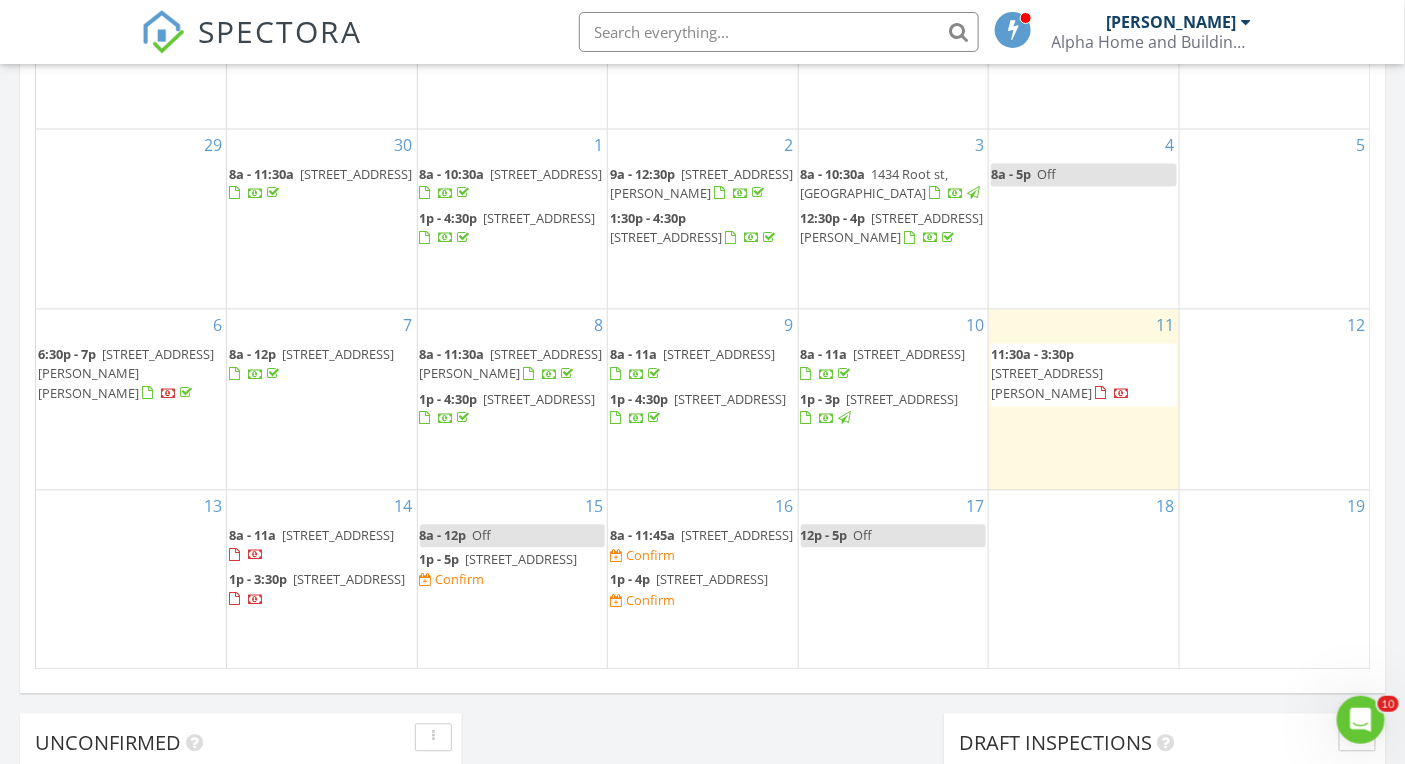 click on "[STREET_ADDRESS]" at bounding box center [522, 560] 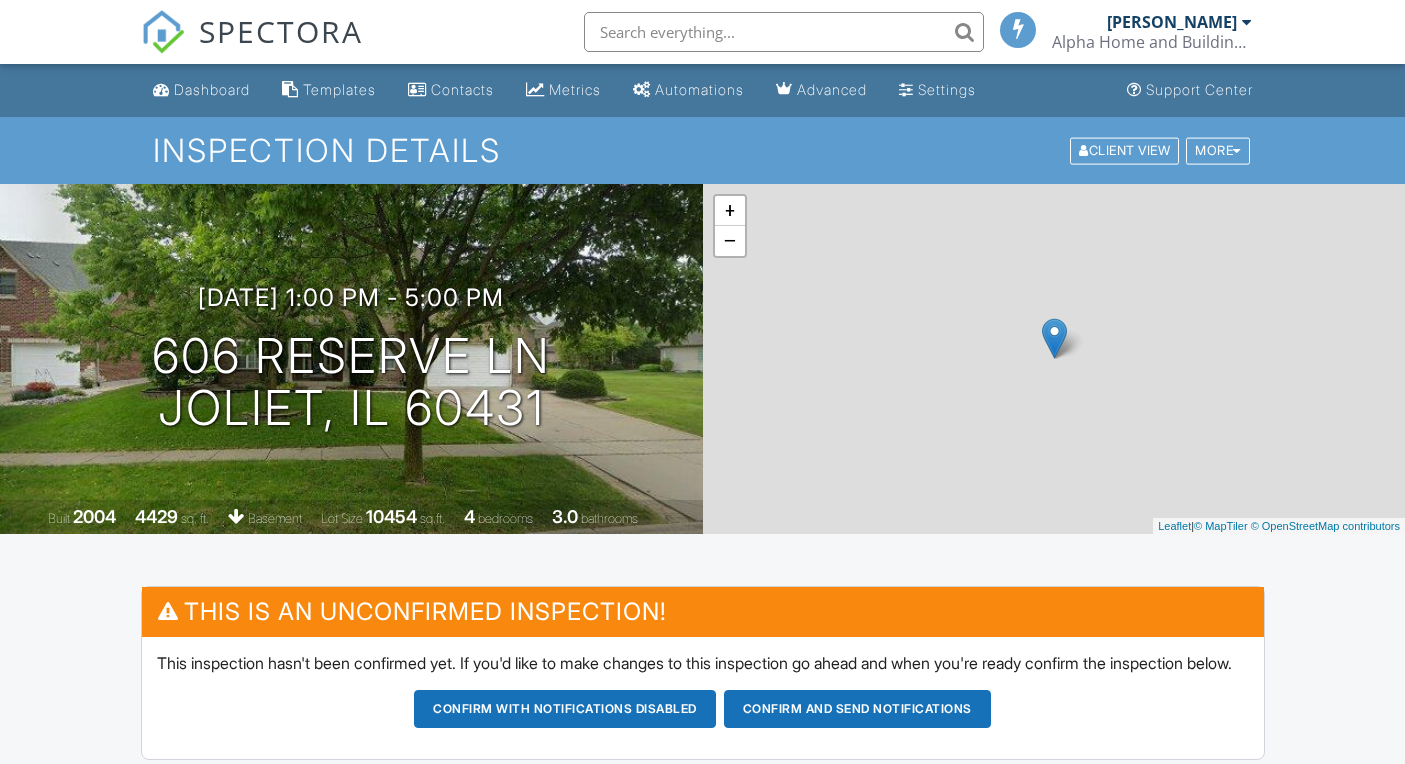 scroll, scrollTop: 1042, scrollLeft: 0, axis: vertical 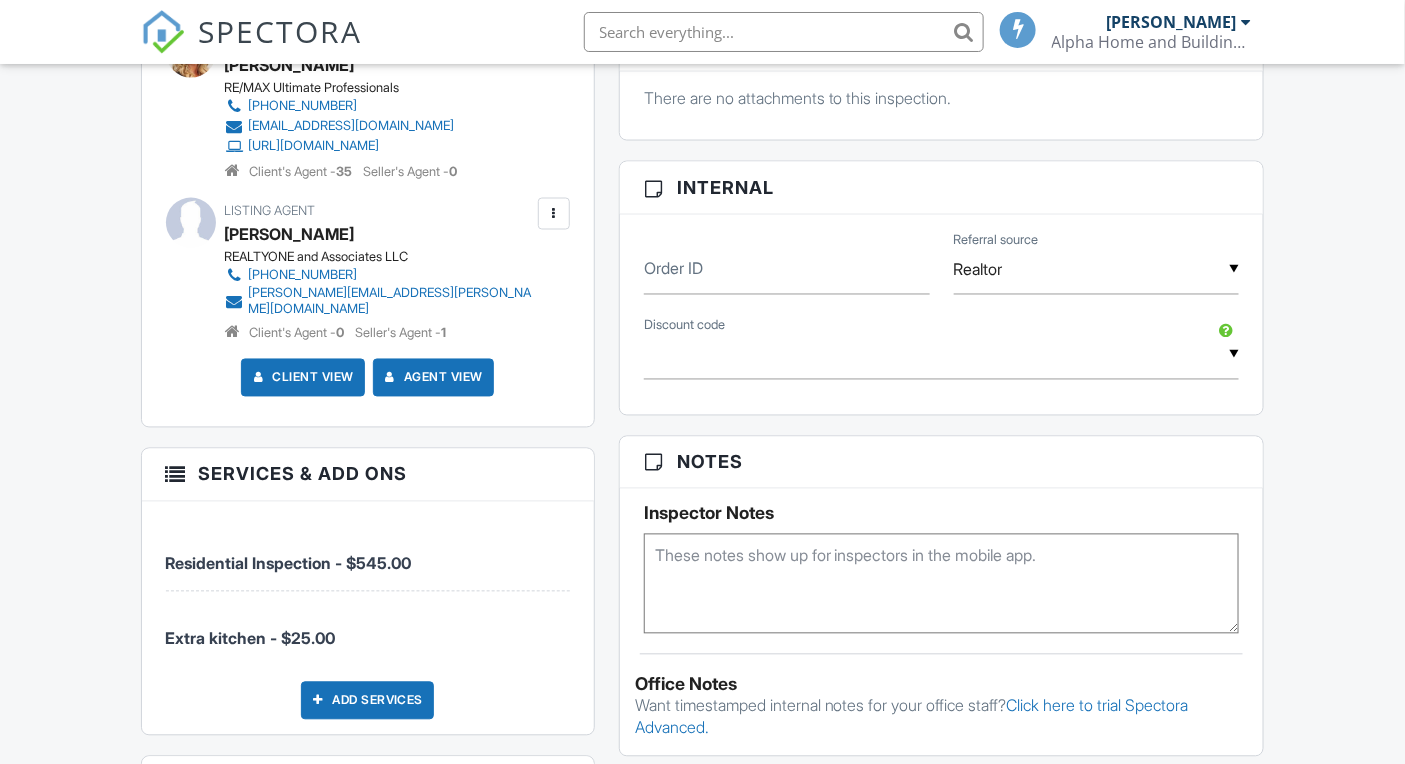 click at bounding box center [942, 584] 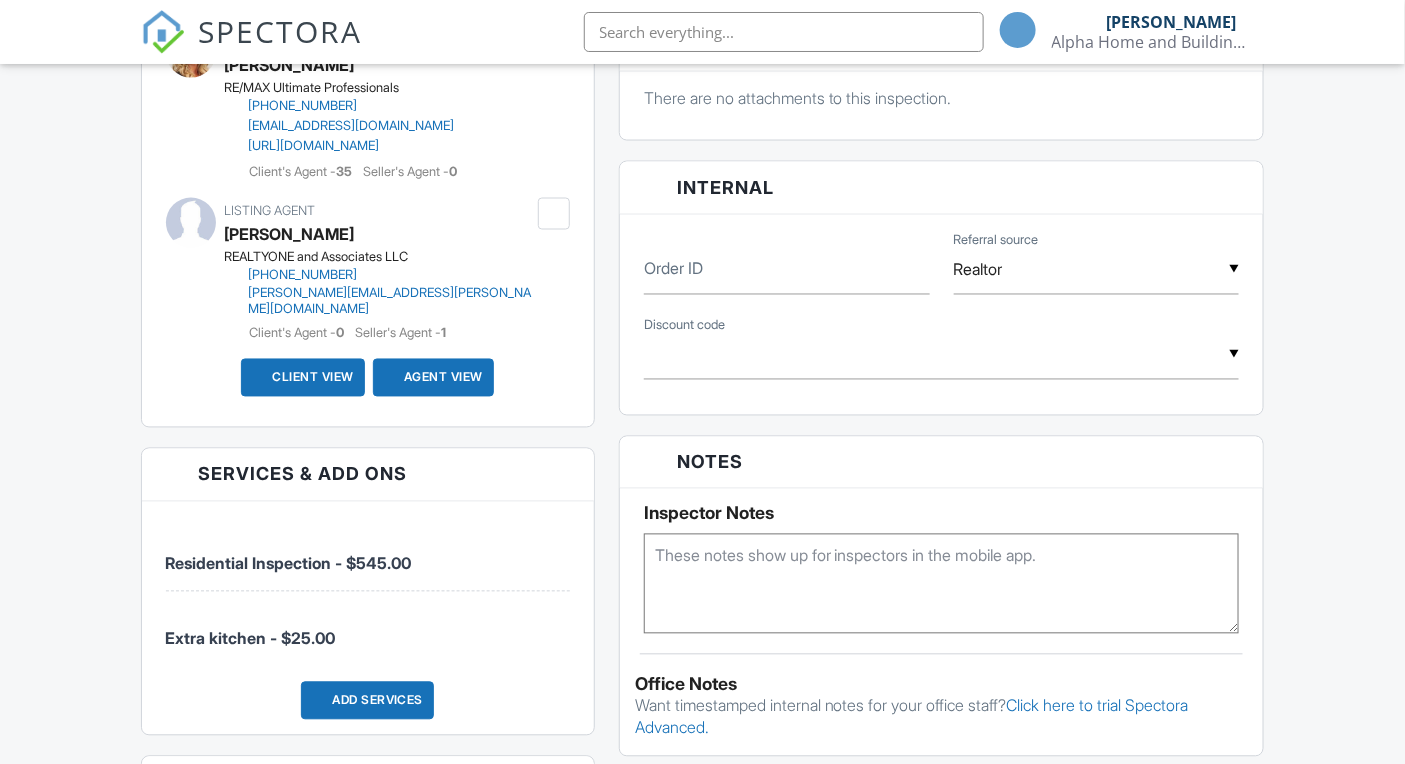 scroll, scrollTop: 0, scrollLeft: 0, axis: both 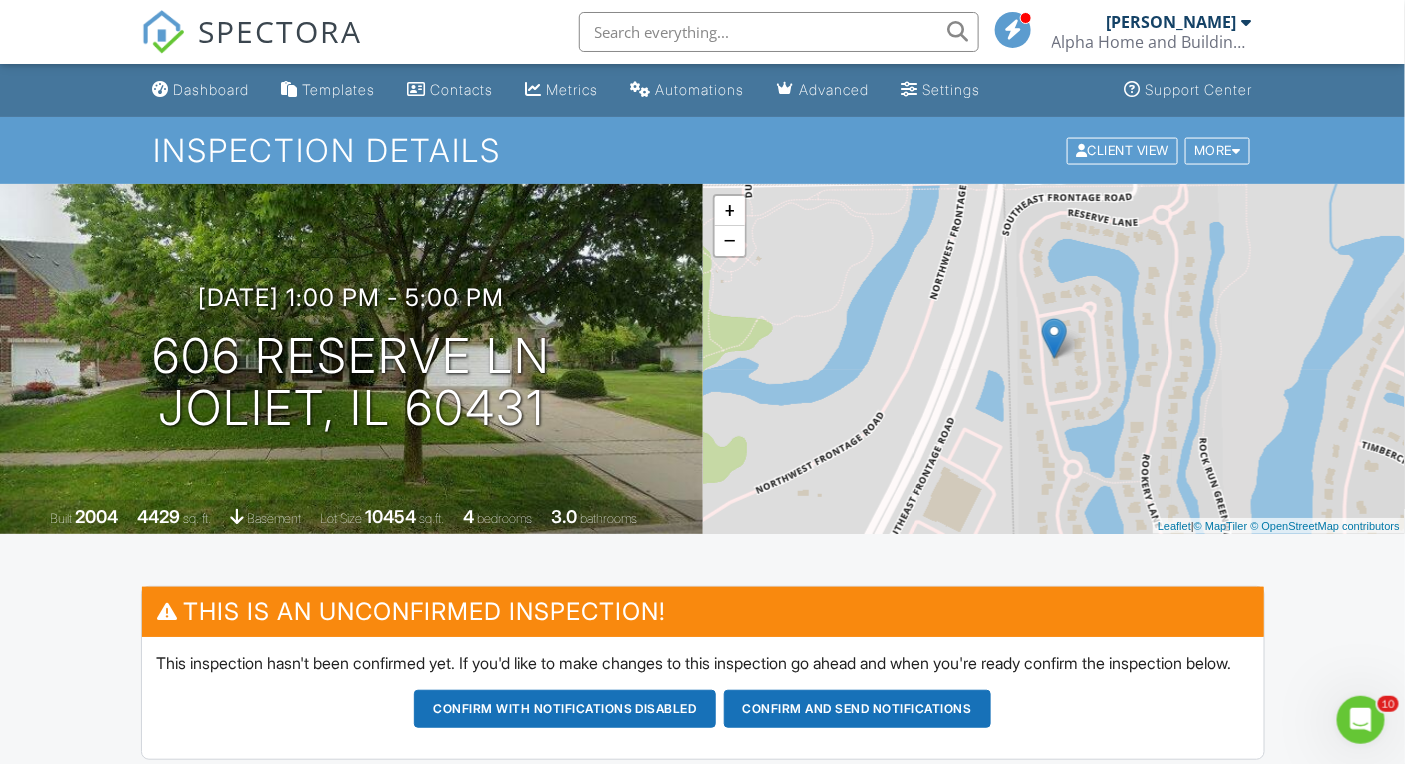 type on "LB 1560" 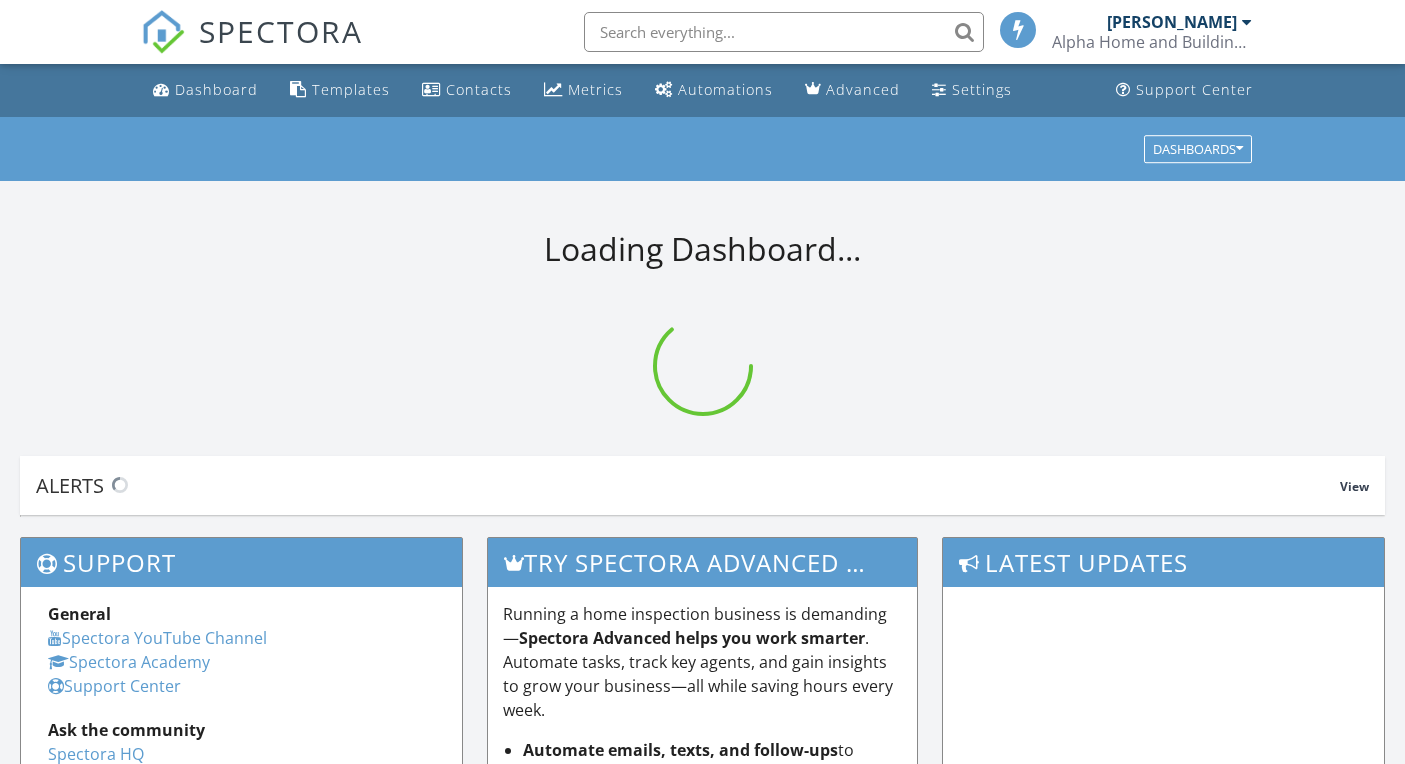 scroll, scrollTop: 0, scrollLeft: 0, axis: both 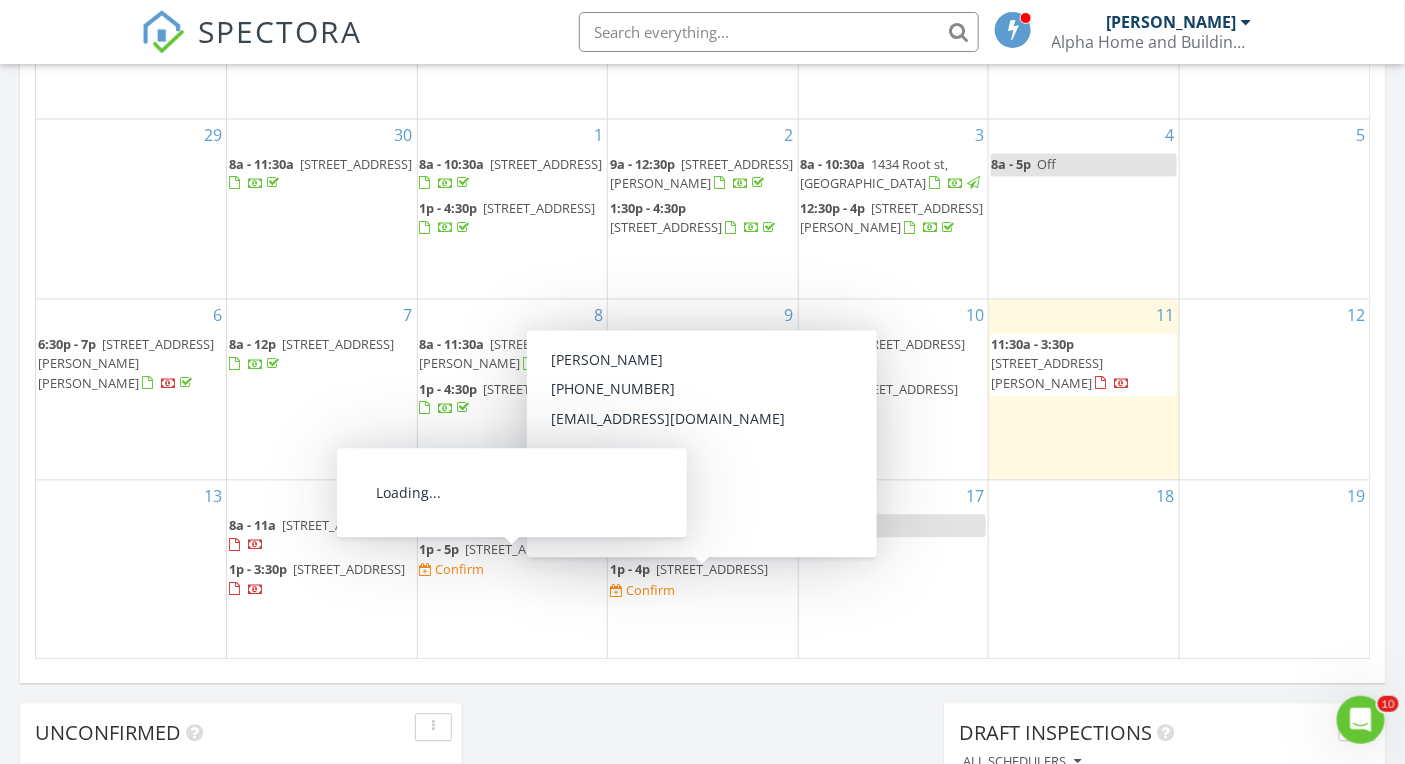 click on "606 Reserve Ln , Joliet 60431" at bounding box center (522, 550) 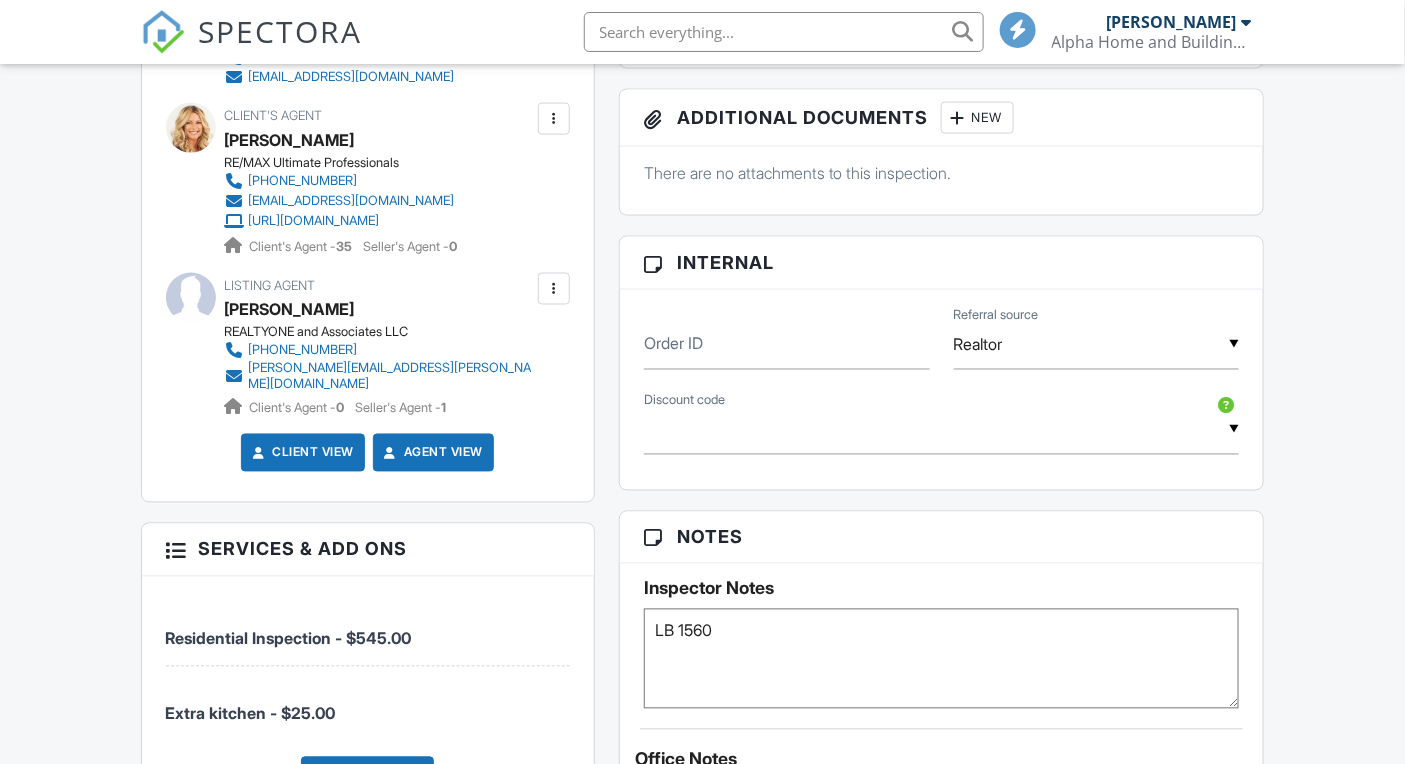 scroll, scrollTop: 1274, scrollLeft: 0, axis: vertical 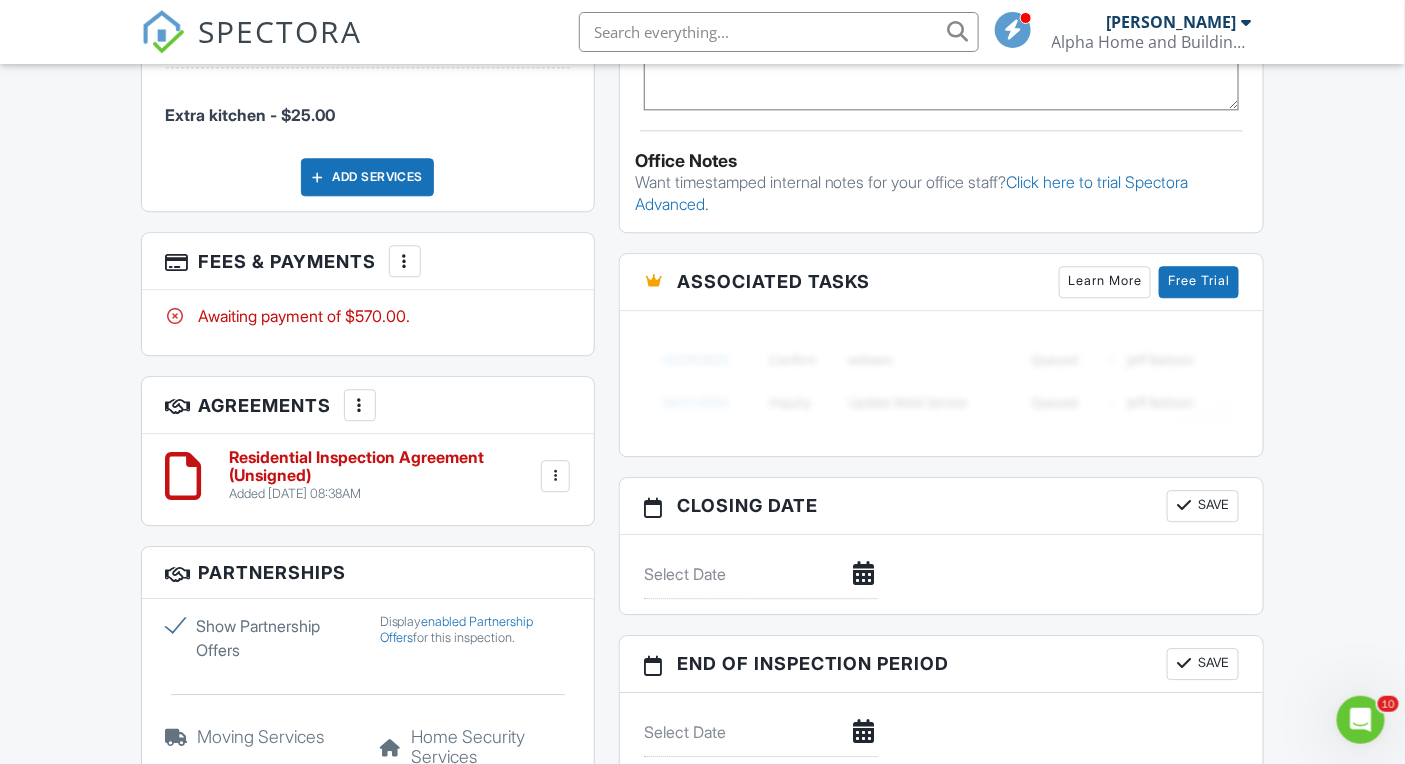 click on "Residential Inspection Agreement
(Unsigned)" at bounding box center (383, 466) 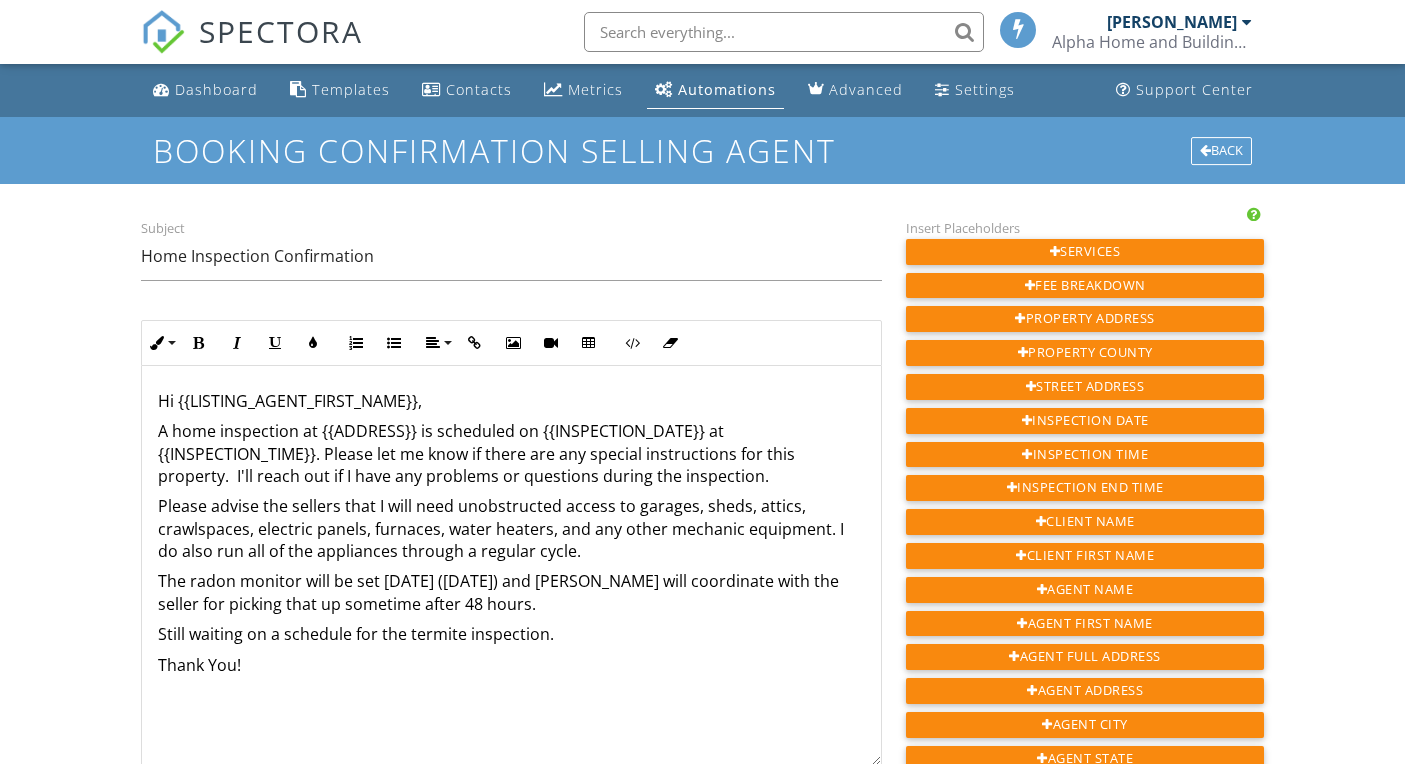 scroll, scrollTop: 0, scrollLeft: 0, axis: both 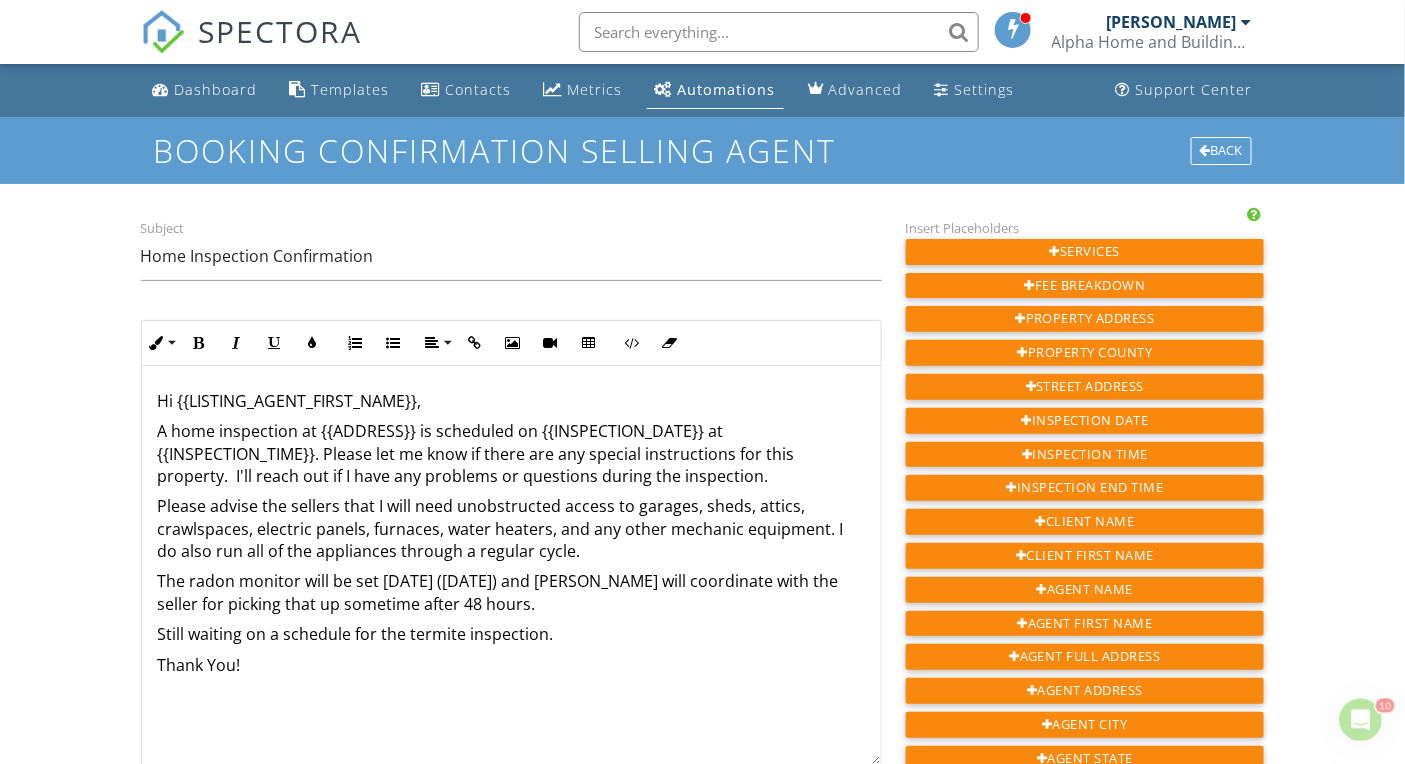 click on "The radon monitor will be set Friday (today) and Derek will coordinate with the seller for picking that up sometime after 48 hours." at bounding box center (511, 592) 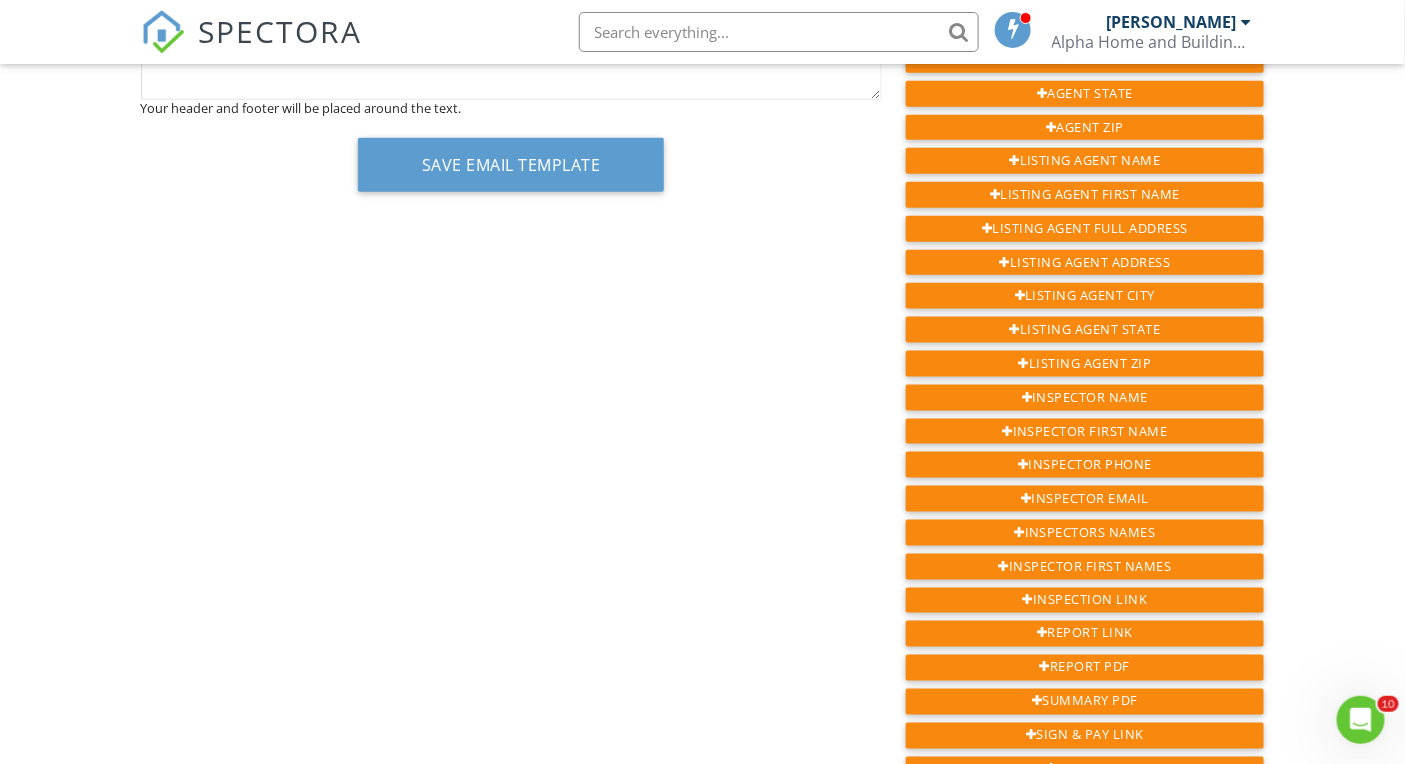 scroll, scrollTop: 533, scrollLeft: 0, axis: vertical 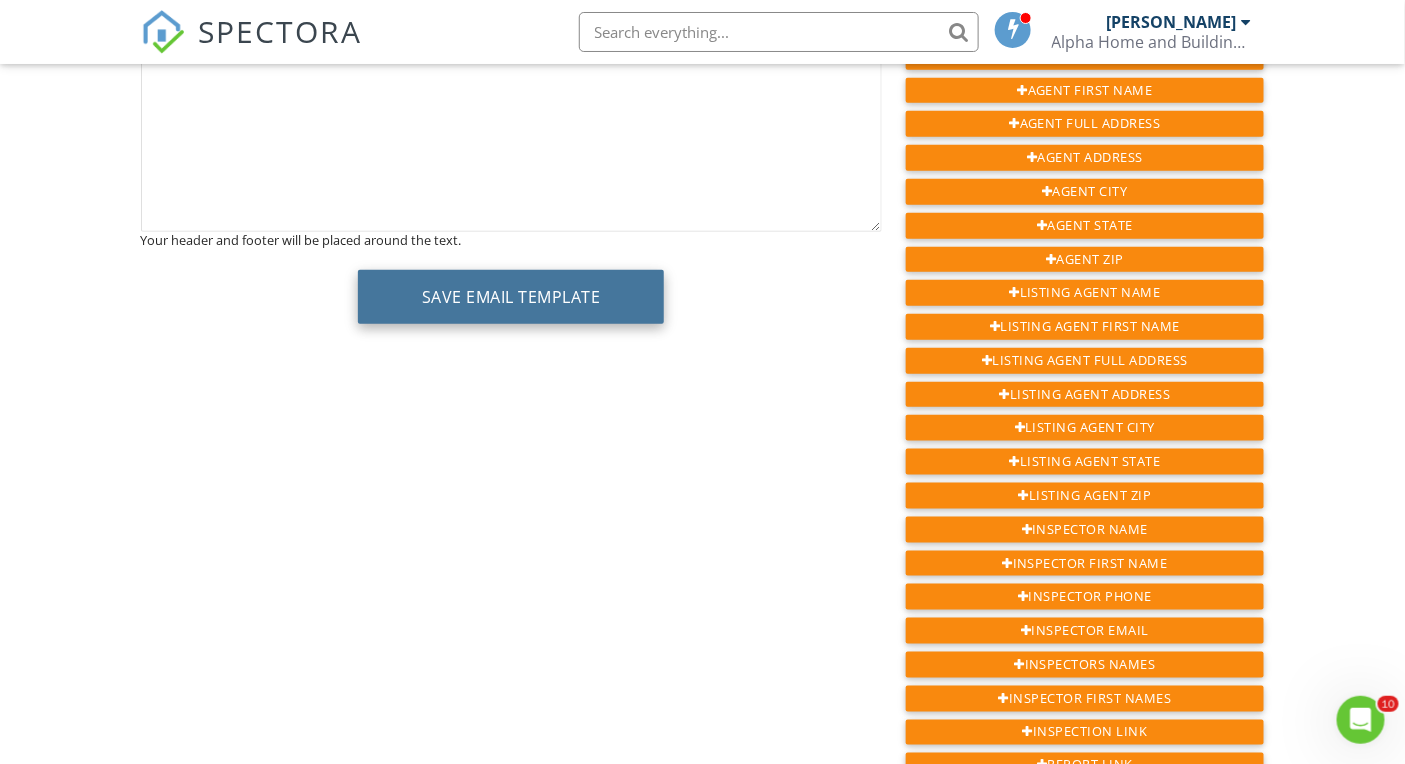 click on "Save Email Template" at bounding box center (511, 297) 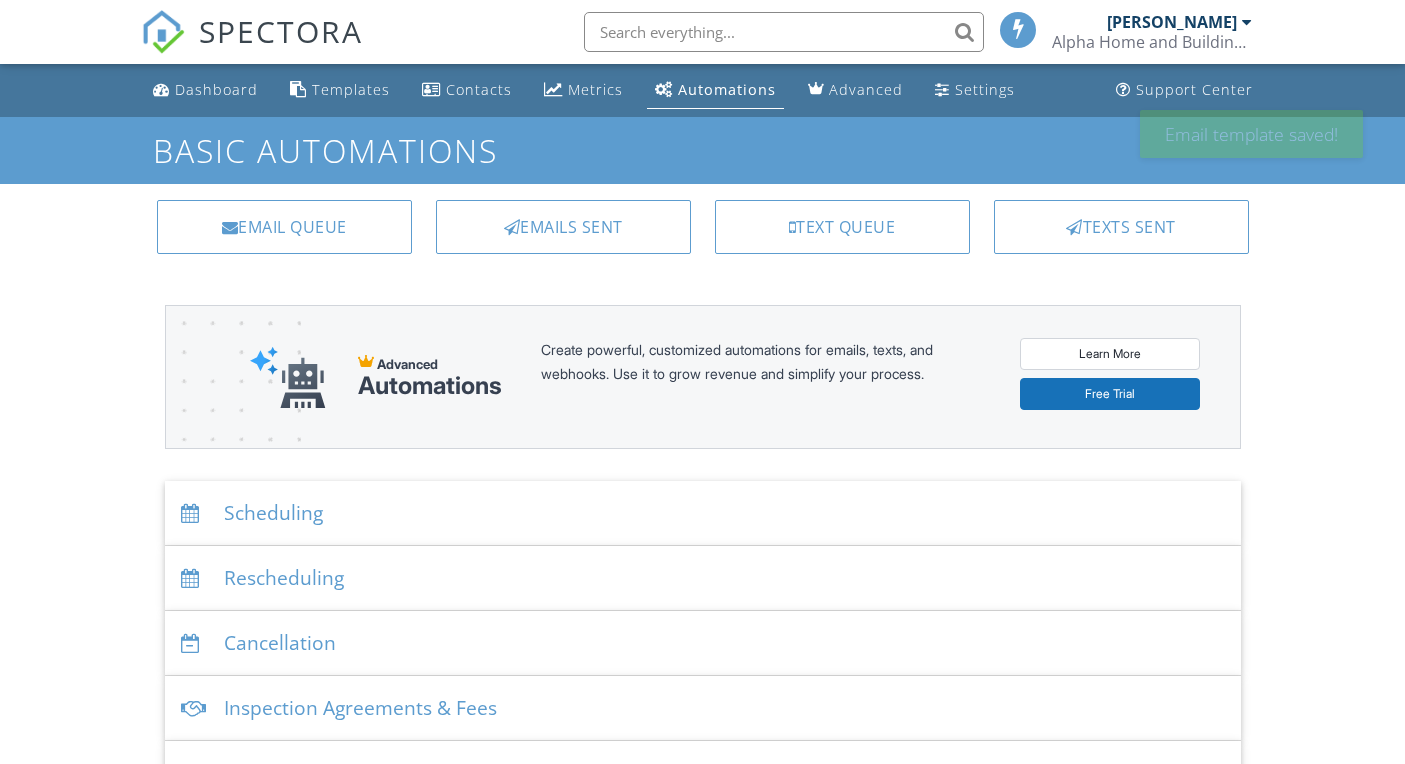 scroll, scrollTop: 0, scrollLeft: 0, axis: both 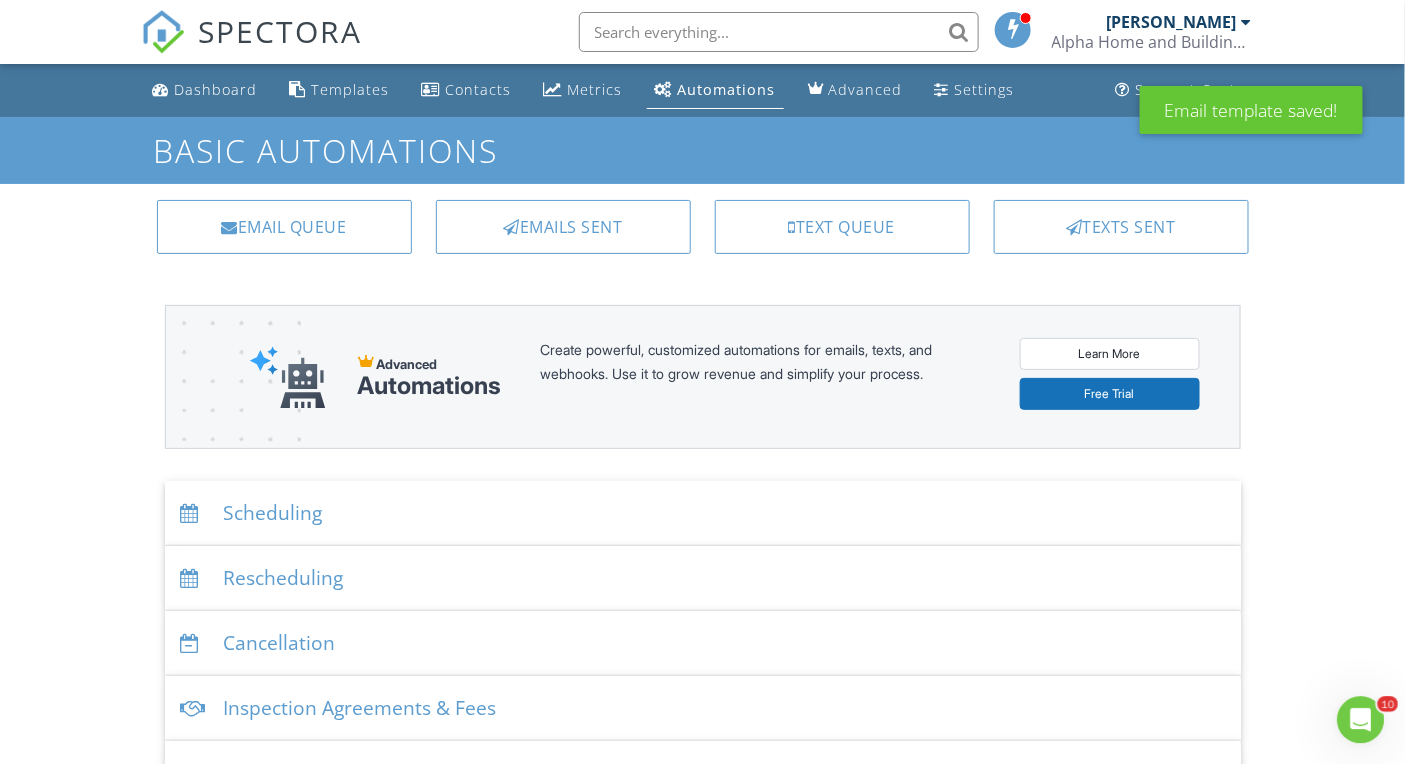 click on "Scheduling" at bounding box center [703, 513] 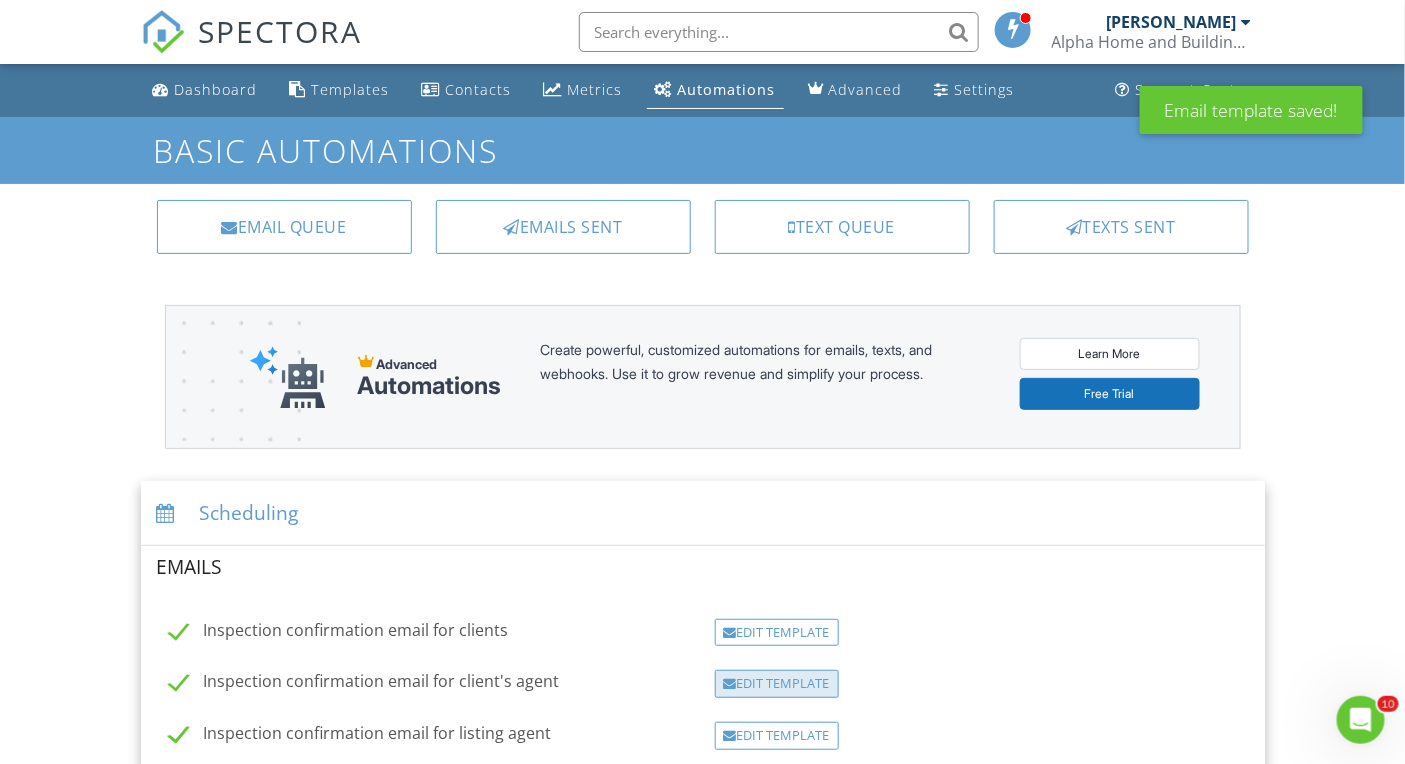 click on "Edit Template" at bounding box center [777, 684] 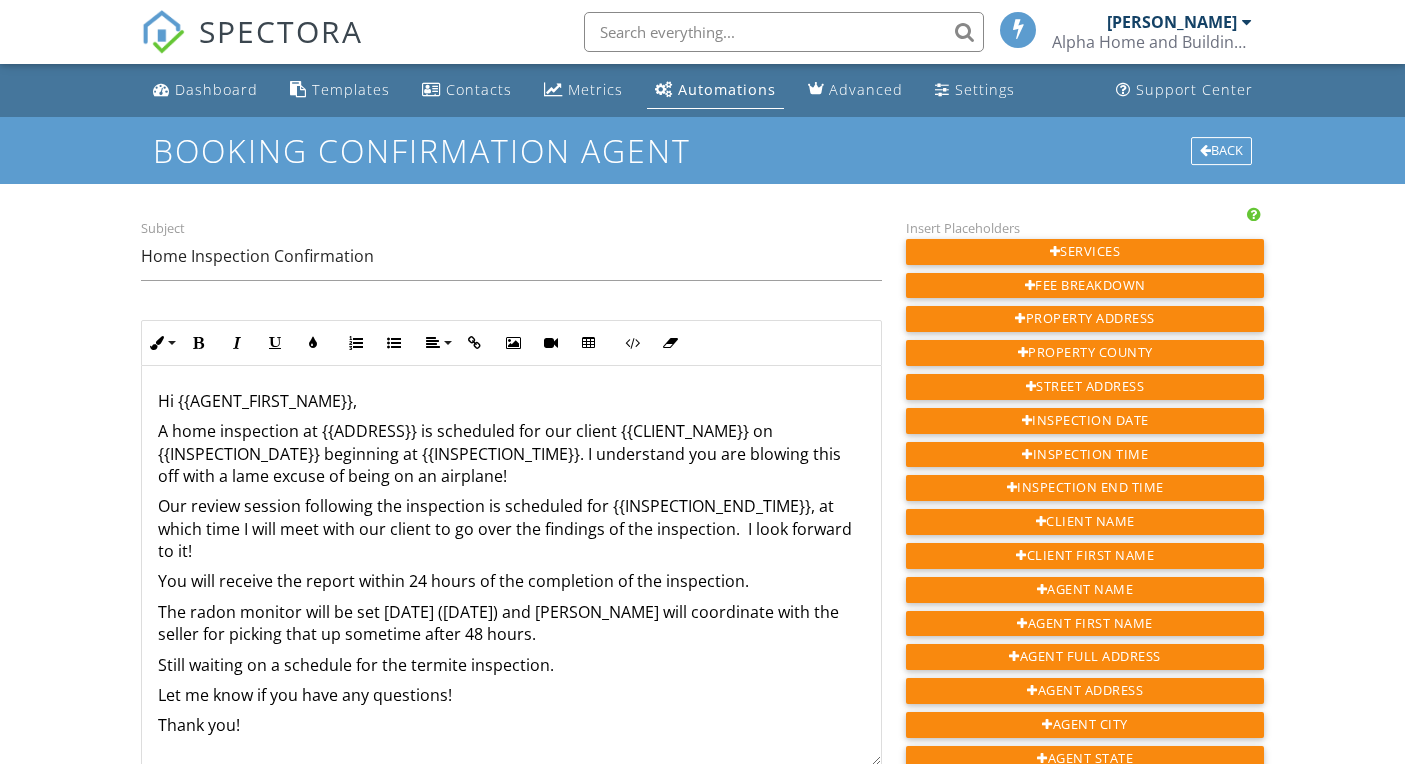 scroll, scrollTop: 0, scrollLeft: 0, axis: both 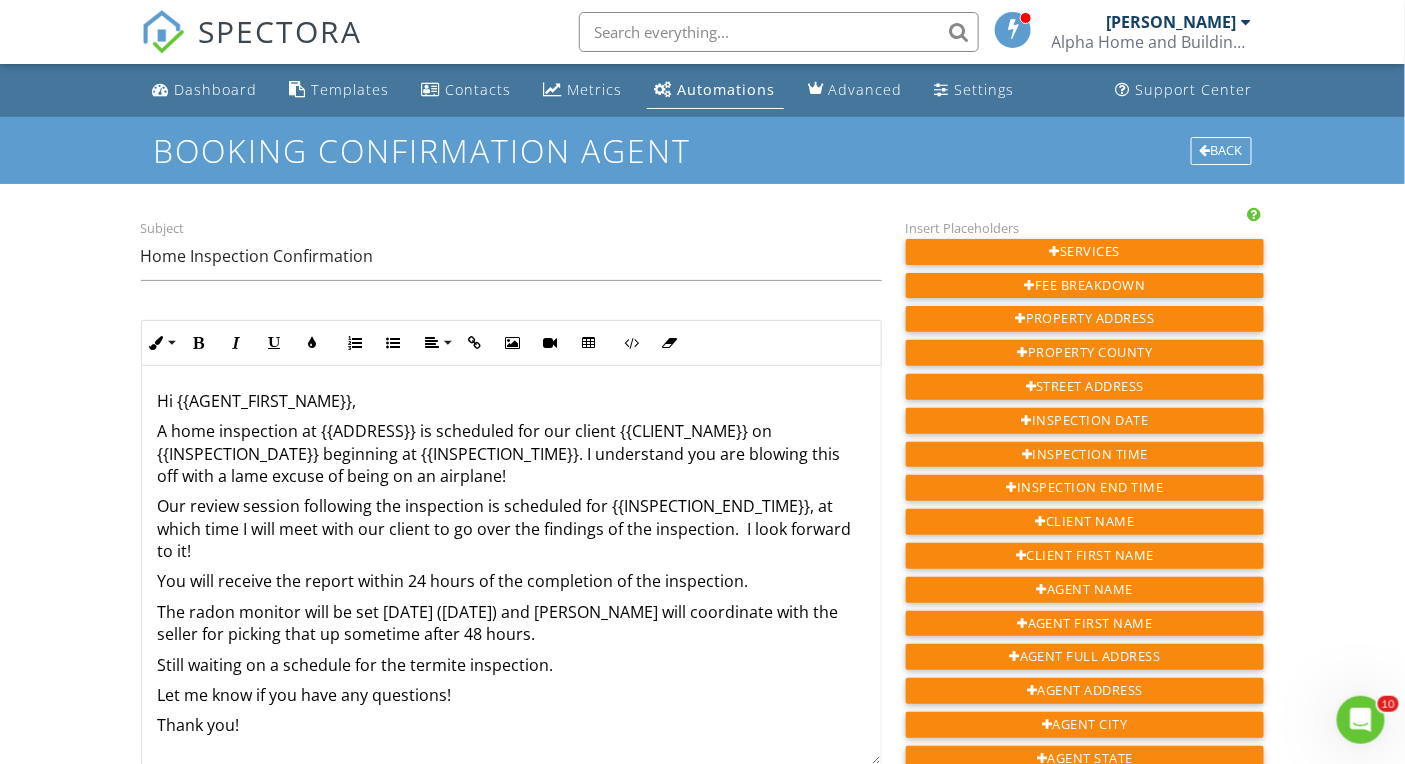 drag, startPoint x: 160, startPoint y: 398, endPoint x: 561, endPoint y: 561, distance: 432.86258 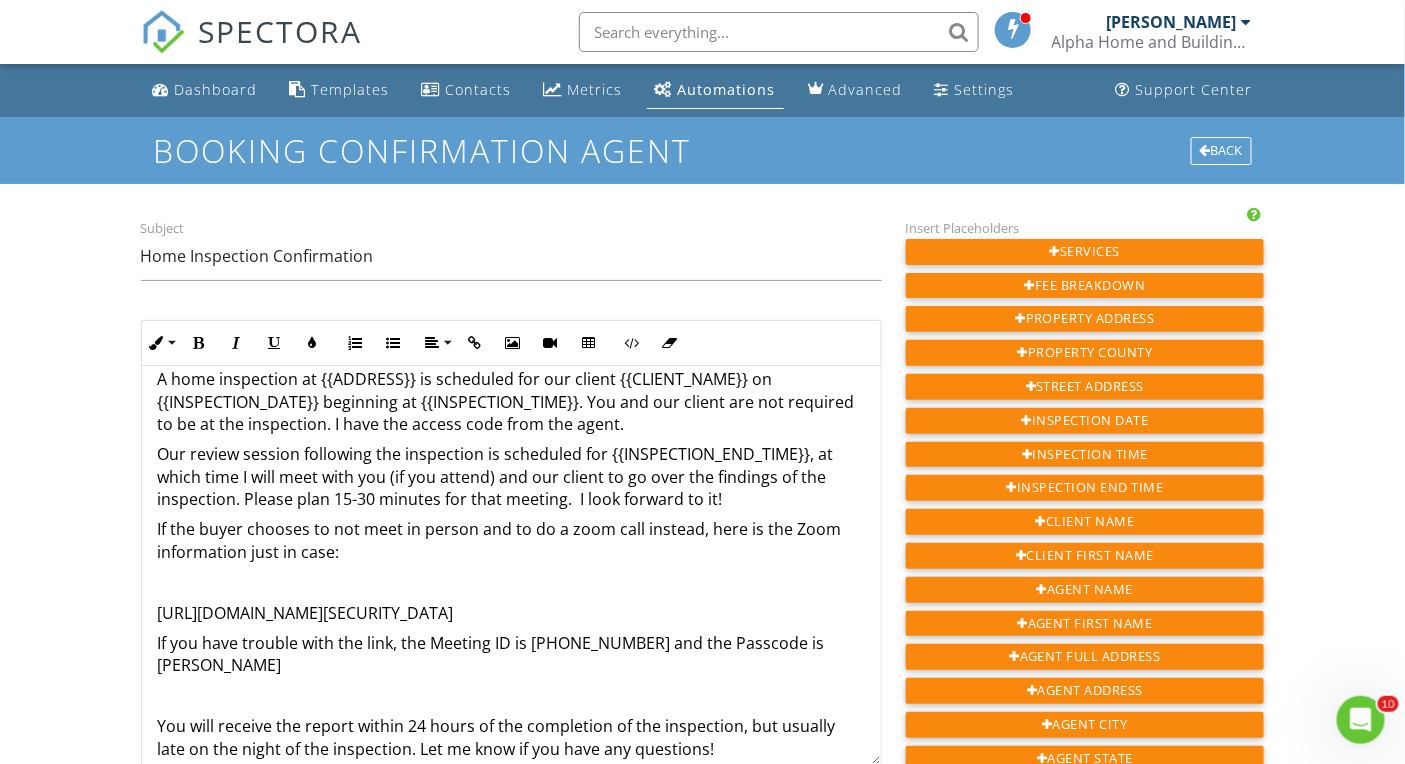 click on "Hi {{AGENT_FIRST_NAME}}, A home inspection at {{ADDRESS}} is scheduled for our client {{CLIENT_NAME}} on {{INSPECTION_DATE}} beginning at {{INSPECTION_TIME}}. You and our client are not required to be at the inspection. I have the access code from the agent. Our review session following the inspection is scheduled for {{INSPECTION_END_TIME}}, at which time I will meet with you (if you attend) and our client to go over the findings of the inspection. Please plan 15-30 minutes for that meeting.  I look forward to it!   If the buyer chooses to not meet in person and to do a zoom call instead, here is the Zoom information just in case: [URL][DOMAIN_NAME][SECURITY_DATA] If you have trouble with the link, the Meeting ID is [PHONE_NUMBER] and the Passcode is [PERSON_NAME] You will receive the report within 24 hours of the completion of the inspection, but usually late on the night of the inspection. Let me know if you have any questions! Thank you!" at bounding box center (511, 564) 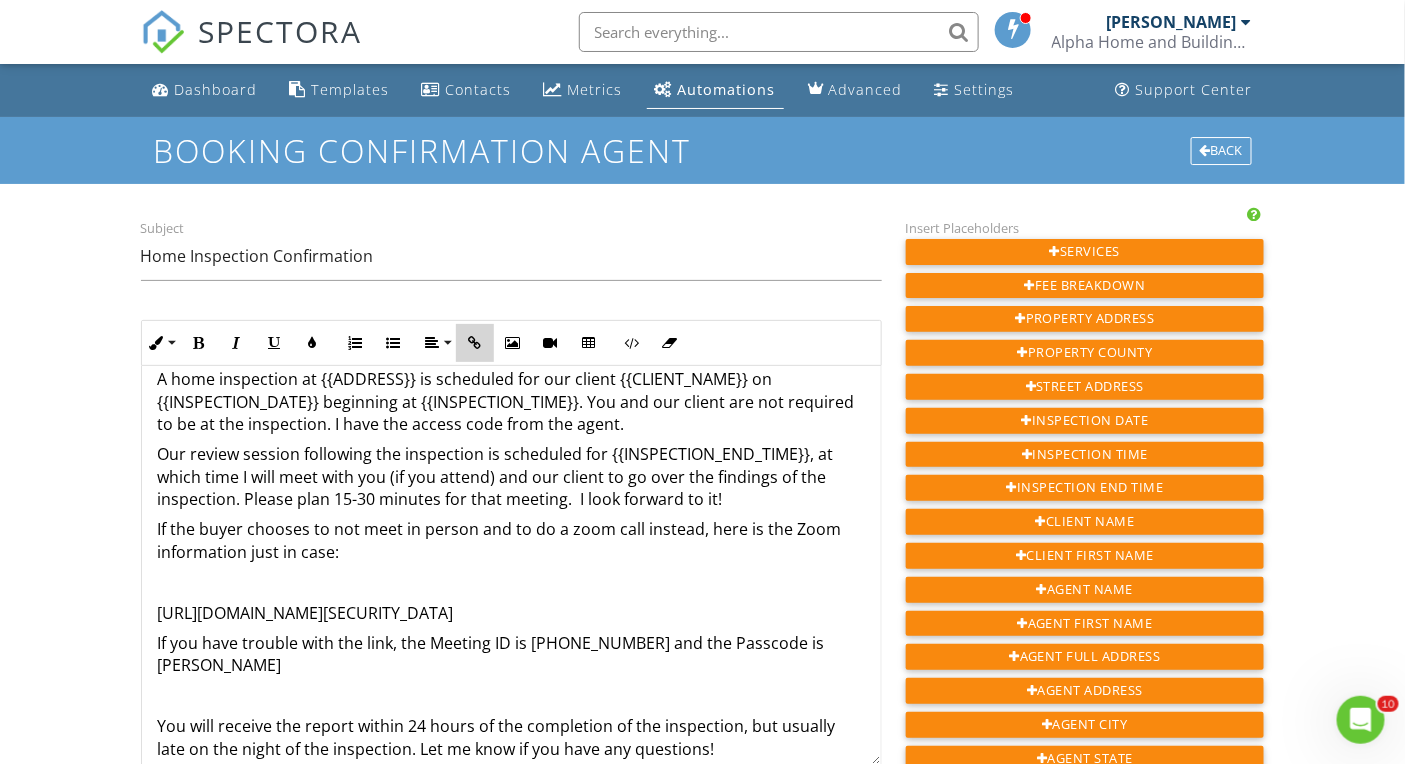 click at bounding box center (475, 343) 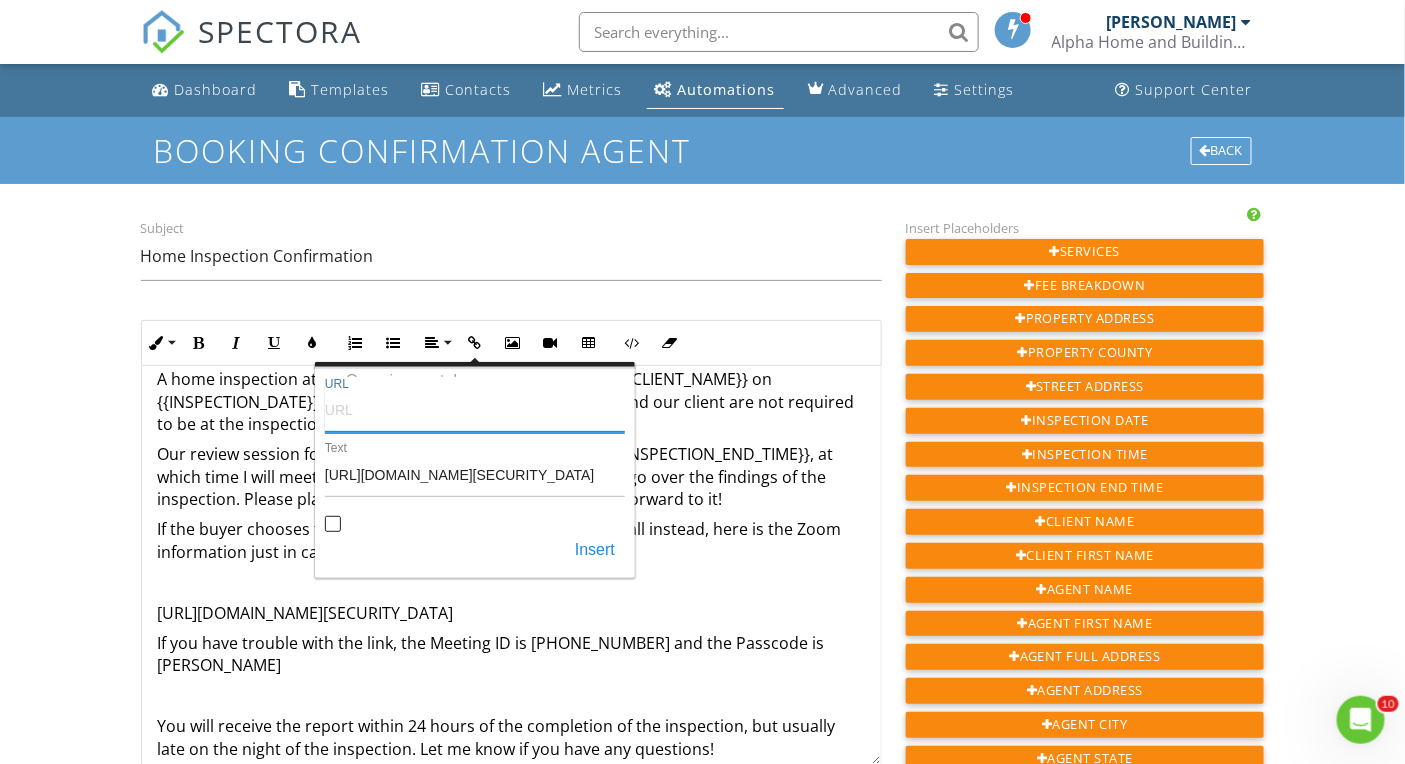 click on "URL" at bounding box center [475, 409] 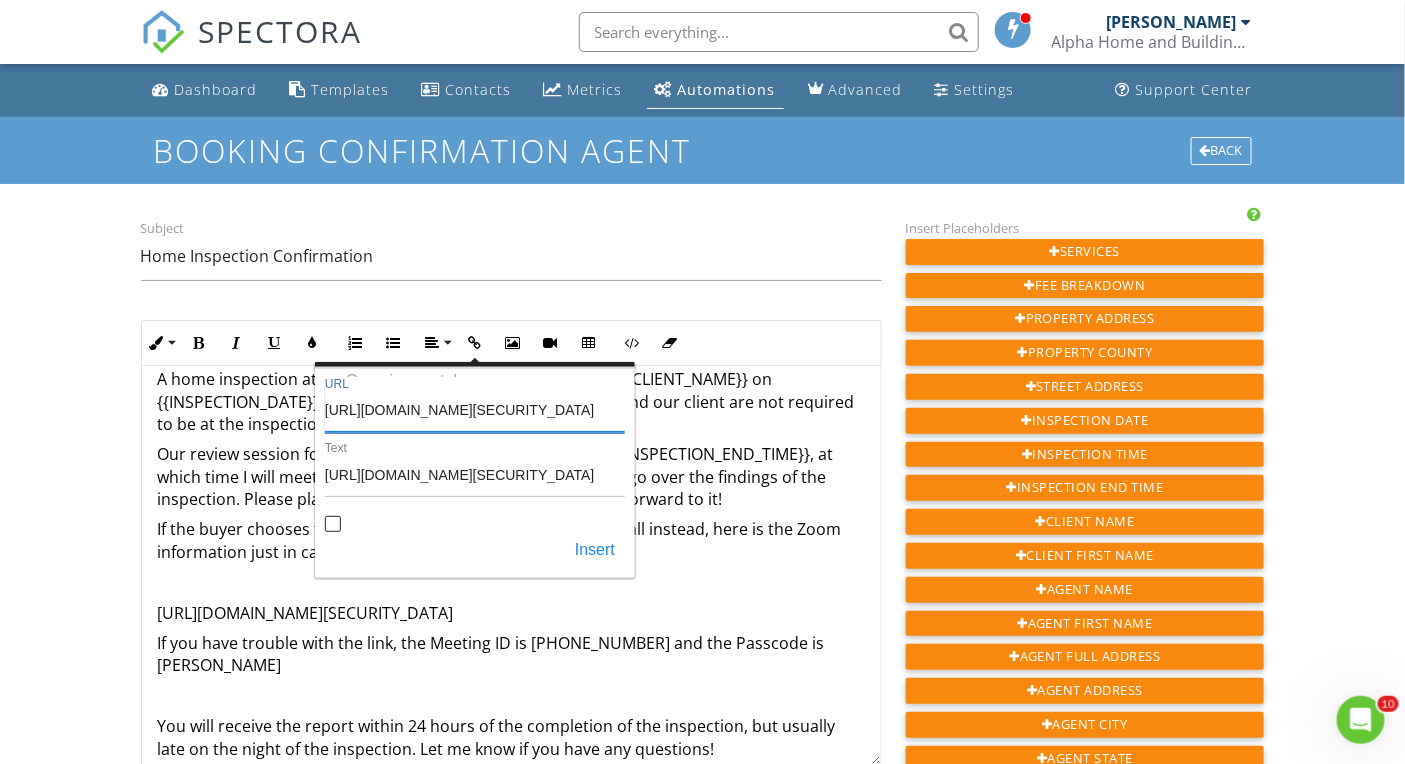 scroll, scrollTop: 0, scrollLeft: 251, axis: horizontal 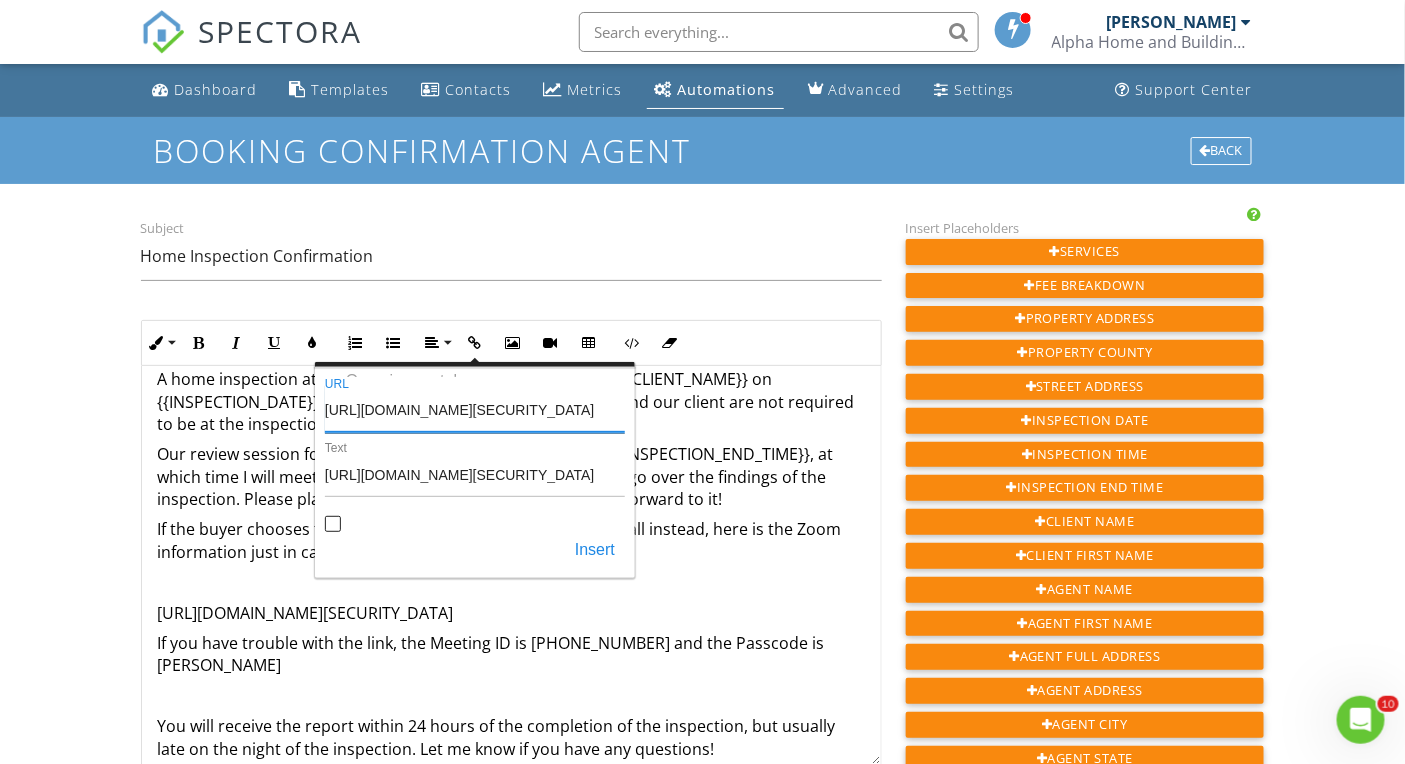 type on "https://us05web.zoom.us/j/2153522354?pwd=a6UAht6sMtEemJ3wb2TOYwTRMEAE7j.1" 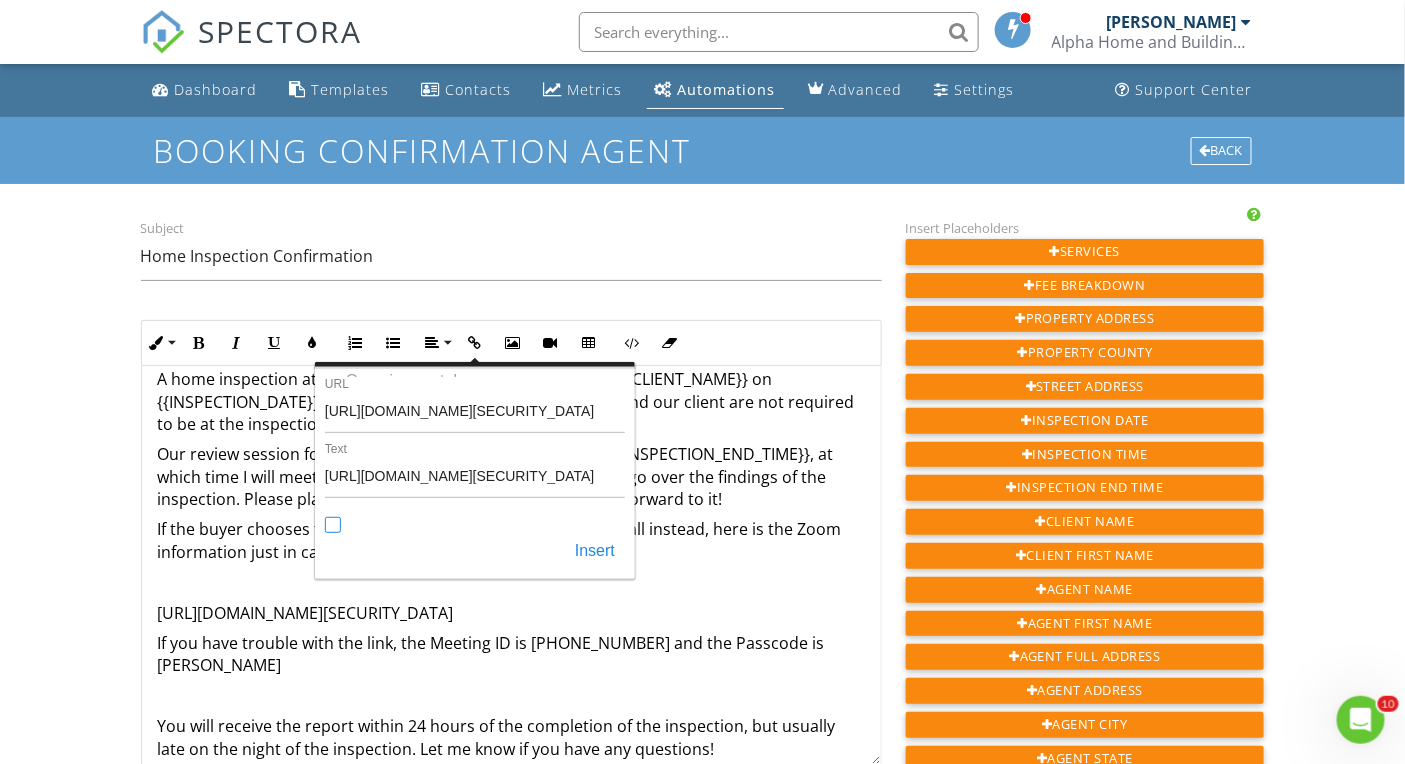 click on "Open in new tab" at bounding box center [334, 526] 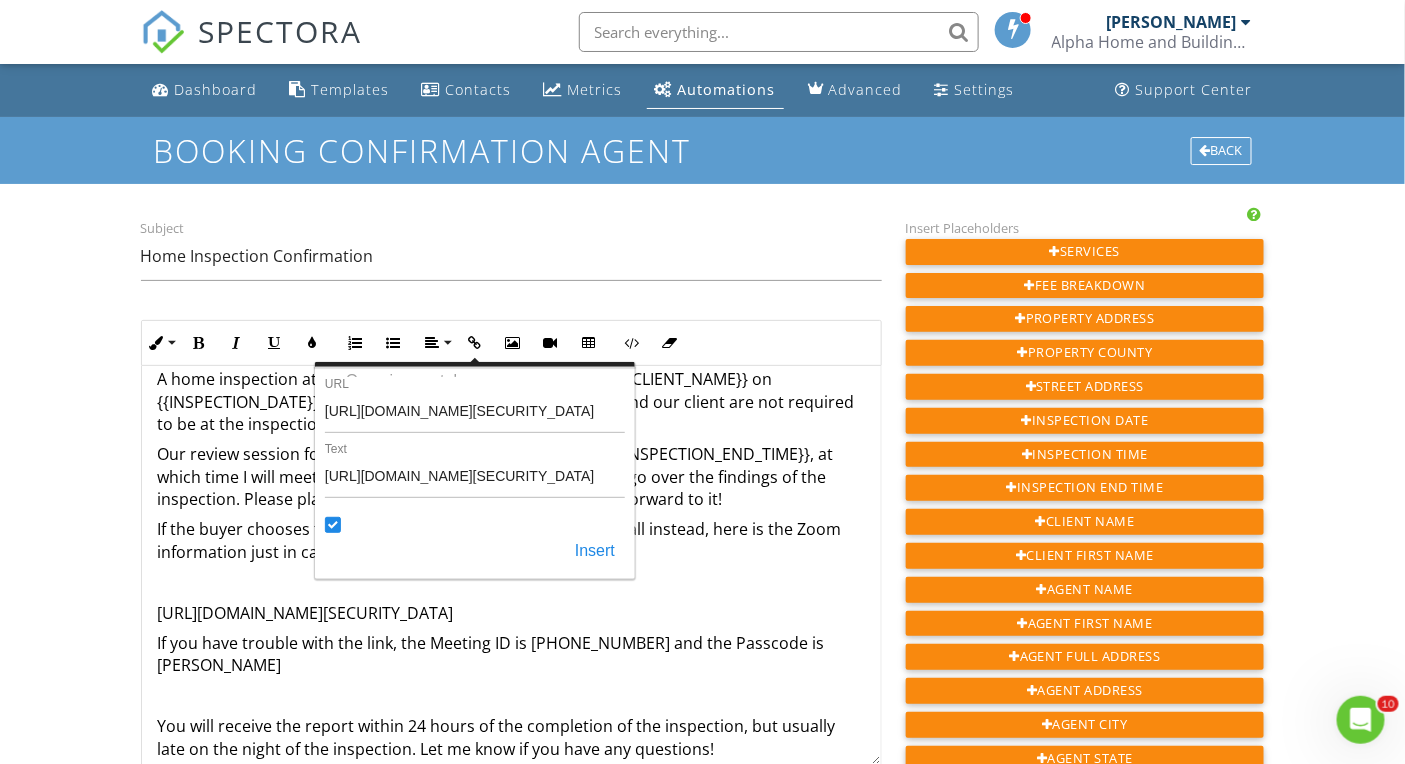 scroll, scrollTop: 0, scrollLeft: 0, axis: both 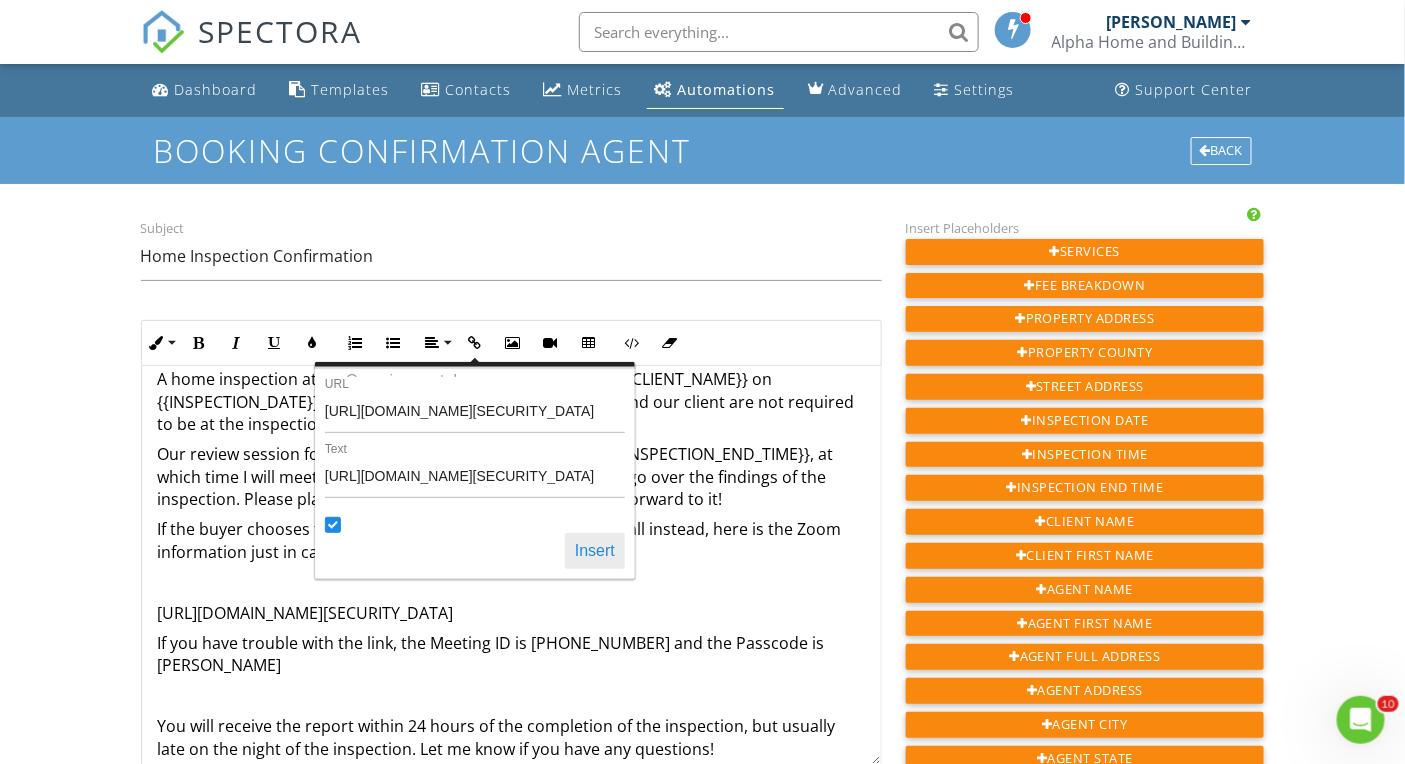 click on "Insert" at bounding box center (595, 551) 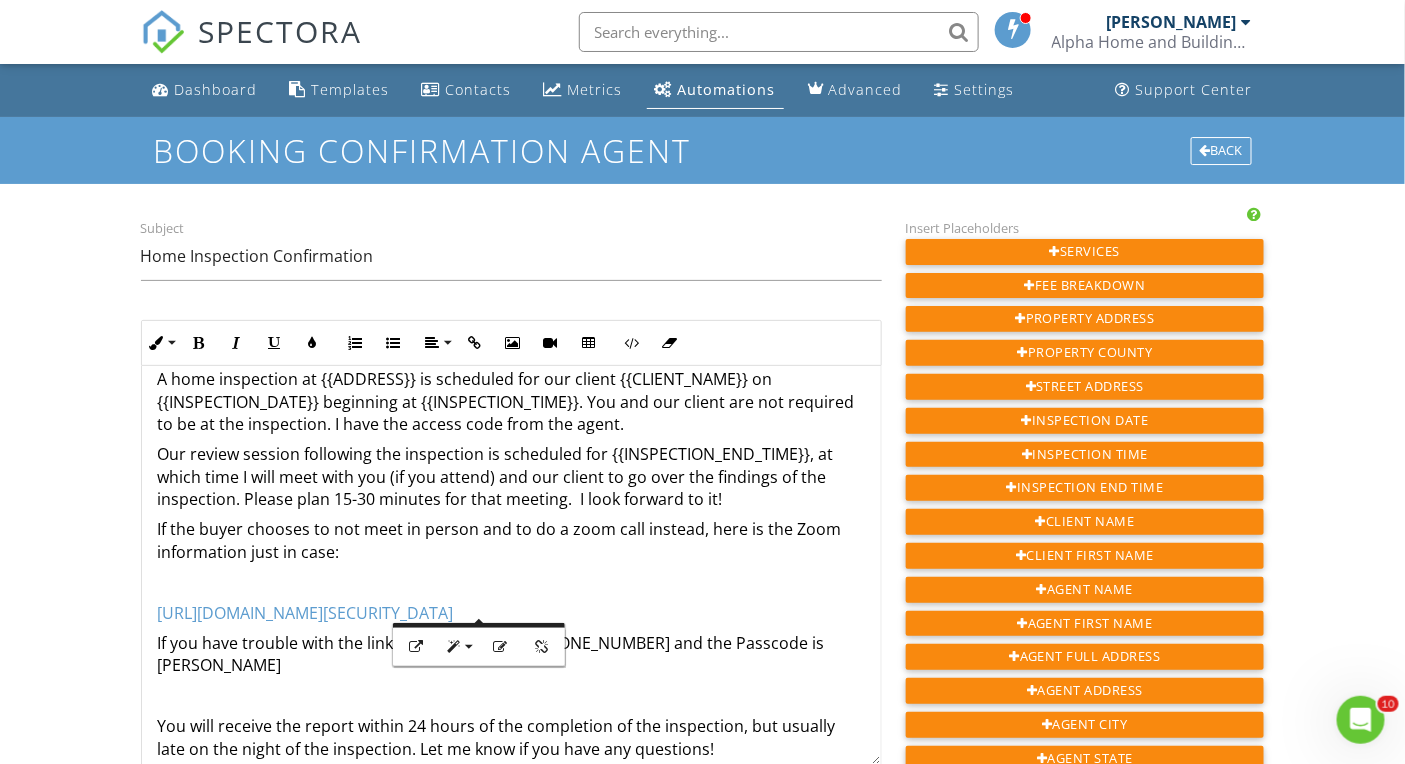 scroll, scrollTop: 78, scrollLeft: 0, axis: vertical 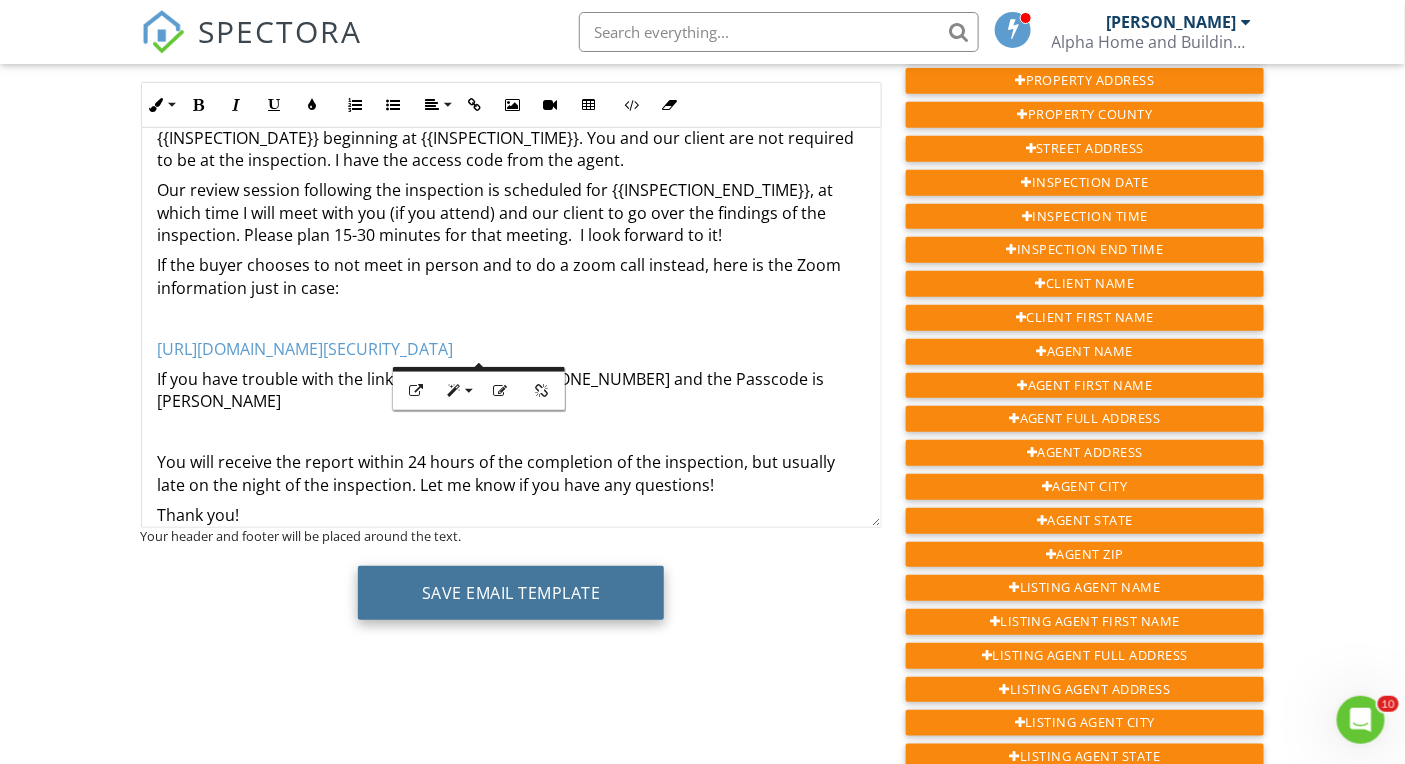 click on "Save Email Template" at bounding box center [511, 593] 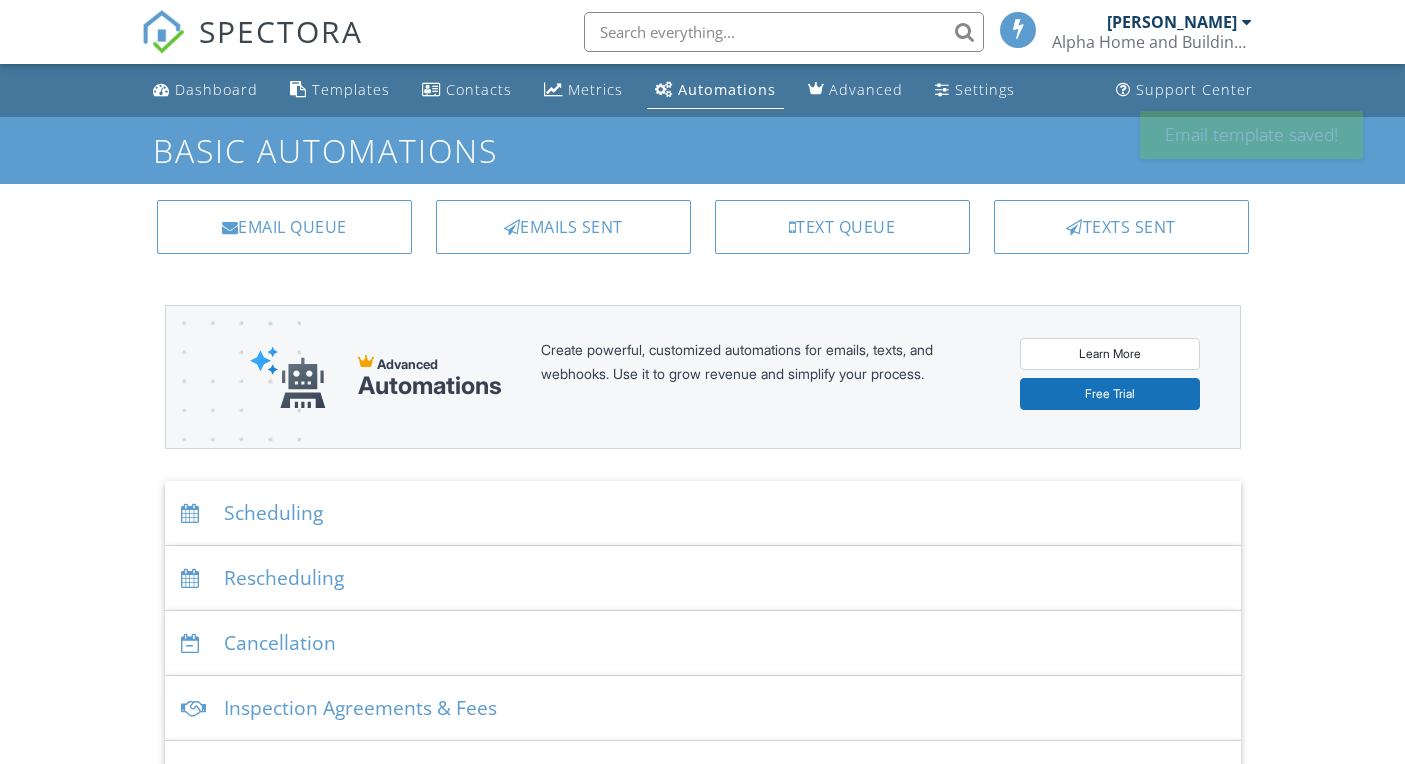 scroll, scrollTop: 0, scrollLeft: 0, axis: both 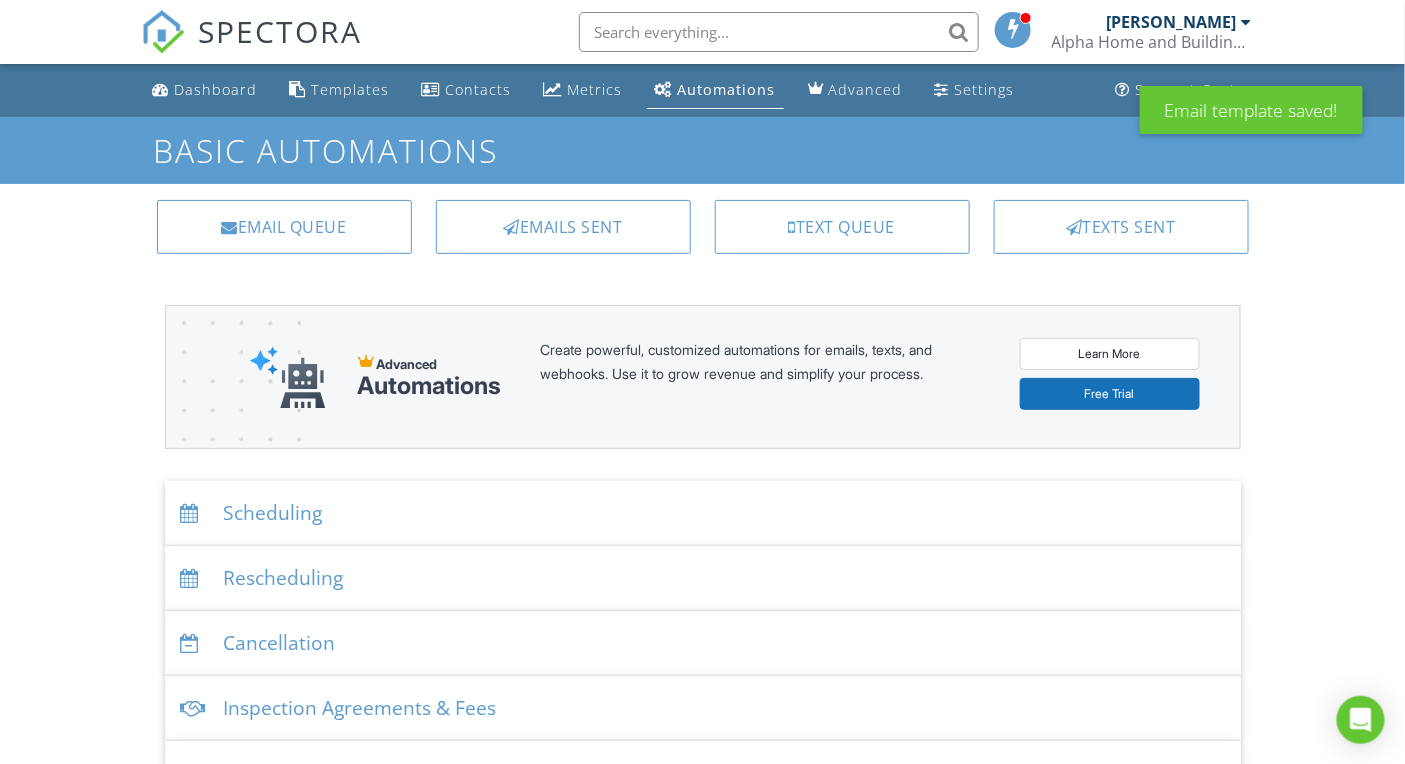click on "Scheduling" at bounding box center [703, 513] 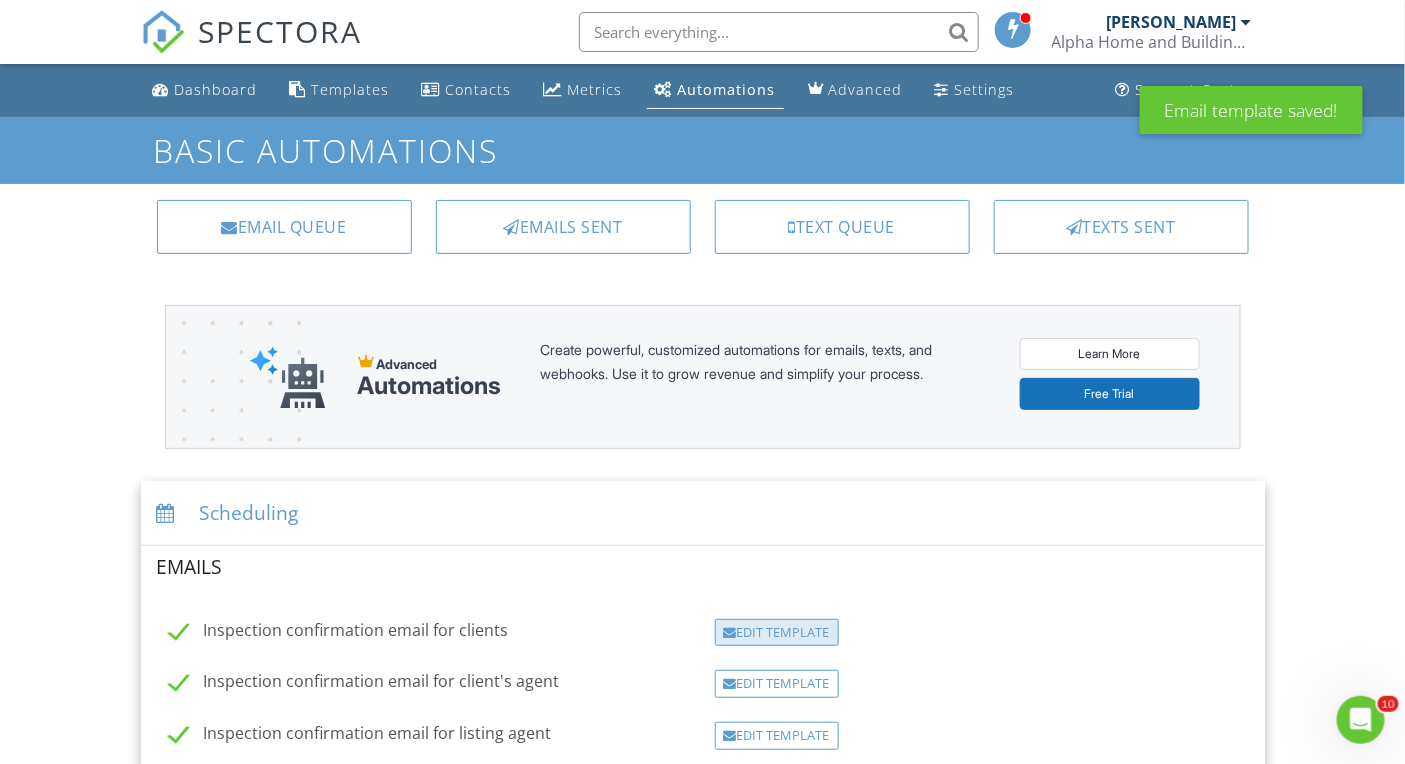 scroll, scrollTop: 0, scrollLeft: 0, axis: both 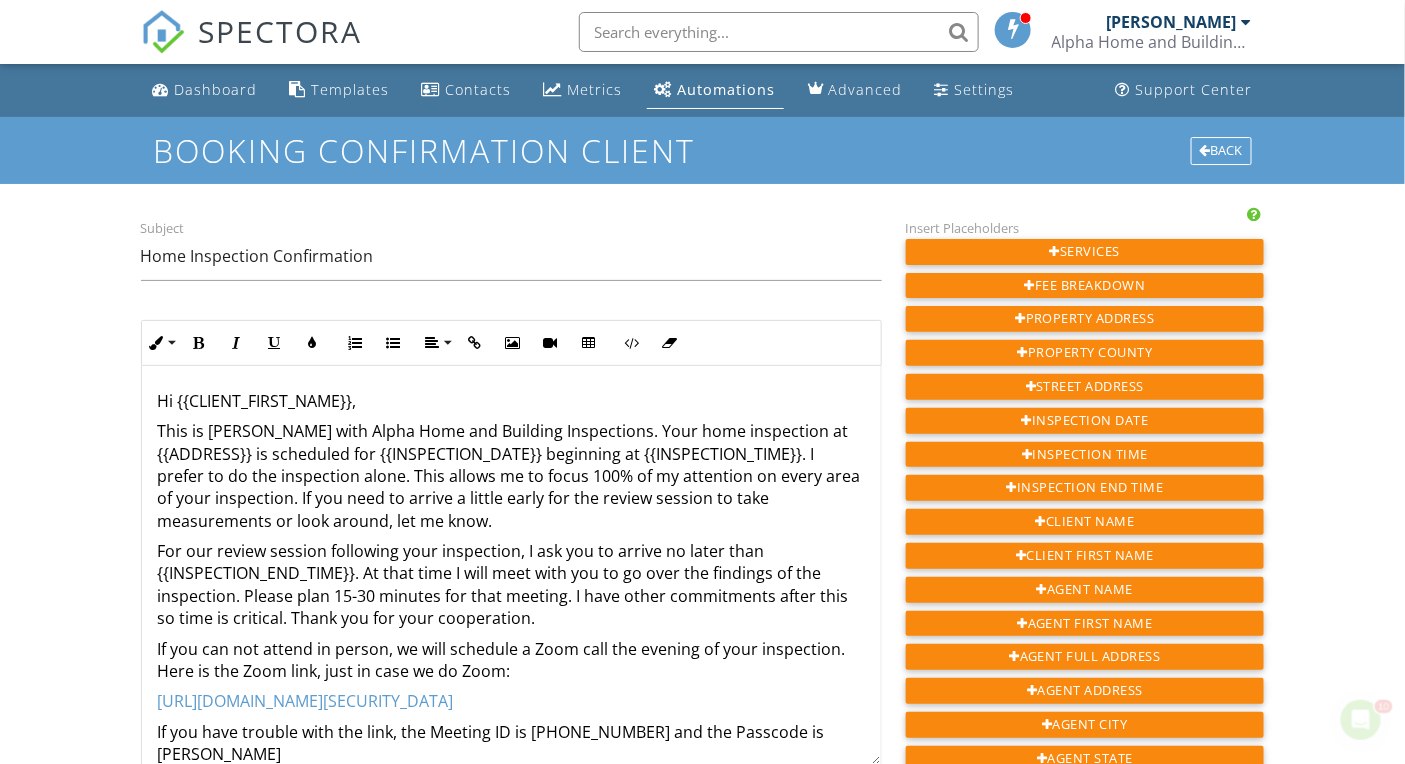 click on "This is [PERSON_NAME] with Alpha Home and Building Inspections. Your home inspection at {{ADDRESS}} is scheduled for {{INSPECTION_DATE}} beginning at {{INSPECTION_TIME}}. I prefer to do the inspection alone. This allows me to focus 100% of my attention on every area of your inspection. If you need to arrive a little early for the review session to take measurements or look around, let me know." at bounding box center (511, 476) 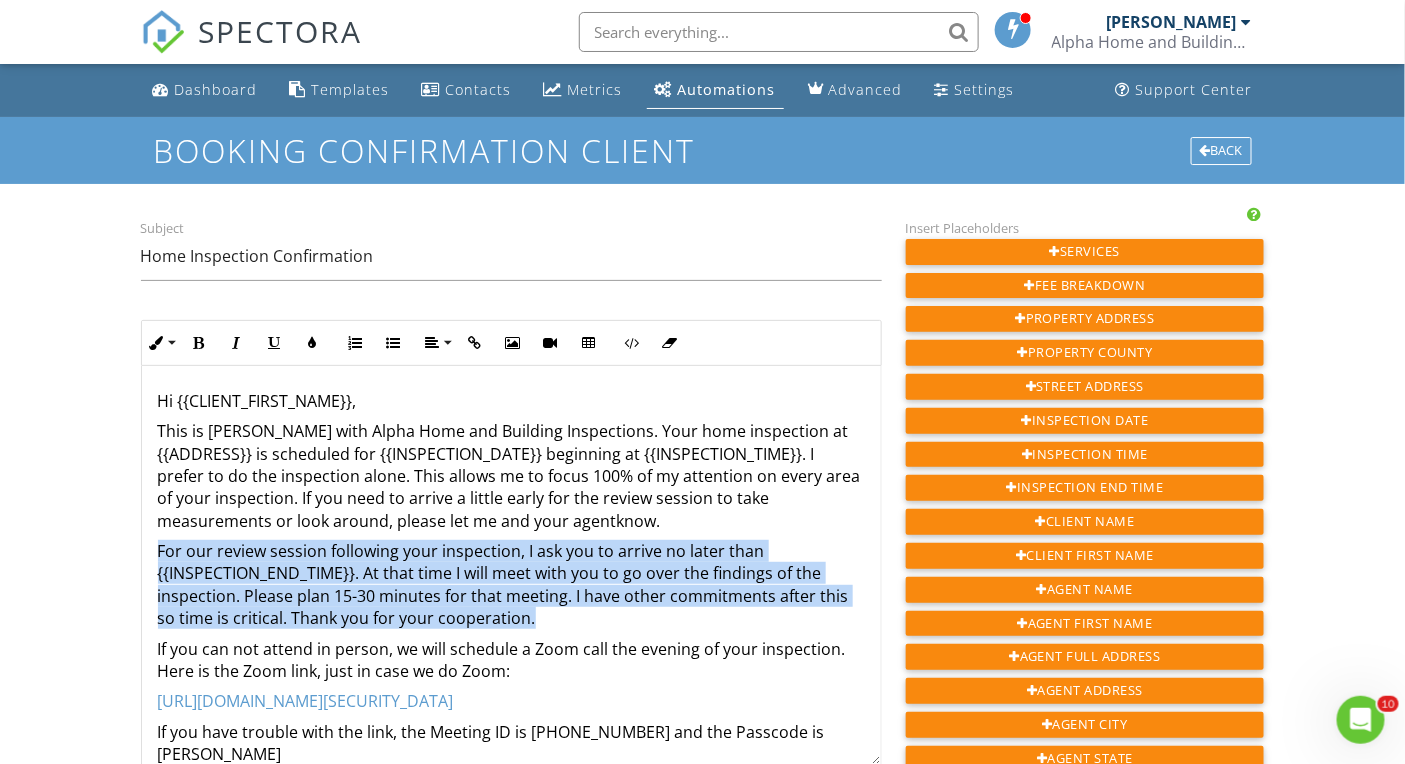 drag, startPoint x: 158, startPoint y: 550, endPoint x: 594, endPoint y: 607, distance: 439.71014 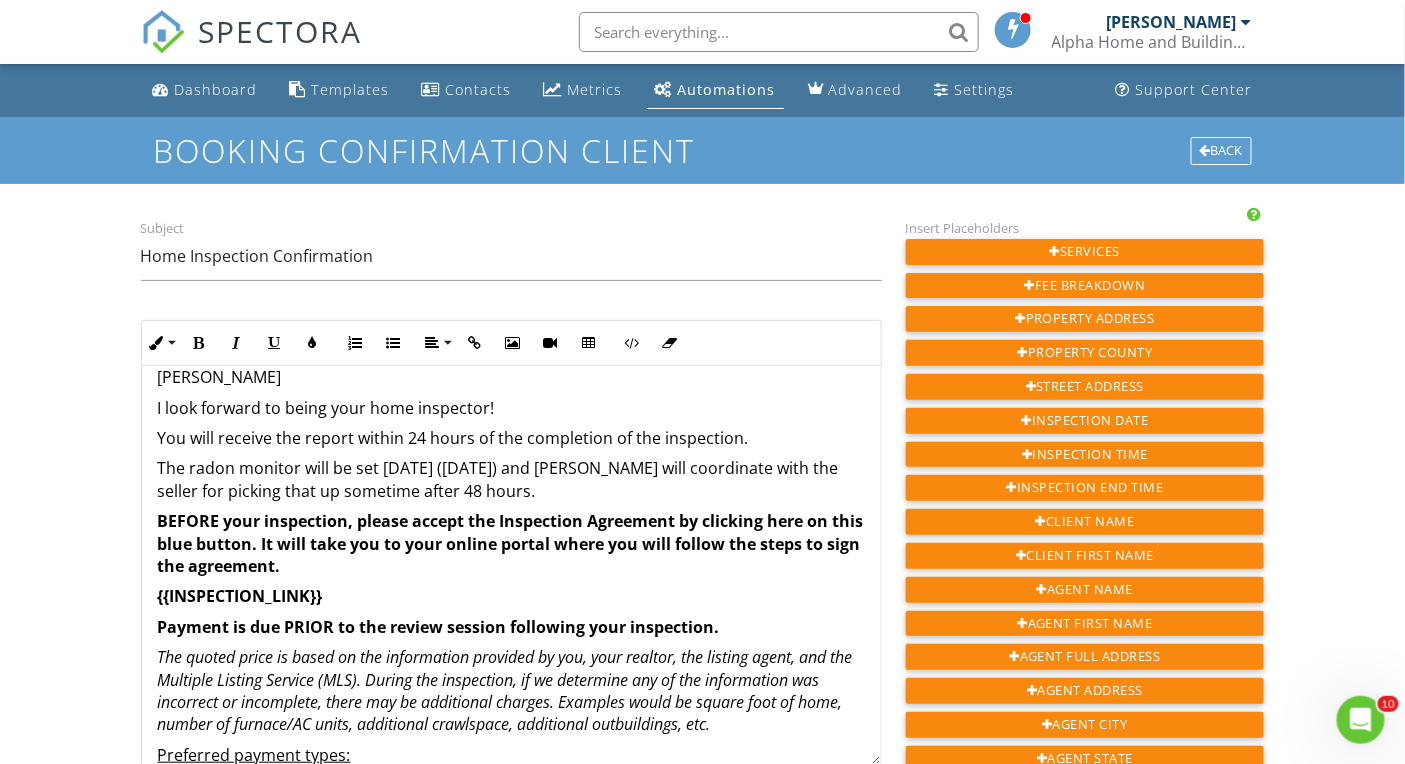 scroll, scrollTop: 382, scrollLeft: 0, axis: vertical 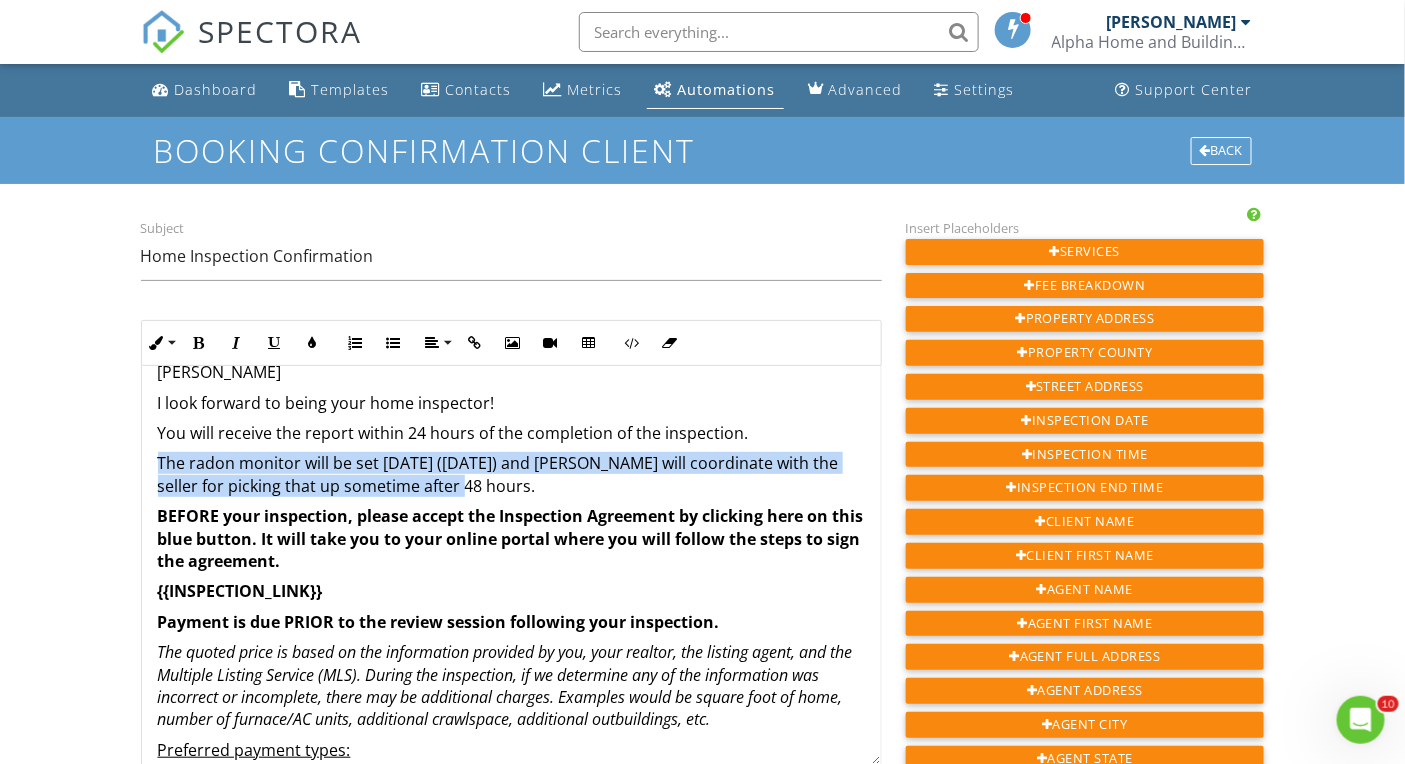 drag, startPoint x: 243, startPoint y: 459, endPoint x: 513, endPoint y: 456, distance: 270.01666 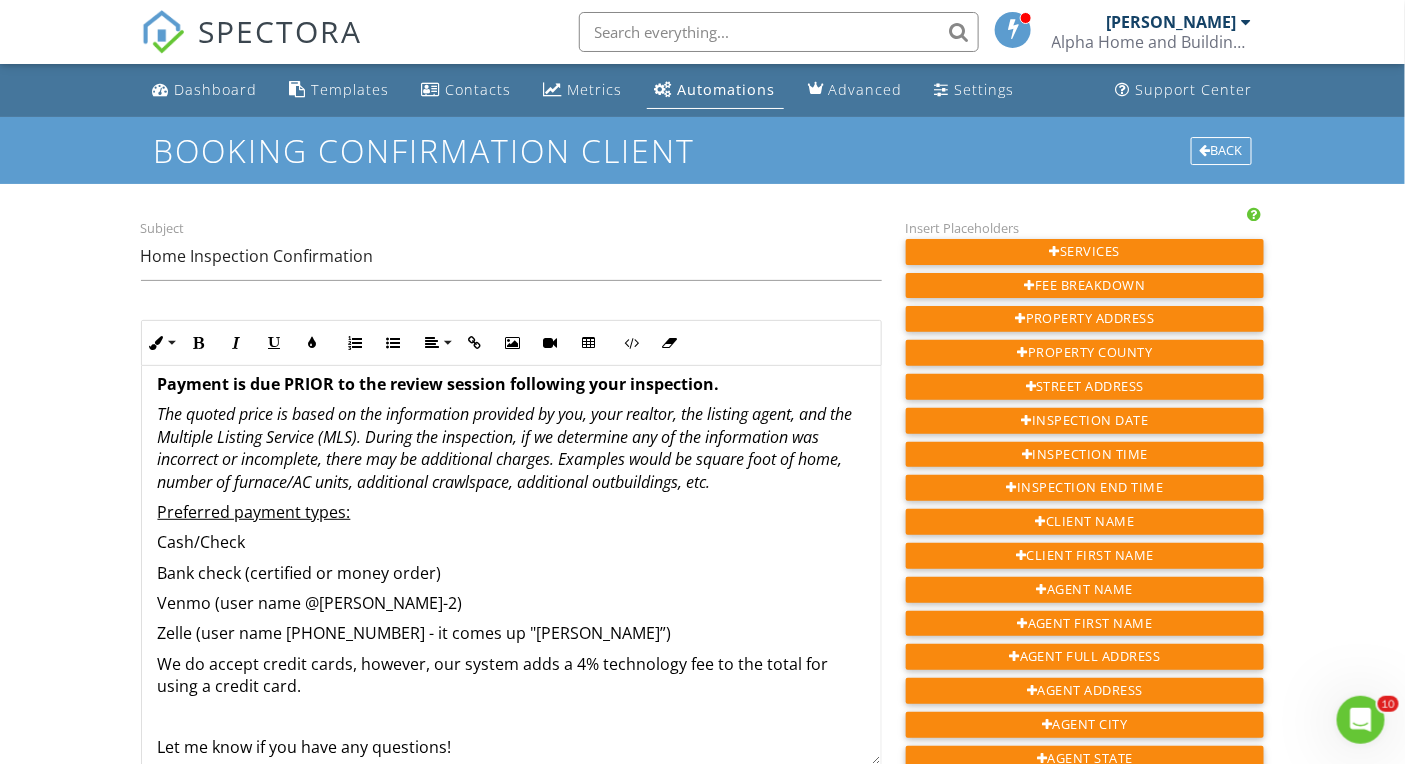 scroll, scrollTop: 595, scrollLeft: 0, axis: vertical 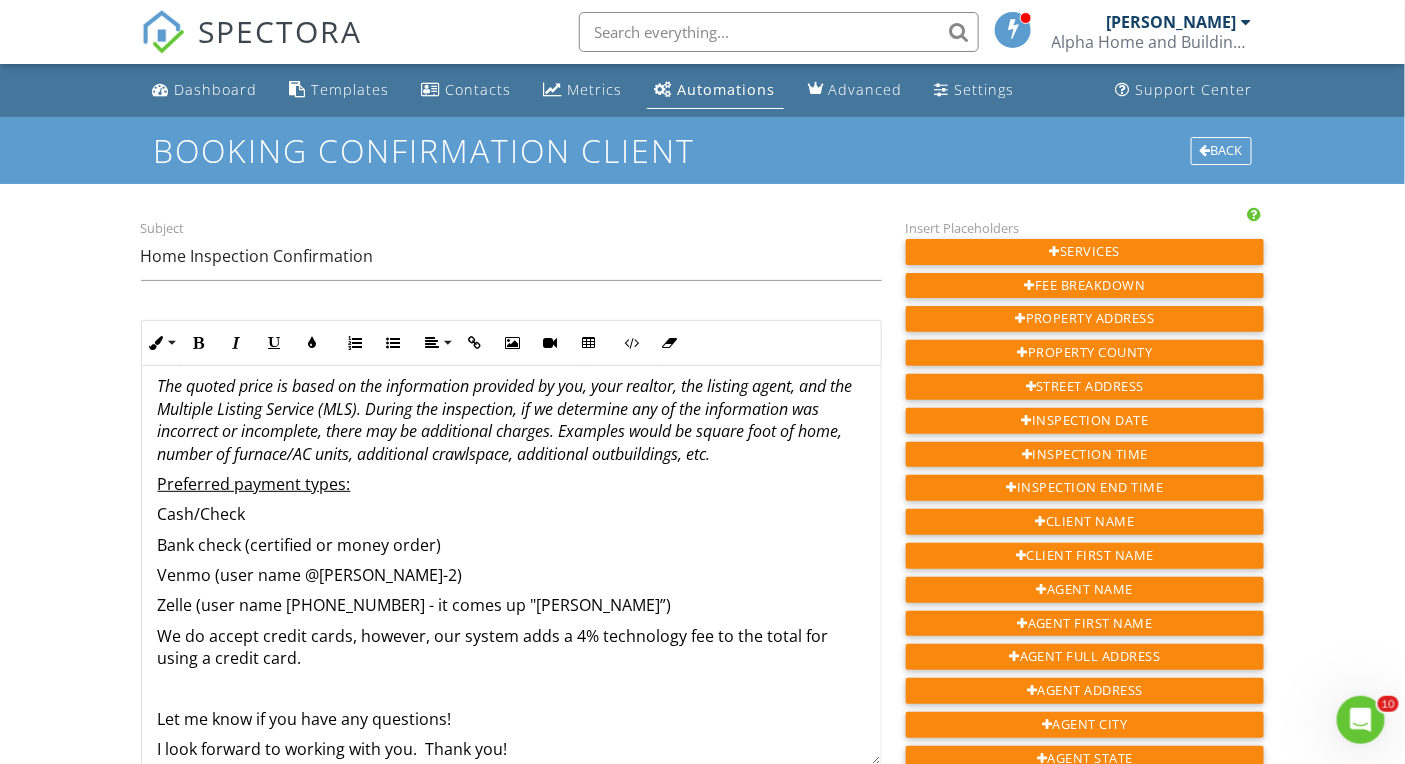 click on "Cash/Check" at bounding box center [511, 514] 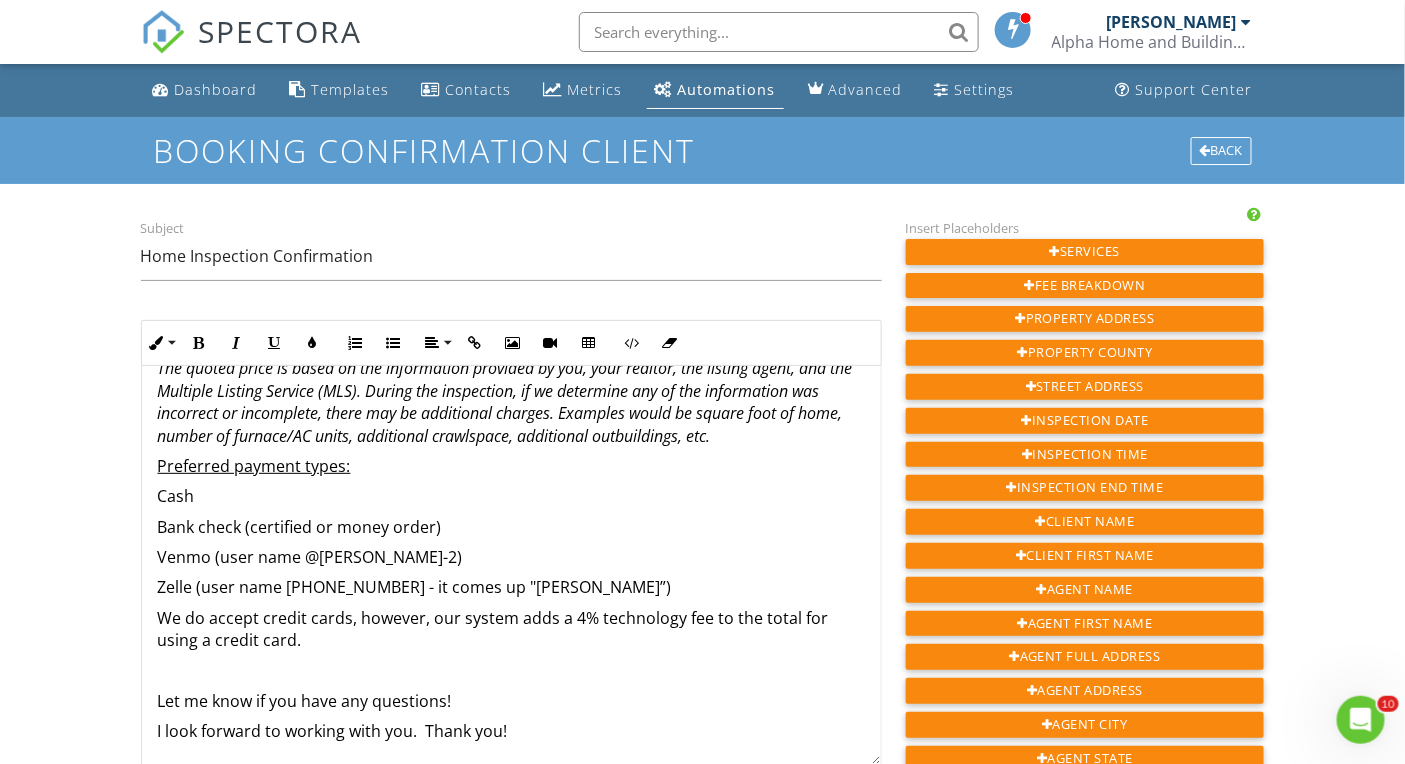 scroll, scrollTop: 622, scrollLeft: 0, axis: vertical 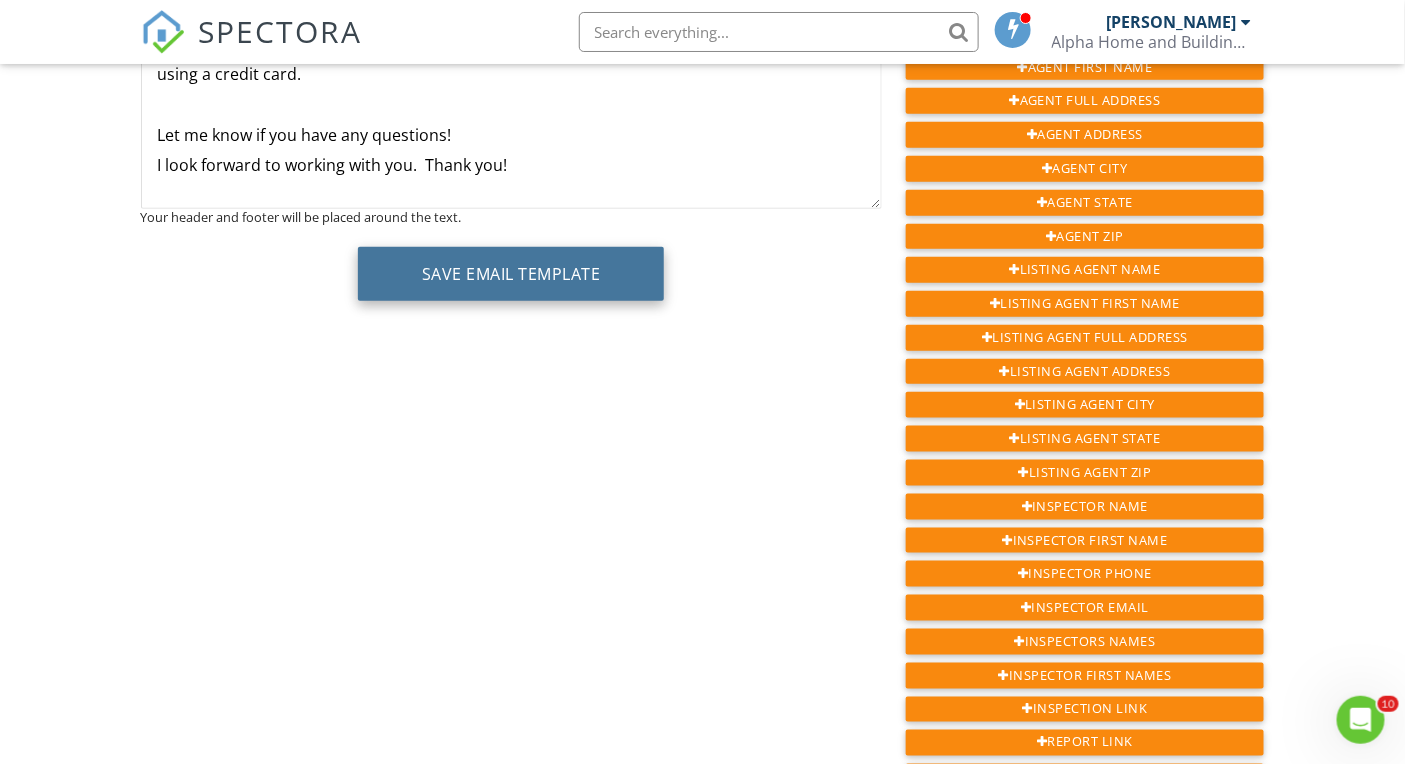 click on "Save Email Template" at bounding box center (511, 274) 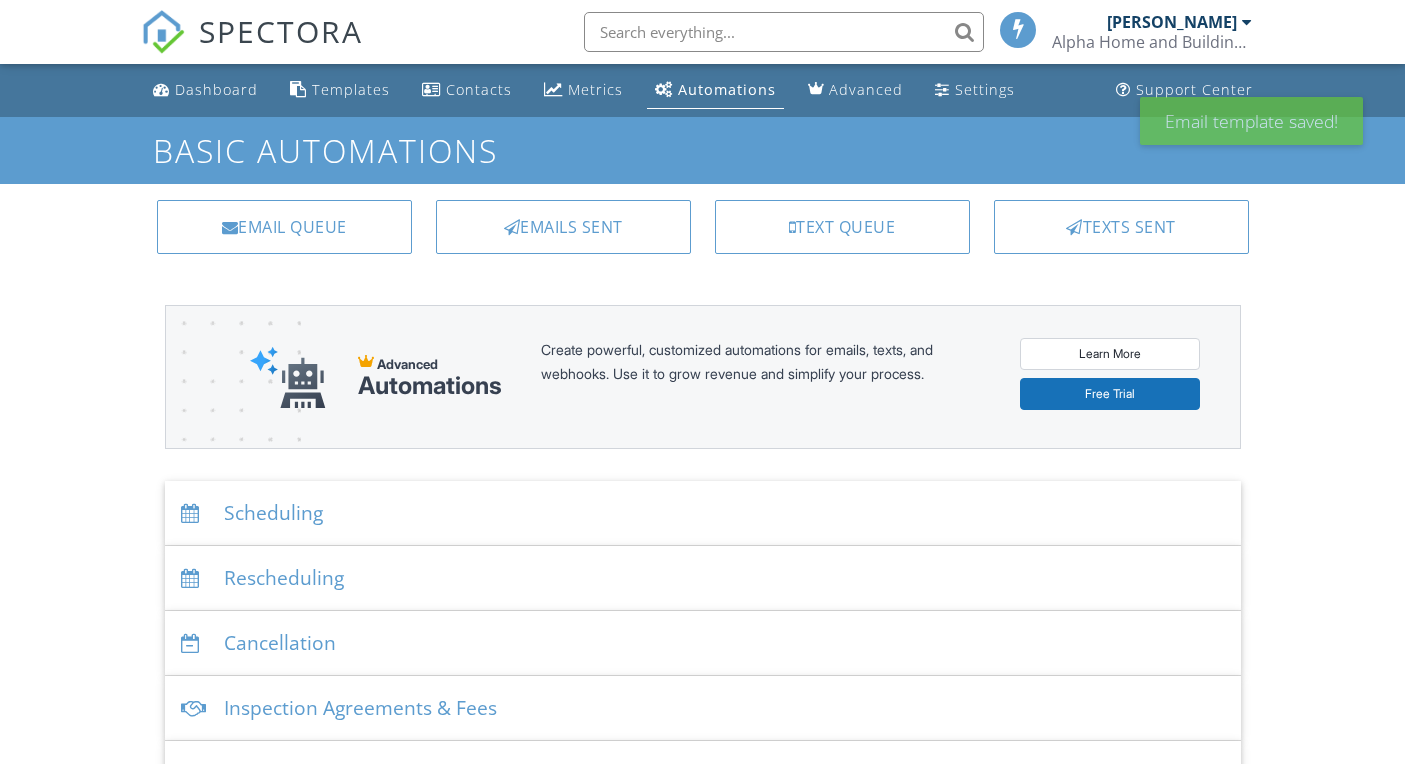 scroll, scrollTop: 0, scrollLeft: 0, axis: both 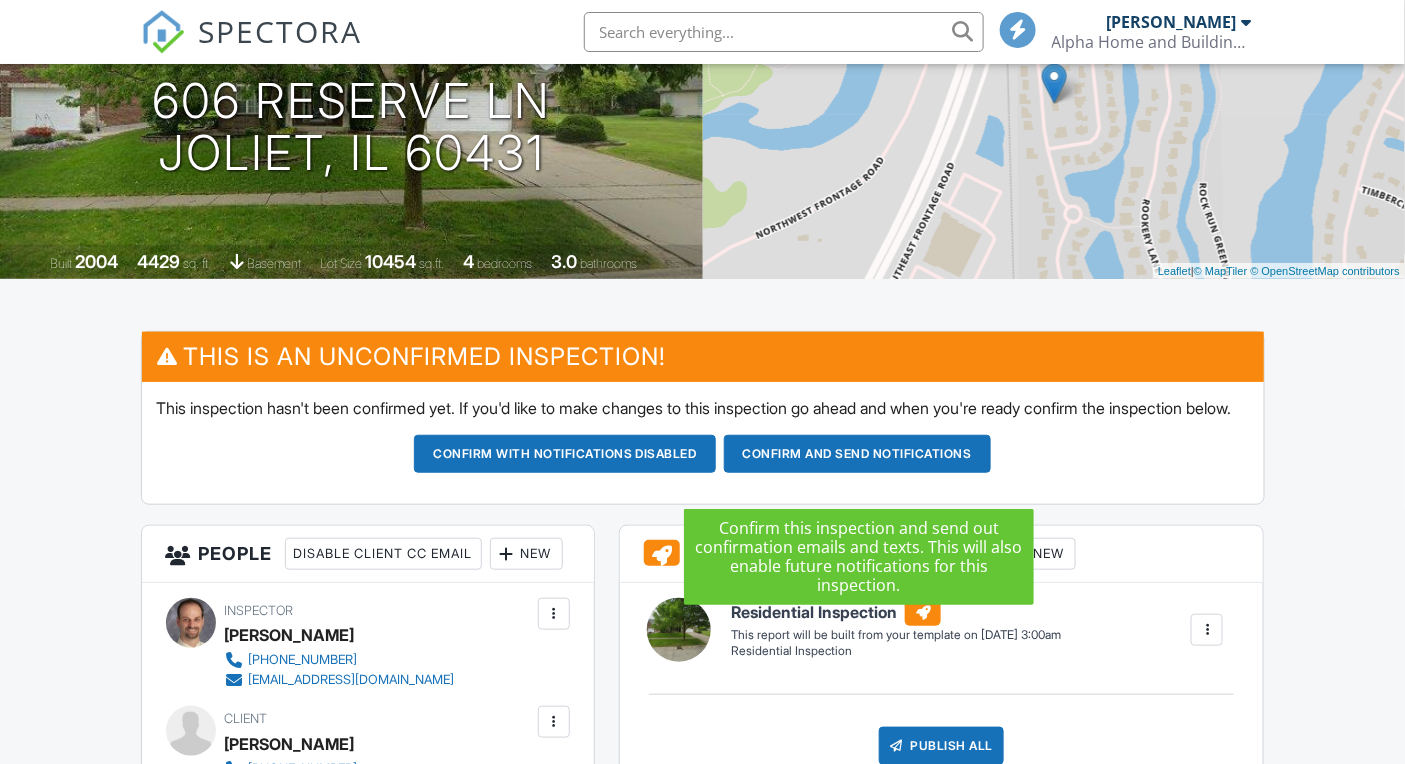 click on "Confirm and send notifications" at bounding box center (565, 454) 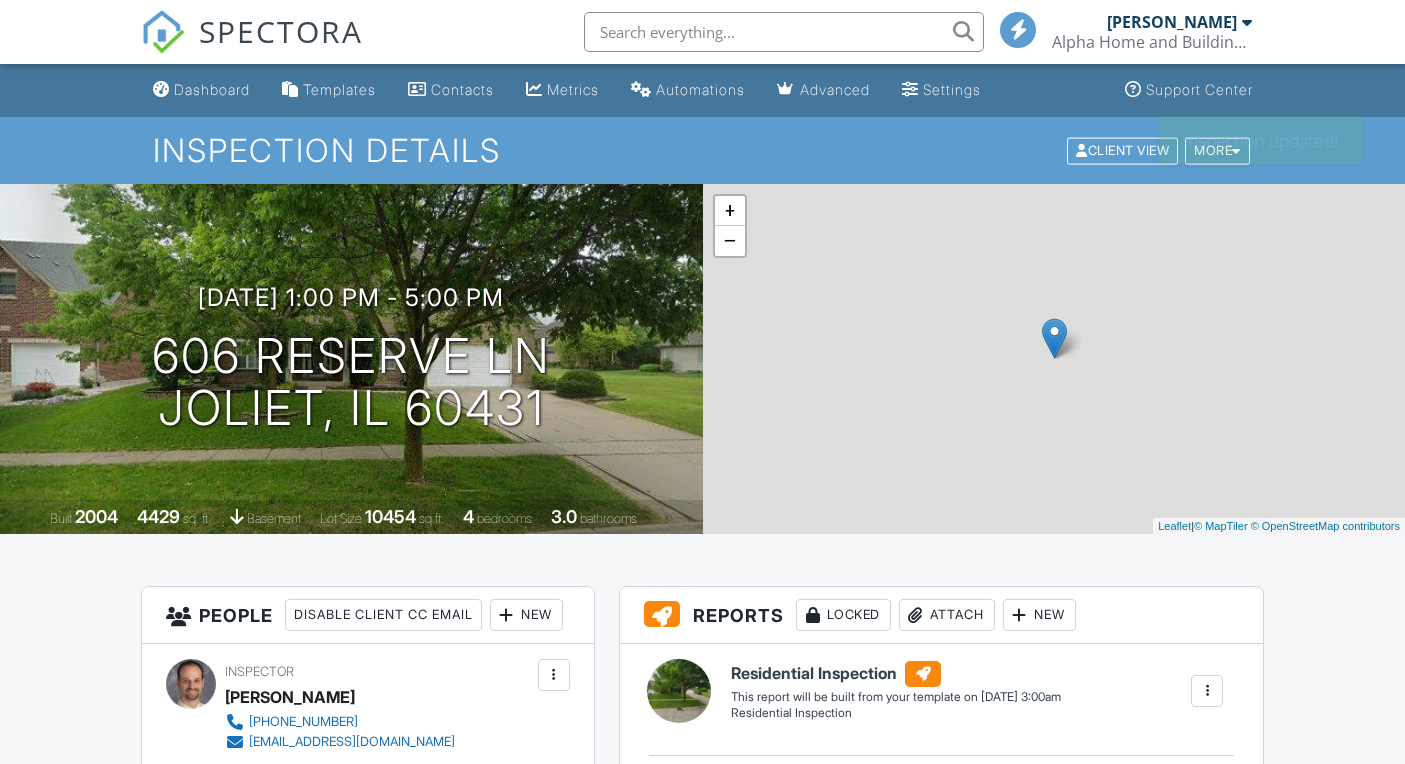 scroll, scrollTop: 0, scrollLeft: 0, axis: both 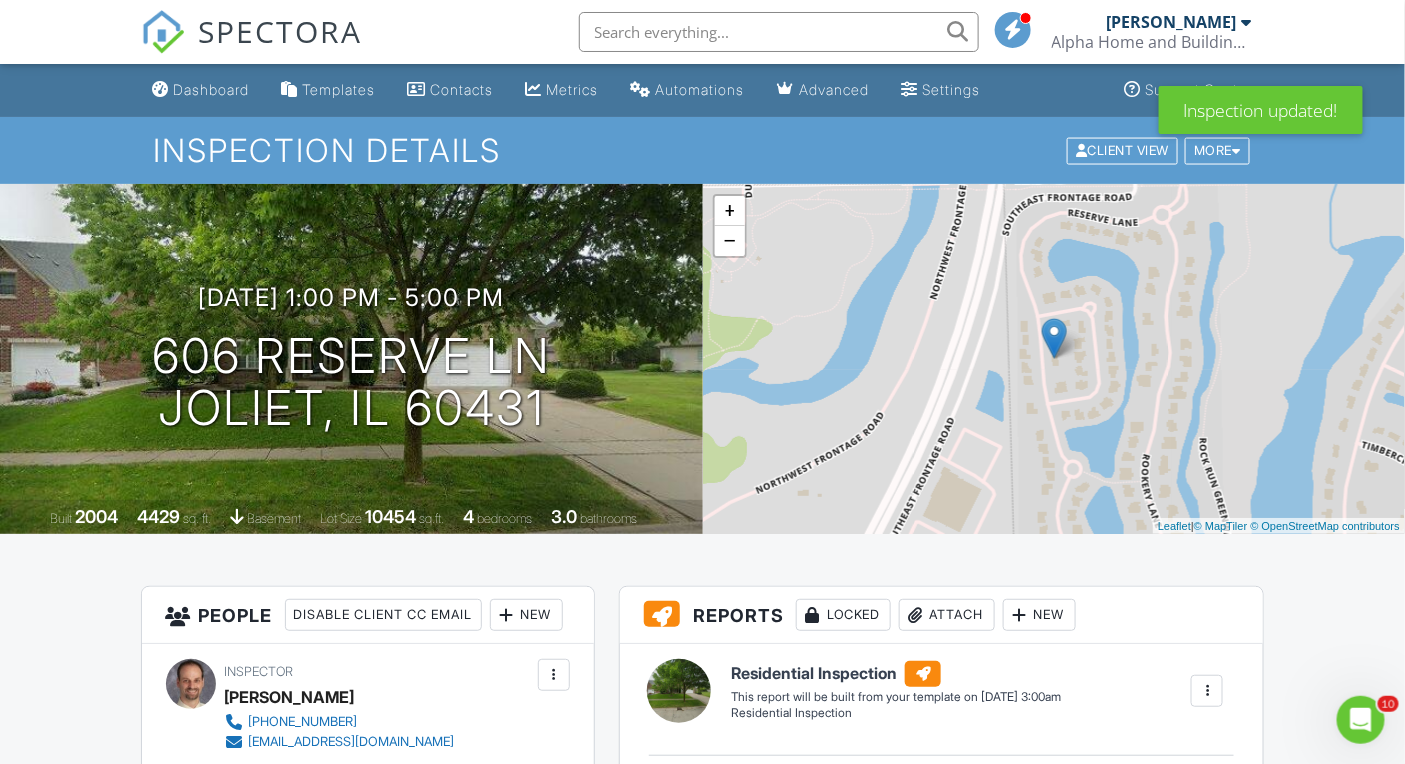 click on "SPECTORA" at bounding box center (281, 31) 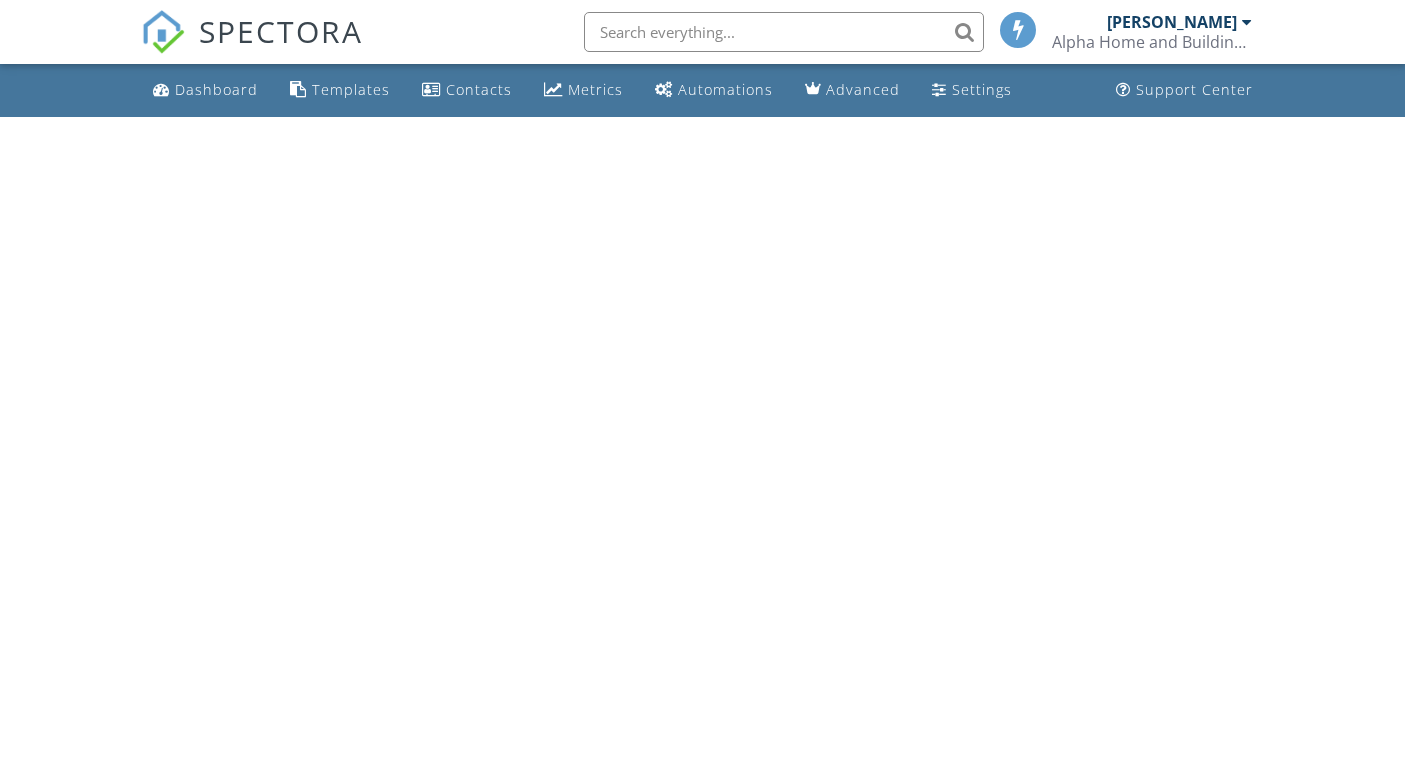 scroll, scrollTop: 0, scrollLeft: 0, axis: both 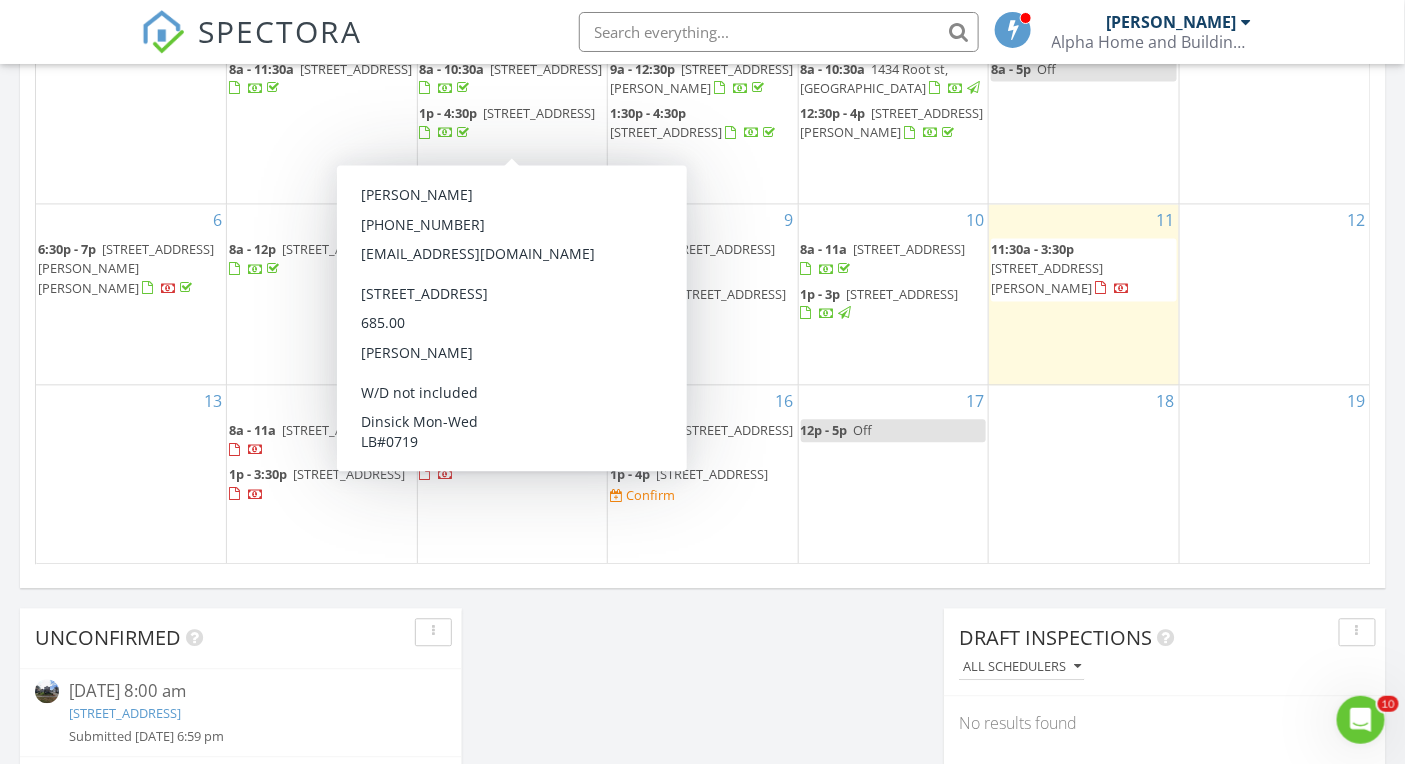 click at bounding box center (779, 32) 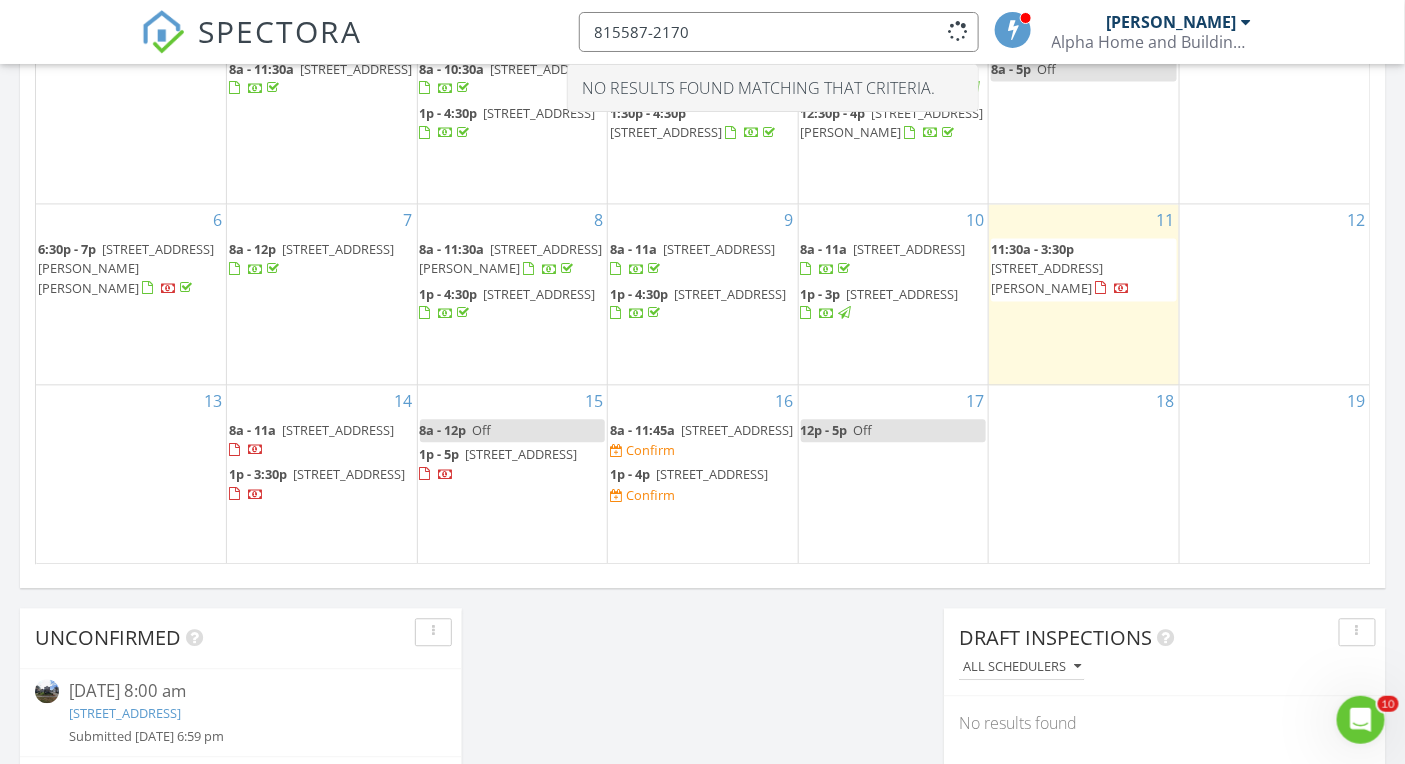 type on "815)587-2170" 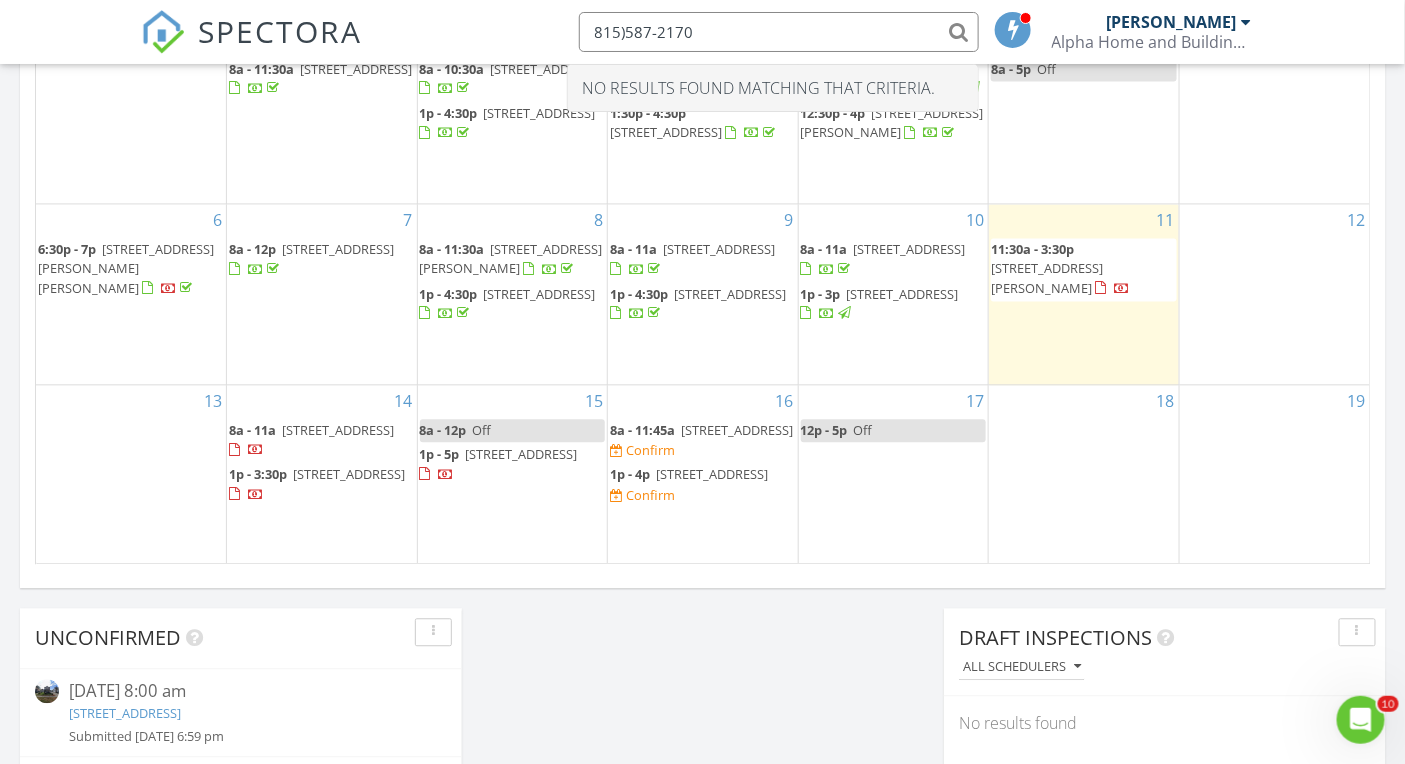 type 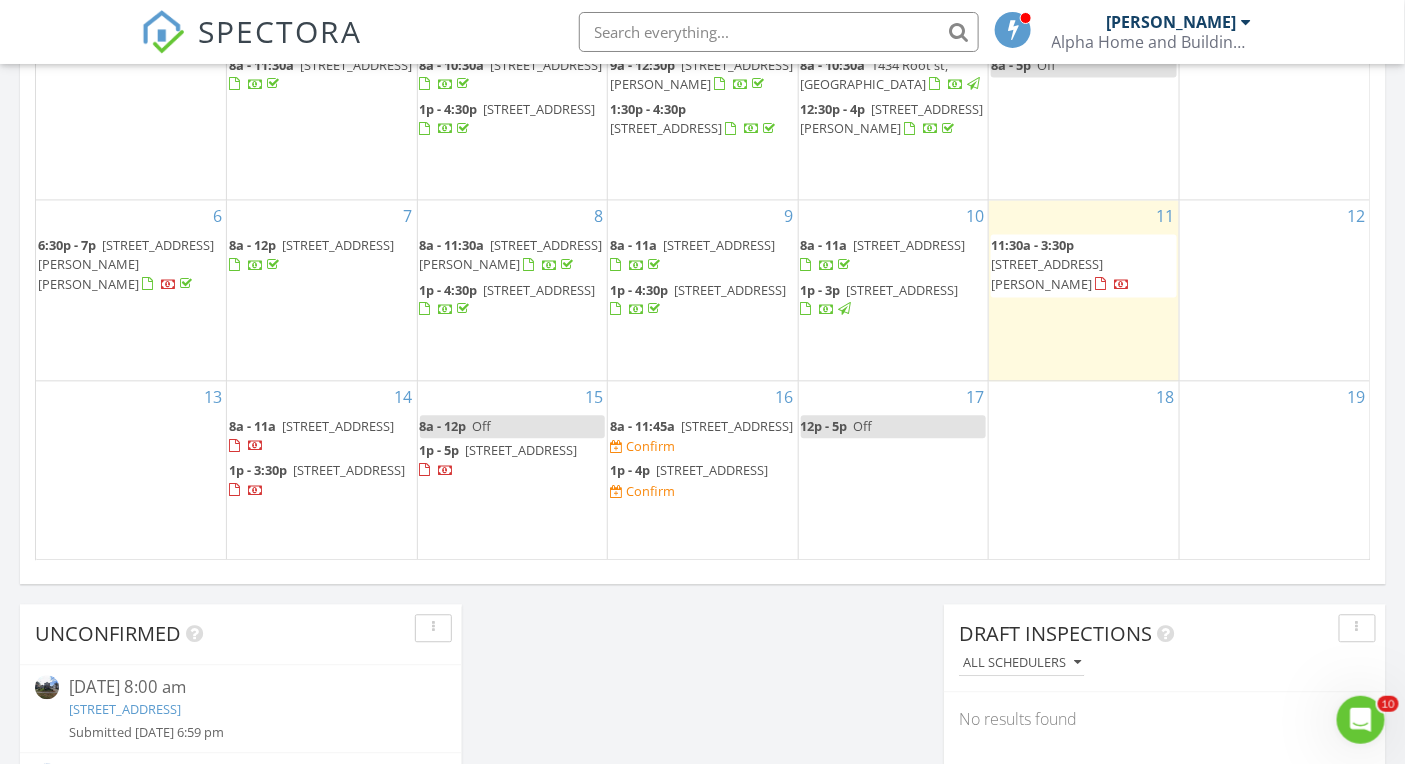 scroll, scrollTop: 1277, scrollLeft: 0, axis: vertical 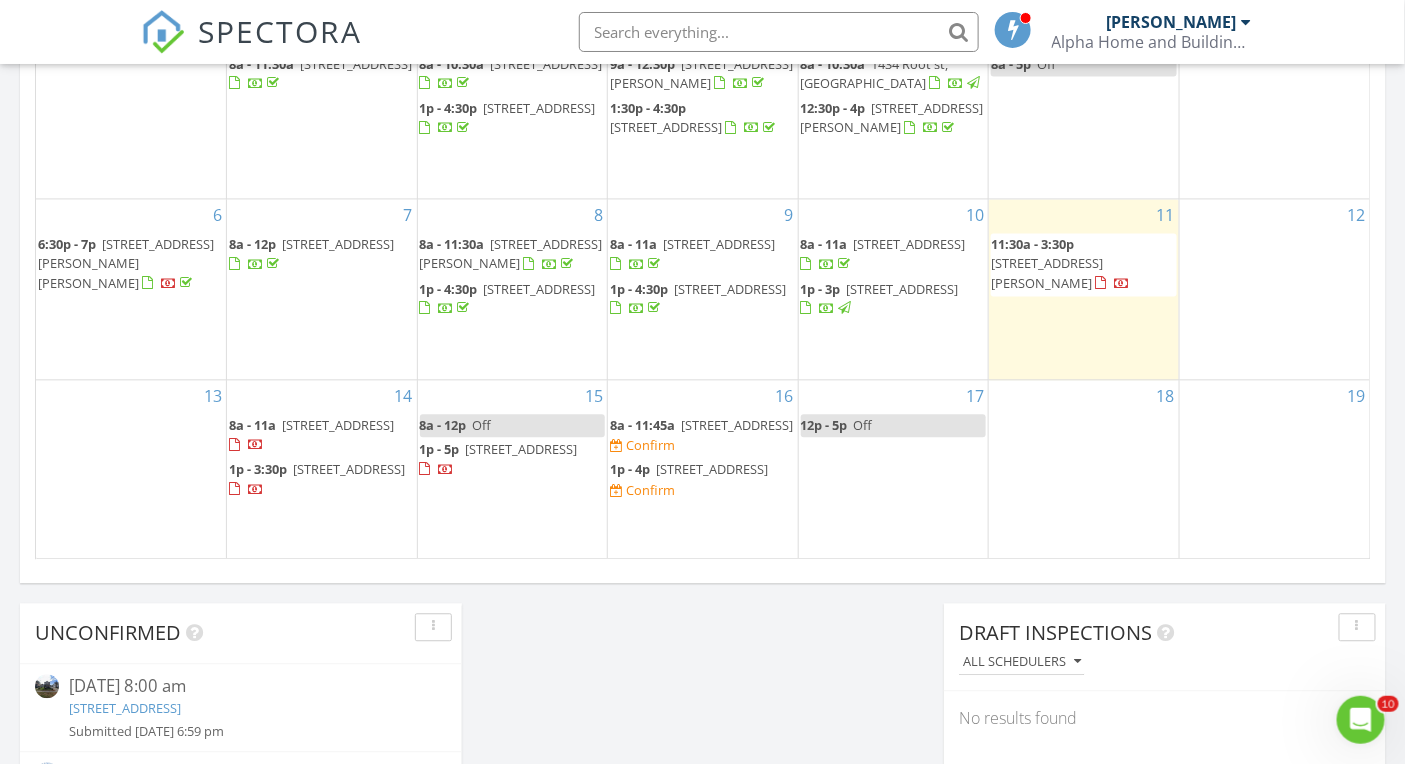 click on "SPECTORA
Brenton Mitchell
Alpha Home and Building Inspections, PLLC
Role:
Inspector
Dashboard
New Inspection
Inspections
Calendar
Template Editor
Contacts
Automations
Team
Metrics
Payments
Data Exports
Billing
Reporting
Advanced
Settings
What's New
Sign Out" at bounding box center [703, 32] 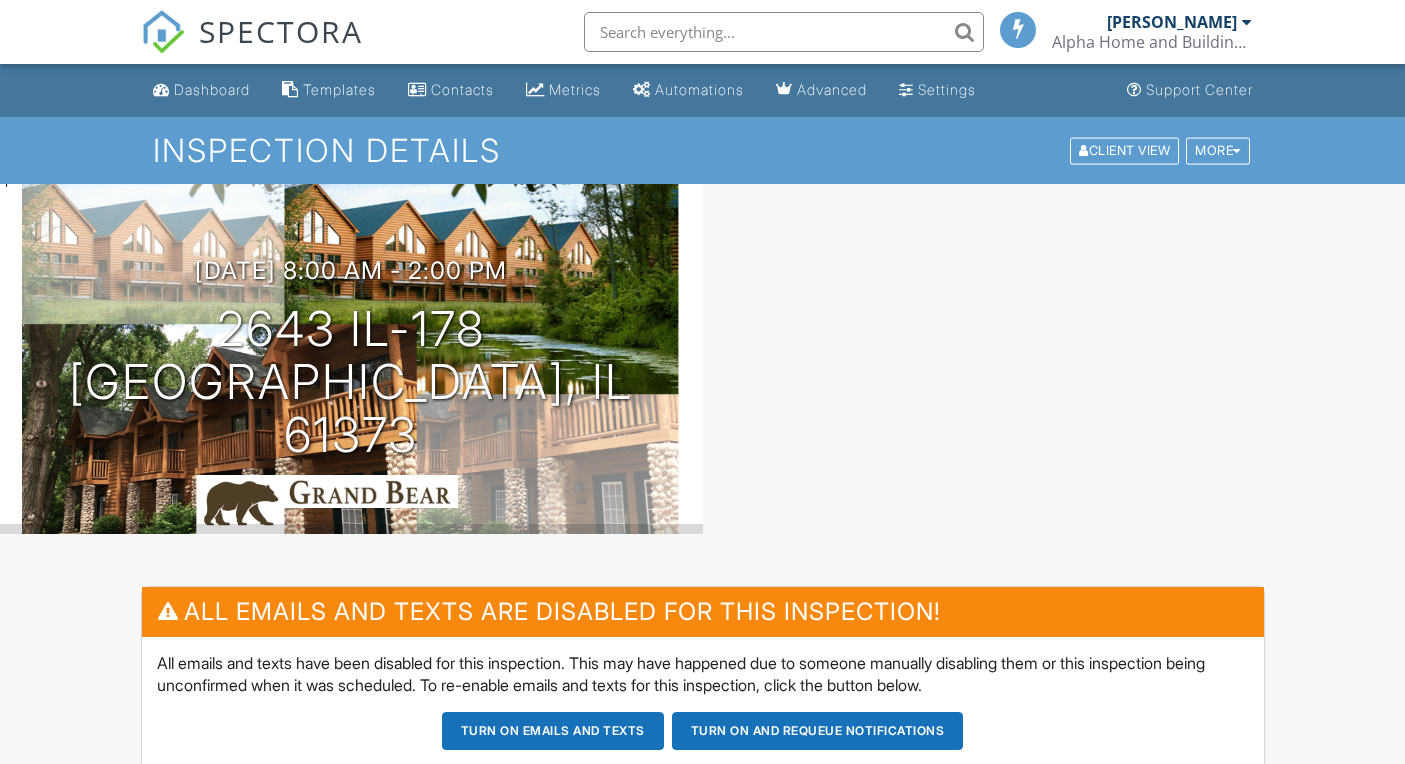 scroll, scrollTop: 0, scrollLeft: 0, axis: both 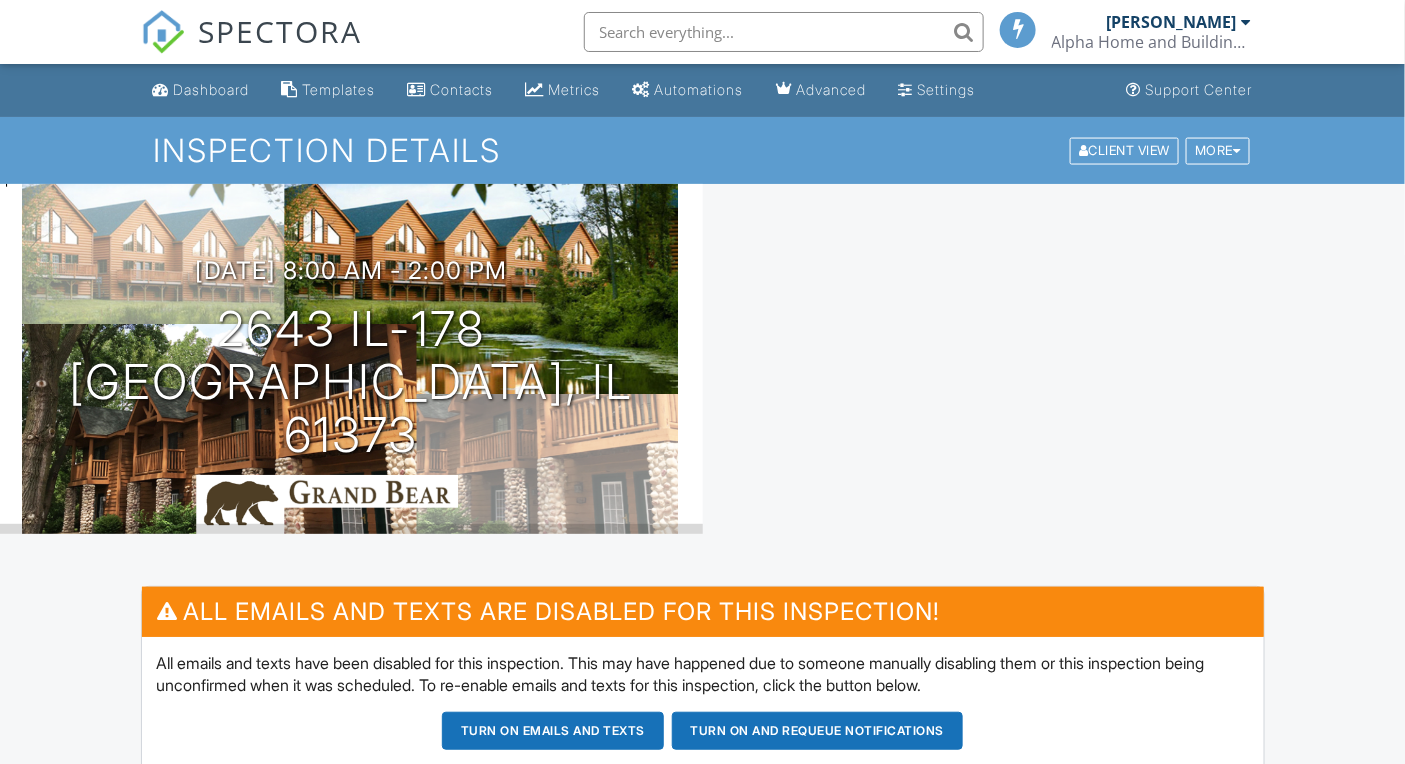 click at bounding box center (1054, 359) 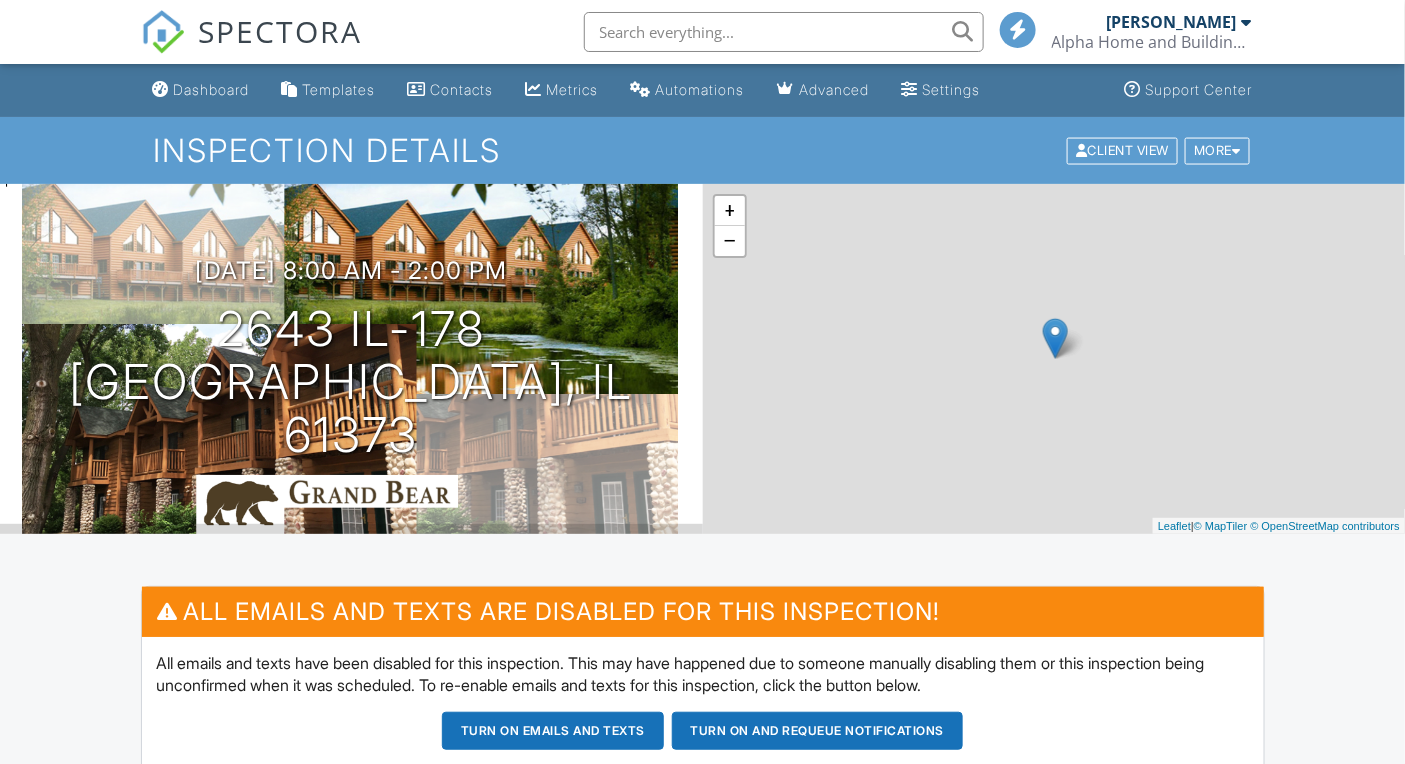scroll, scrollTop: 720, scrollLeft: 0, axis: vertical 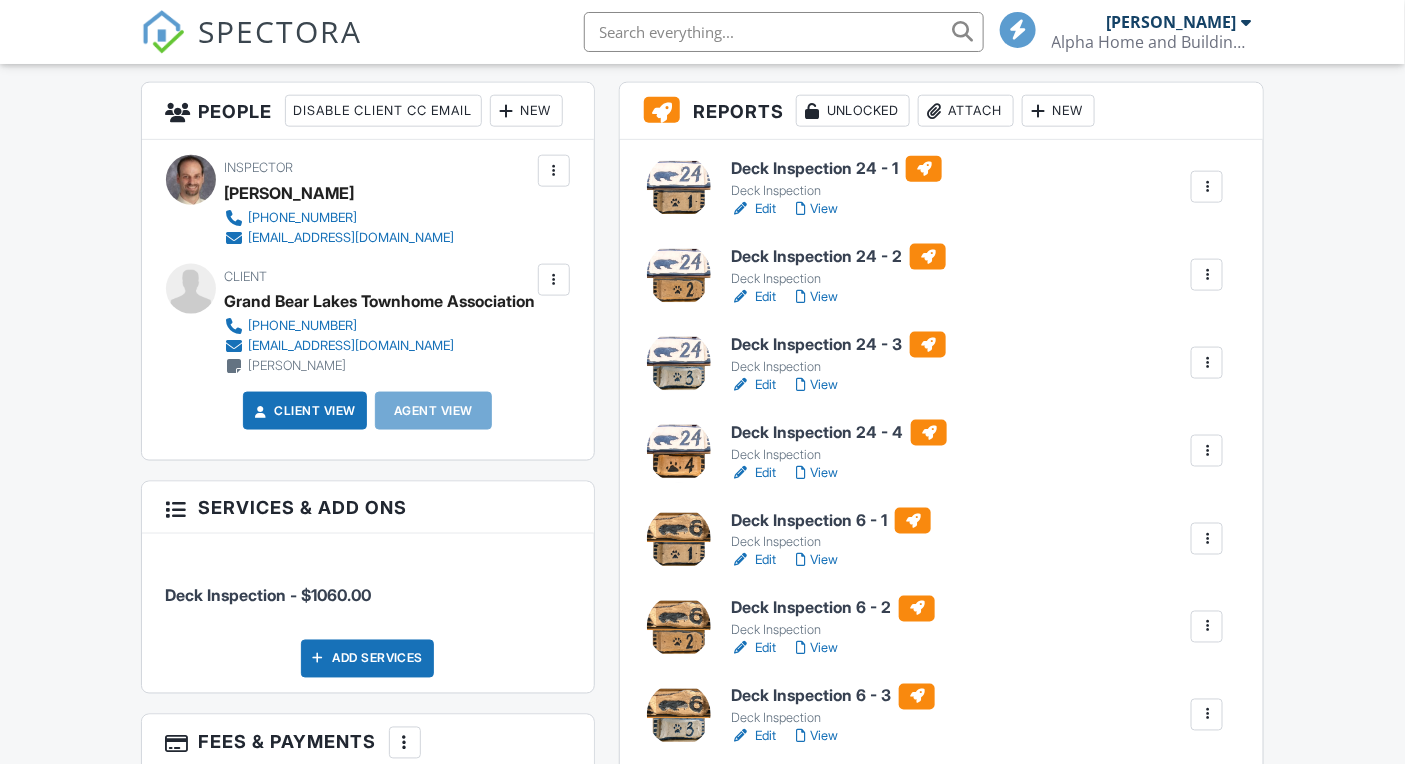 click on "Edit" 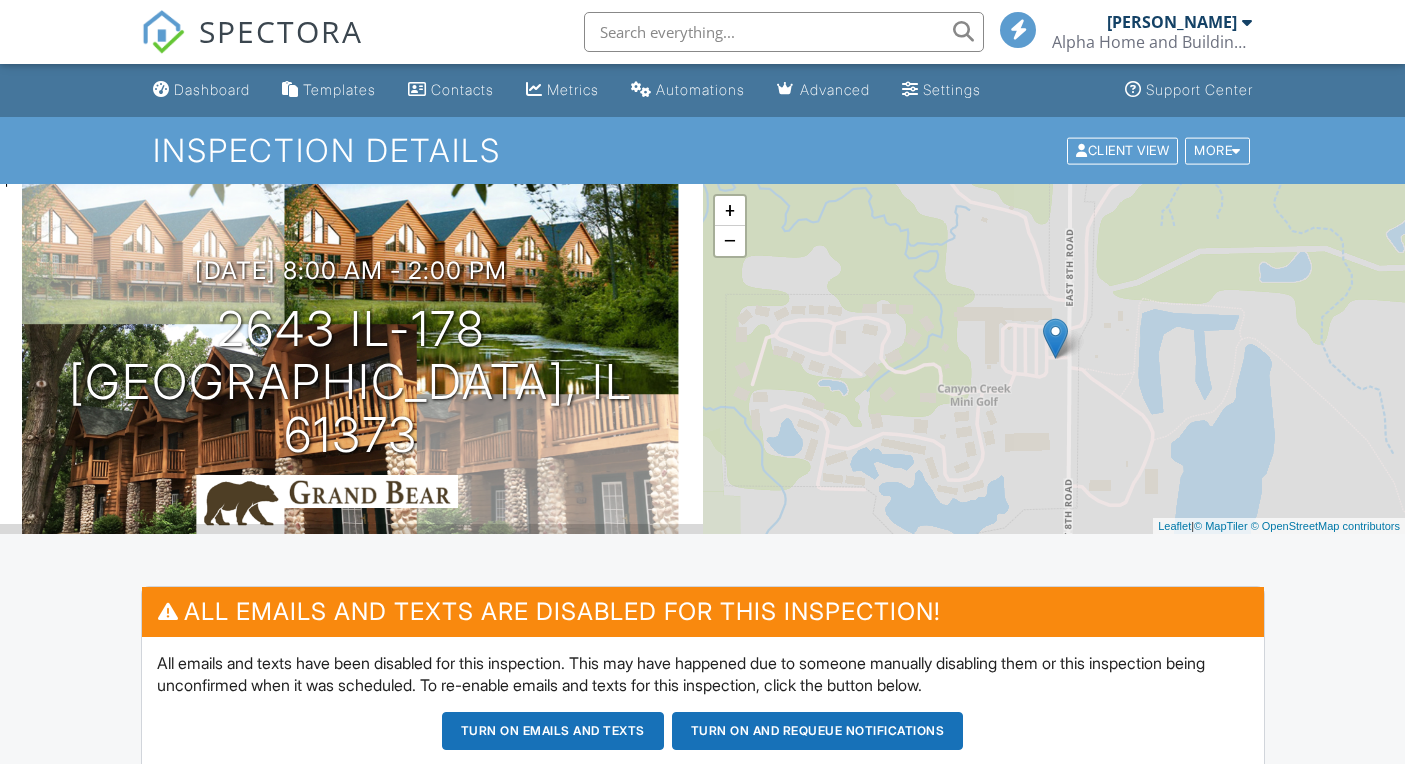 click on "Edit" at bounding box center [753, 1105] 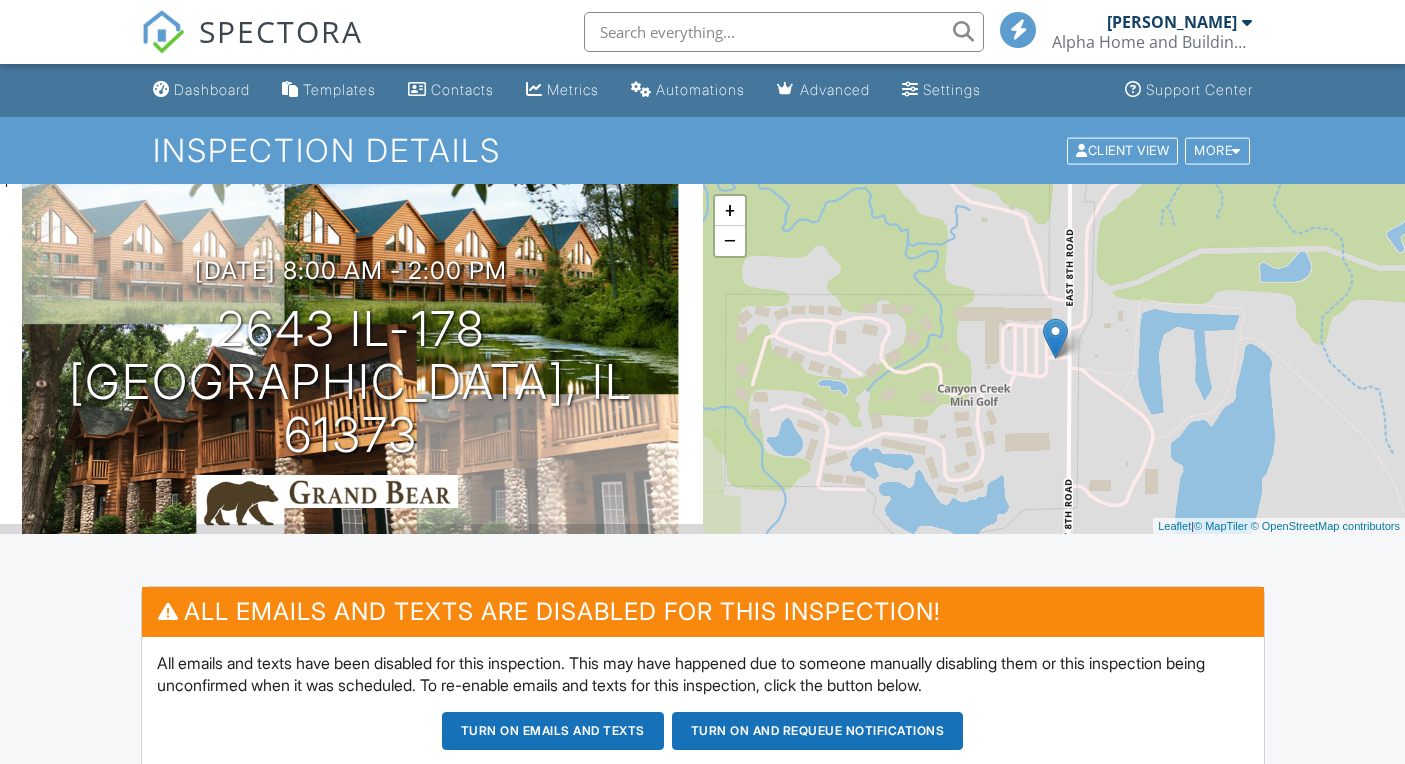 scroll, scrollTop: 451, scrollLeft: 0, axis: vertical 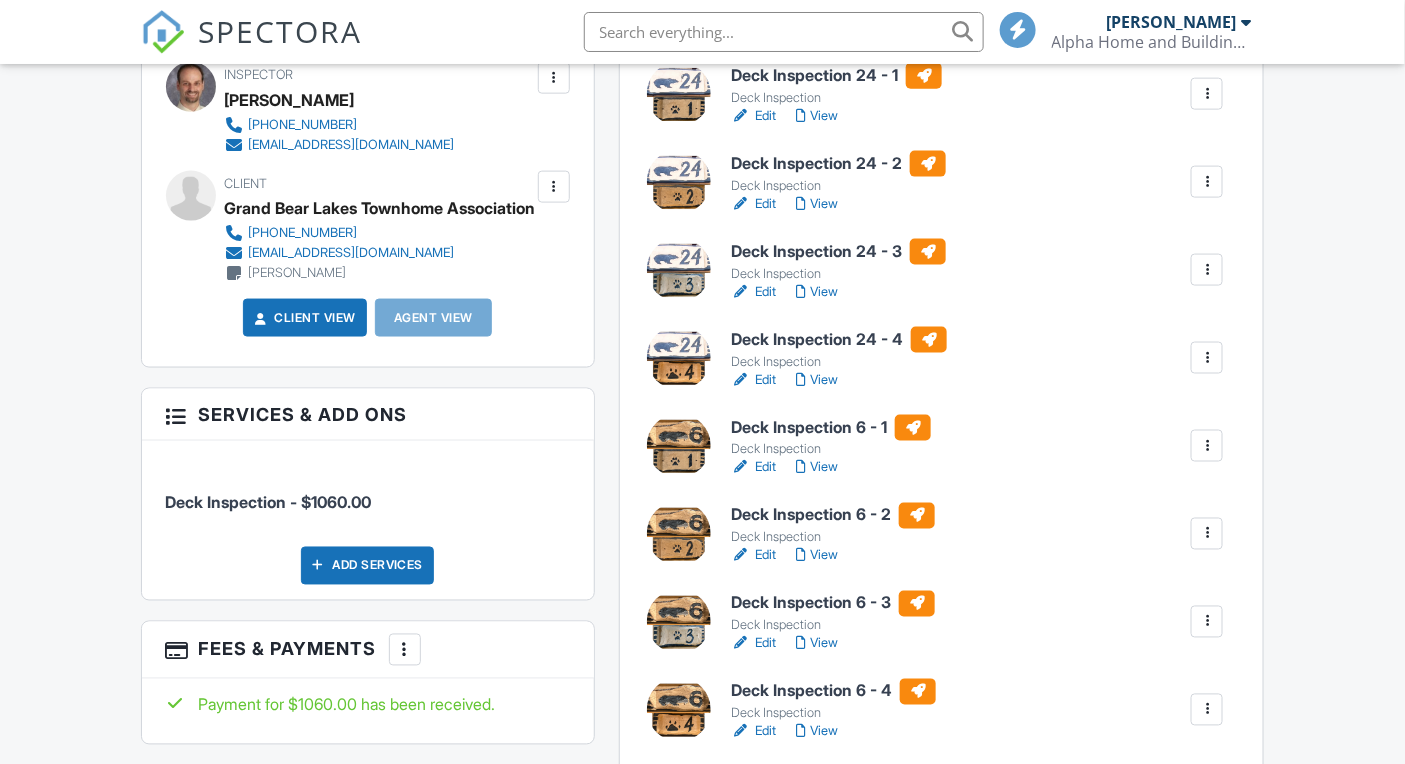 click on "Edit" at bounding box center (753, 380) 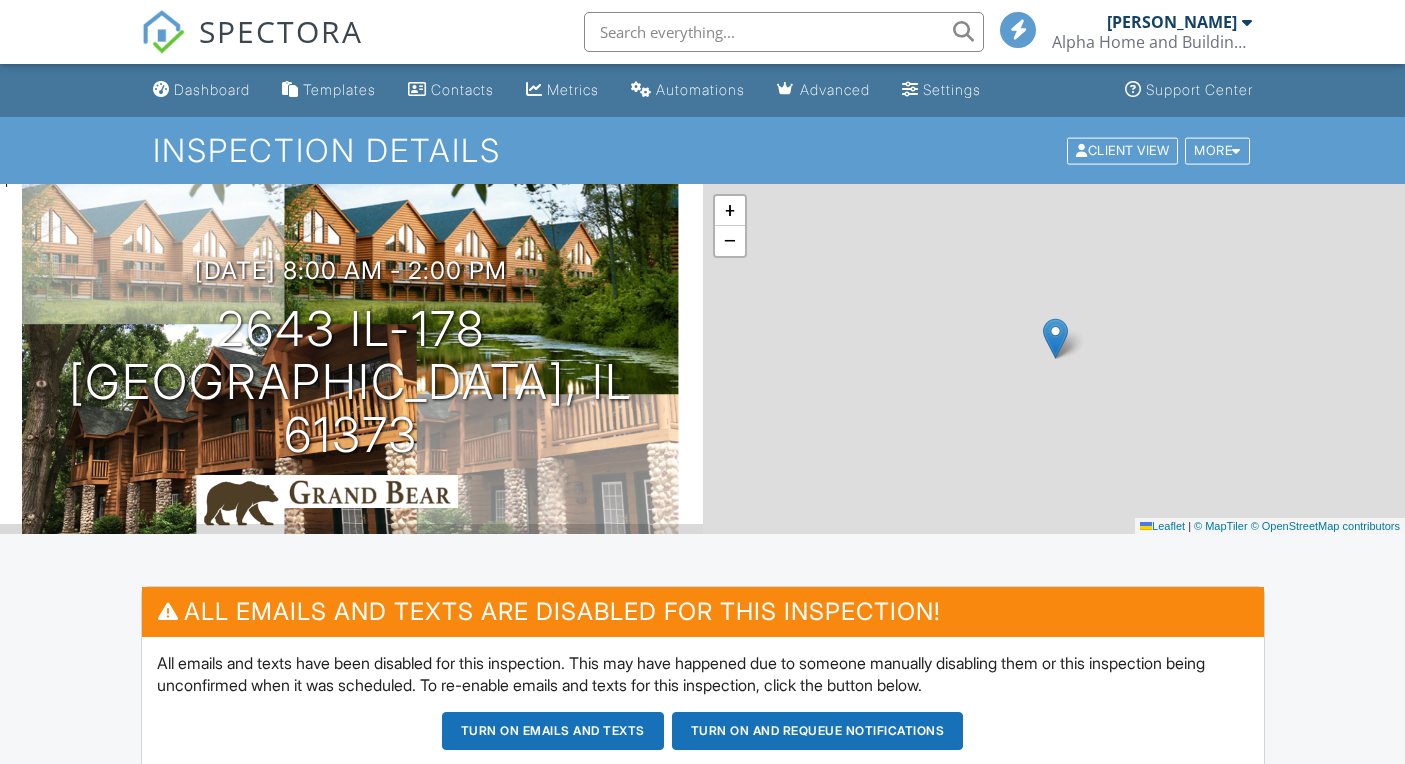 scroll, scrollTop: 740, scrollLeft: 0, axis: vertical 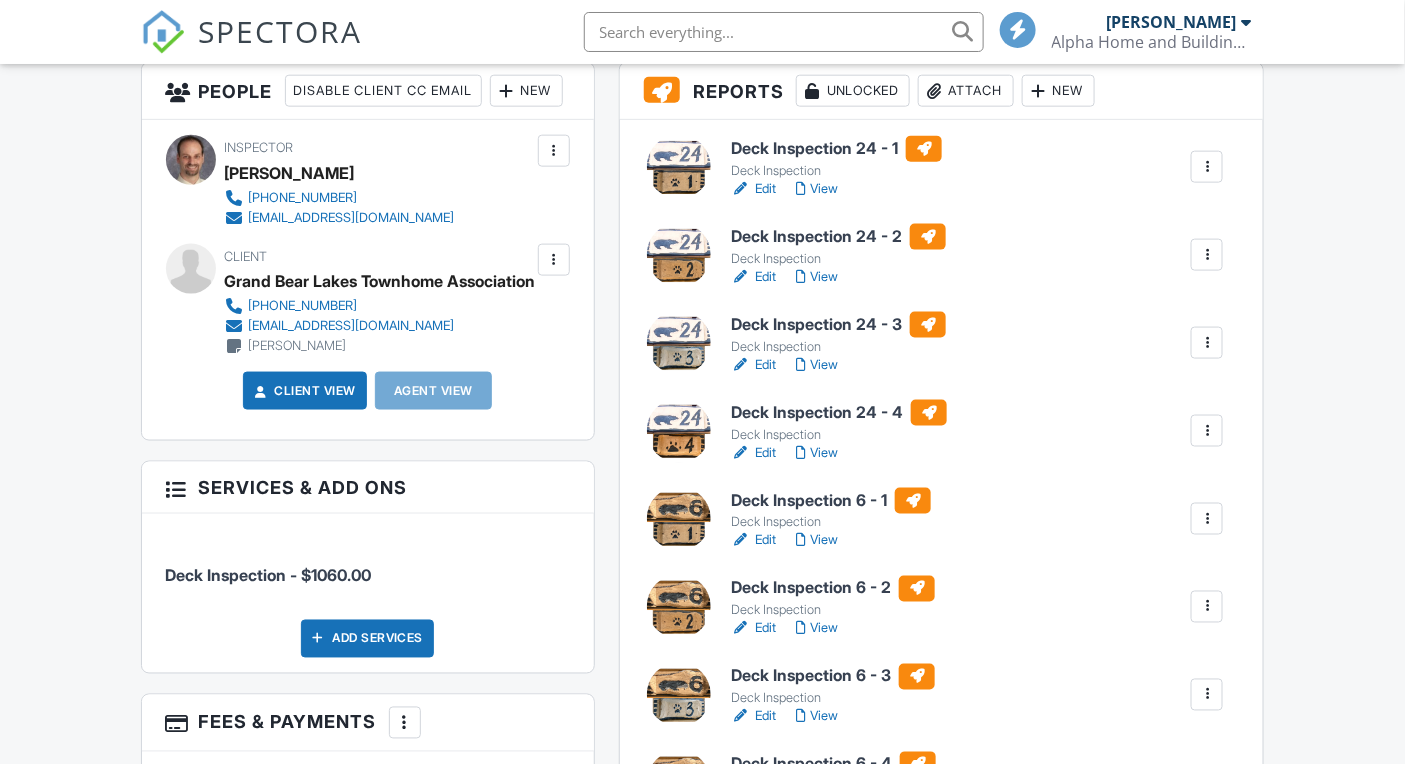 click on "Edit" at bounding box center [753, 541] 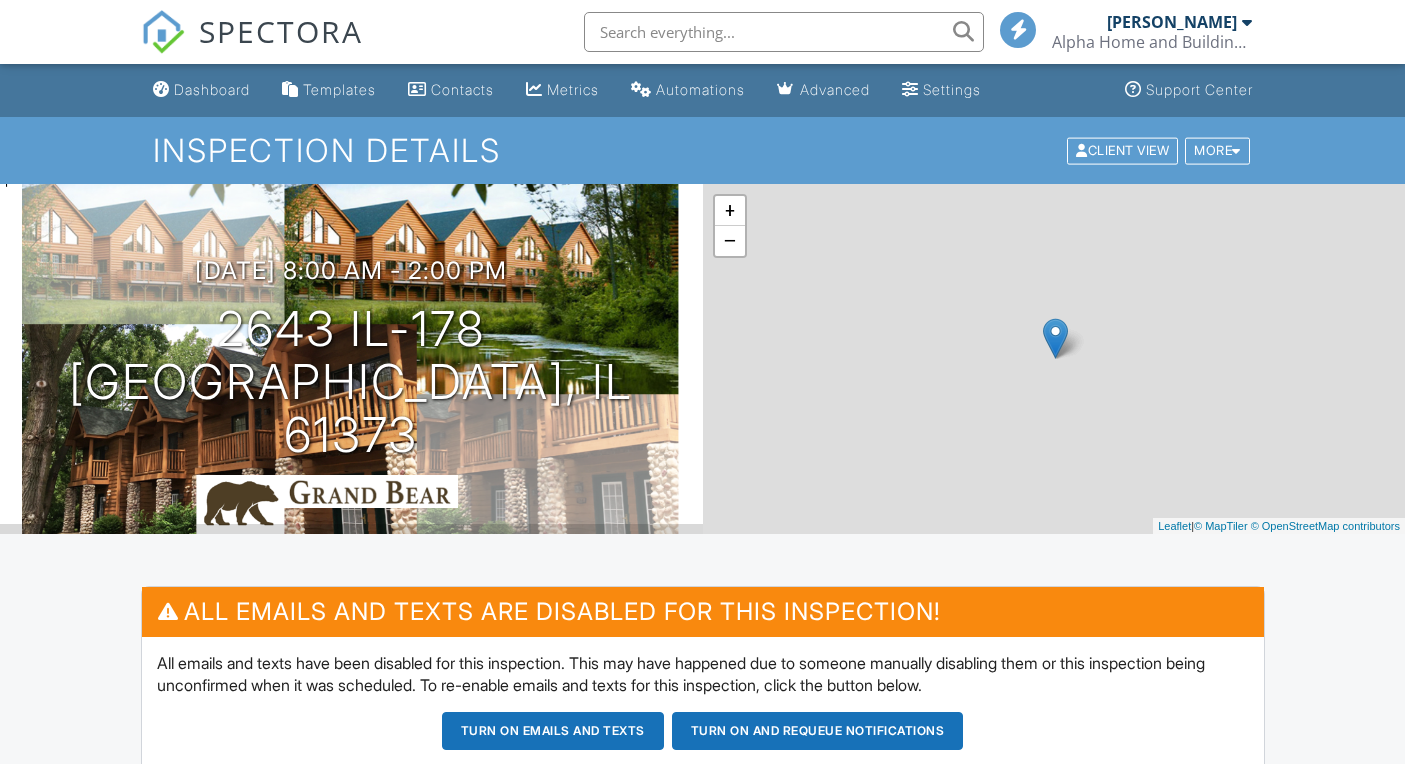 click on "Edit" at bounding box center [753, 1369] 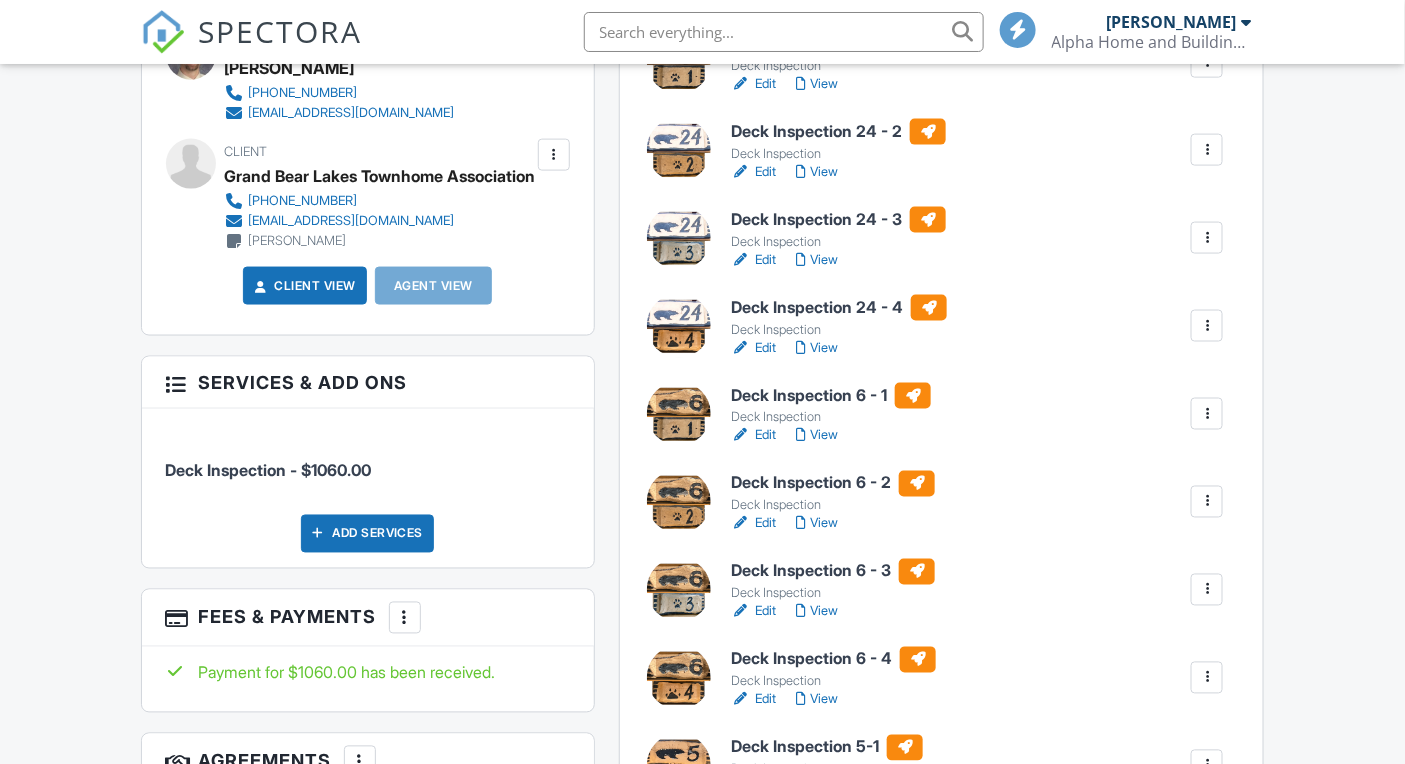 click on "Edit" at bounding box center (753, 612) 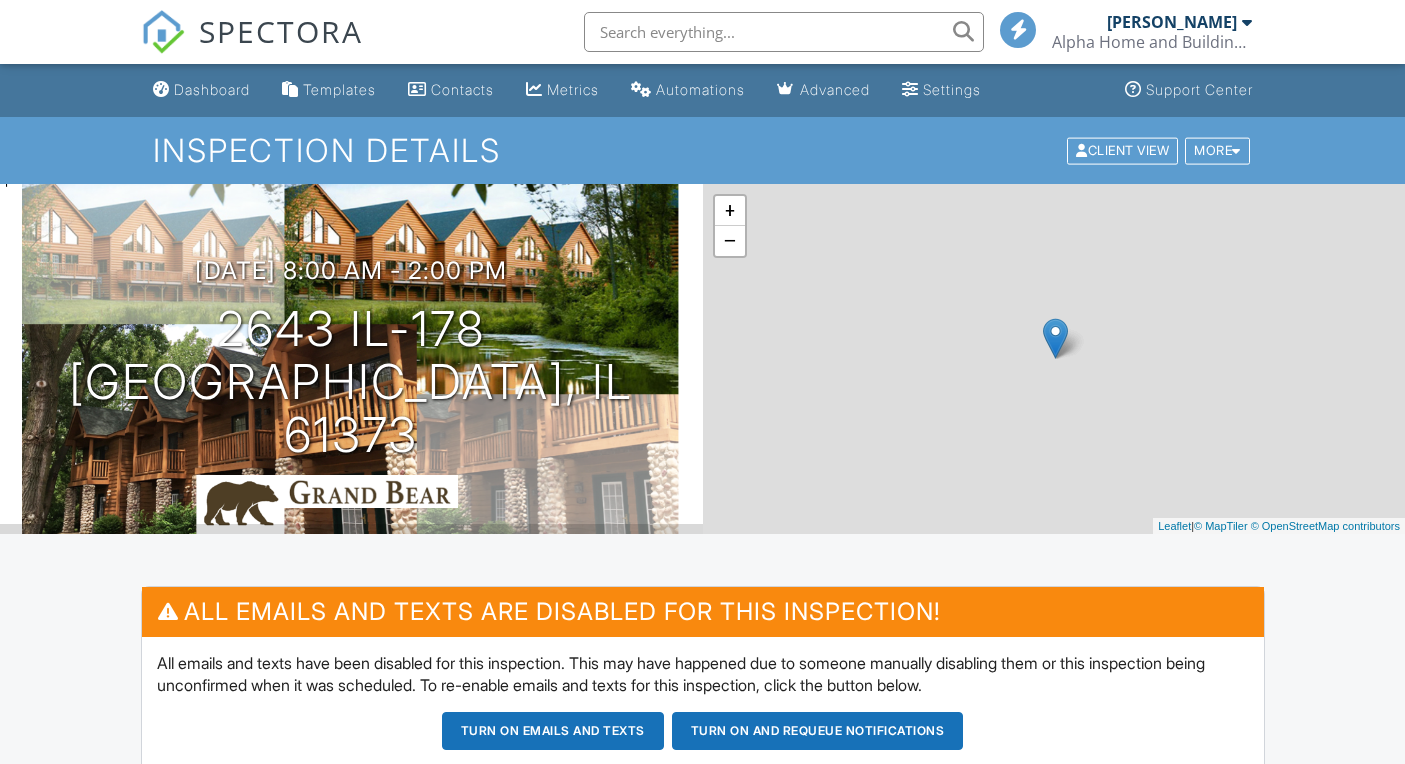 scroll, scrollTop: 1247, scrollLeft: 0, axis: vertical 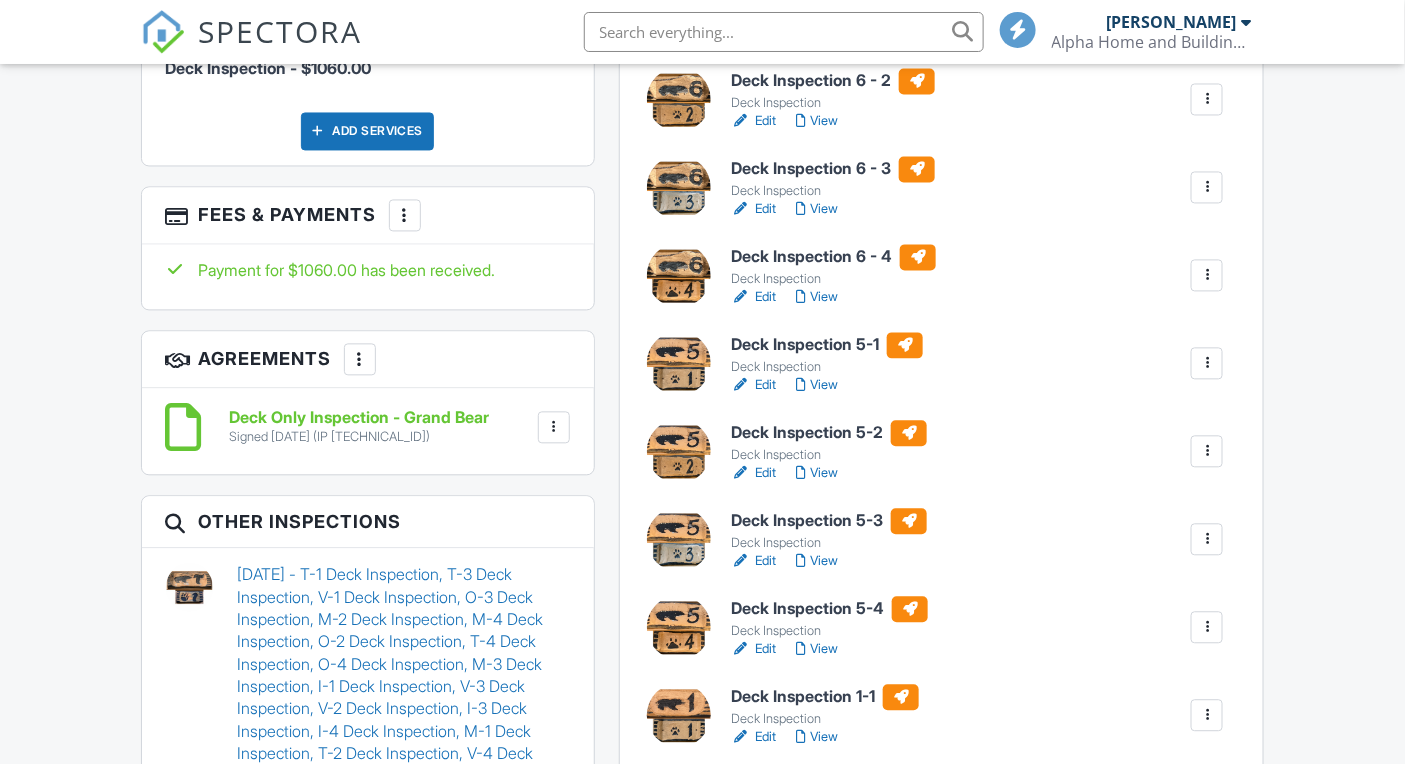 click on "Edit" at bounding box center [753, 298] 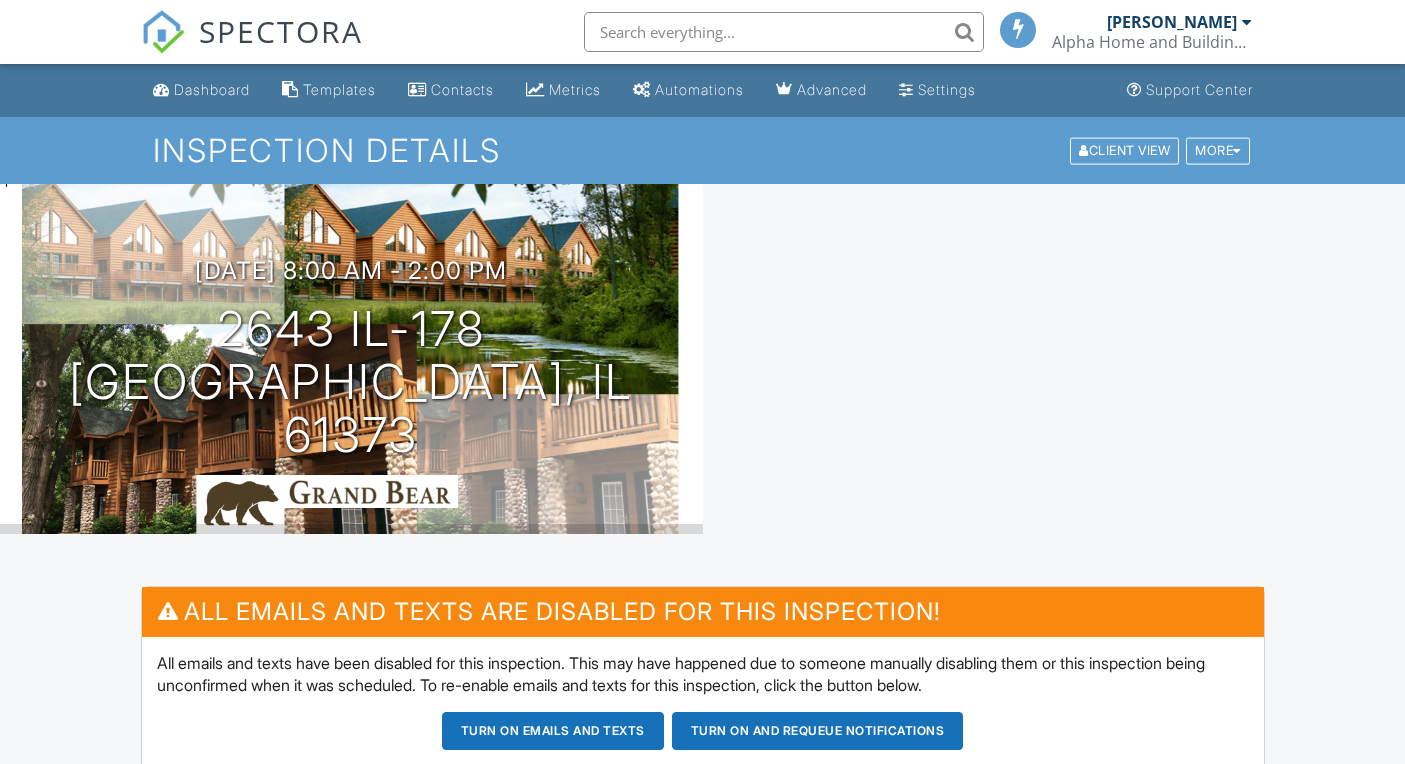 scroll, scrollTop: 0, scrollLeft: 0, axis: both 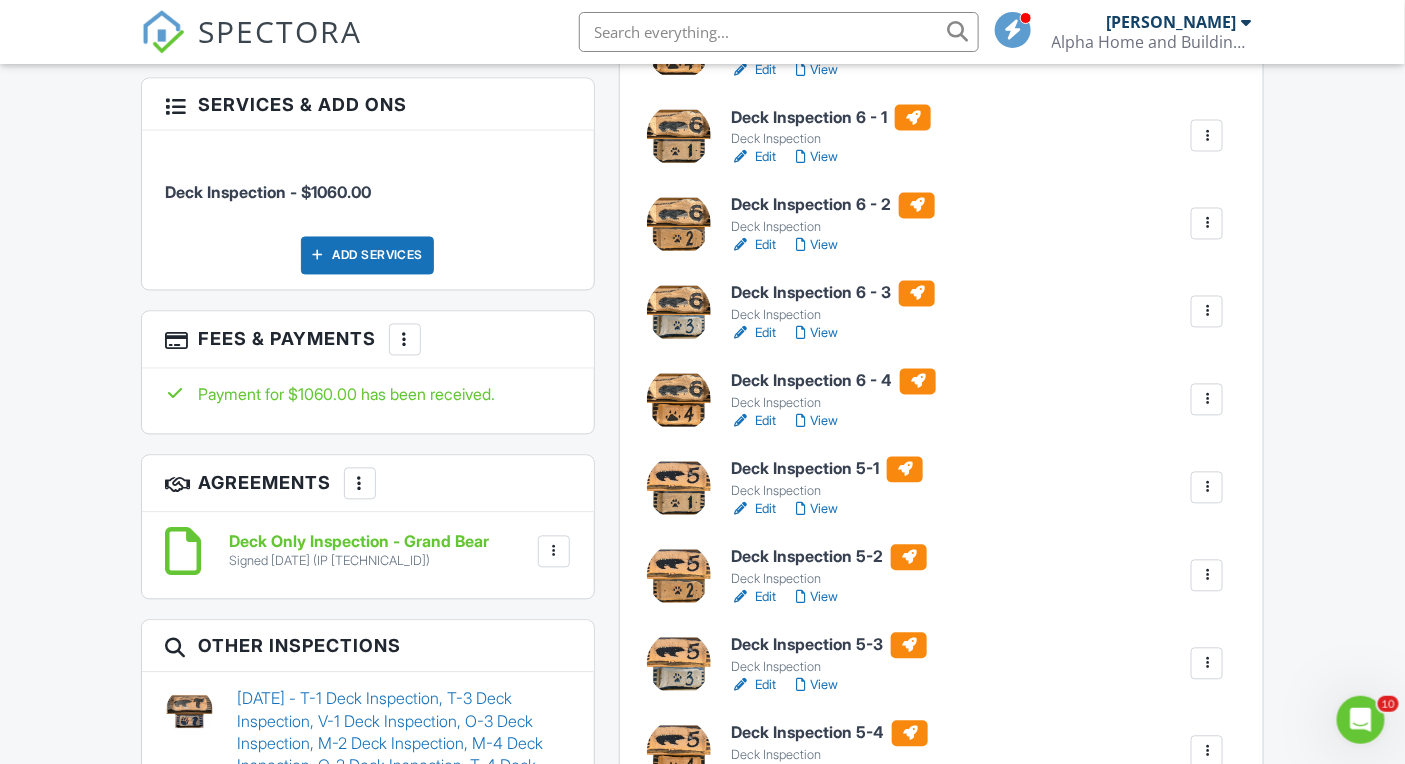 click on "Edit" at bounding box center [753, 510] 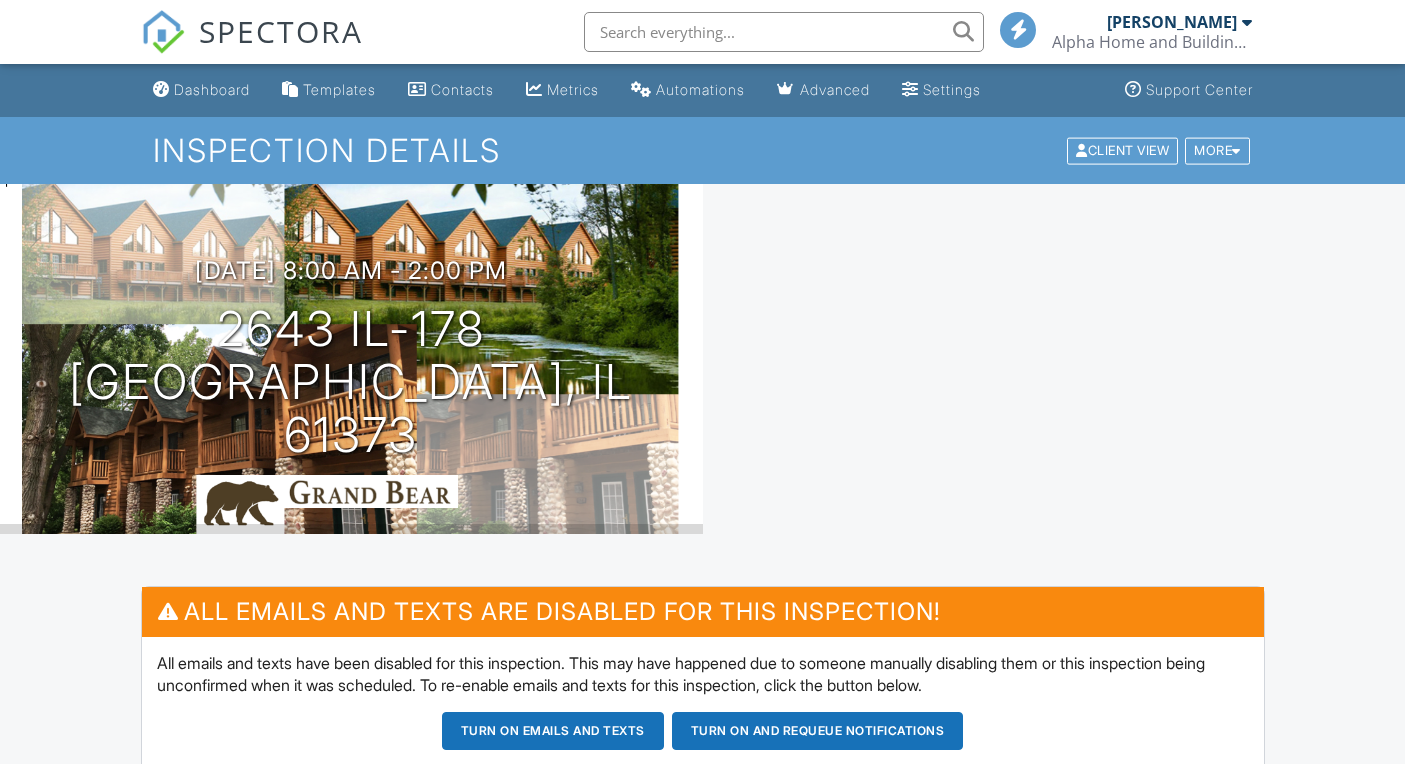 scroll, scrollTop: 0, scrollLeft: 0, axis: both 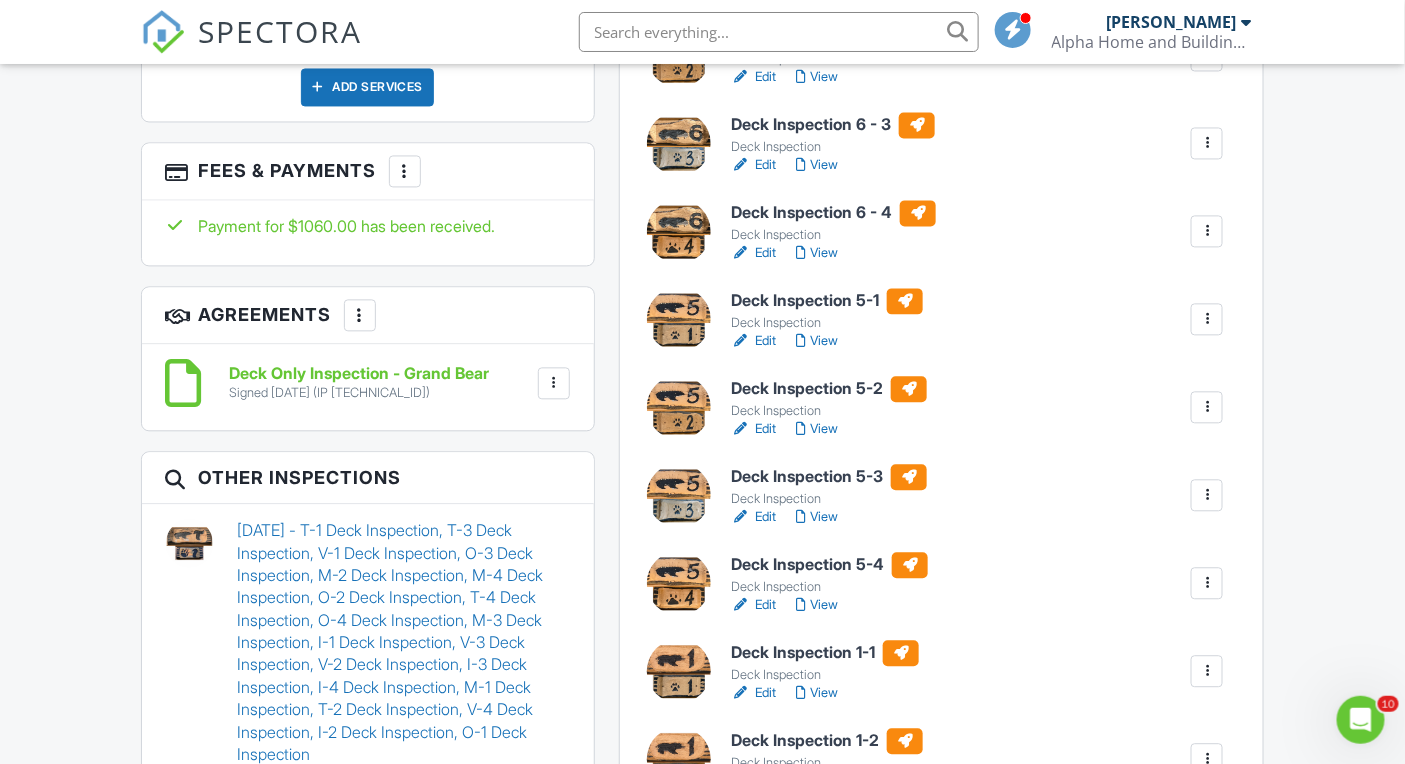 click on "Edit" at bounding box center (753, 429) 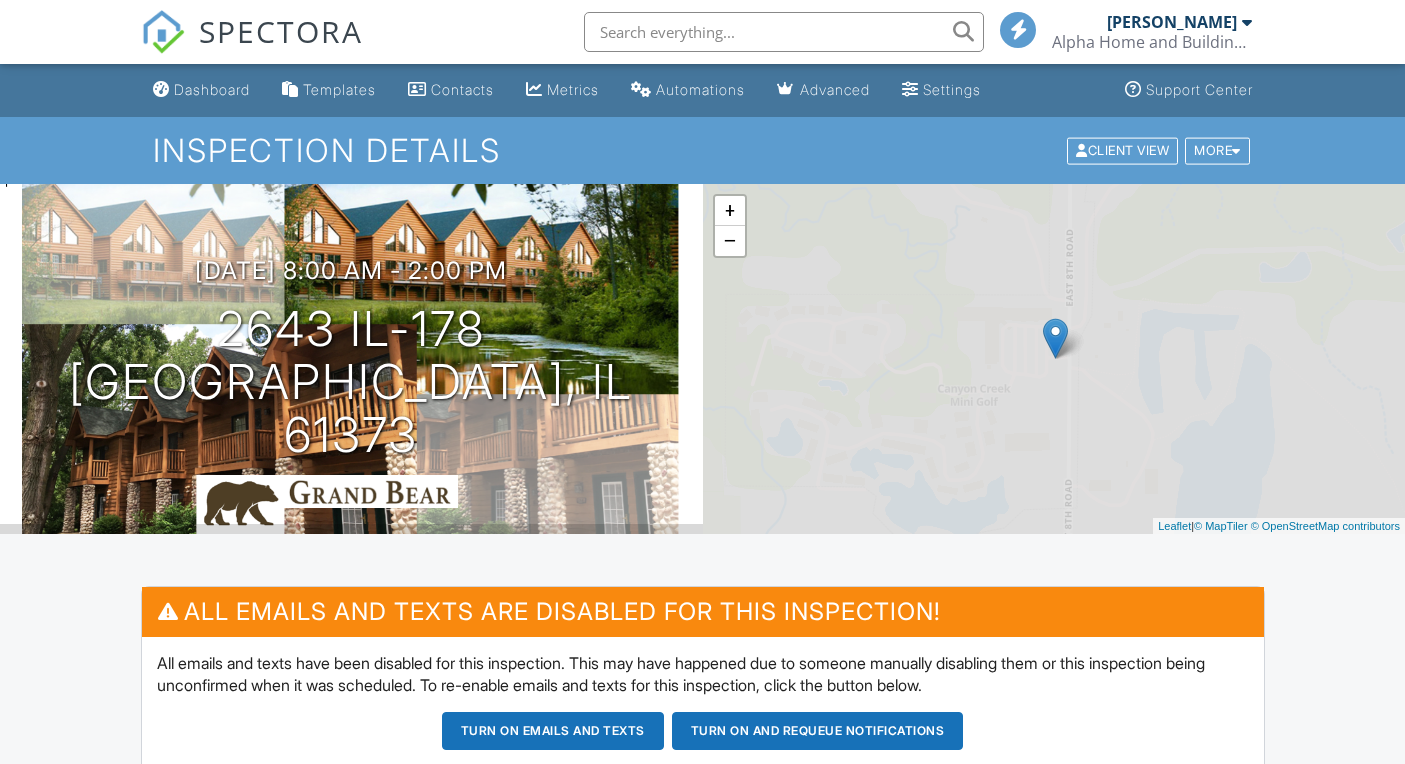 click on "Deck Inspection 5-2" at bounding box center (829, 1681) 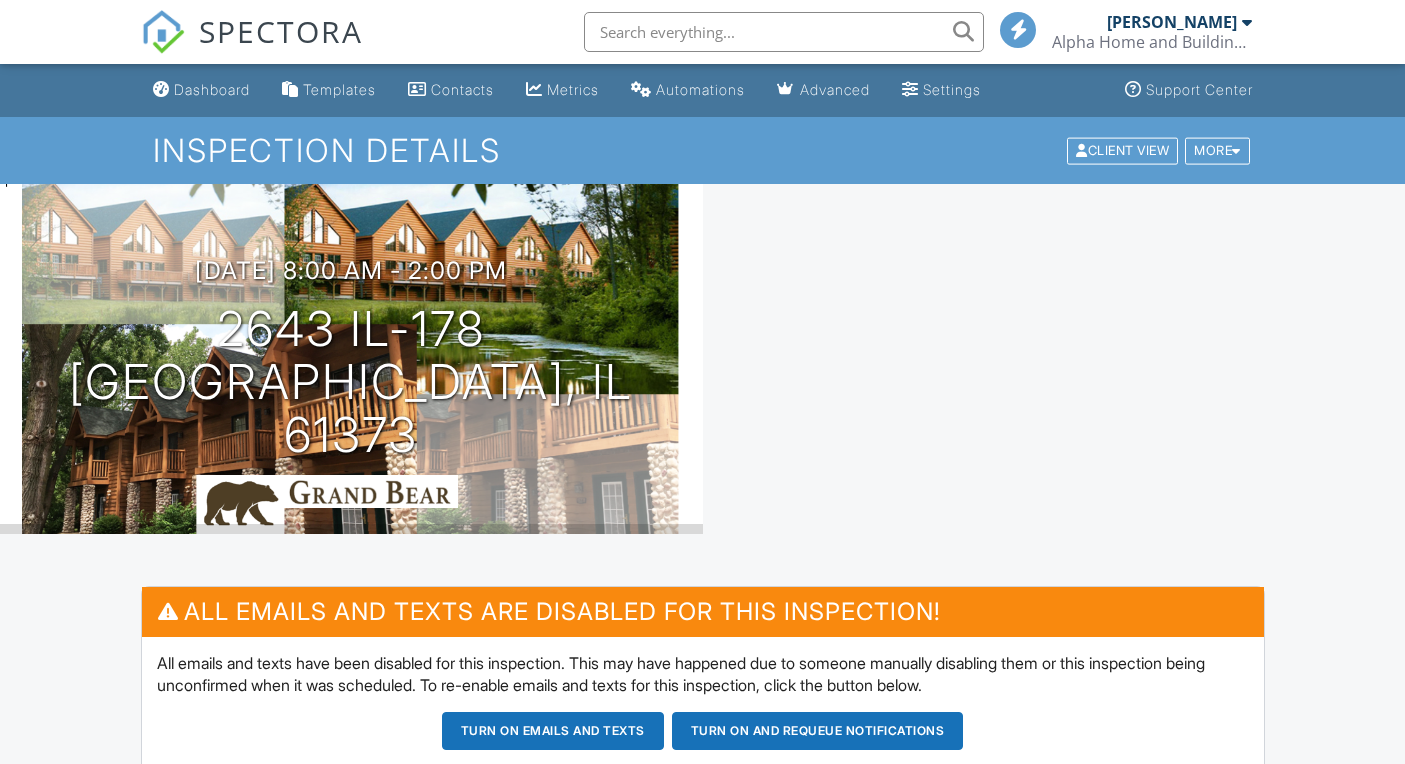 scroll, scrollTop: 705, scrollLeft: 0, axis: vertical 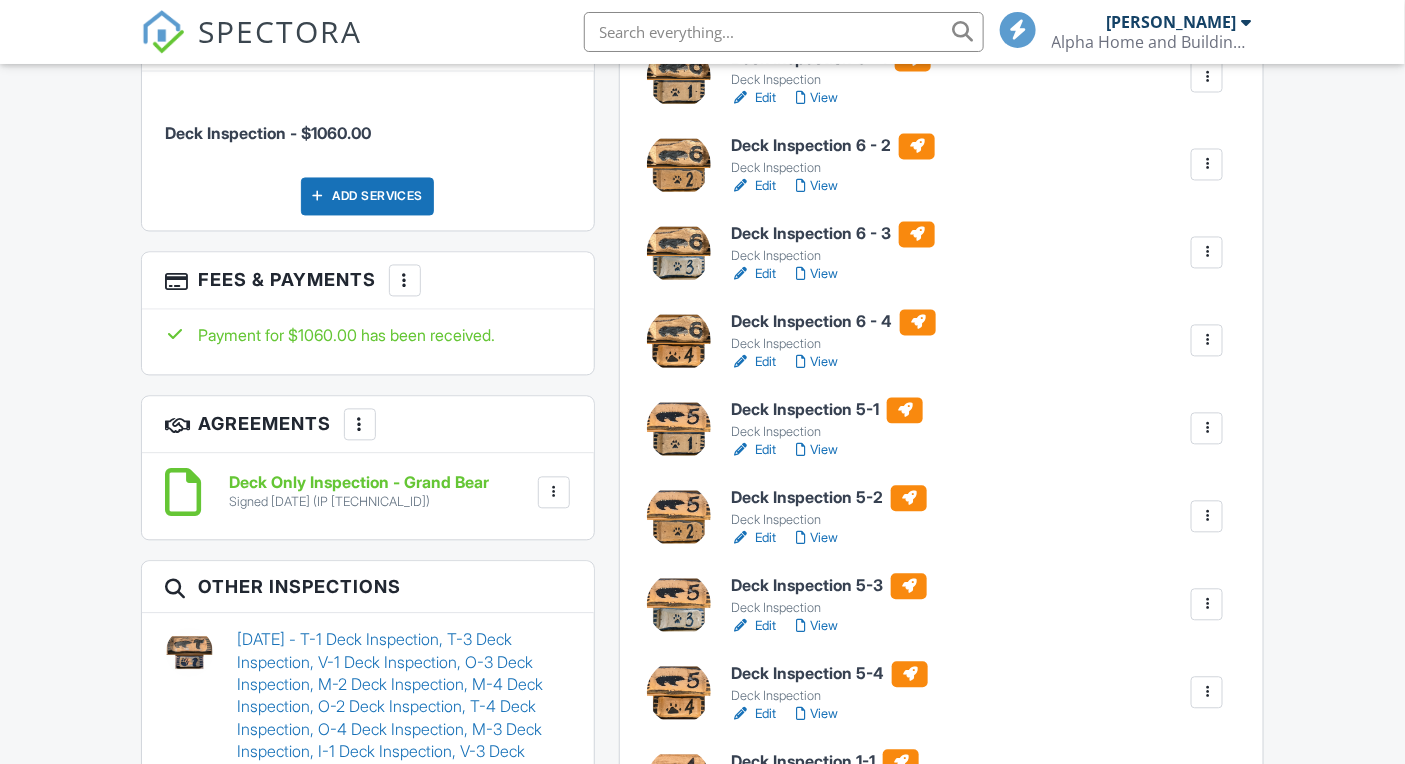 click on "Edit" at bounding box center (753, 627) 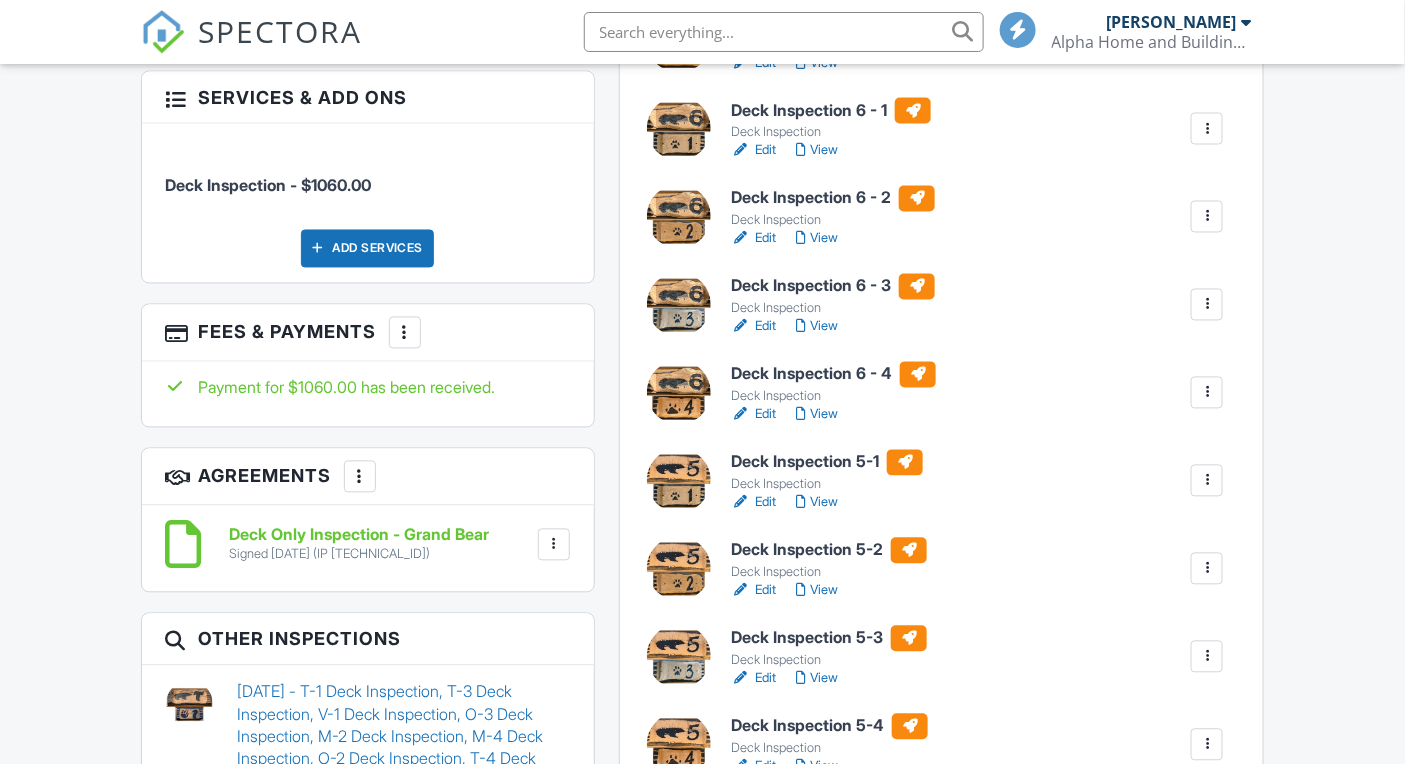 scroll, scrollTop: 1257, scrollLeft: 0, axis: vertical 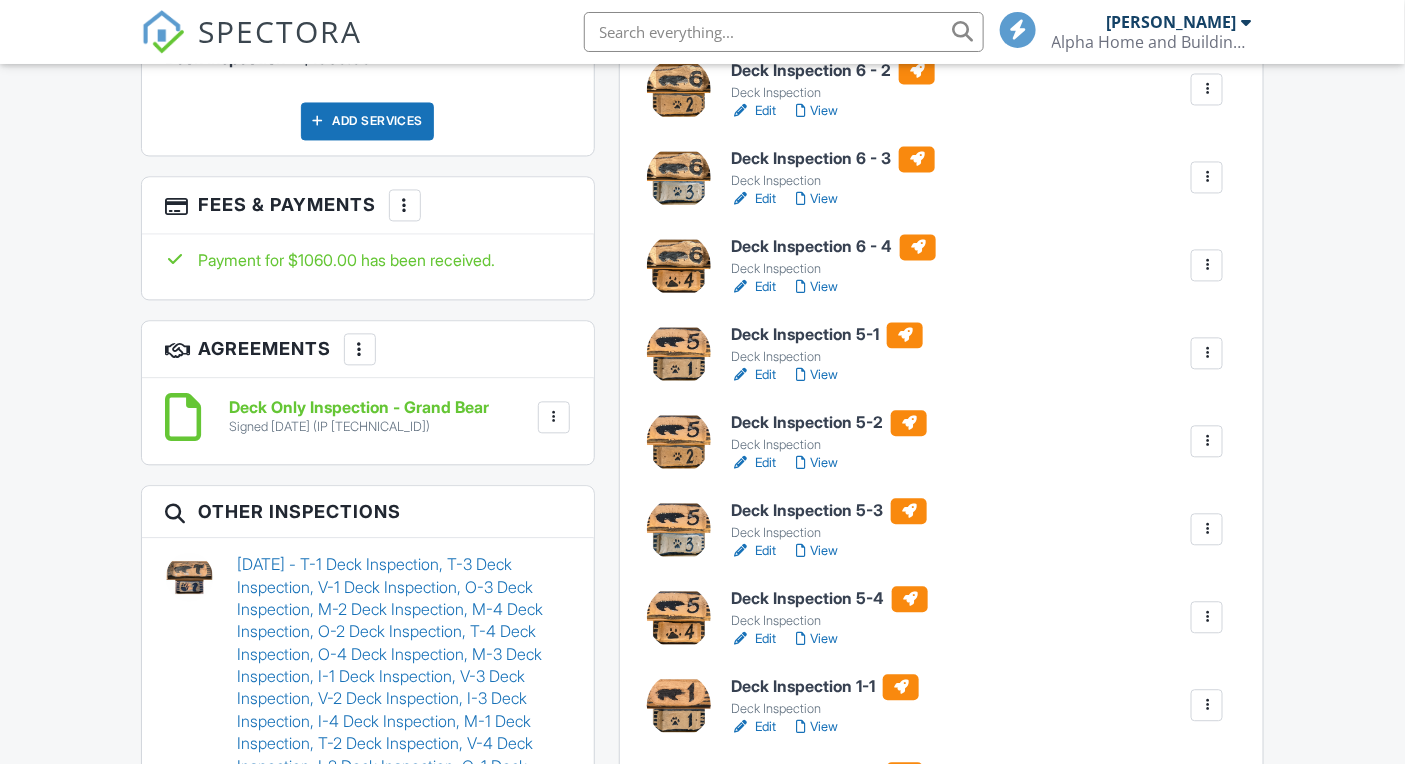 click on "Edit" at bounding box center (753, 640) 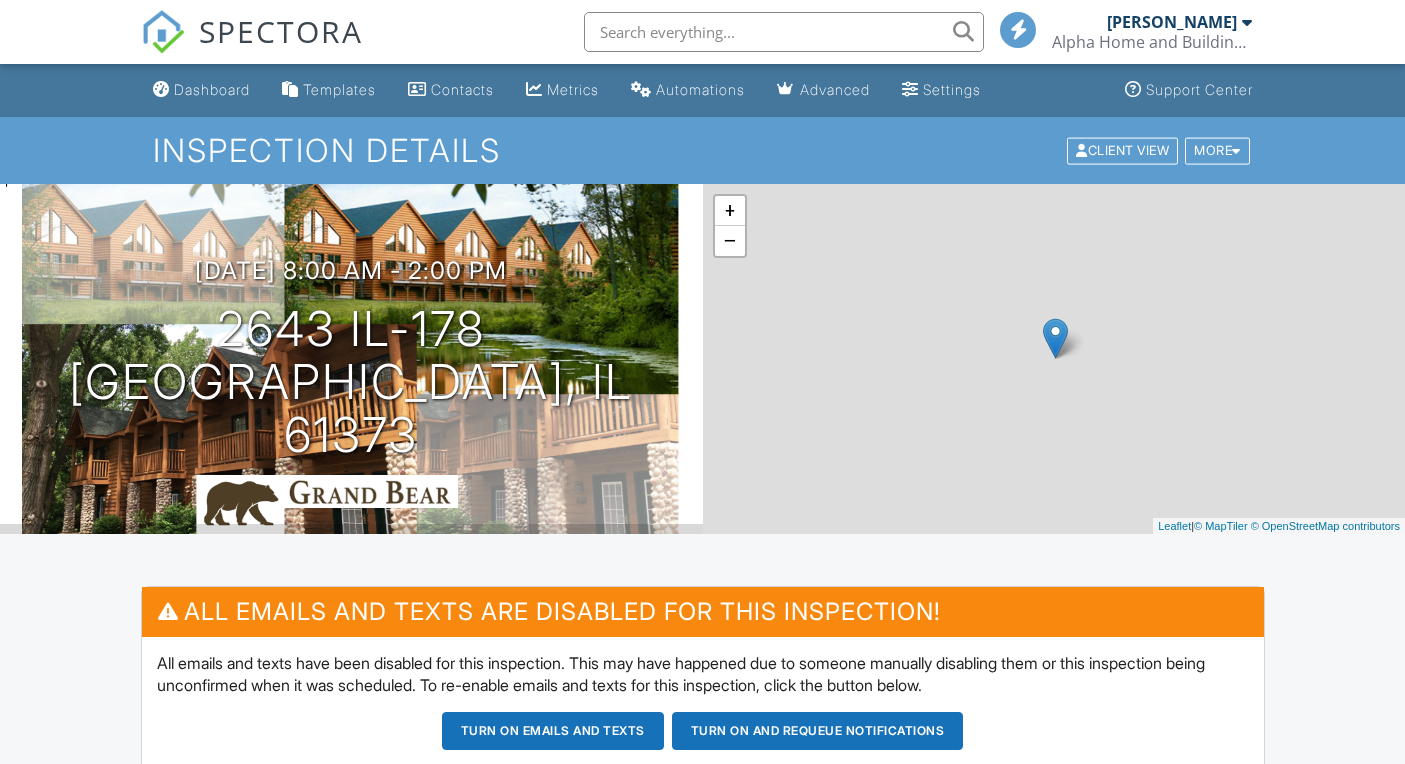 click on "Edit" at bounding box center [753, 1985] 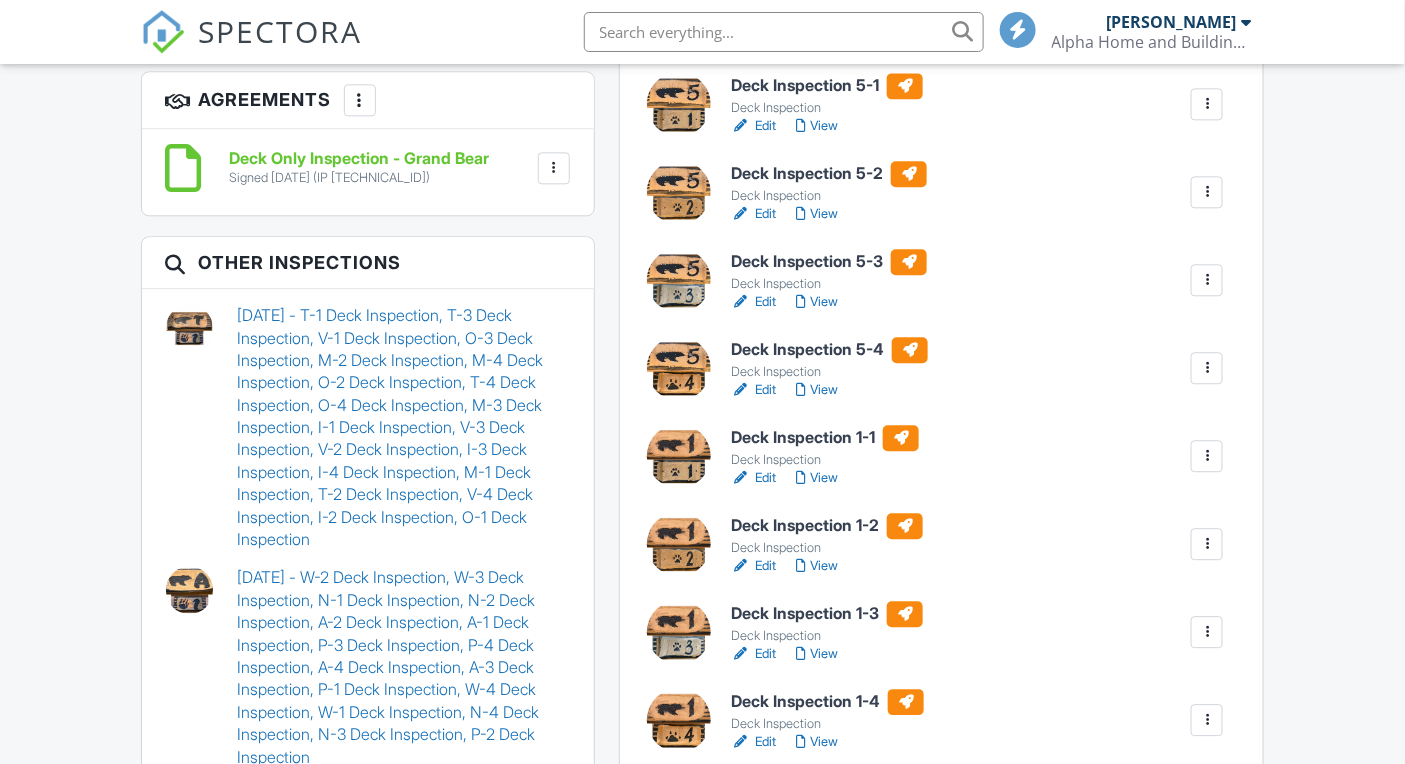 scroll, scrollTop: 1507, scrollLeft: 0, axis: vertical 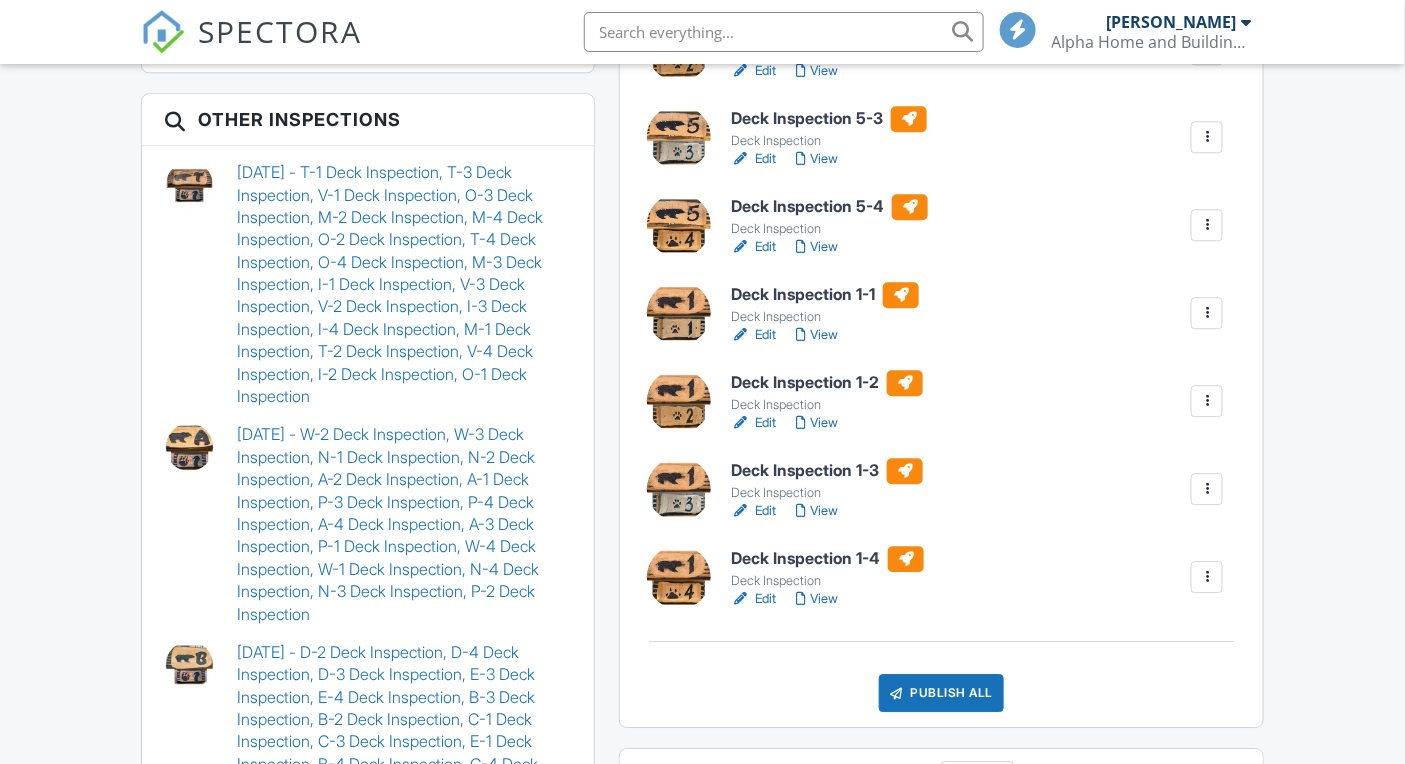 click on "Edit" at bounding box center (753, 511) 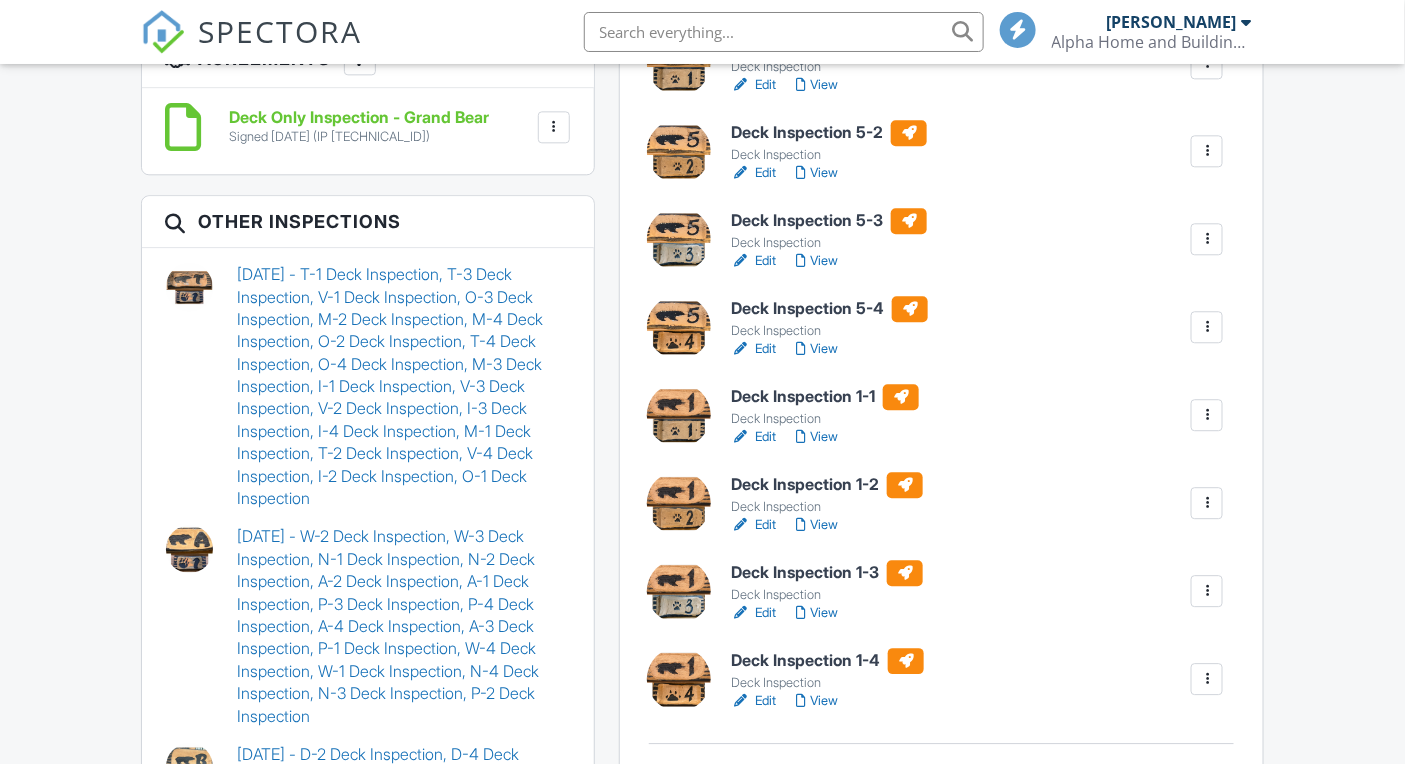 scroll, scrollTop: 1548, scrollLeft: 0, axis: vertical 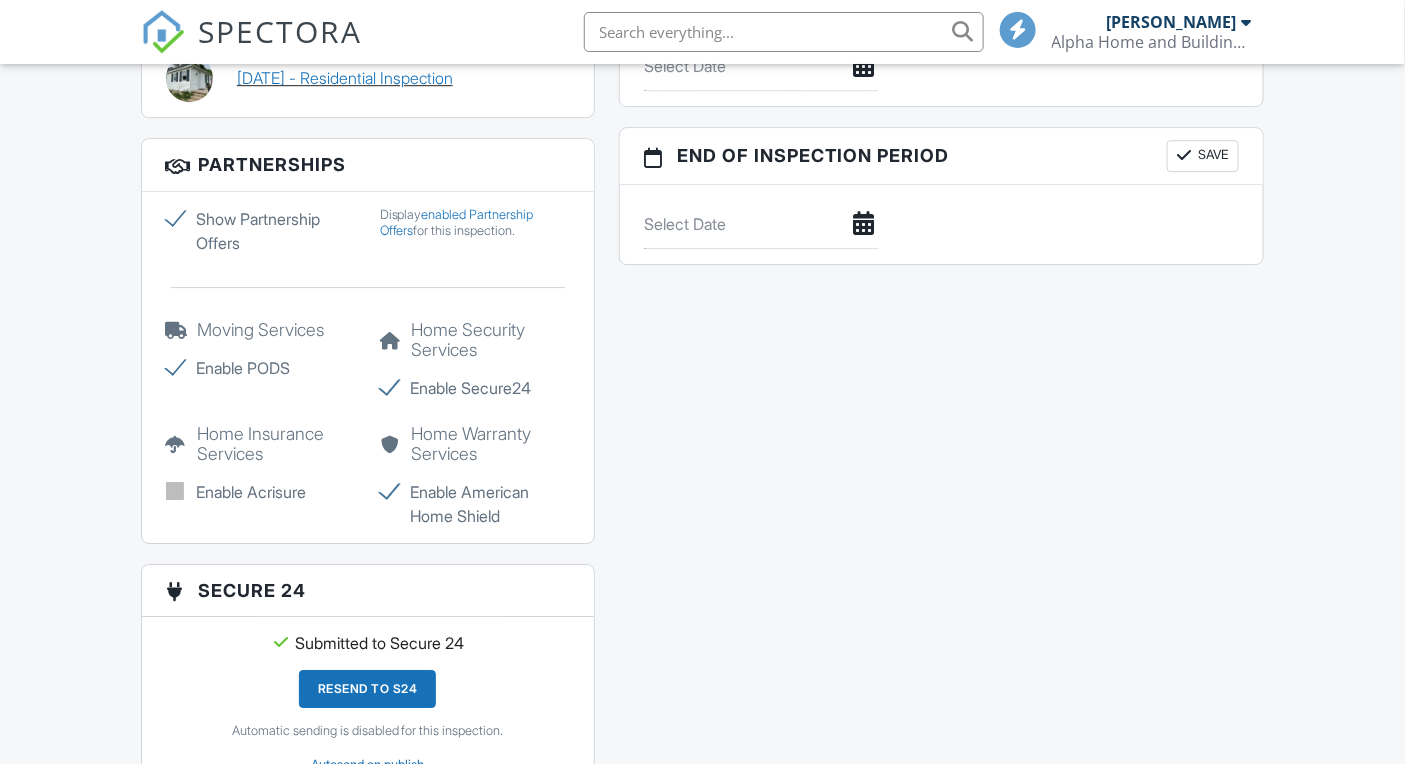 click on "05/19/2025 - Residential Inspection" at bounding box center (345, 78) 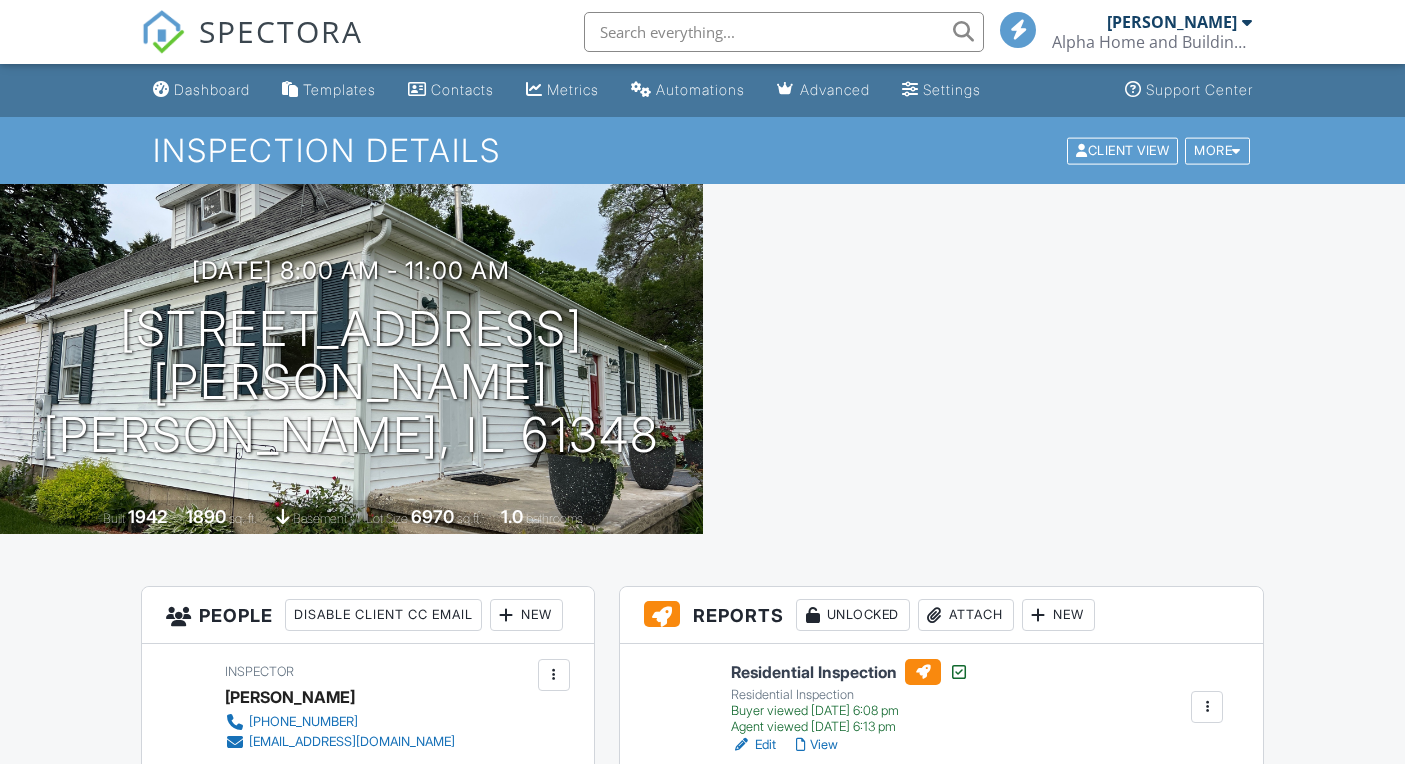 scroll, scrollTop: 0, scrollLeft: 0, axis: both 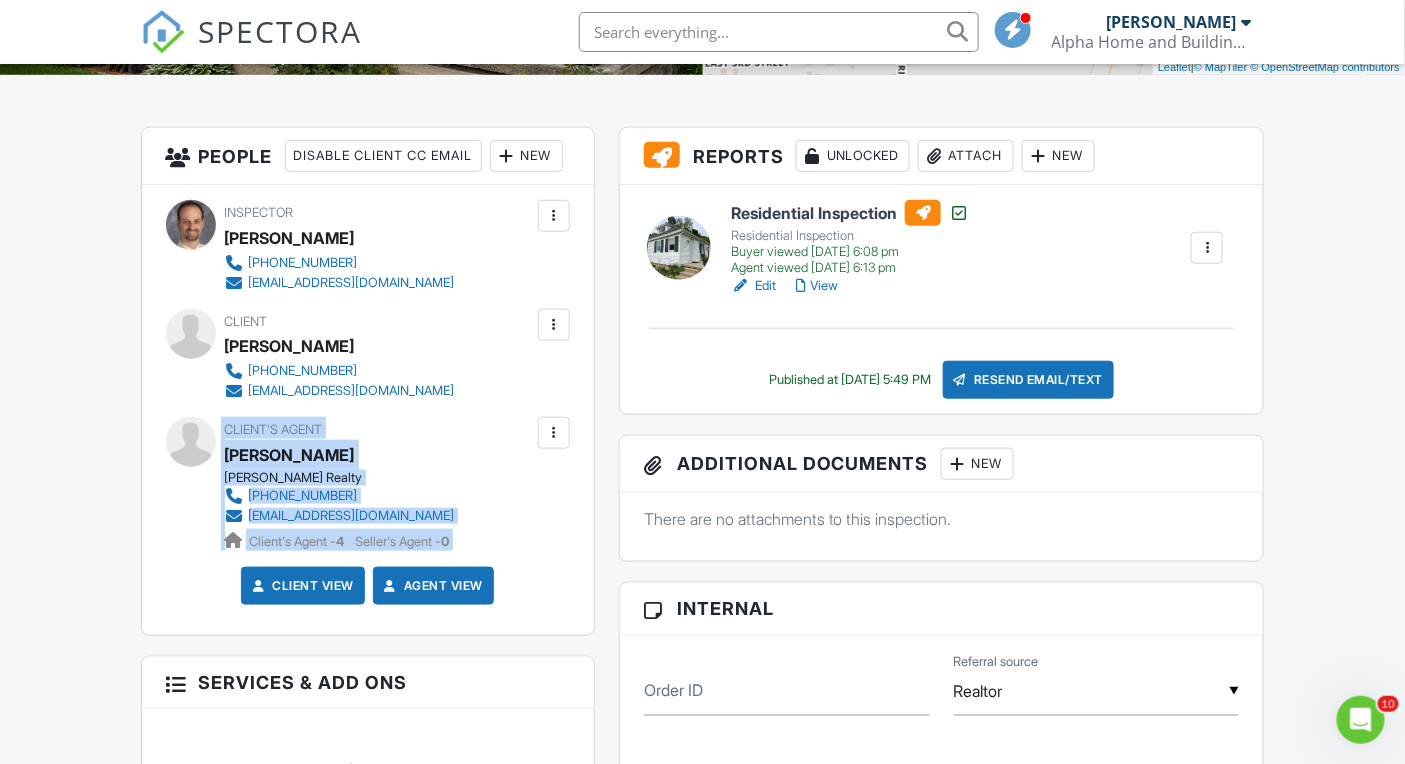 click on "Dashboard
Templates
Contacts
Metrics
Automations
Advanced
Settings
Support Center
Inspection Details
Client View
More
Property Details
Reschedule
Reorder / Copy
Share
Cancel
[GEOGRAPHIC_DATA]
Print Order
Convert to V9
View Change Log
[DATE]  8:00 am
- 11:00 am
[STREET_ADDRESS][PERSON_NAME]
[GEOGRAPHIC_DATA], IL 61348
Built
1942
1890
sq. ft.
basement
Lot Size
6970
sq.ft.
1.0
bathrooms
+ − Leaflet  |  © MapTiler   © OpenStreetMap contributors
All emails and texts are disabled for this inspection!
Turn on emails and texts
Turn on and Requeue Notifications
Reports
Unlocked
Attach
New
Residential Inspection
Residential Inspection" at bounding box center (702, 1384) 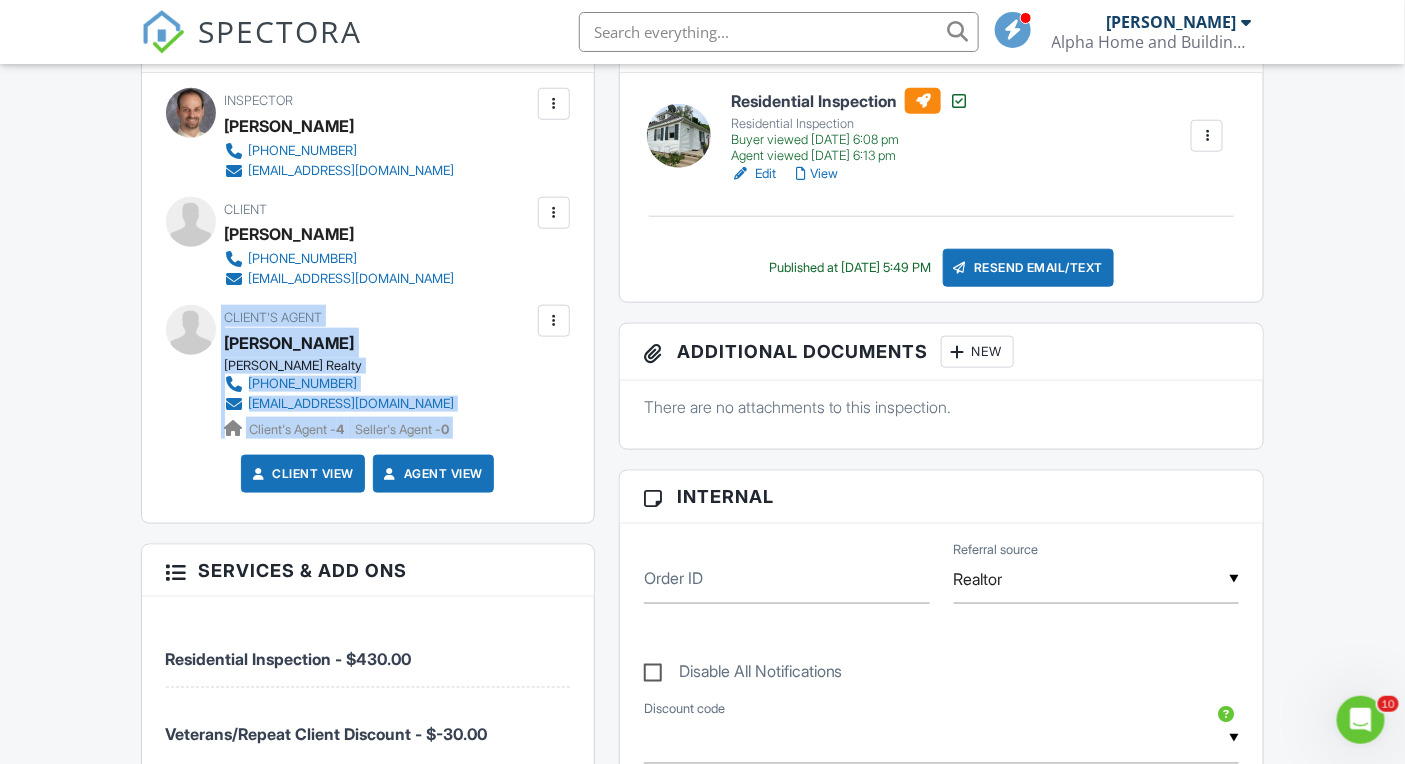 scroll, scrollTop: 923, scrollLeft: 0, axis: vertical 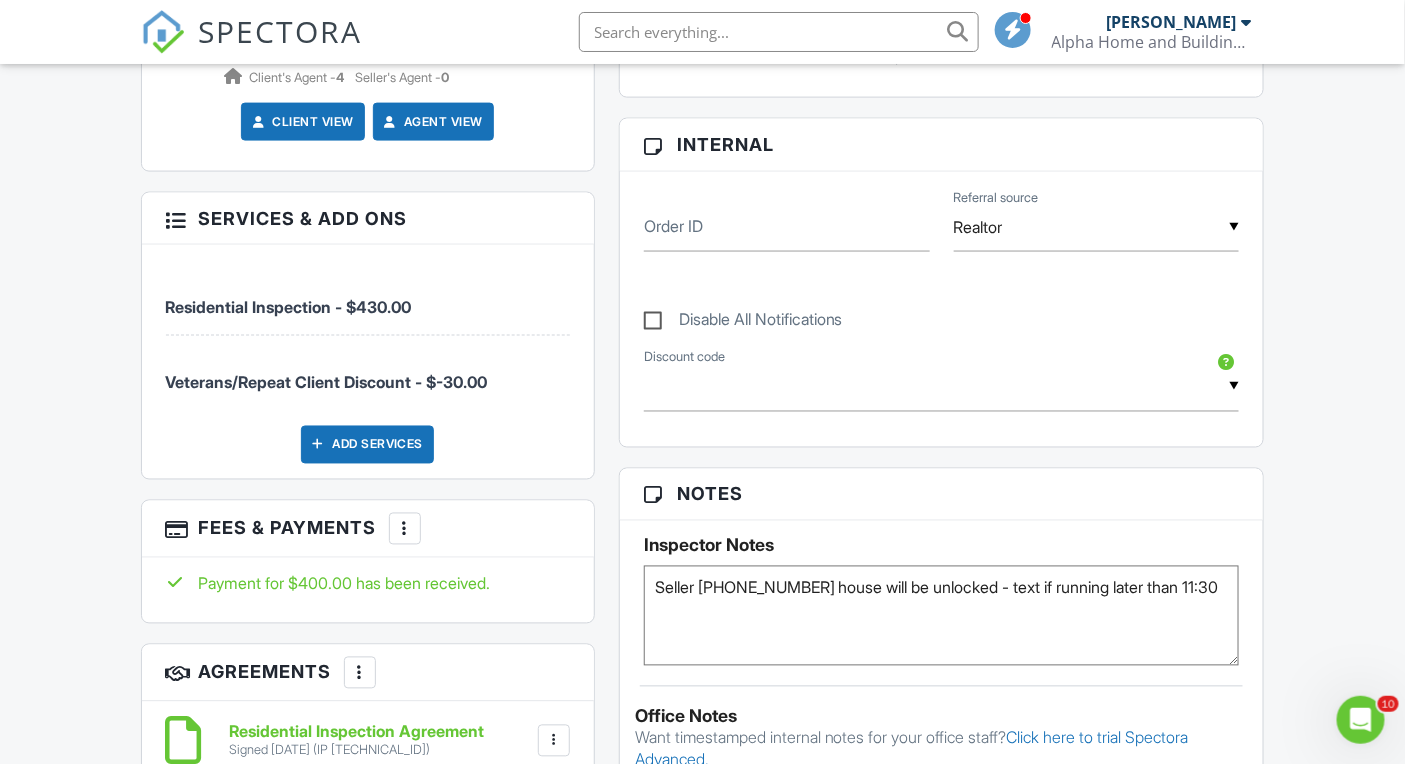 click on "Dashboard
Templates
Contacts
Metrics
Automations
Advanced
Settings
Support Center
Inspection Details
Client View
More
Property Details
Reschedule
Reorder / Copy
Share
Cancel
[GEOGRAPHIC_DATA]
Print Order
Convert to V9
View Change Log
[DATE]  8:00 am
- 11:00 am
[STREET_ADDRESS][PERSON_NAME]
[GEOGRAPHIC_DATA], IL 61348
Built
1942
1890
sq. ft.
basement
Lot Size
6970
sq.ft.
1.0
bathrooms
+ − Leaflet  |  © MapTiler   © OpenStreetMap contributors
All emails and texts are disabled for this inspection!
Turn on emails and texts
Turn on and Requeue Notifications
Reports
Unlocked
Attach
New
Residential Inspection
Residential Inspection" at bounding box center [702, 920] 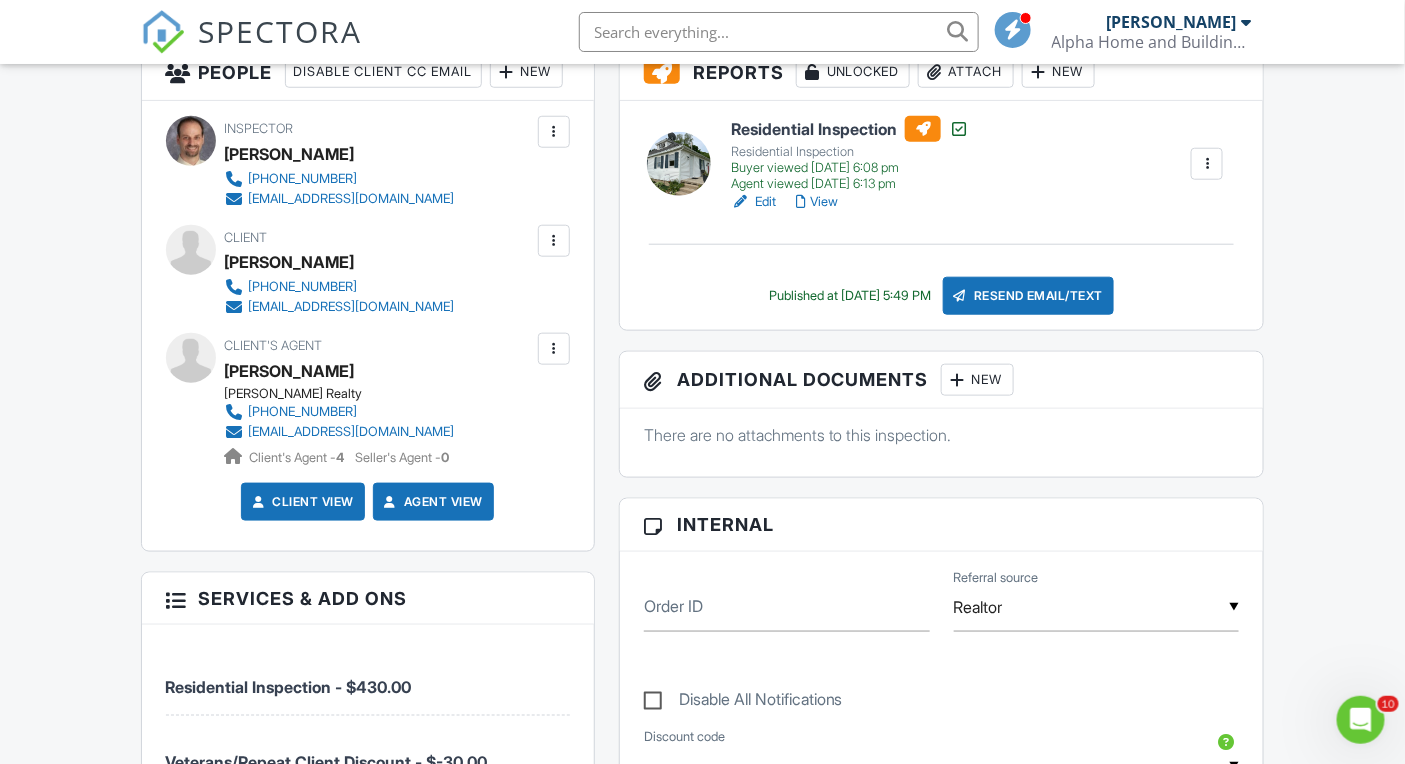 scroll, scrollTop: 543, scrollLeft: 0, axis: vertical 